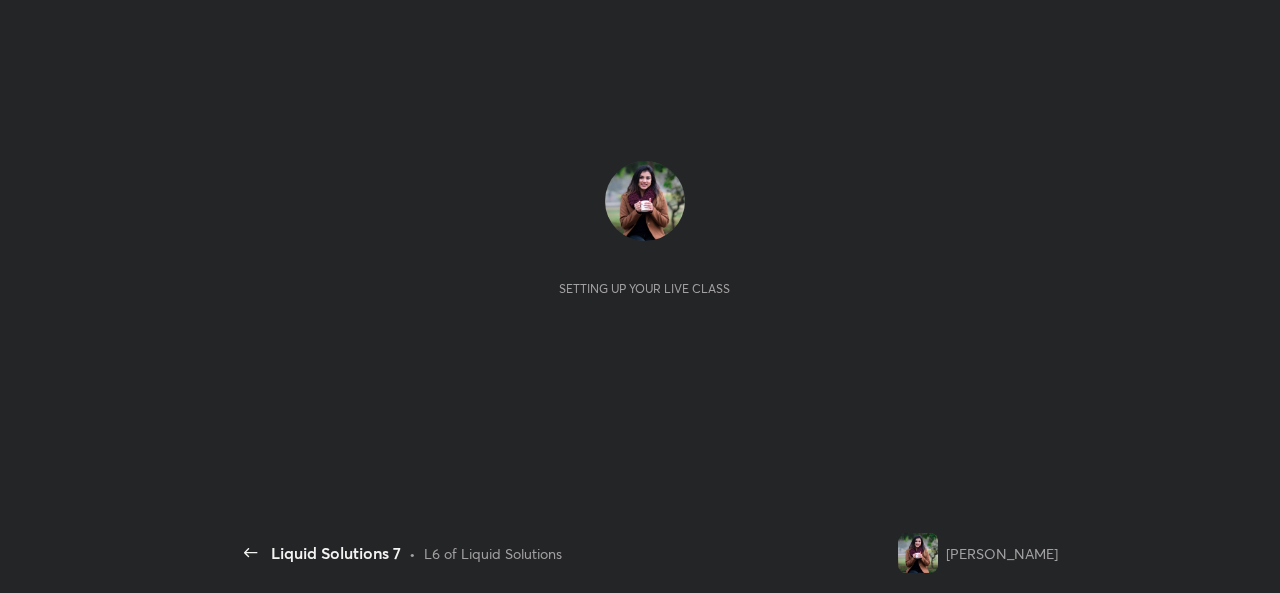scroll, scrollTop: 0, scrollLeft: 0, axis: both 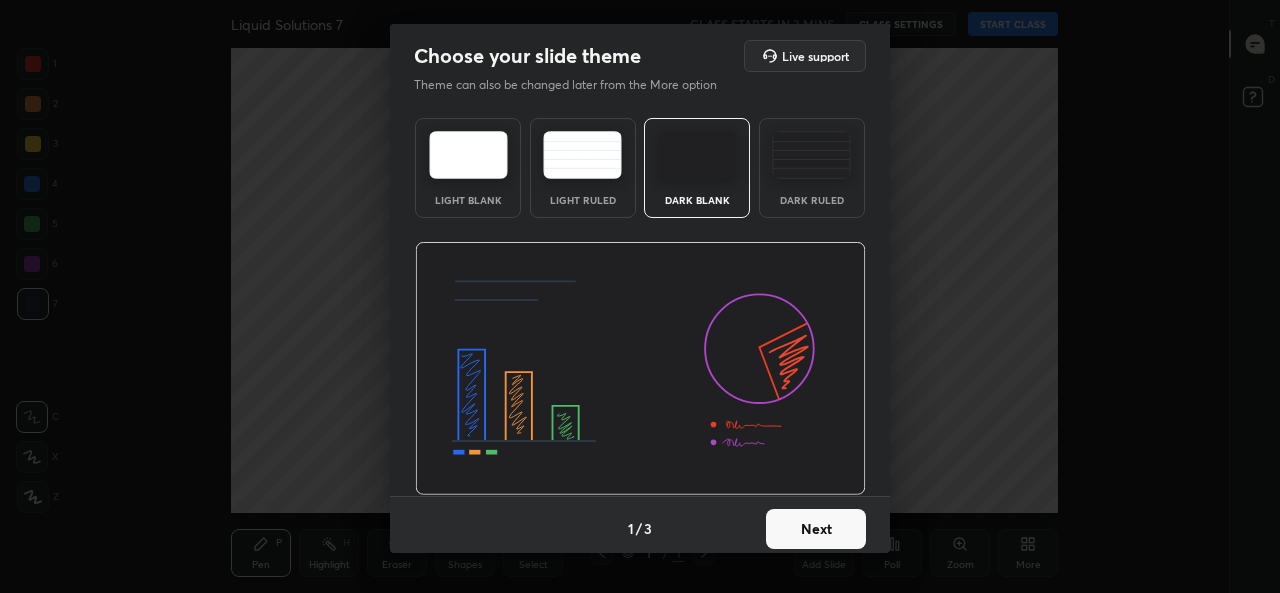 click on "Next" at bounding box center [816, 529] 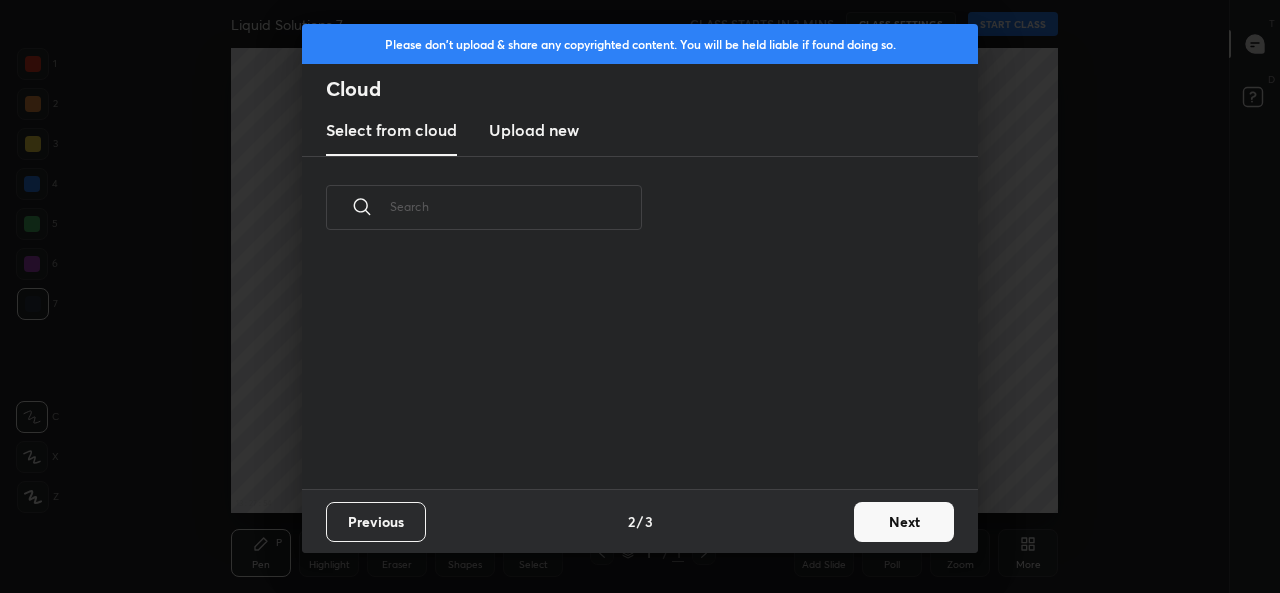 scroll, scrollTop: 7, scrollLeft: 11, axis: both 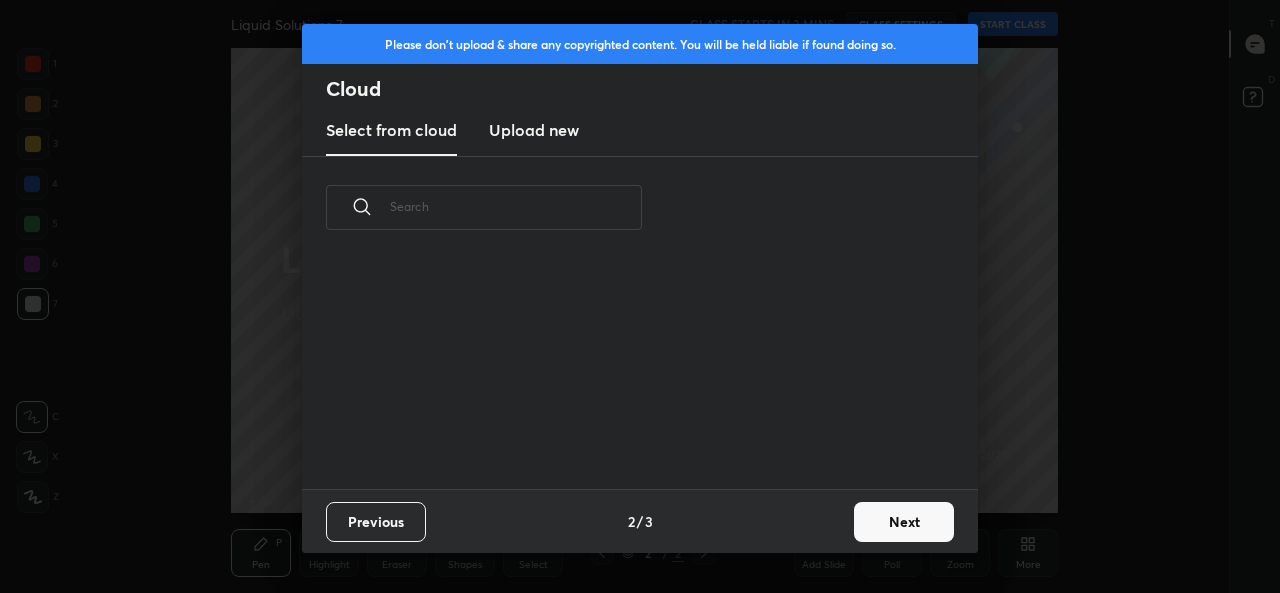 click on "Upload new" at bounding box center (534, 130) 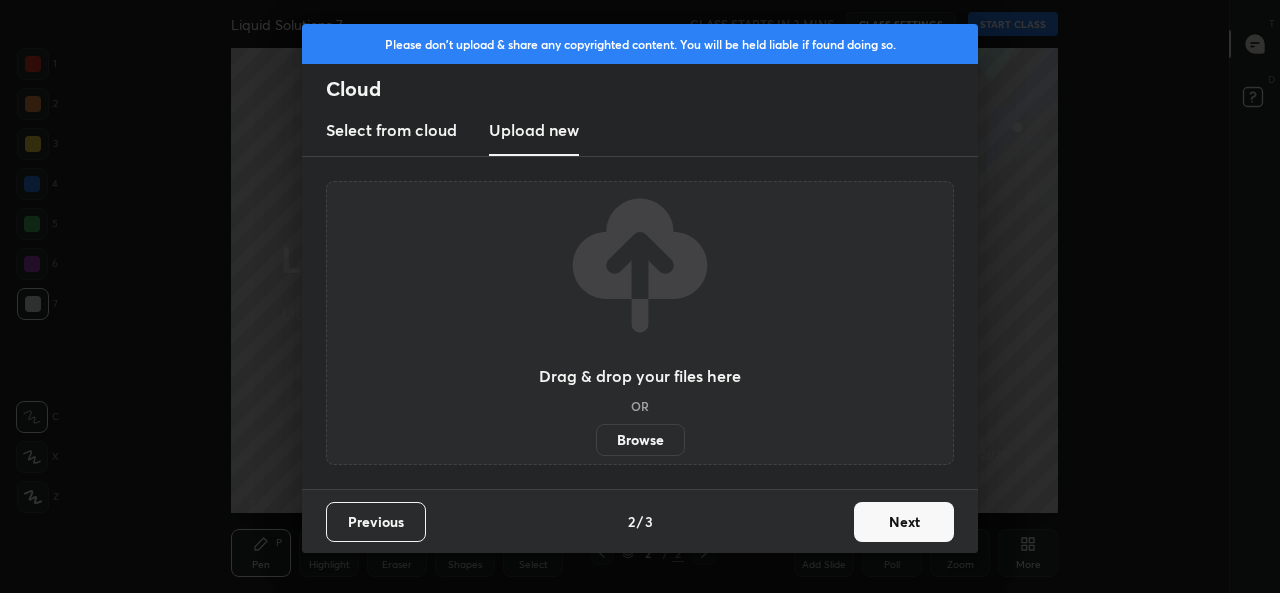 click on "Browse" at bounding box center (640, 440) 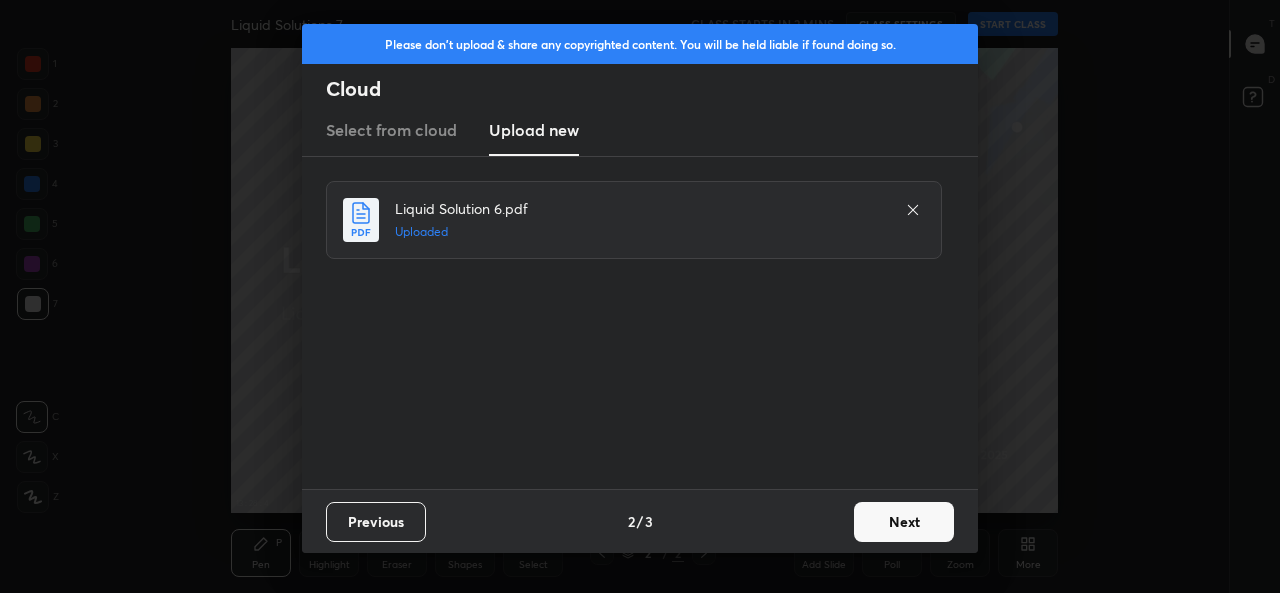 click on "Next" at bounding box center (904, 522) 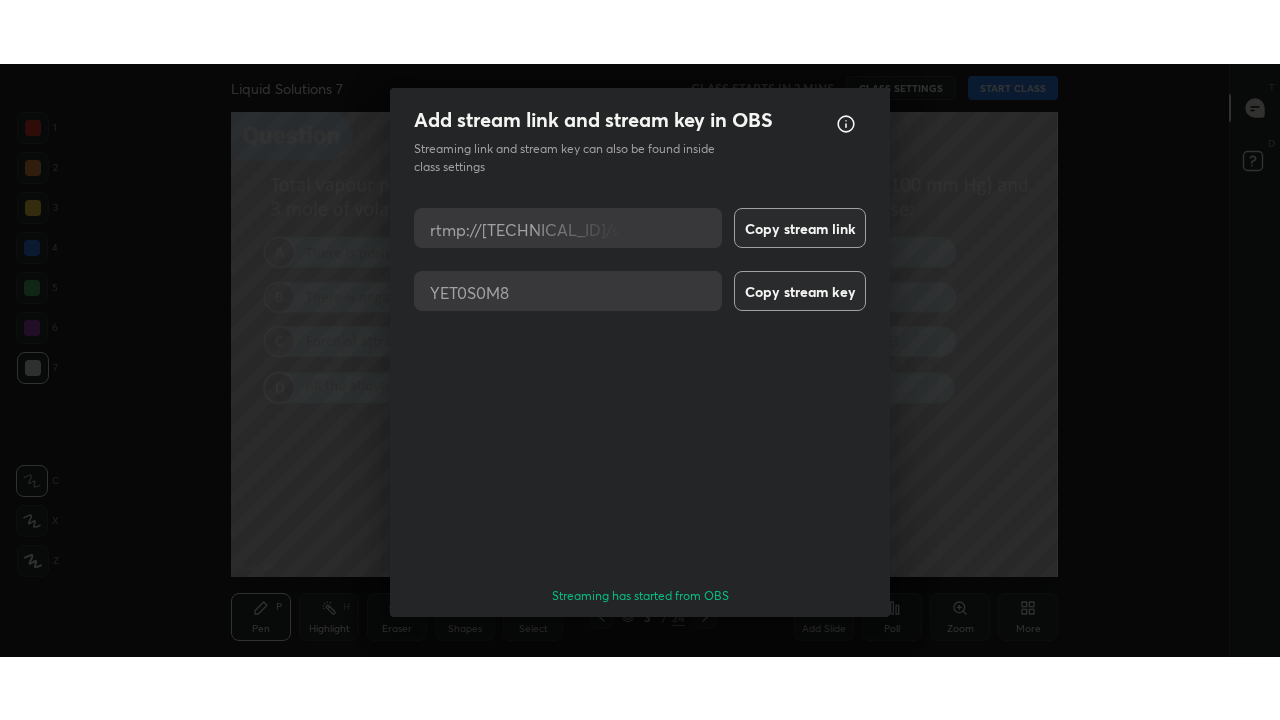 scroll, scrollTop: 64, scrollLeft: 0, axis: vertical 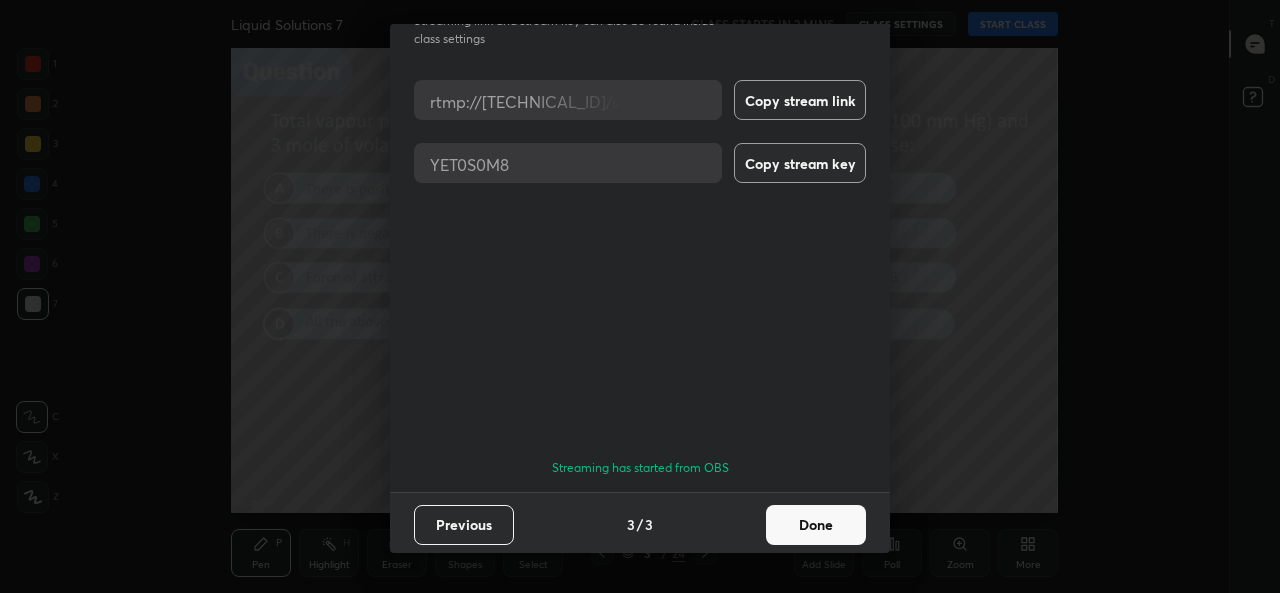 click on "Done" at bounding box center (816, 525) 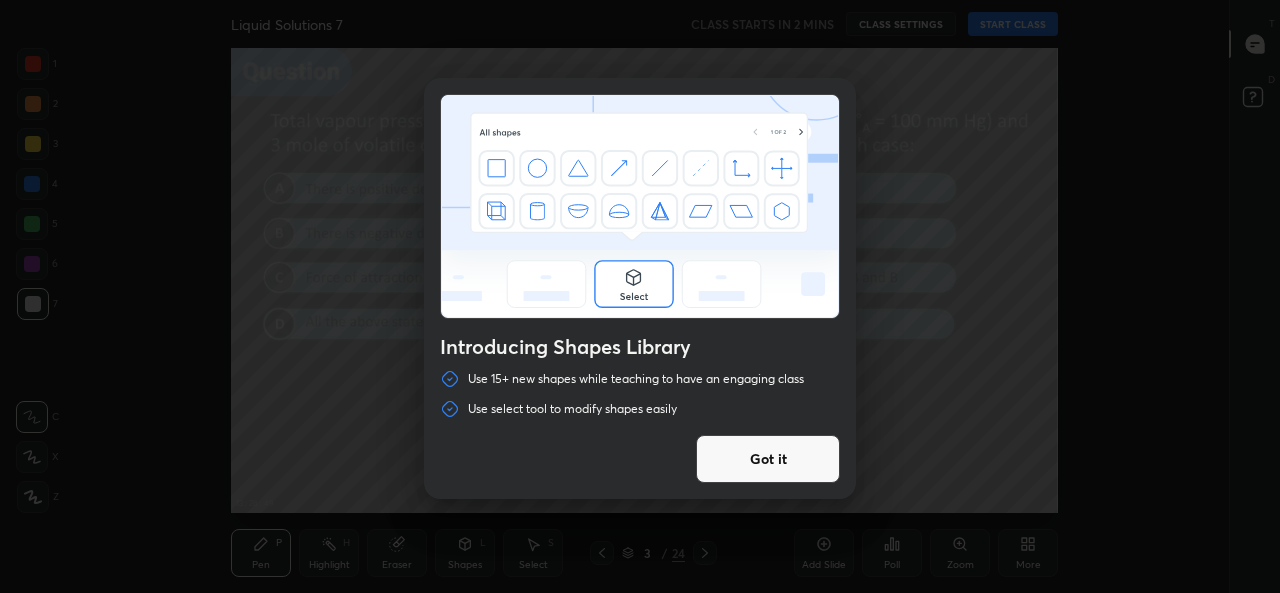 click on "Got it" at bounding box center [768, 459] 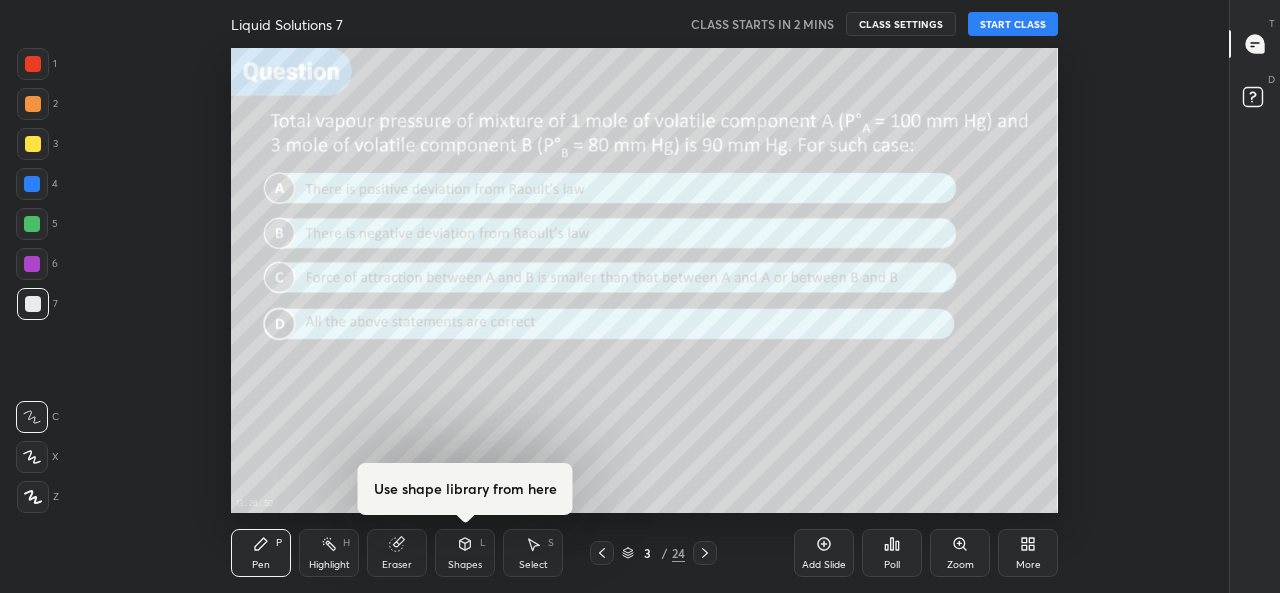 click on "More" at bounding box center [1028, 553] 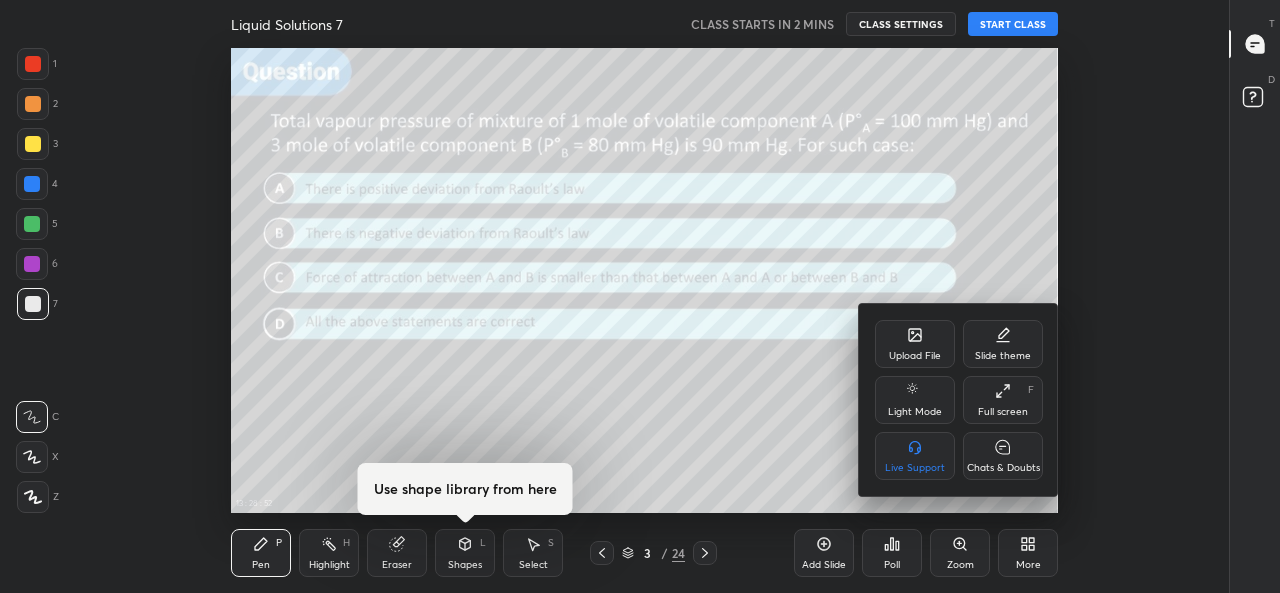 click 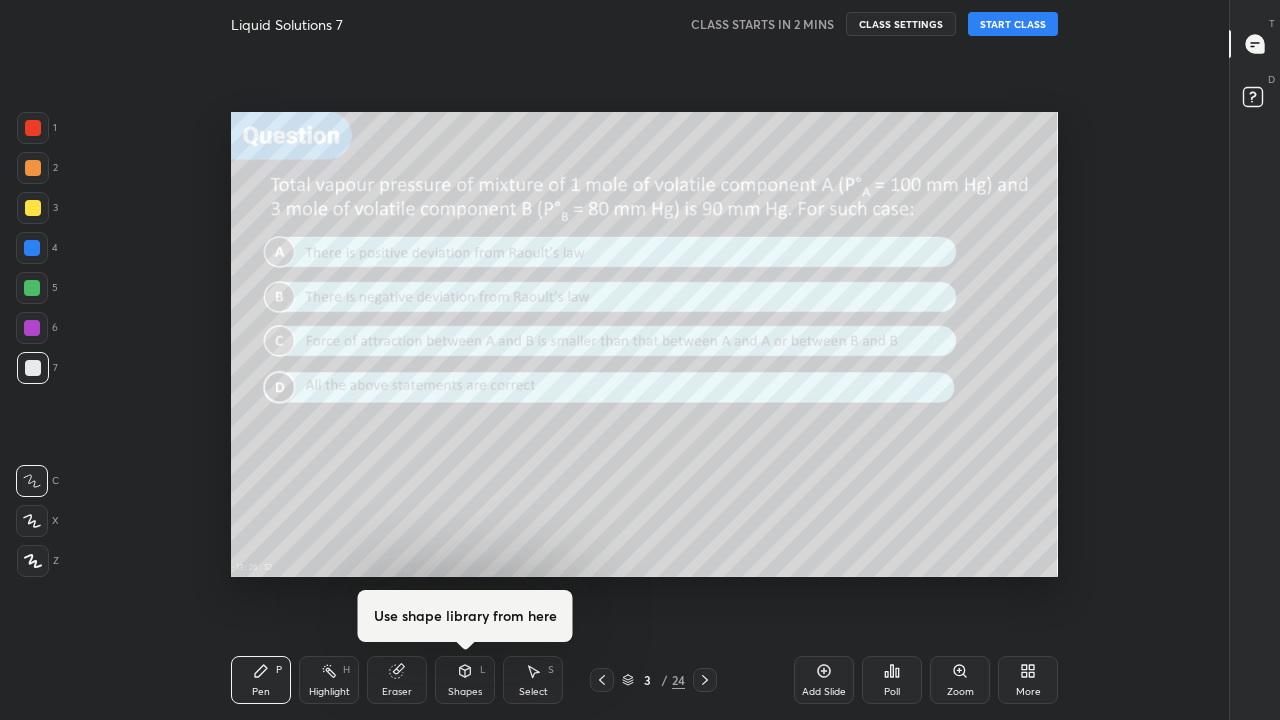 scroll, scrollTop: 99408, scrollLeft: 98838, axis: both 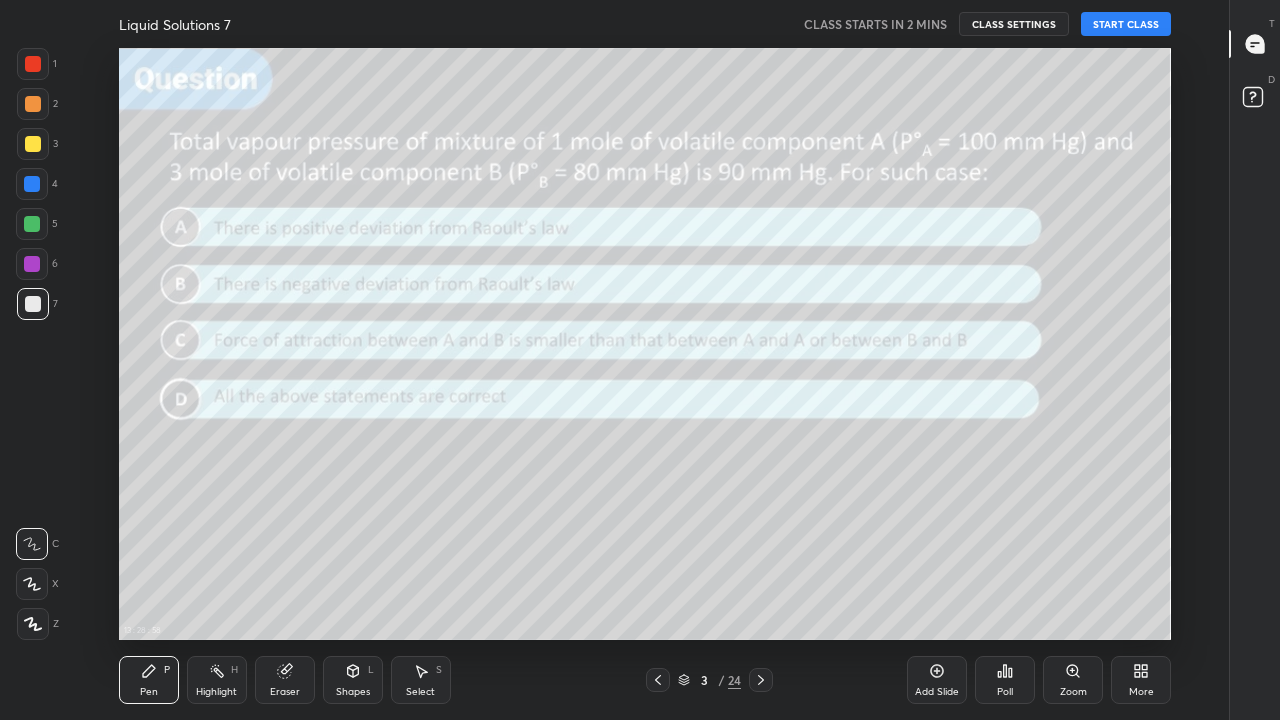 click at bounding box center [33, 144] 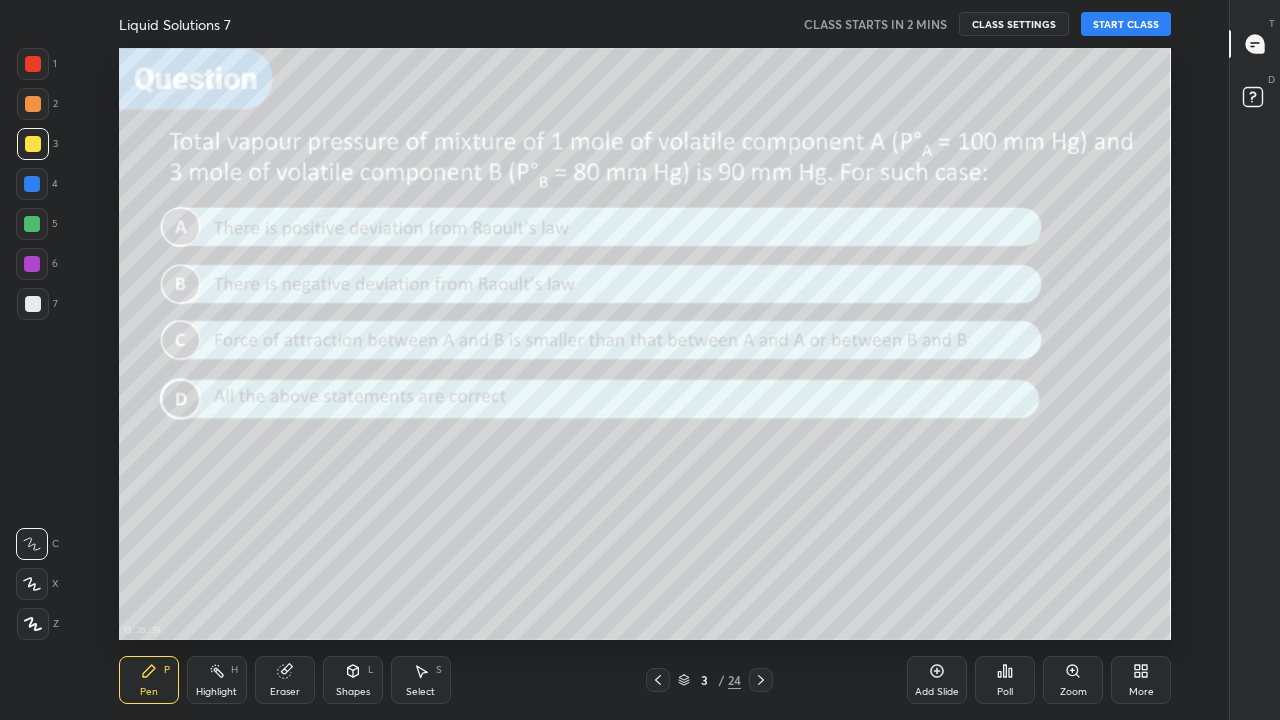 click 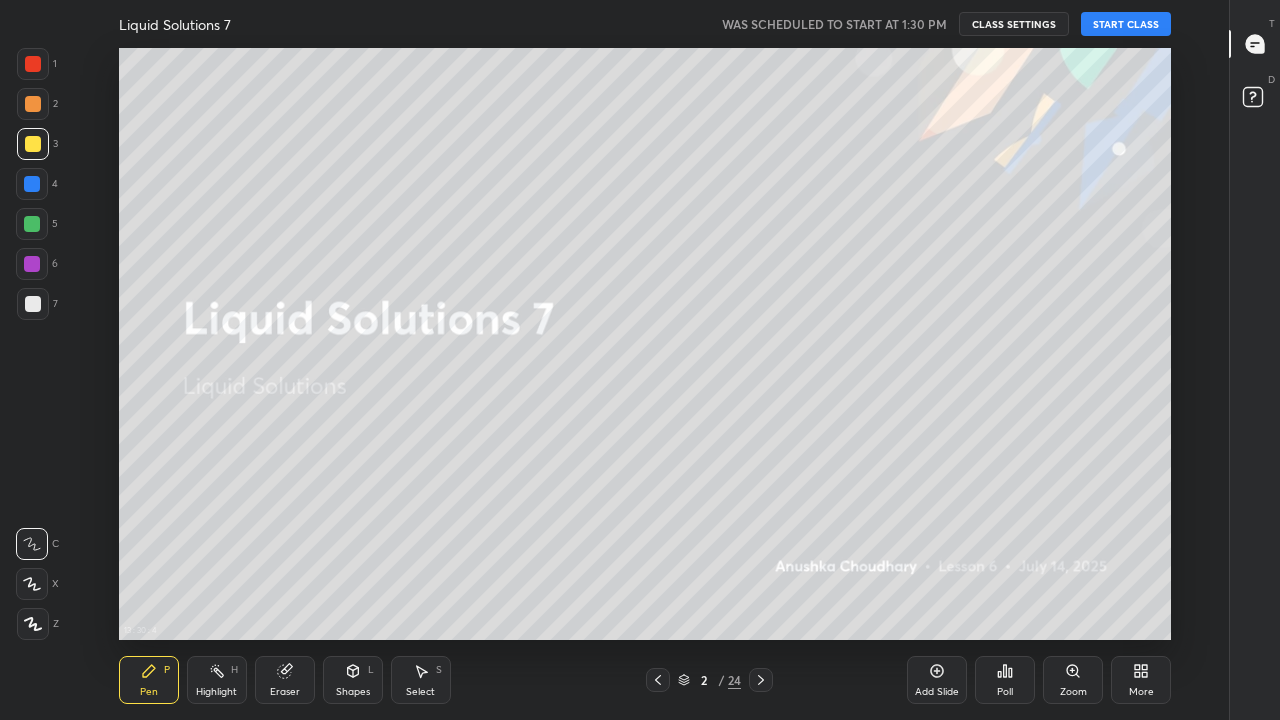 click on "START CLASS" at bounding box center [1126, 24] 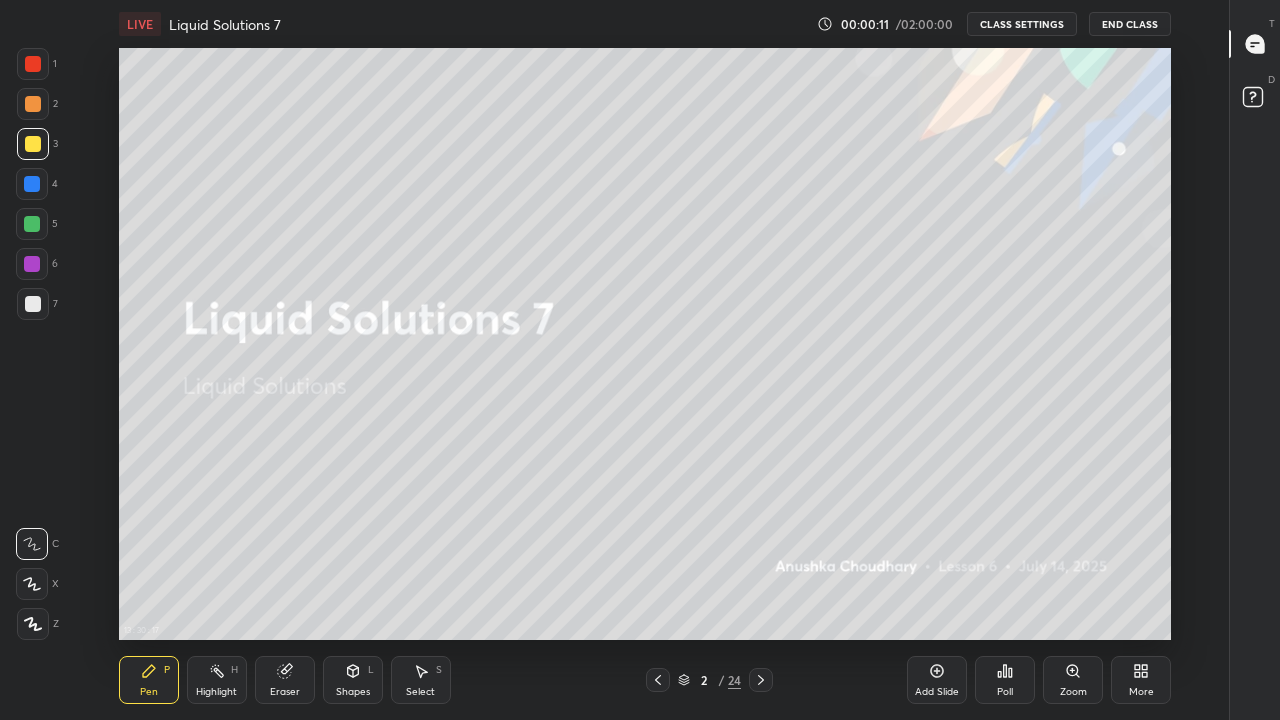 click 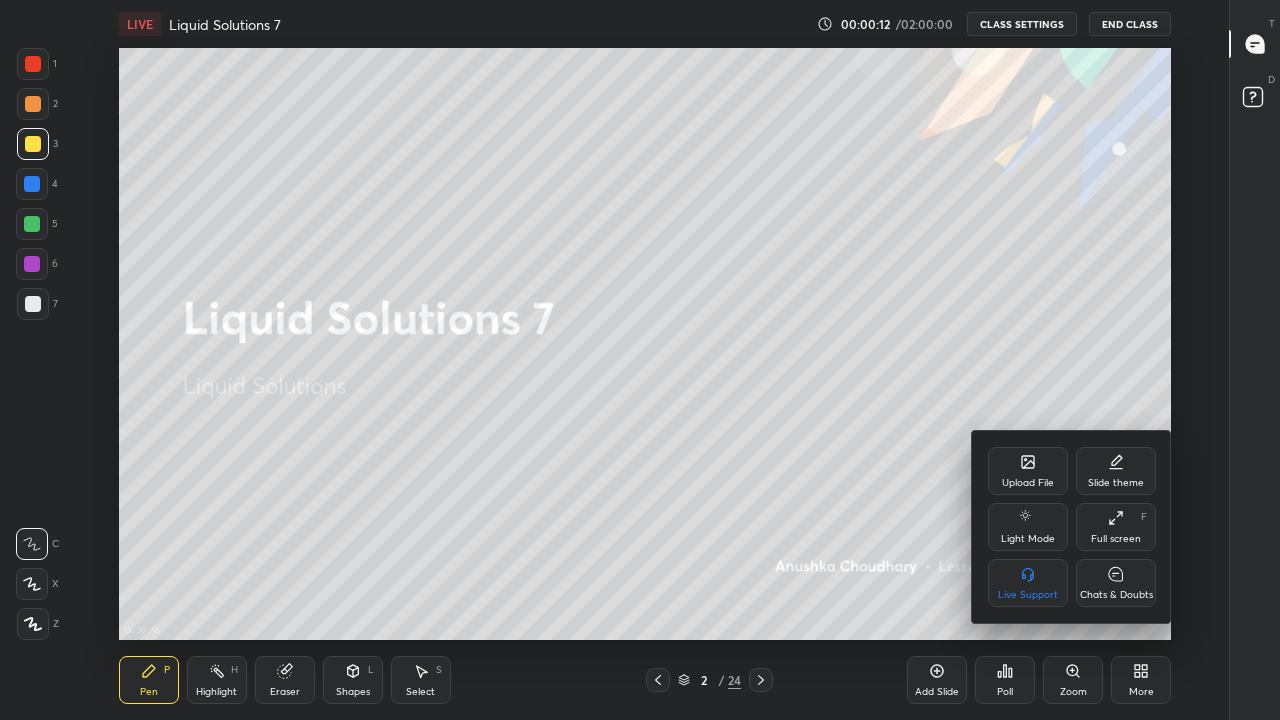 click 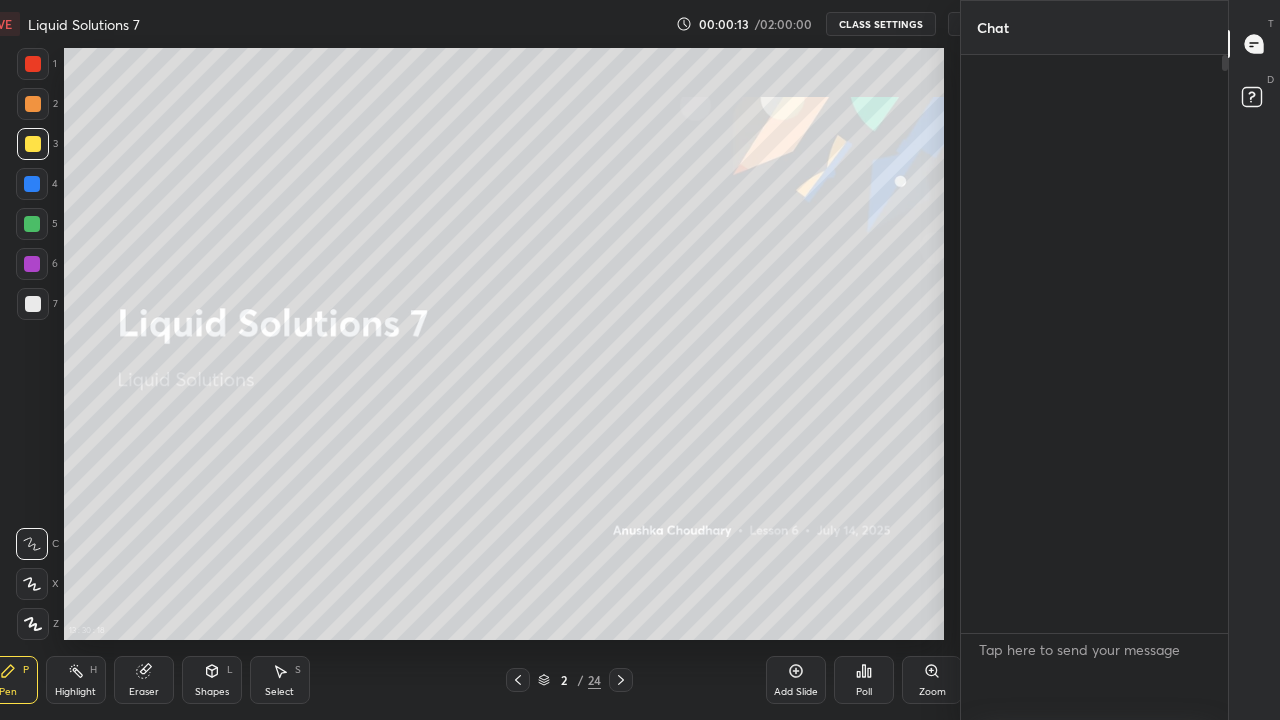 scroll, scrollTop: 592, scrollLeft: 1108, axis: both 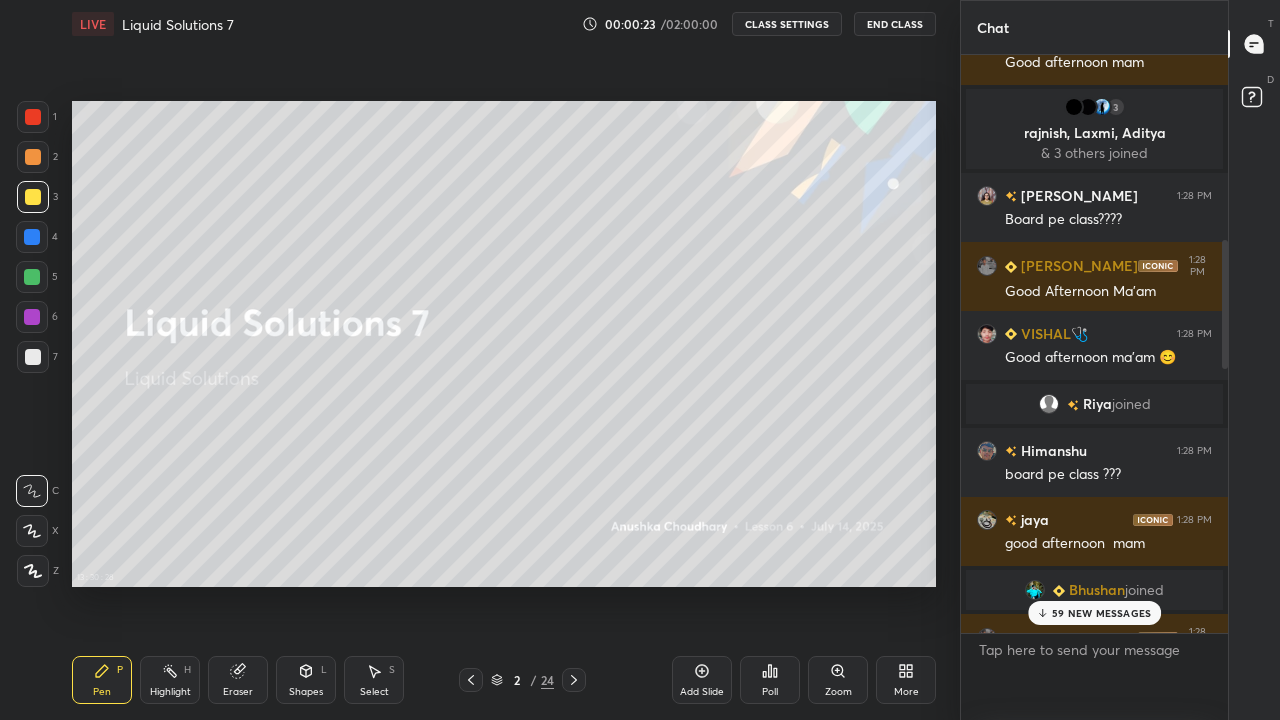 click on "59 NEW MESSAGES" at bounding box center [1101, 613] 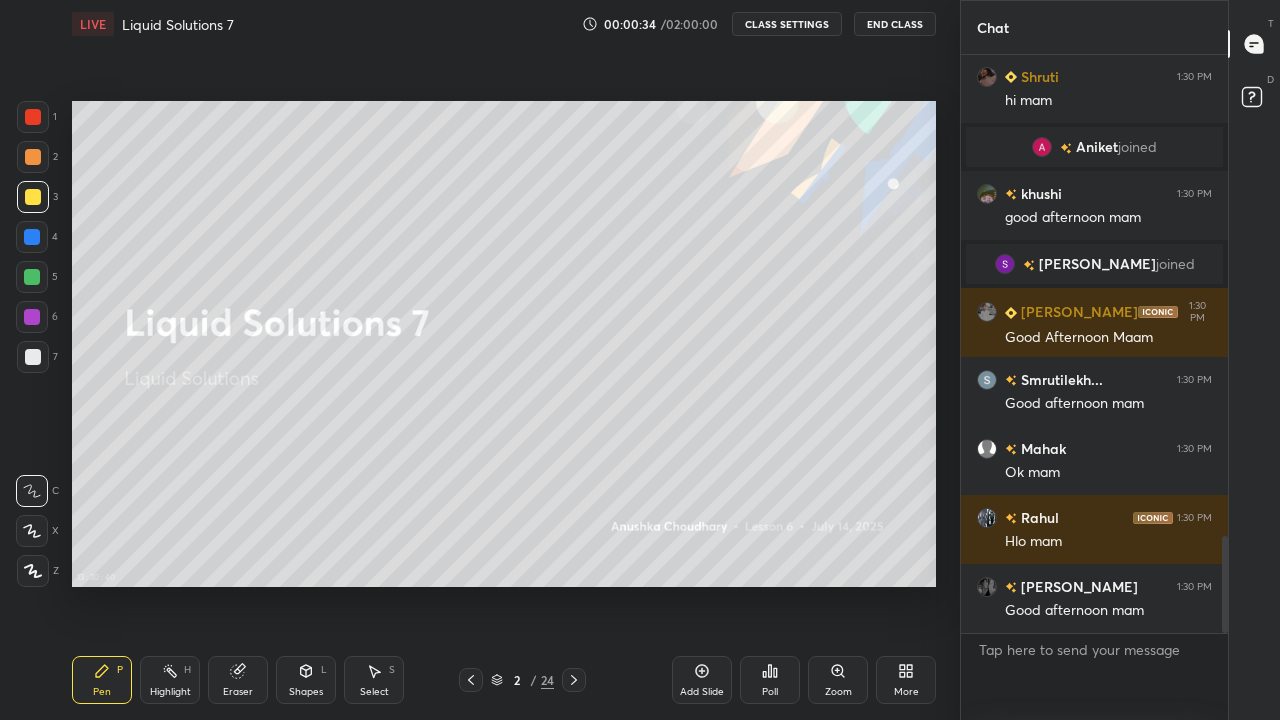 scroll, scrollTop: 2906, scrollLeft: 0, axis: vertical 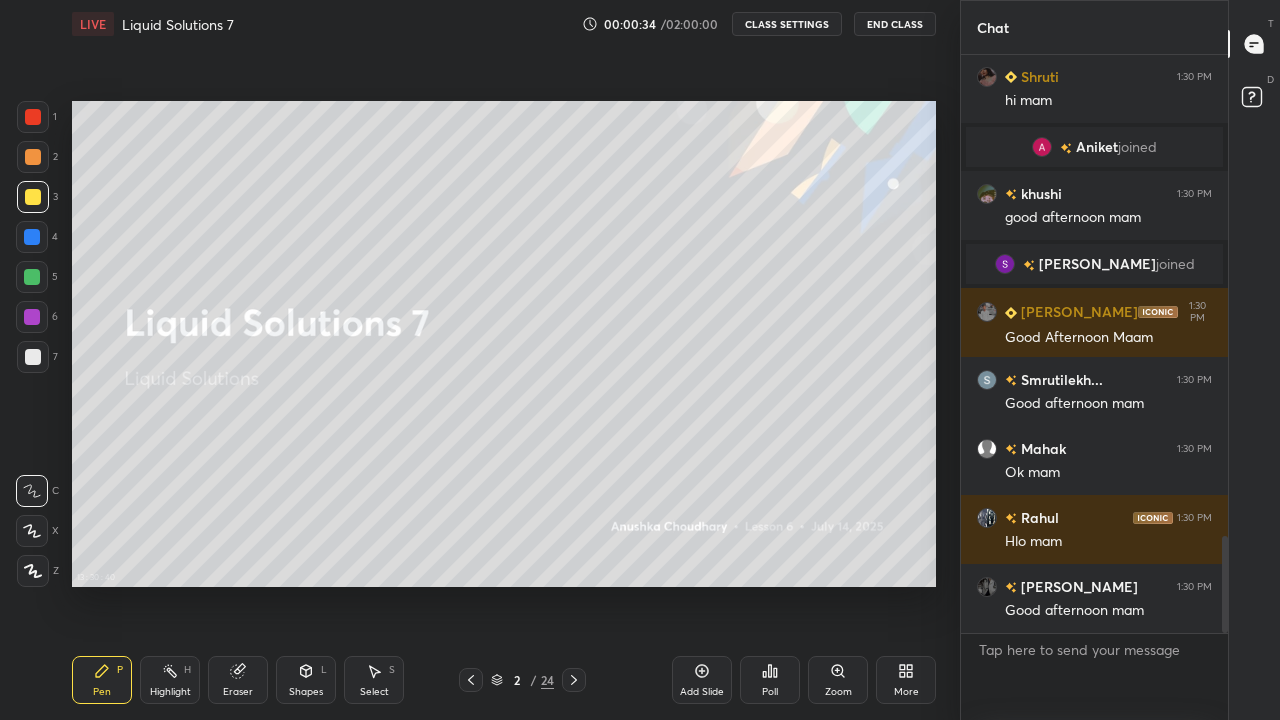 click at bounding box center [33, 197] 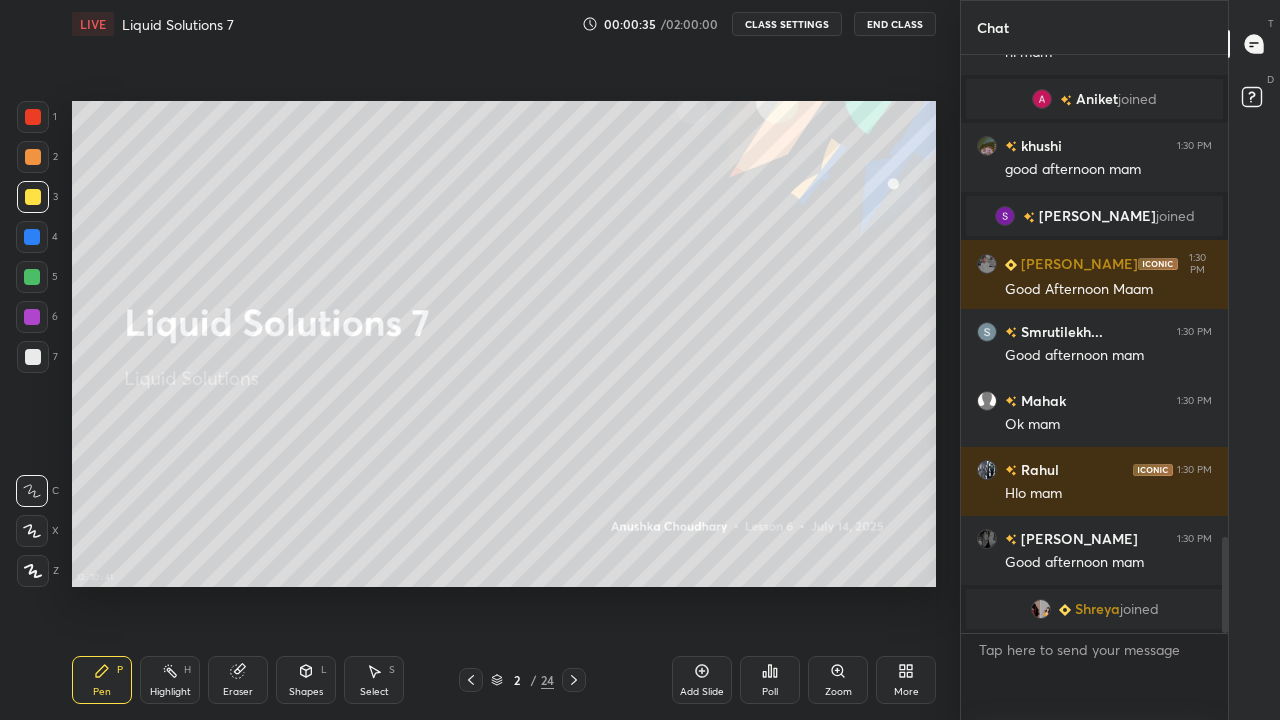 click at bounding box center (33, 571) 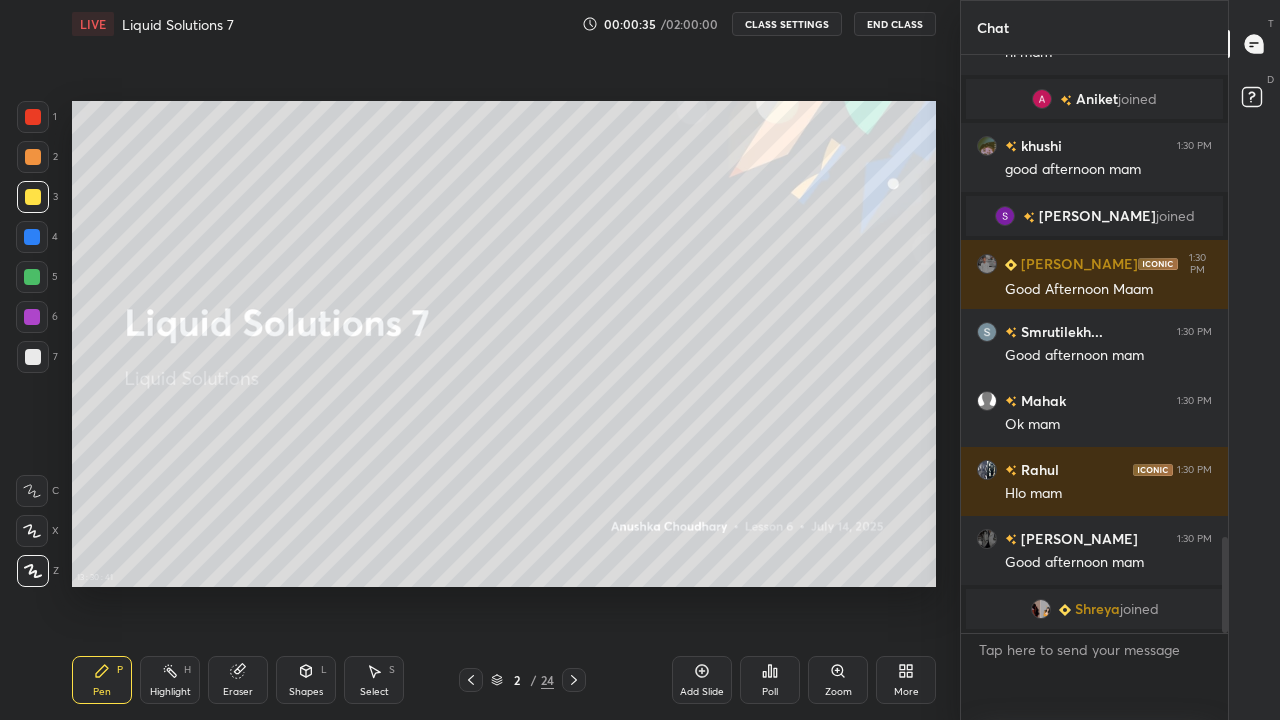 scroll, scrollTop: 2930, scrollLeft: 0, axis: vertical 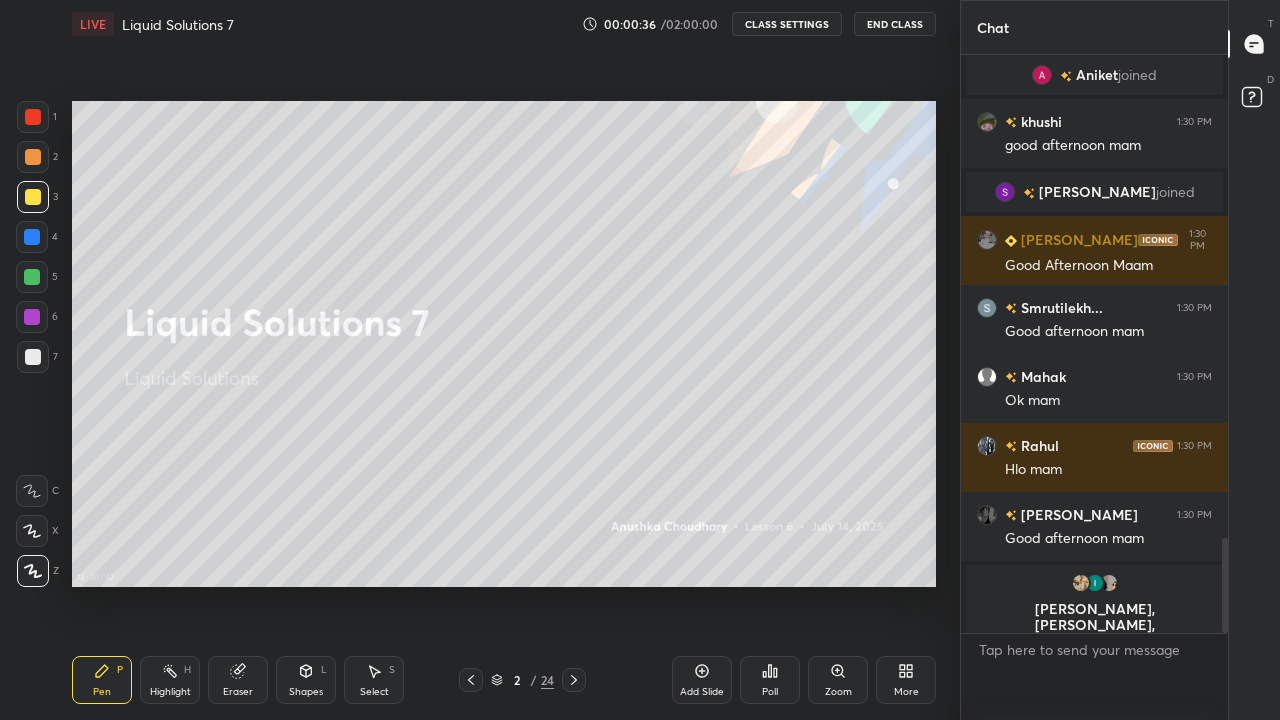 click on "Eraser" at bounding box center [238, 692] 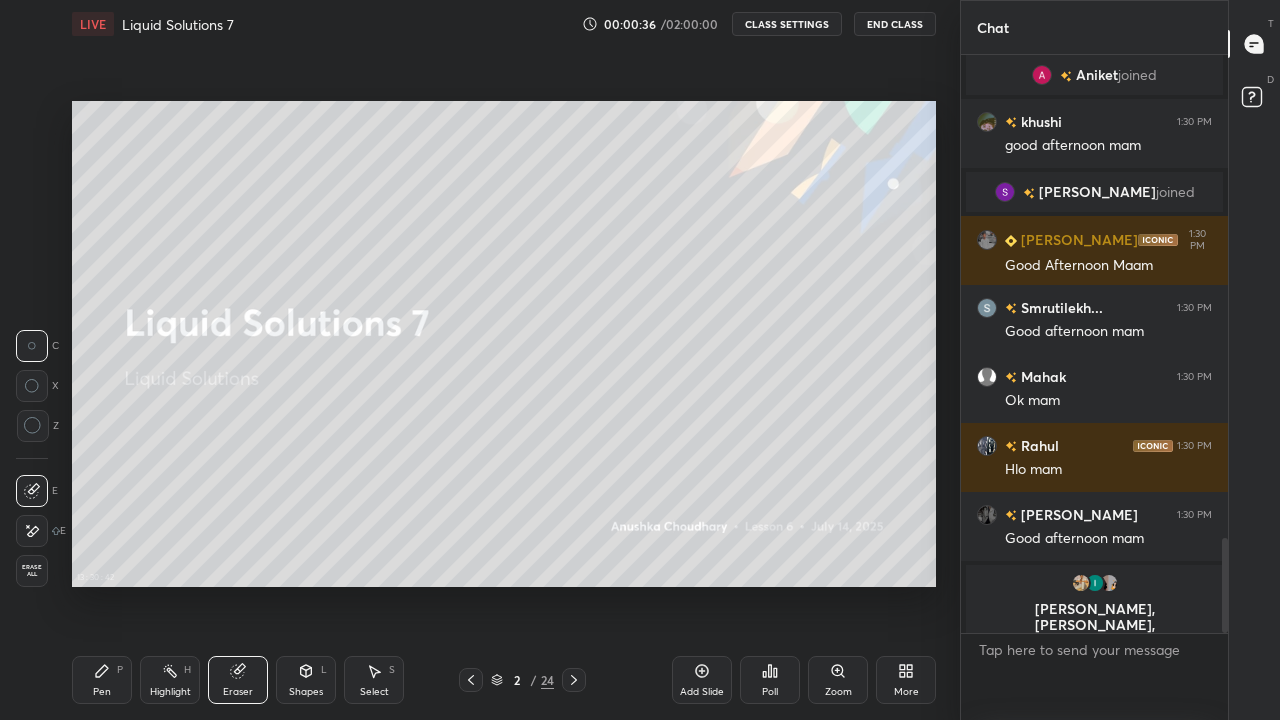 scroll, scrollTop: 2724, scrollLeft: 0, axis: vertical 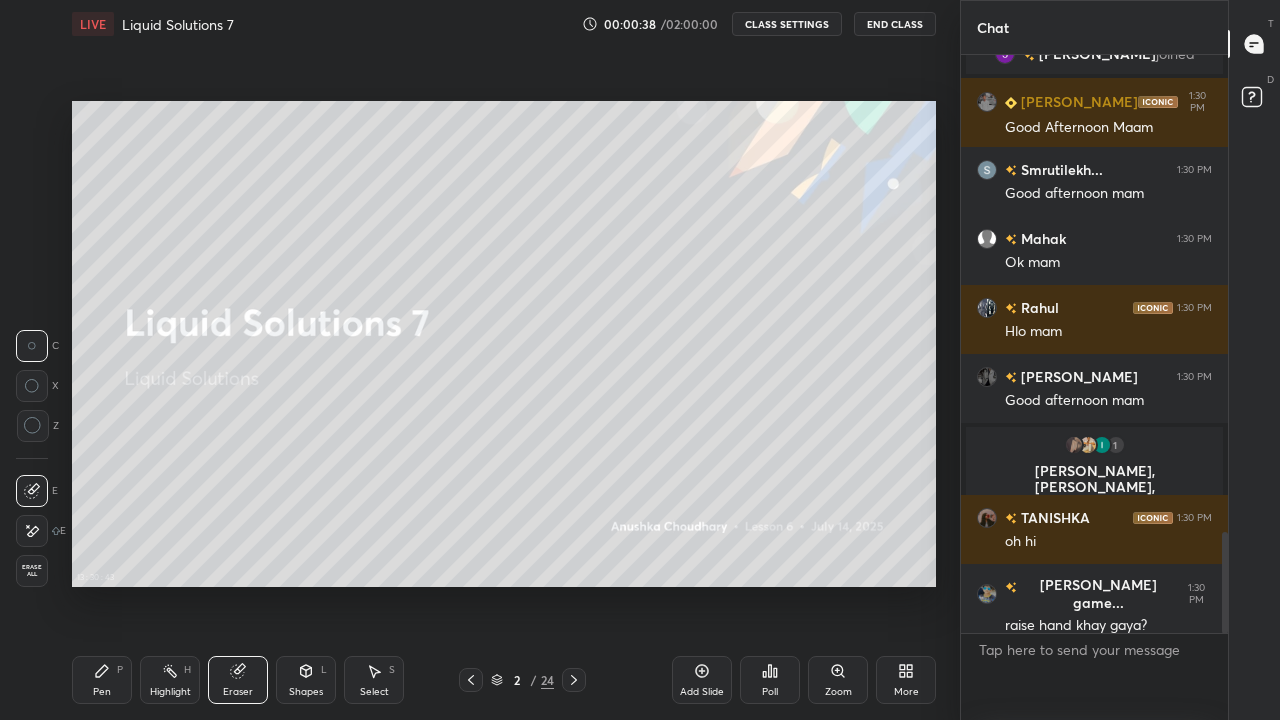 click 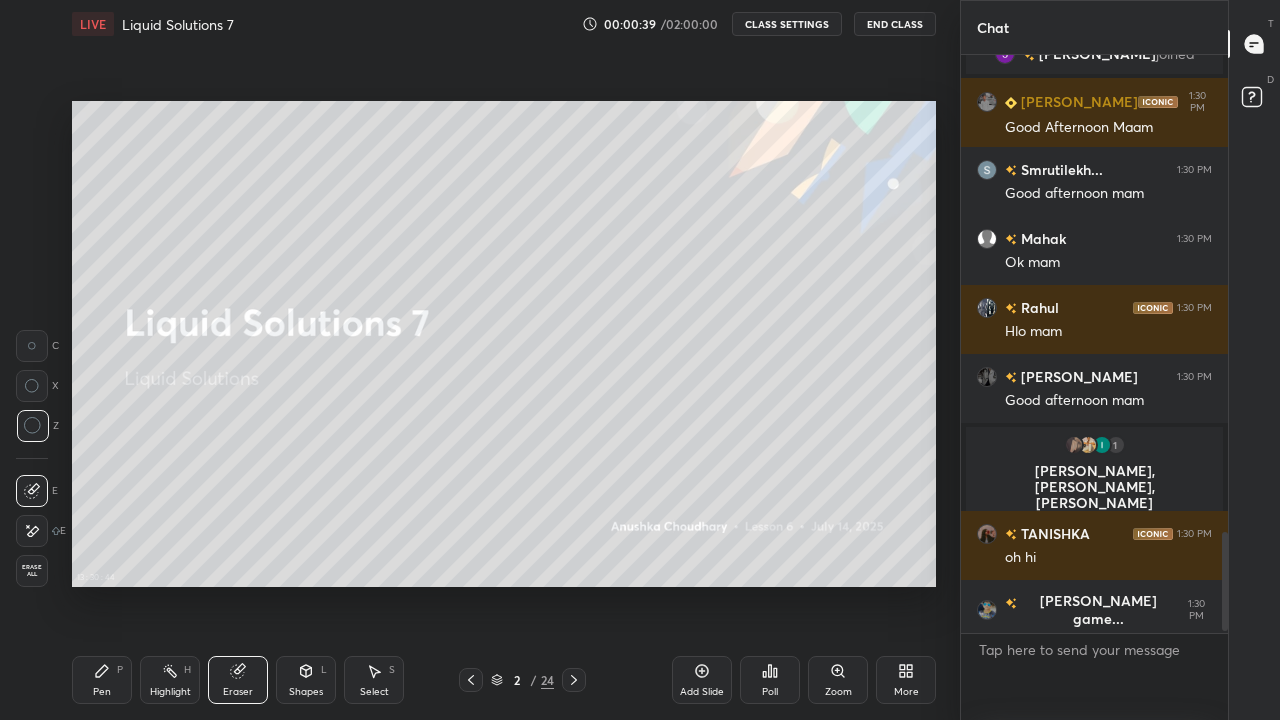scroll, scrollTop: 2788, scrollLeft: 0, axis: vertical 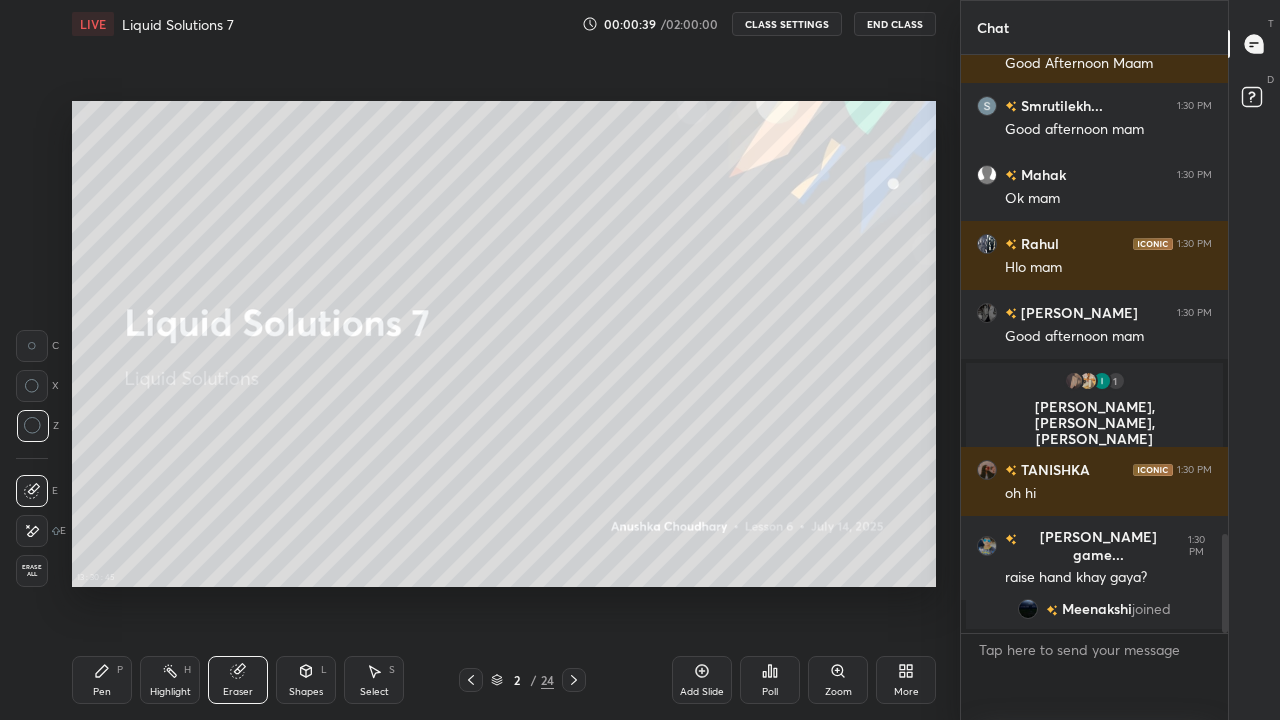 click on "Pen P" at bounding box center (102, 680) 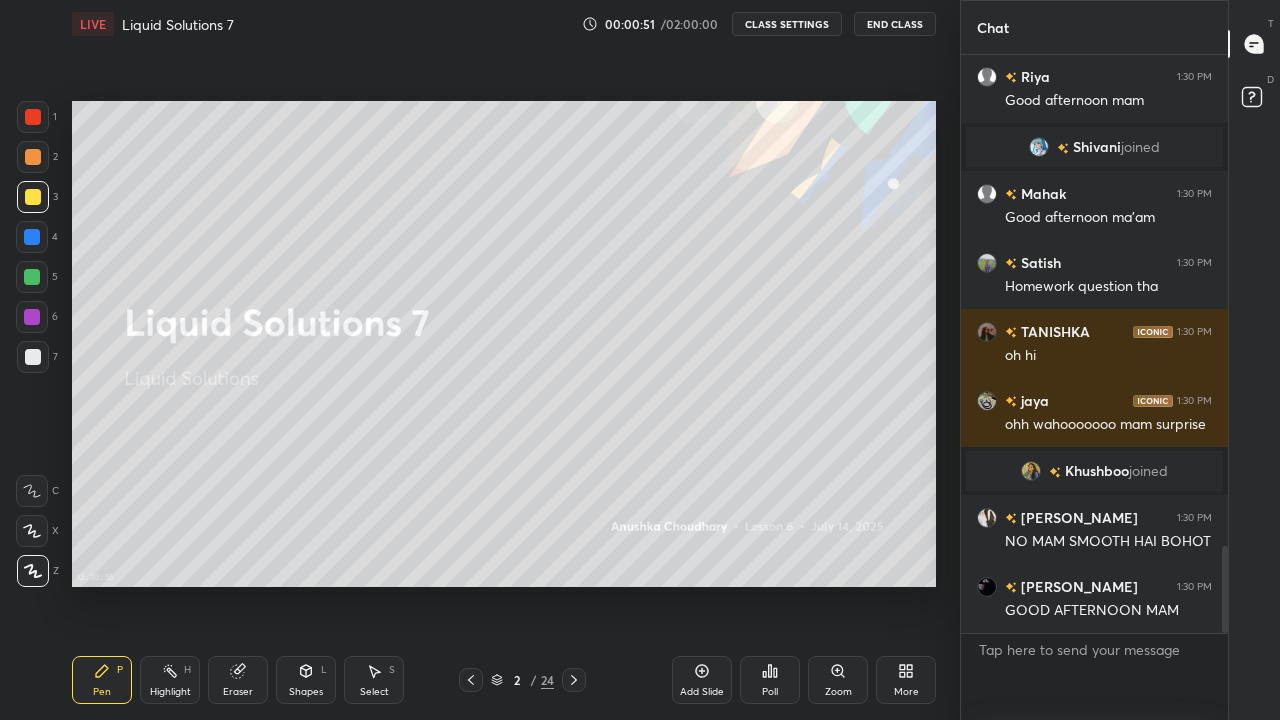 scroll, scrollTop: 3416, scrollLeft: 0, axis: vertical 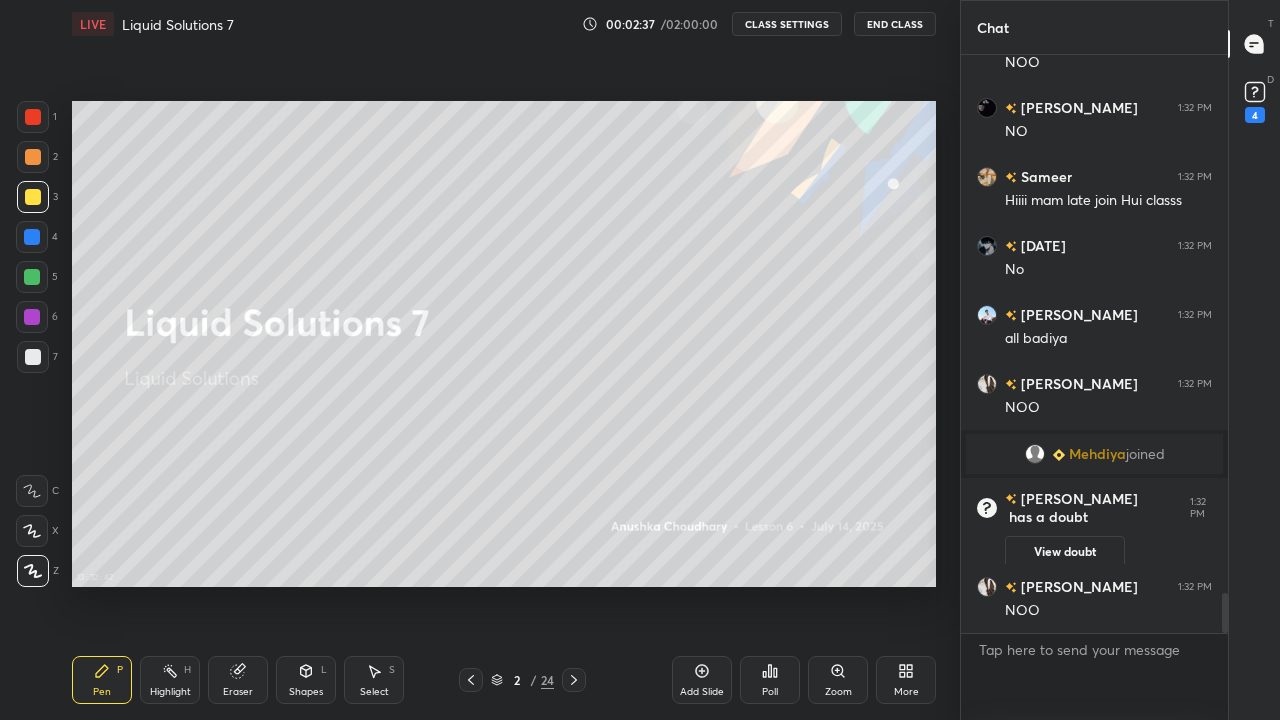 click 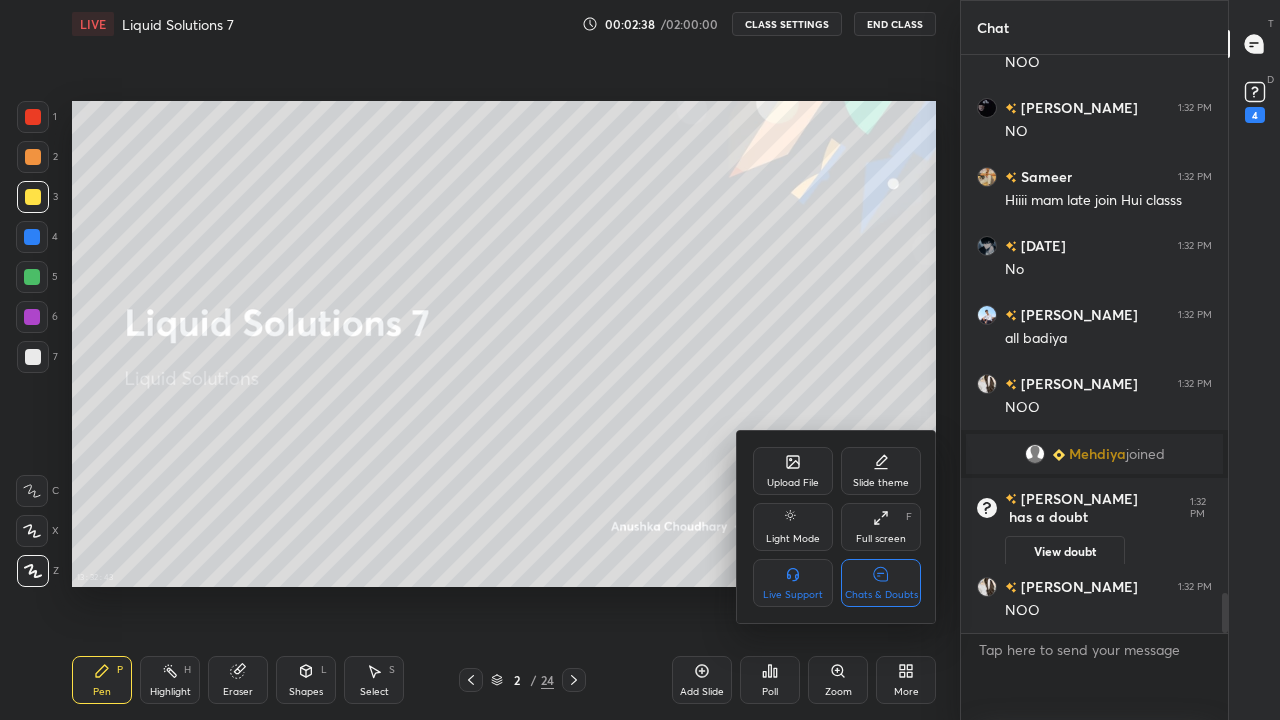 scroll, scrollTop: 7934, scrollLeft: 0, axis: vertical 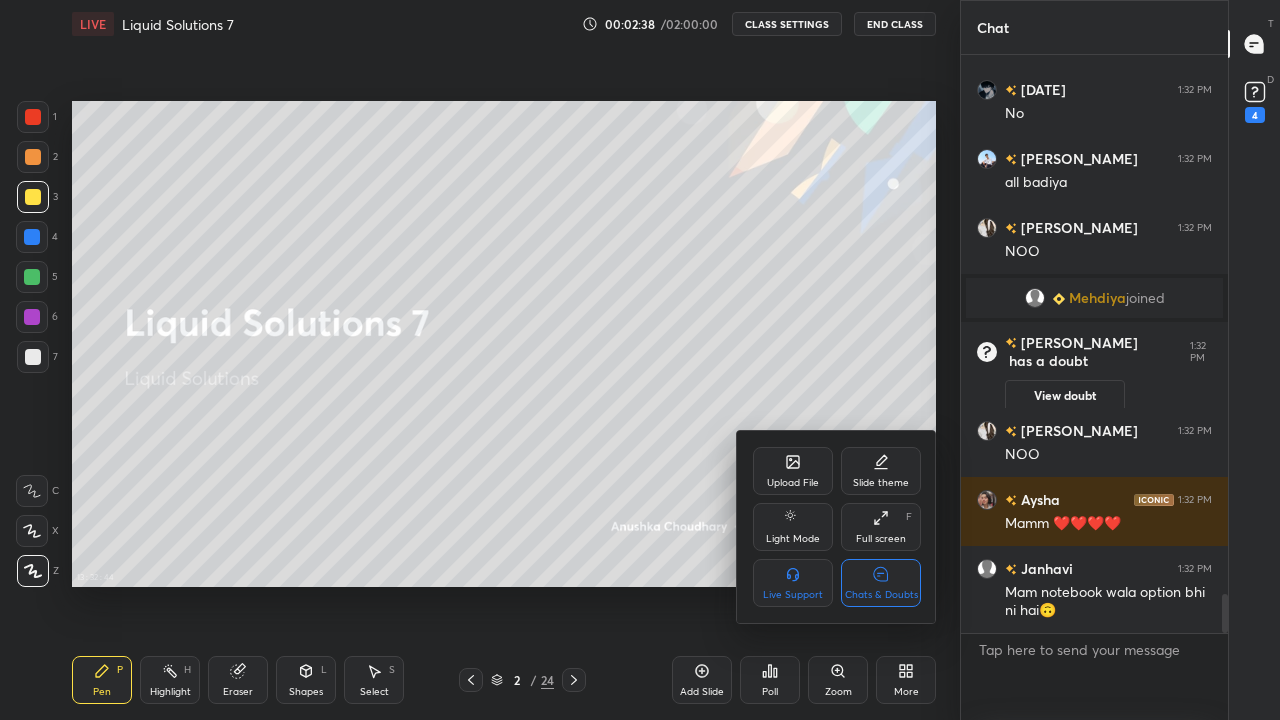 click 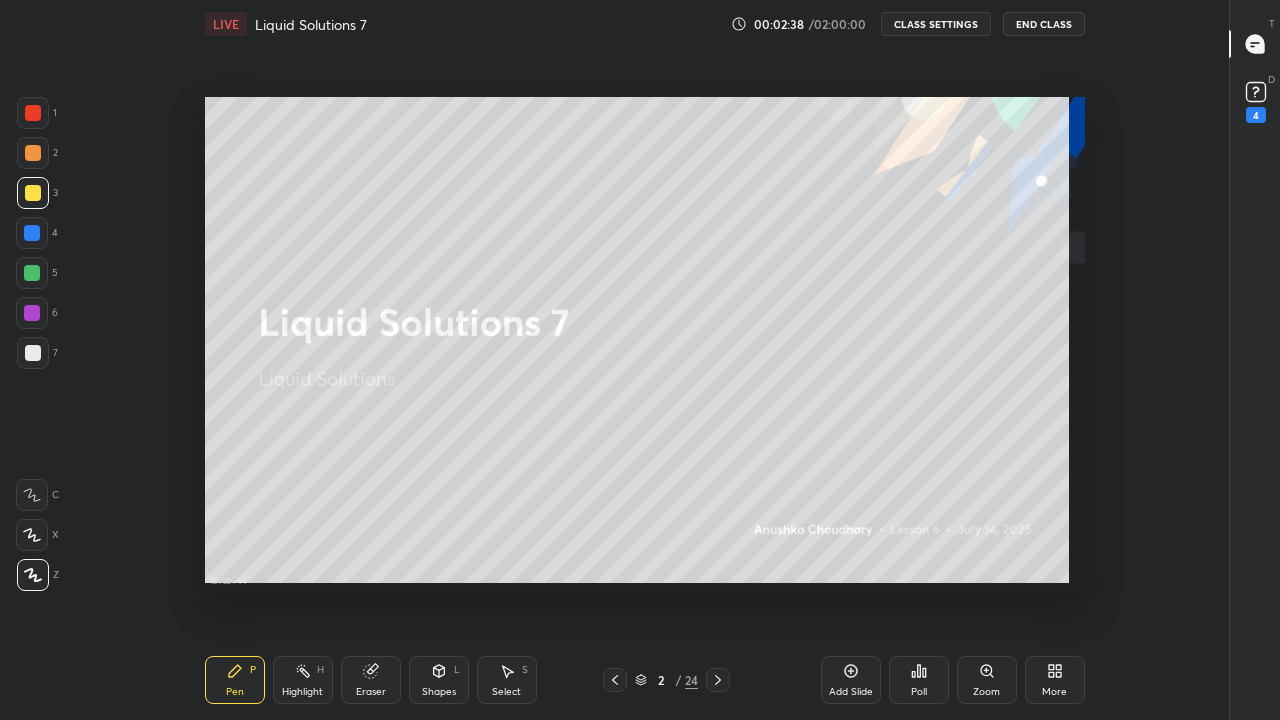 scroll, scrollTop: 7, scrollLeft: 1, axis: both 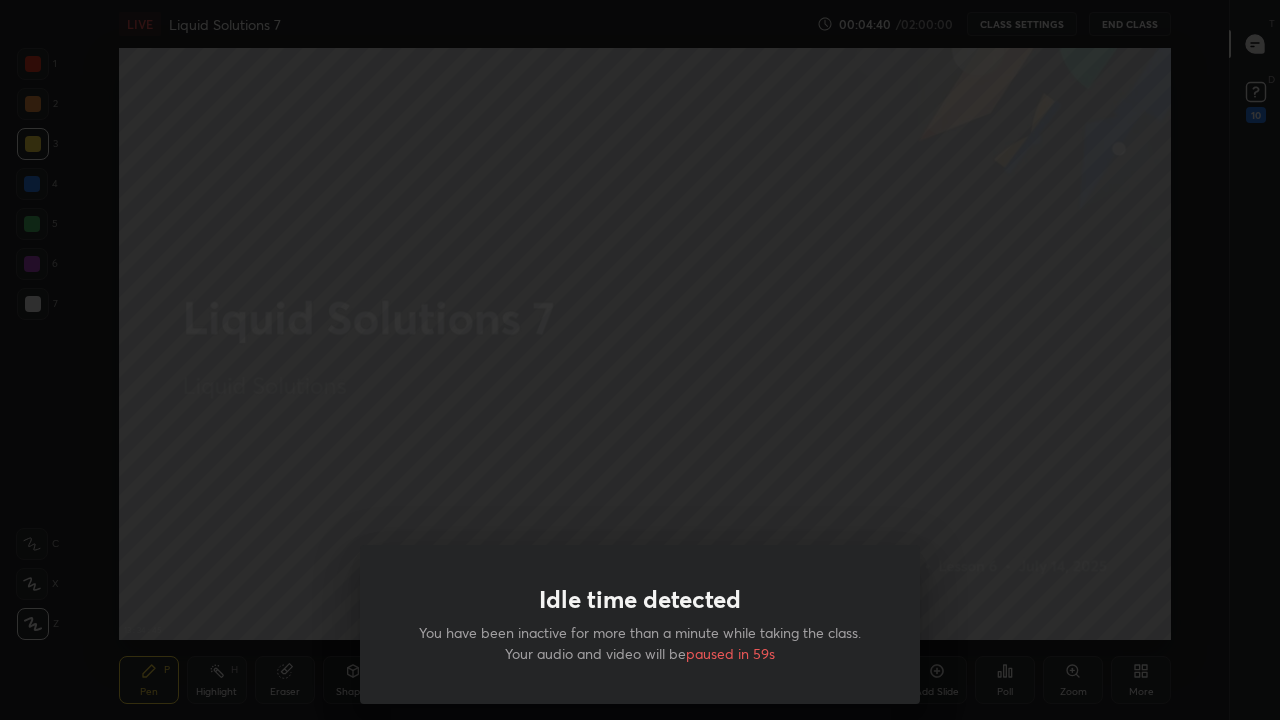 click on "Idle time detected You have been inactive for more than a minute while taking the class. Your audio and video will be  paused in 59s" at bounding box center (640, 360) 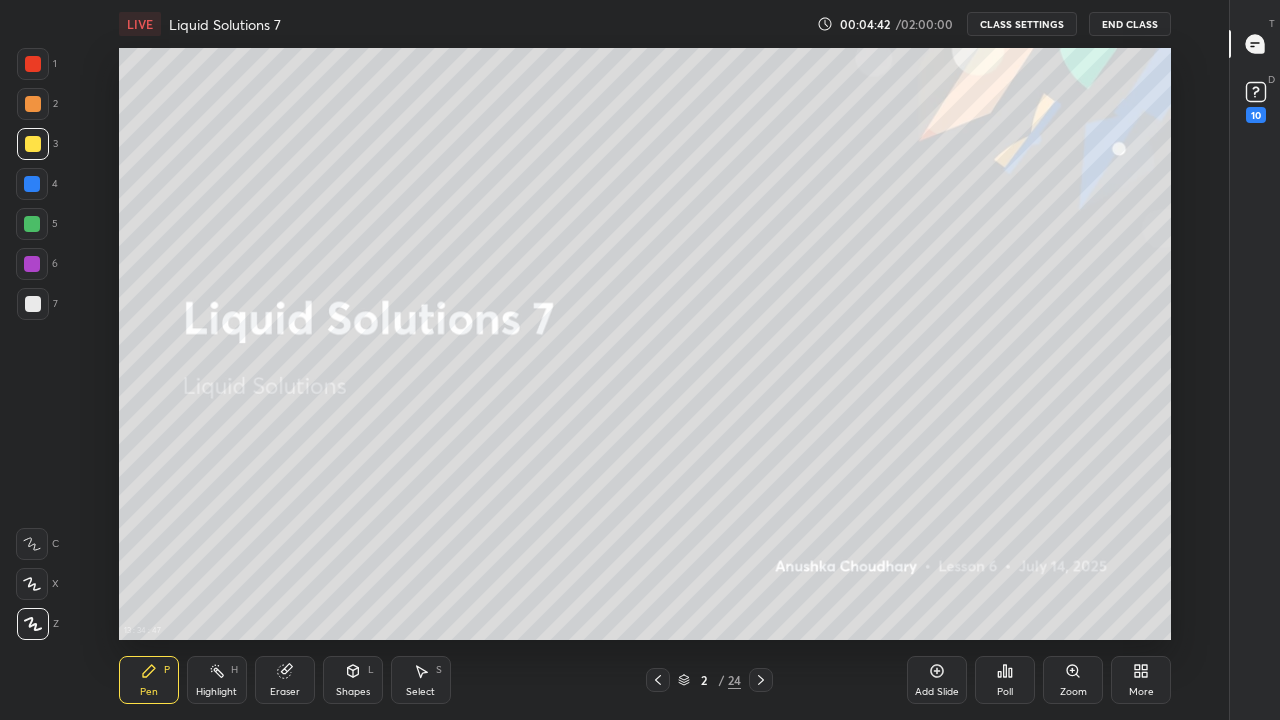 click 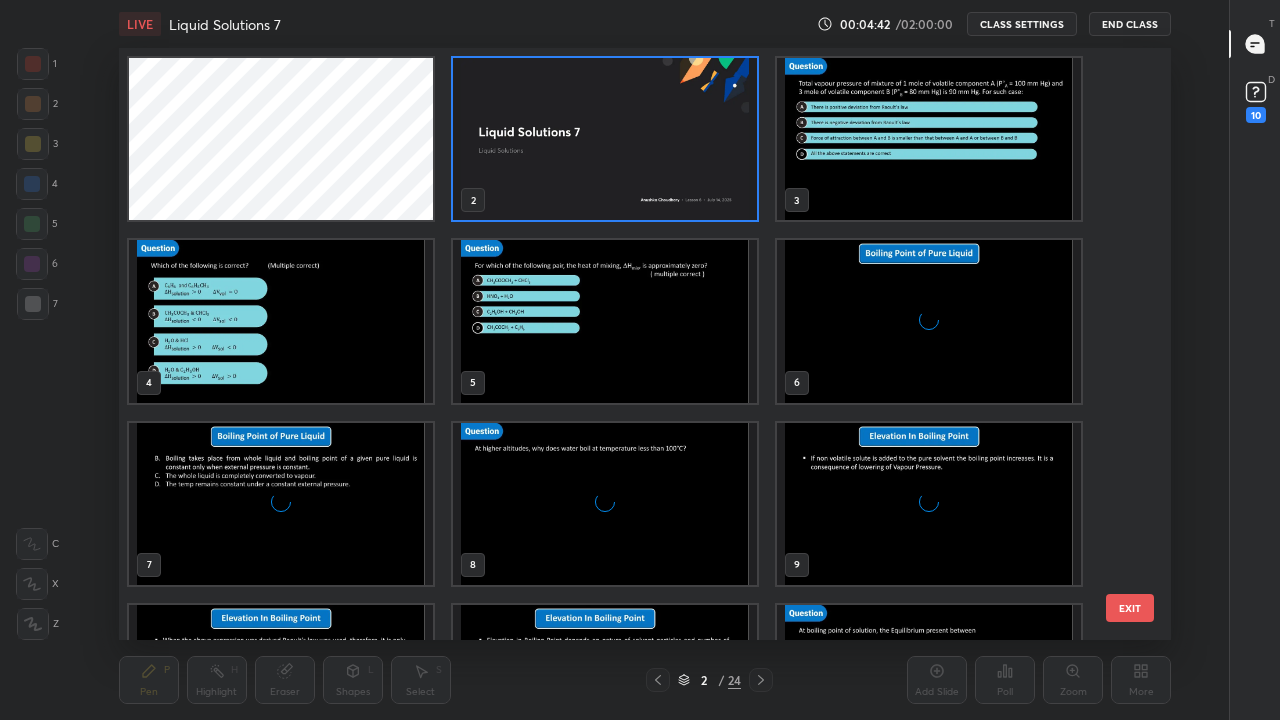 scroll, scrollTop: 7, scrollLeft: 10, axis: both 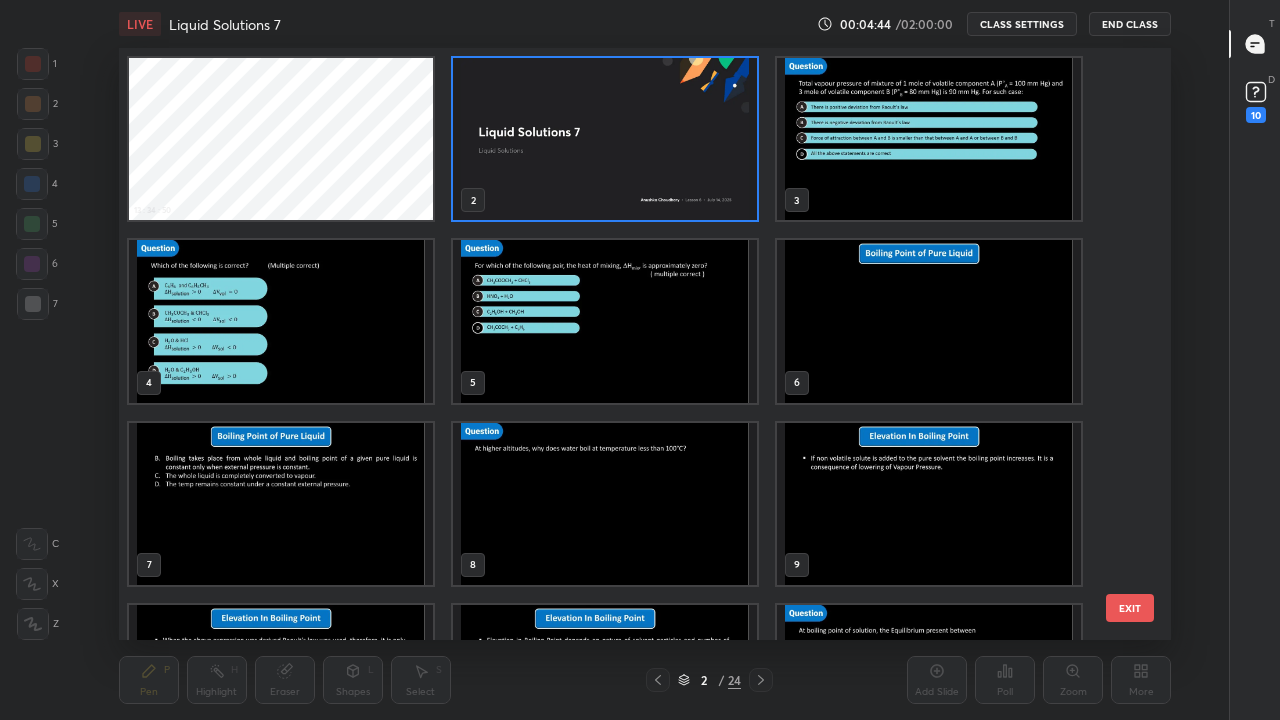 click at bounding box center (929, 139) 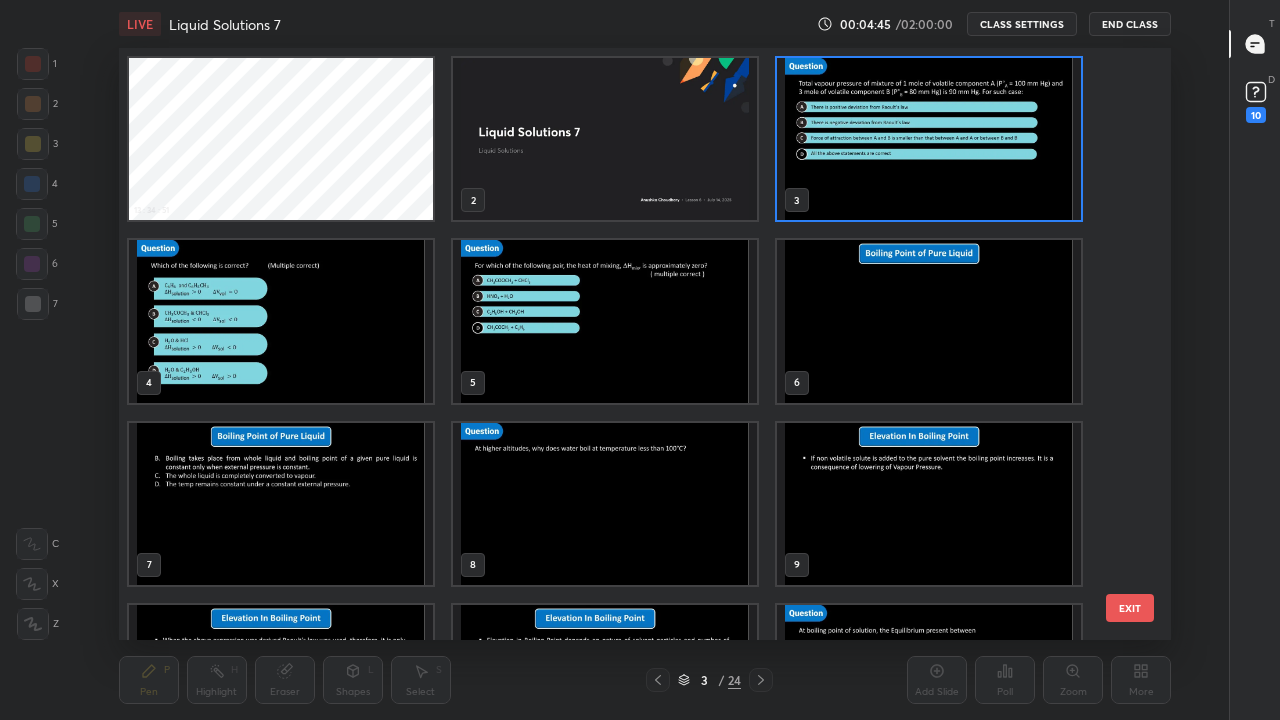 click at bounding box center [929, 139] 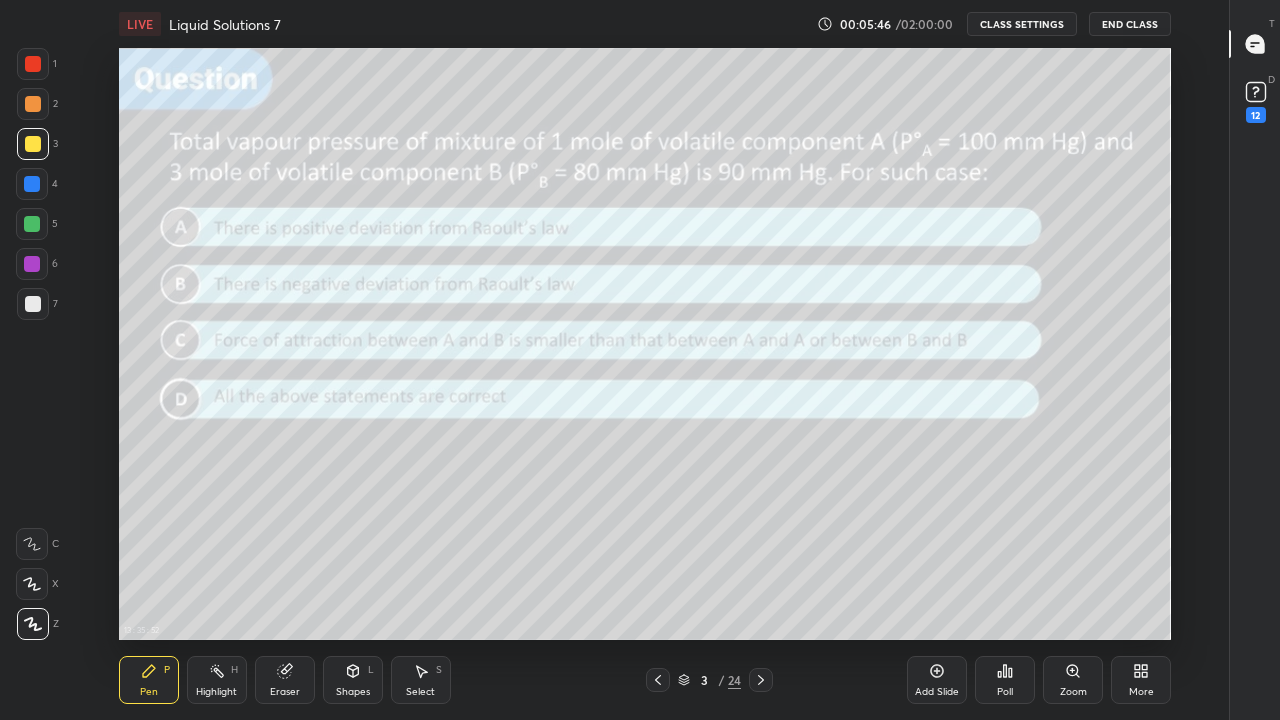 click at bounding box center [33, 144] 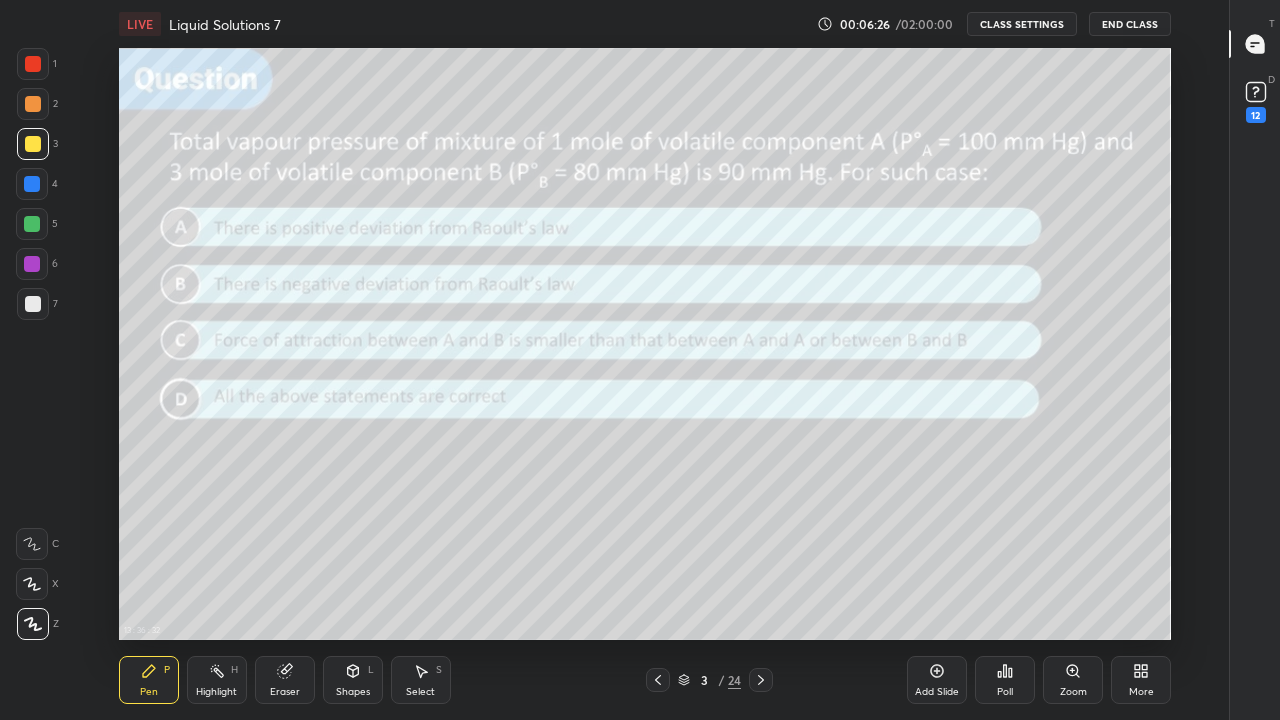 click 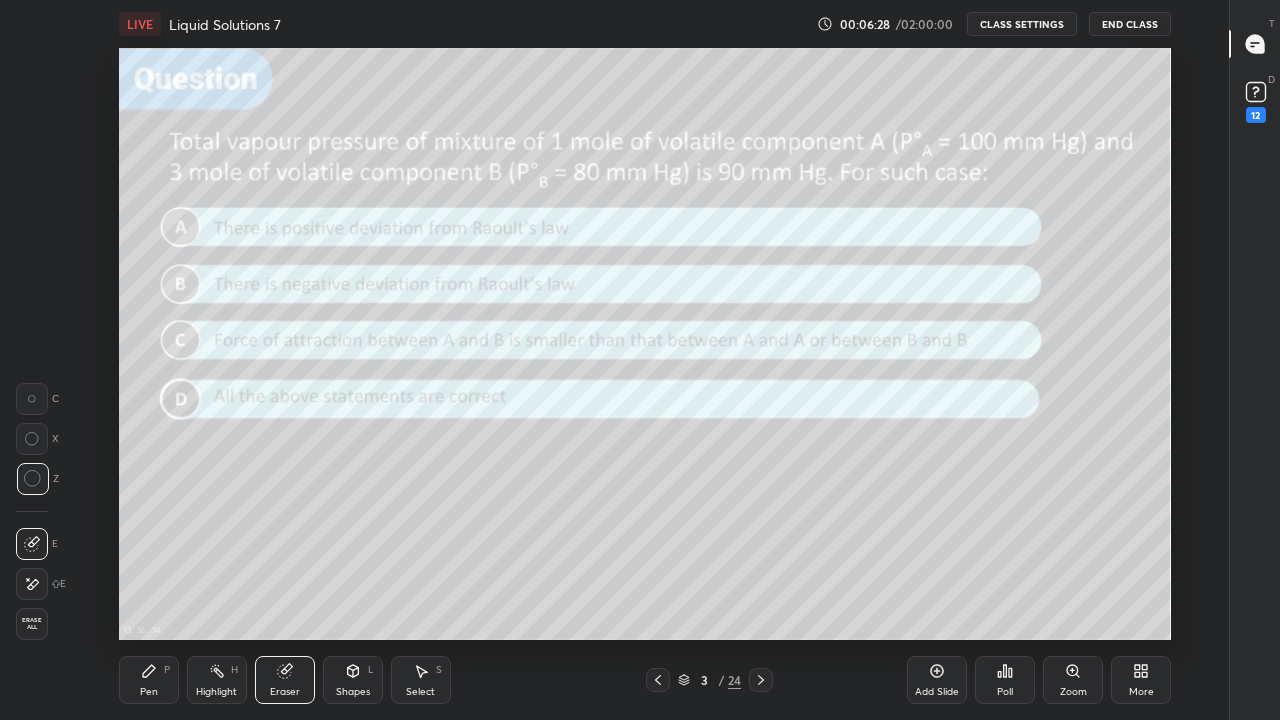 click on "Pen P" at bounding box center (149, 680) 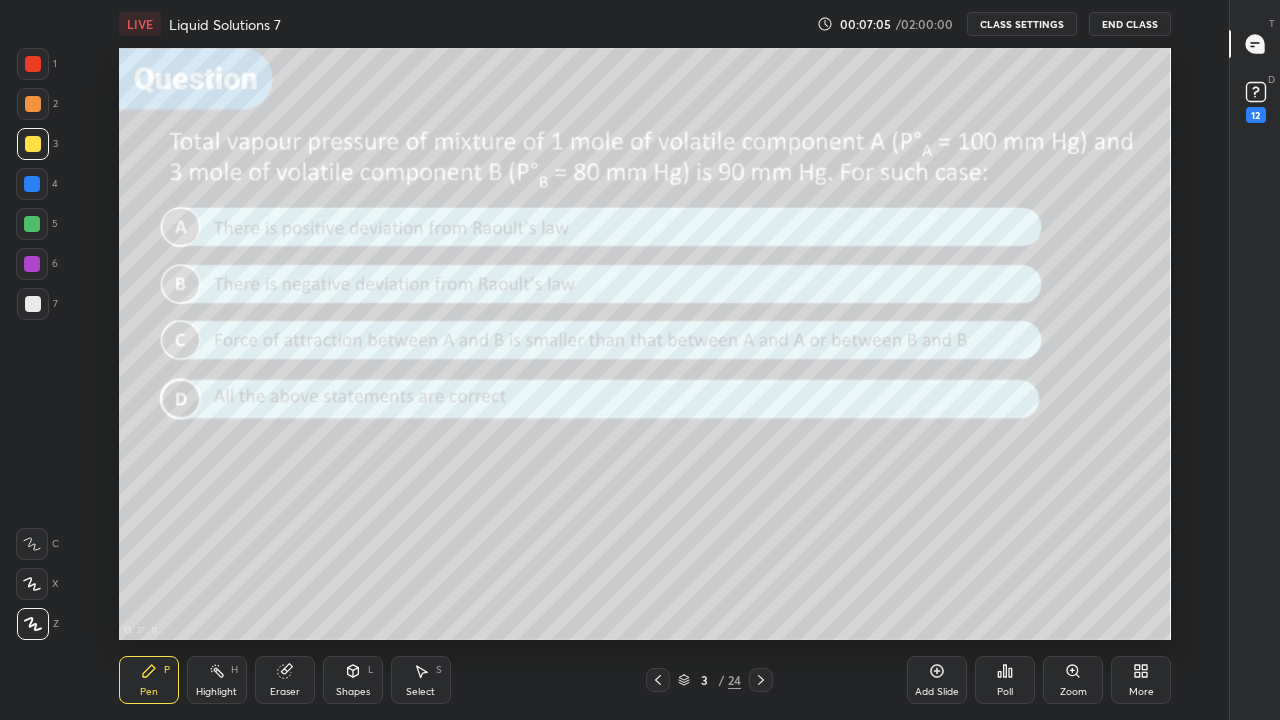 click 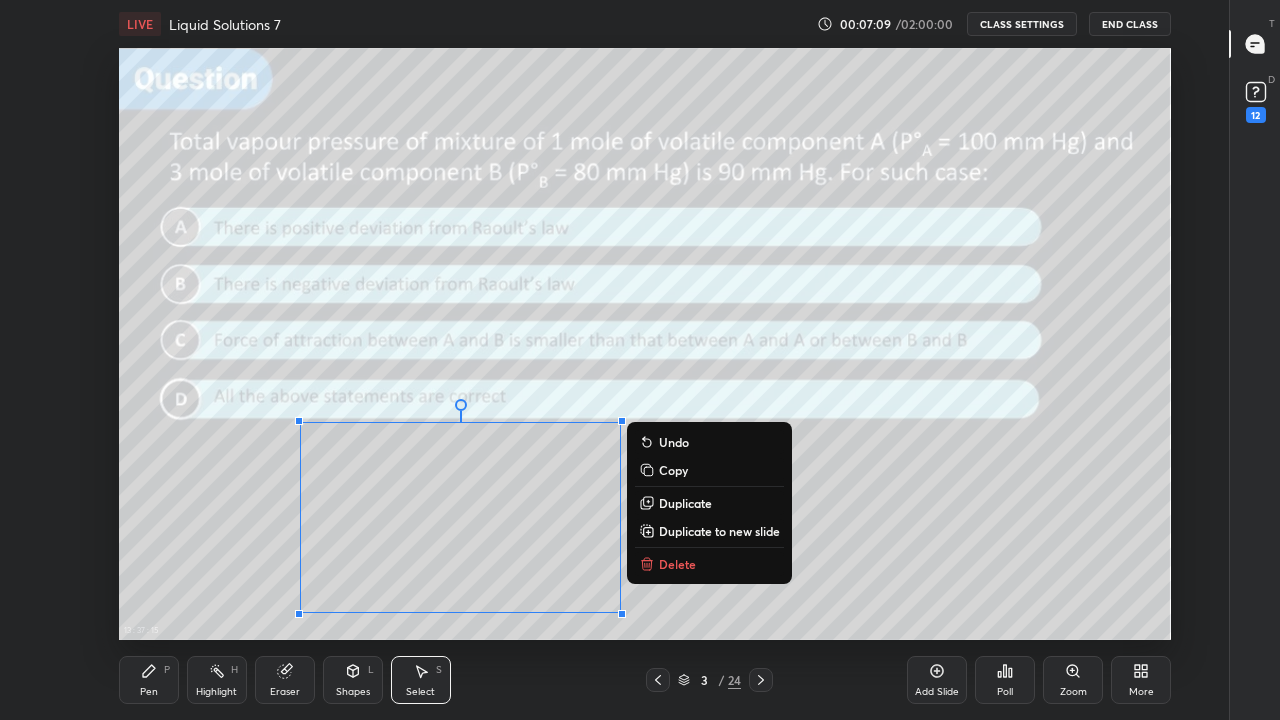 click on "Pen P" at bounding box center [149, 680] 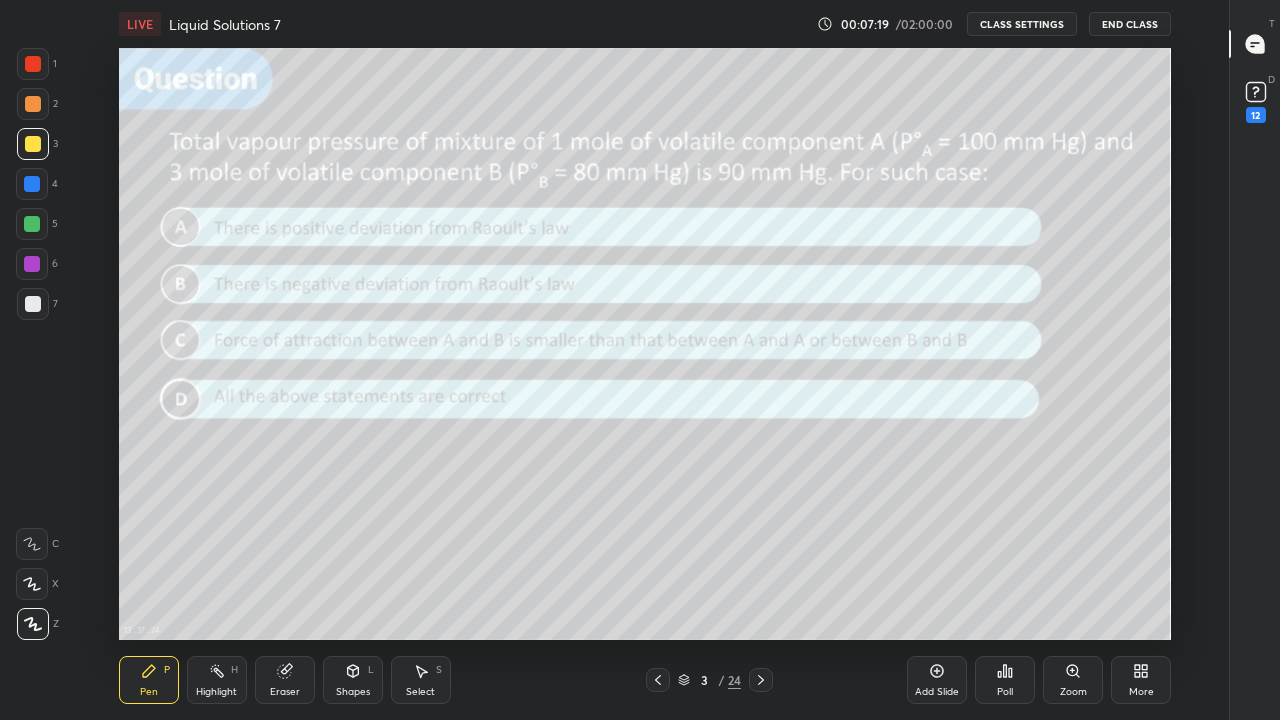 click on "Add Slide" at bounding box center (937, 680) 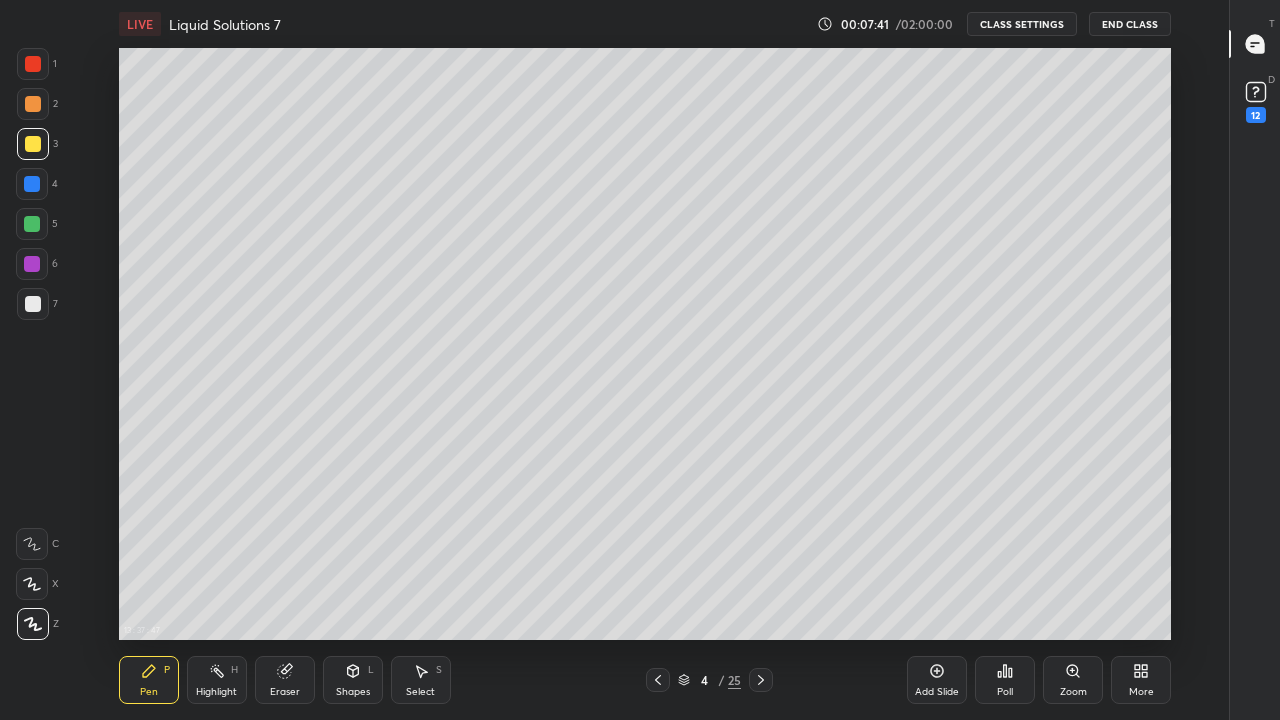 click 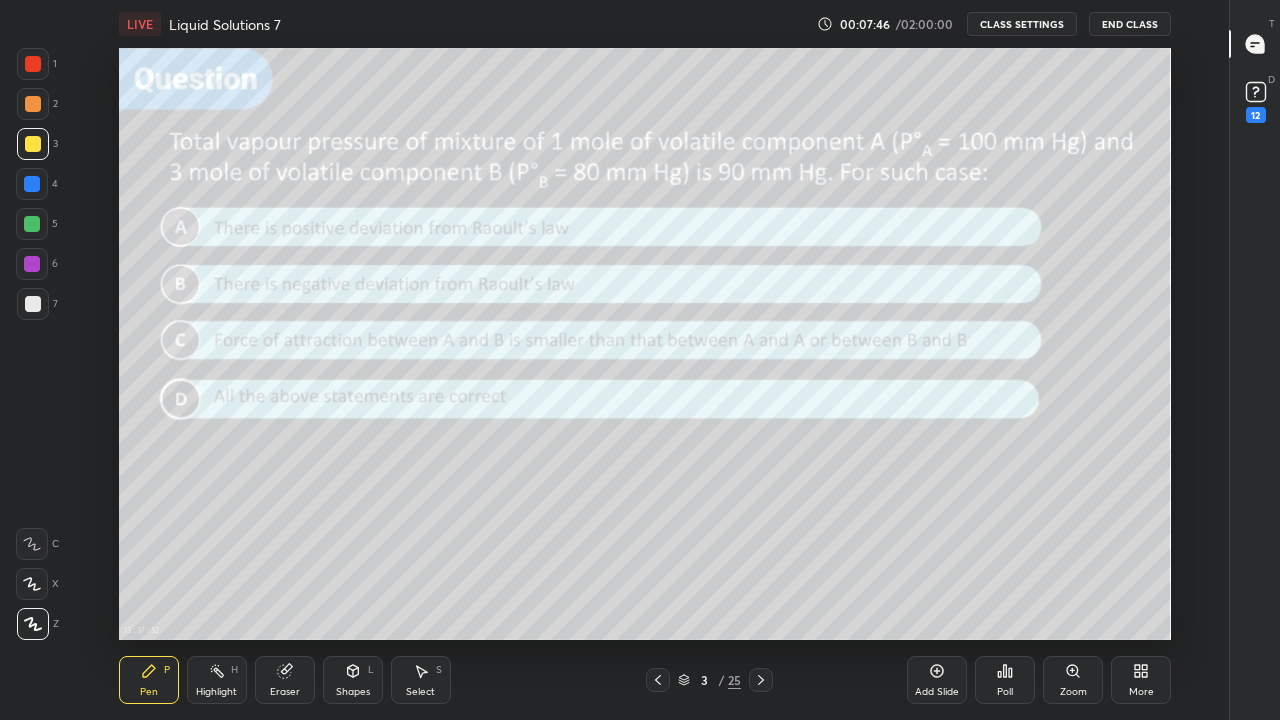 click 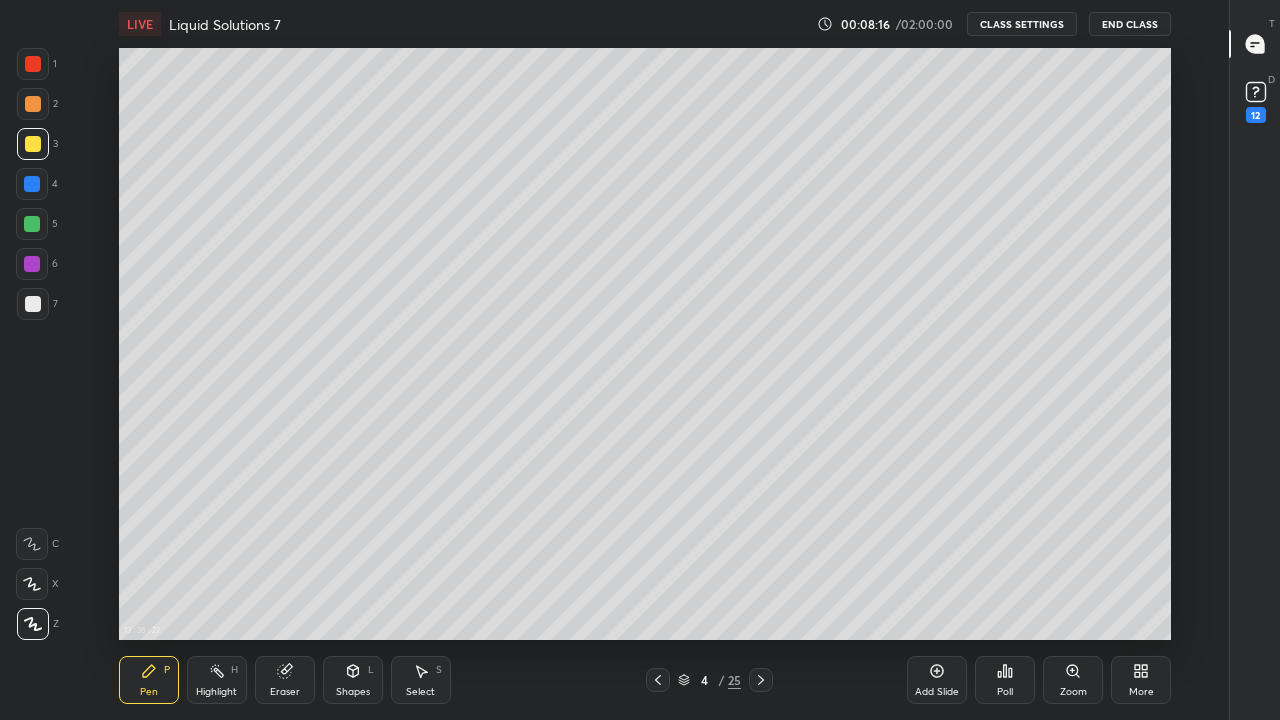 click 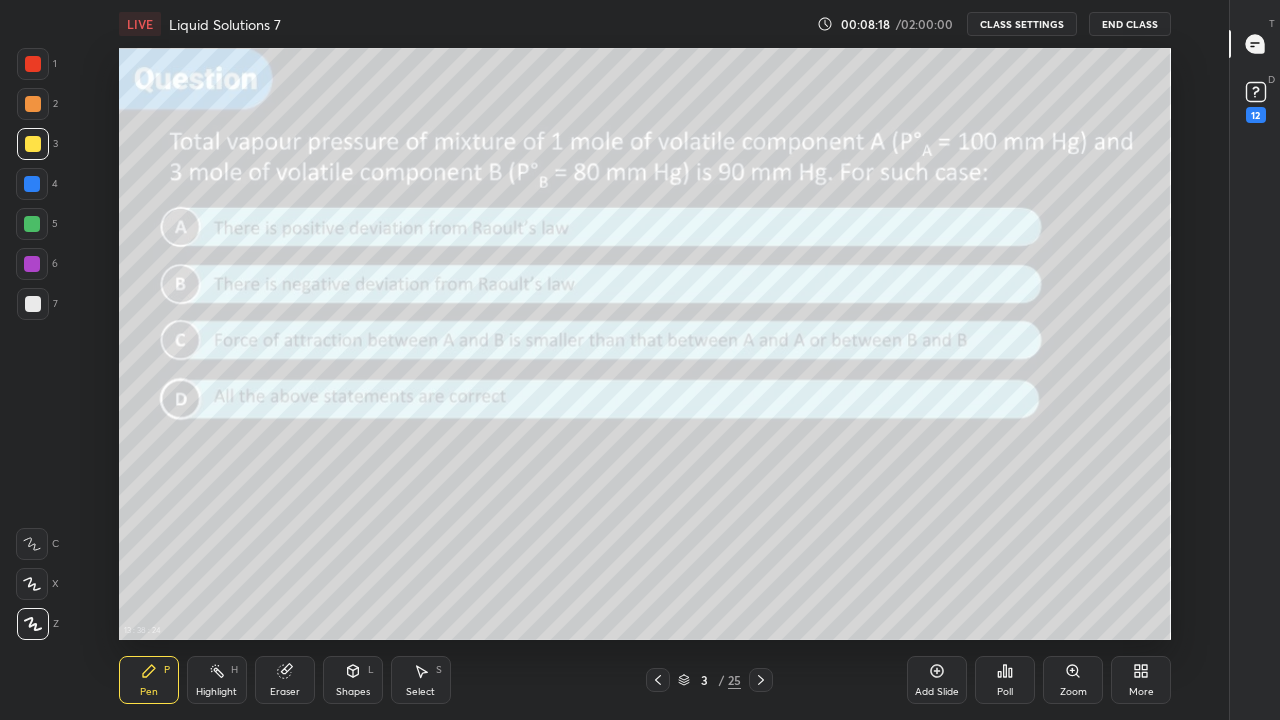 click 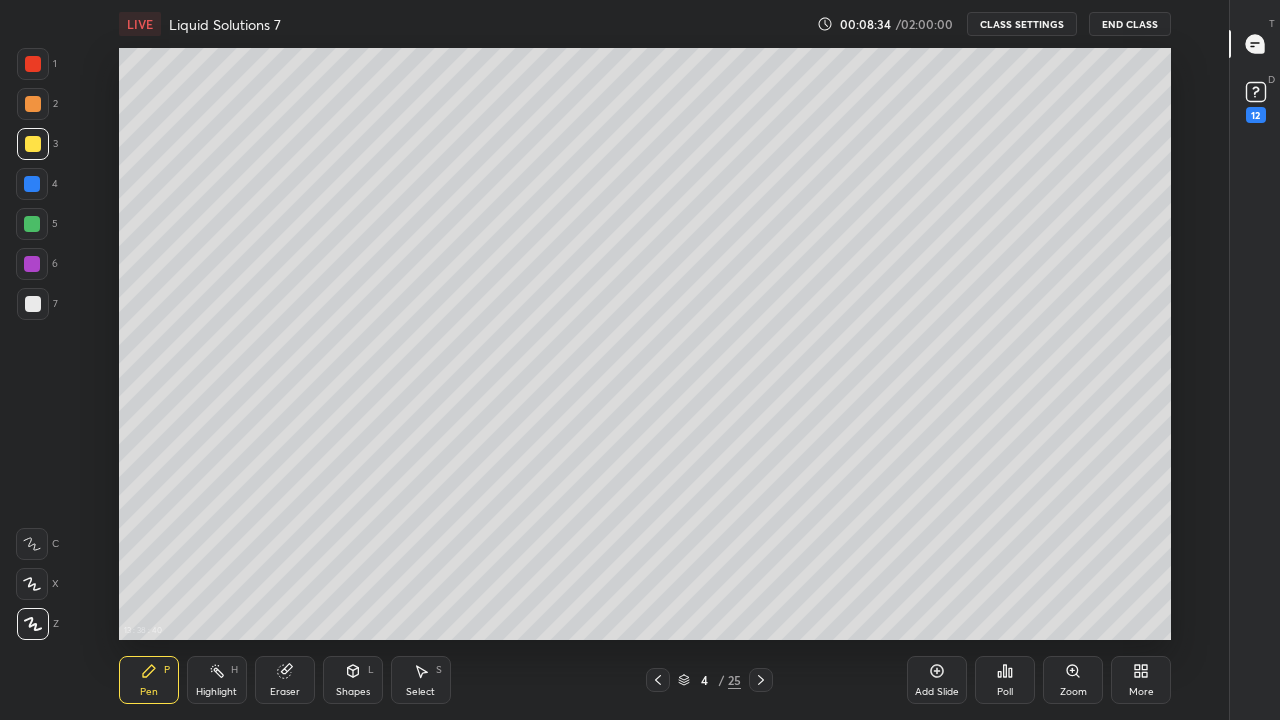 click at bounding box center (658, 680) 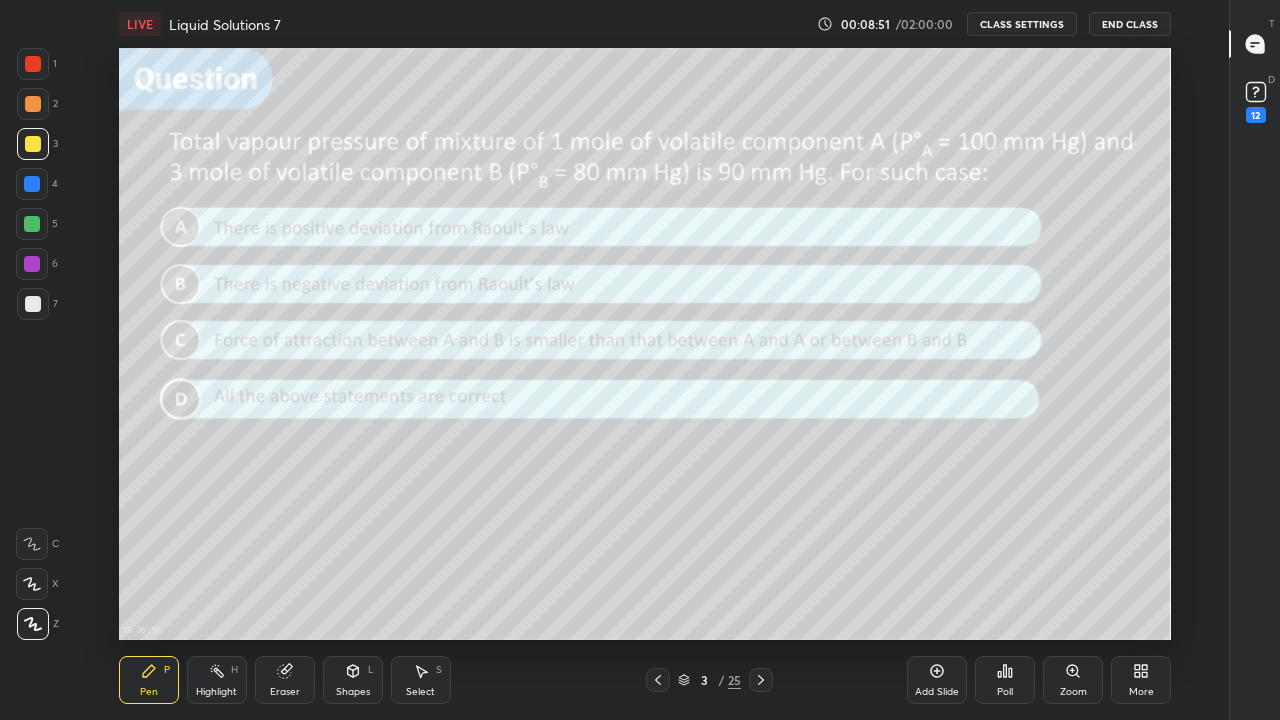 click 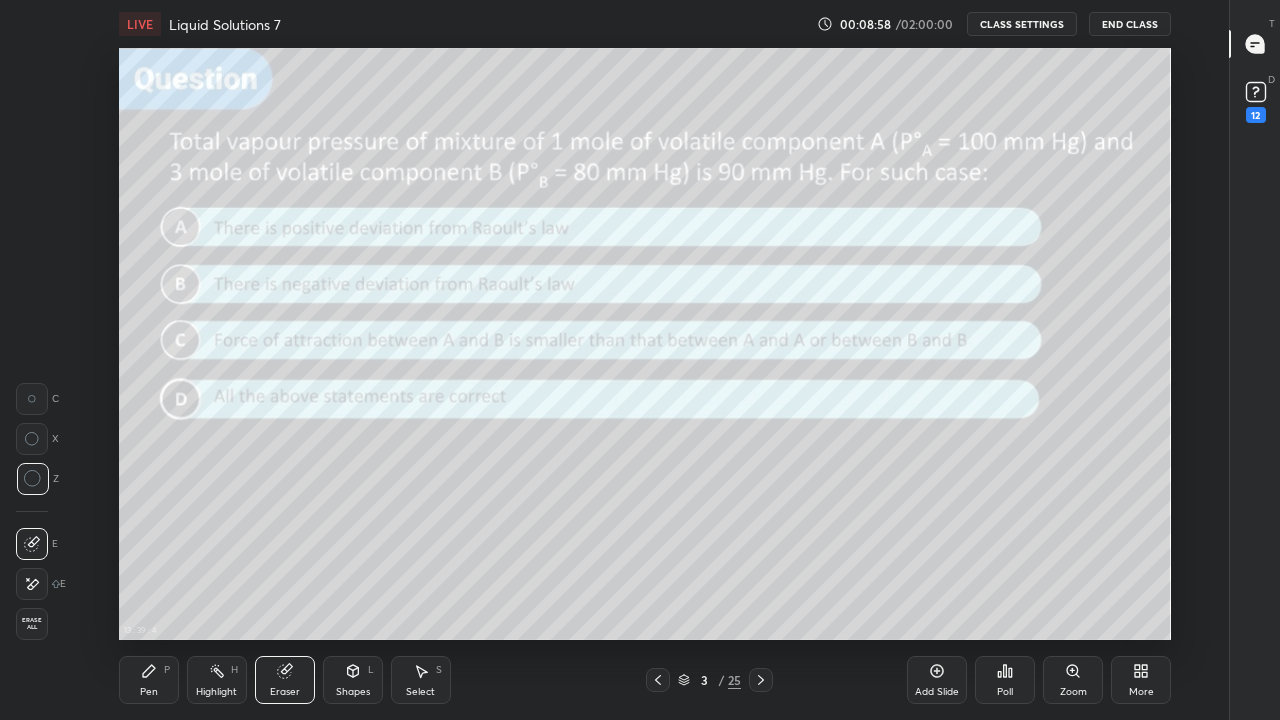 click at bounding box center (761, 680) 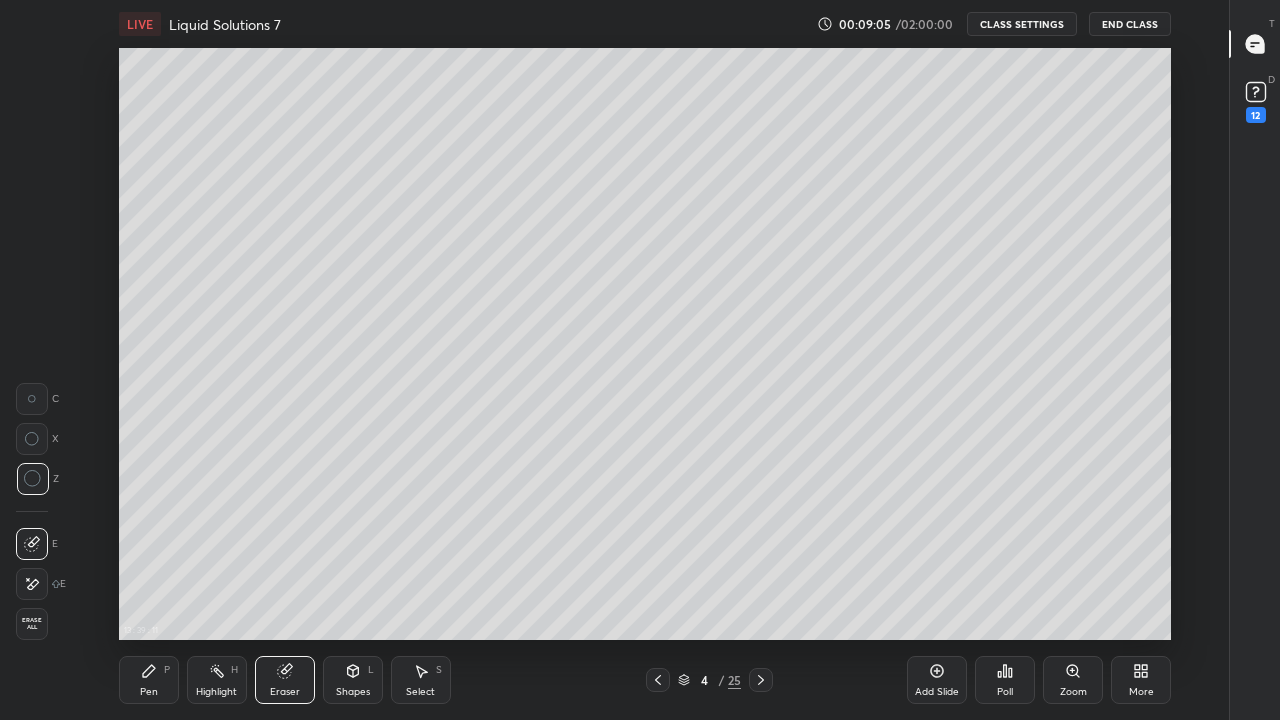 click 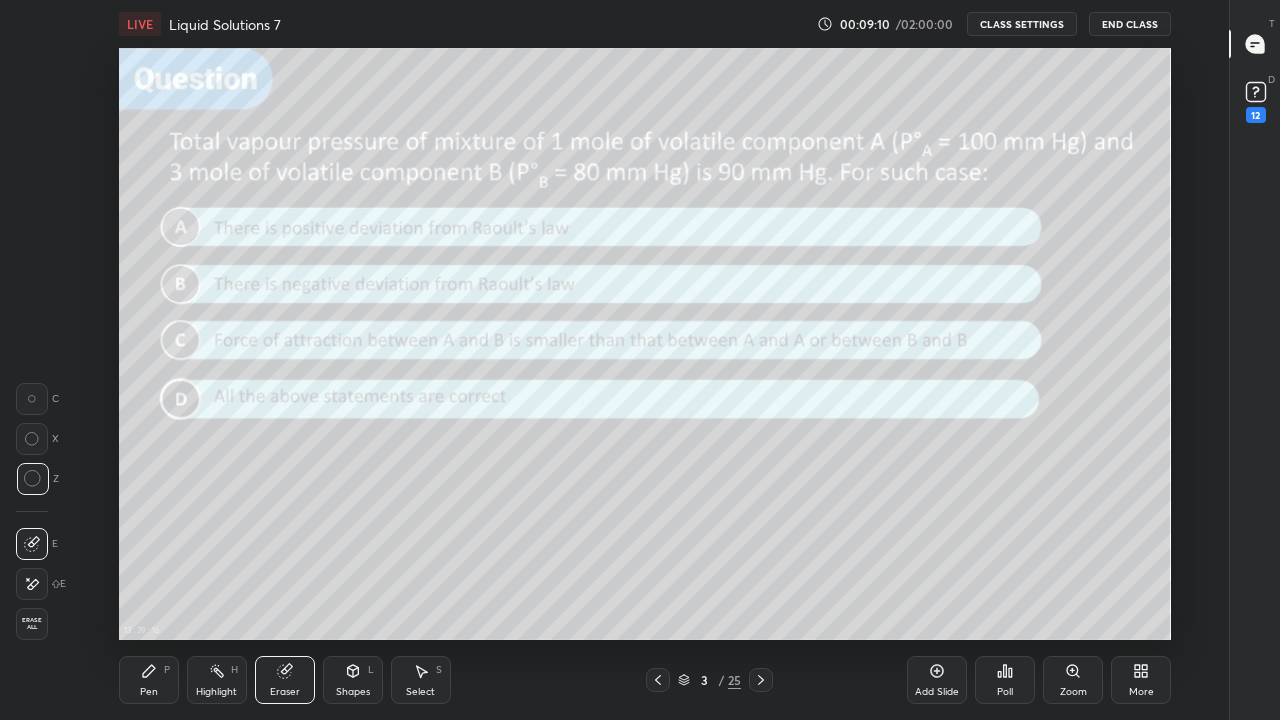 click 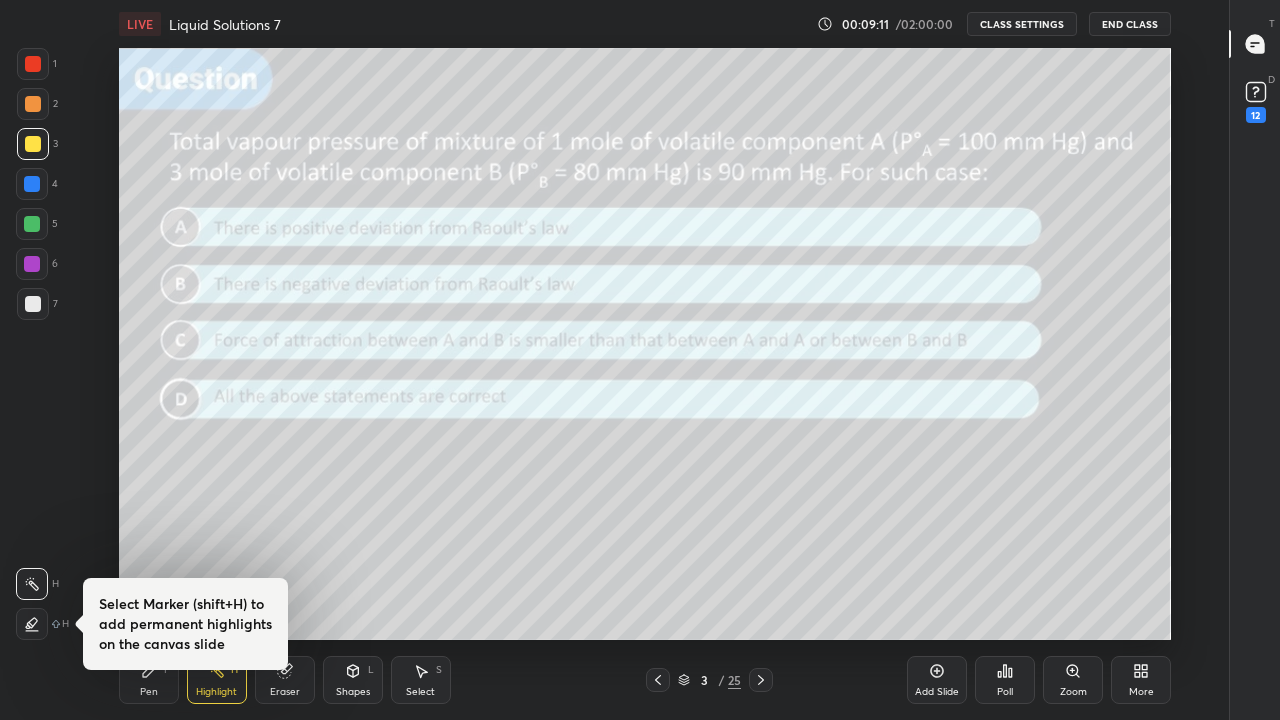 click 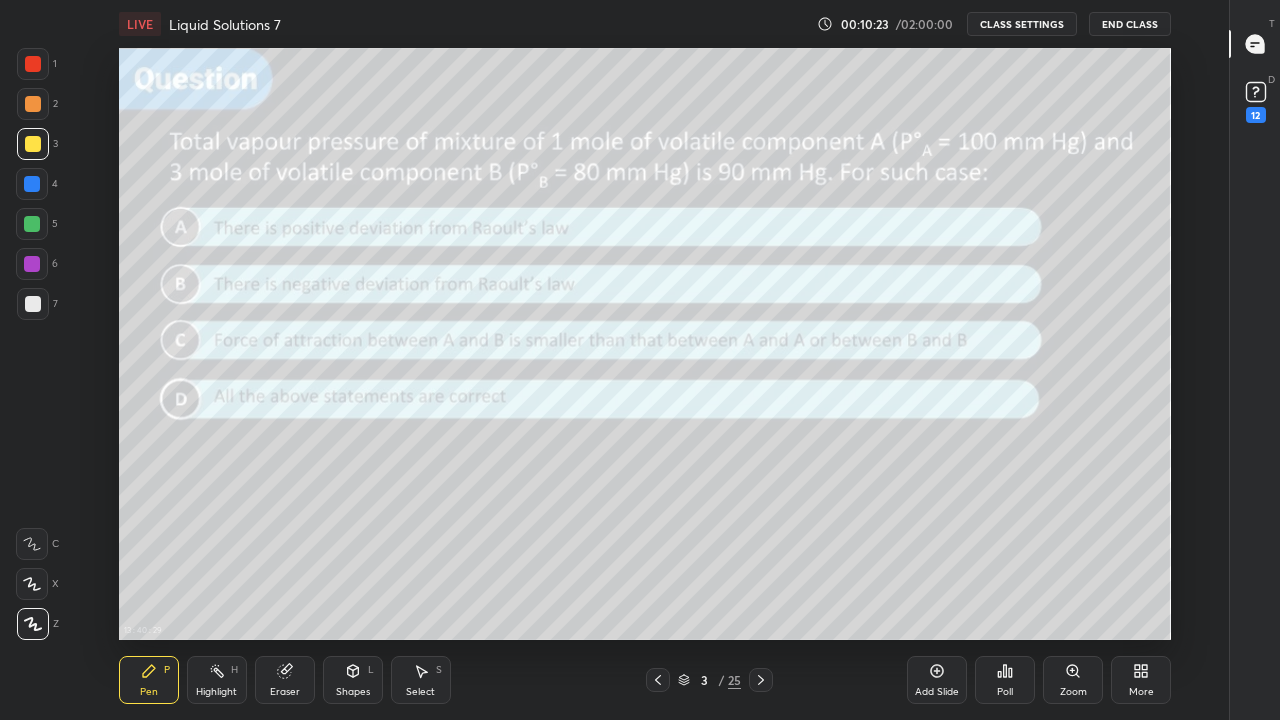 click 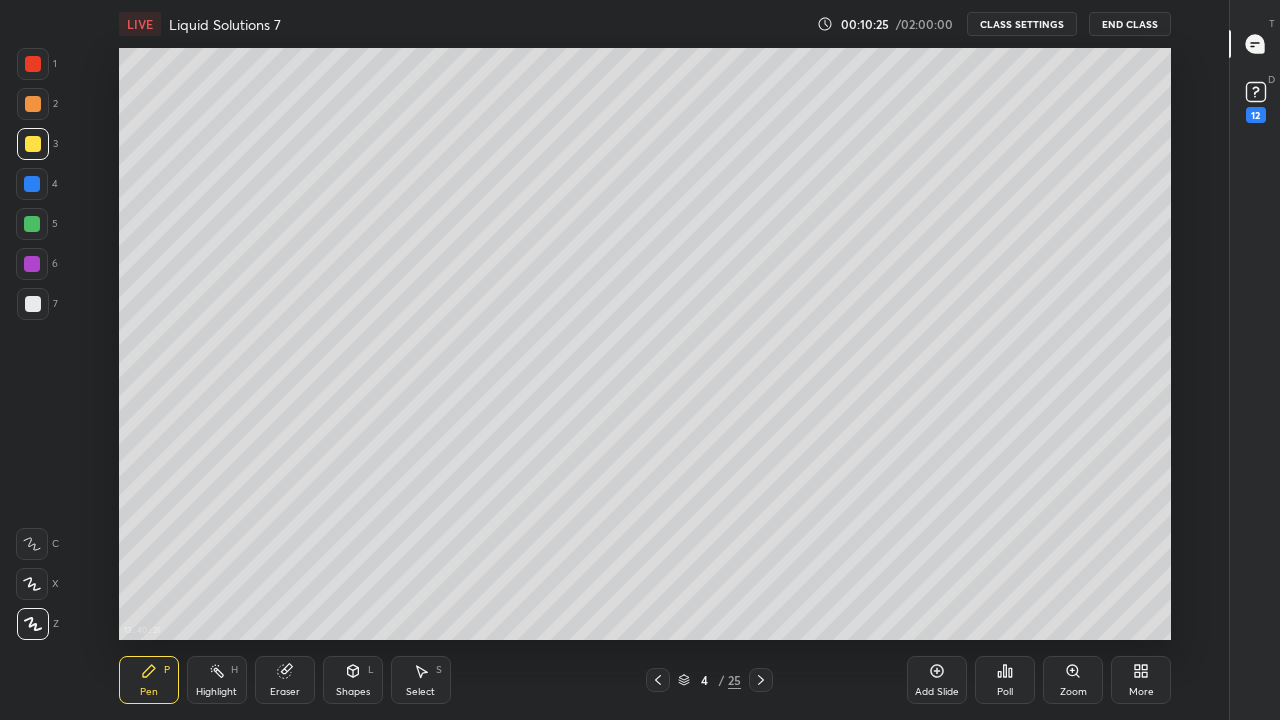 click 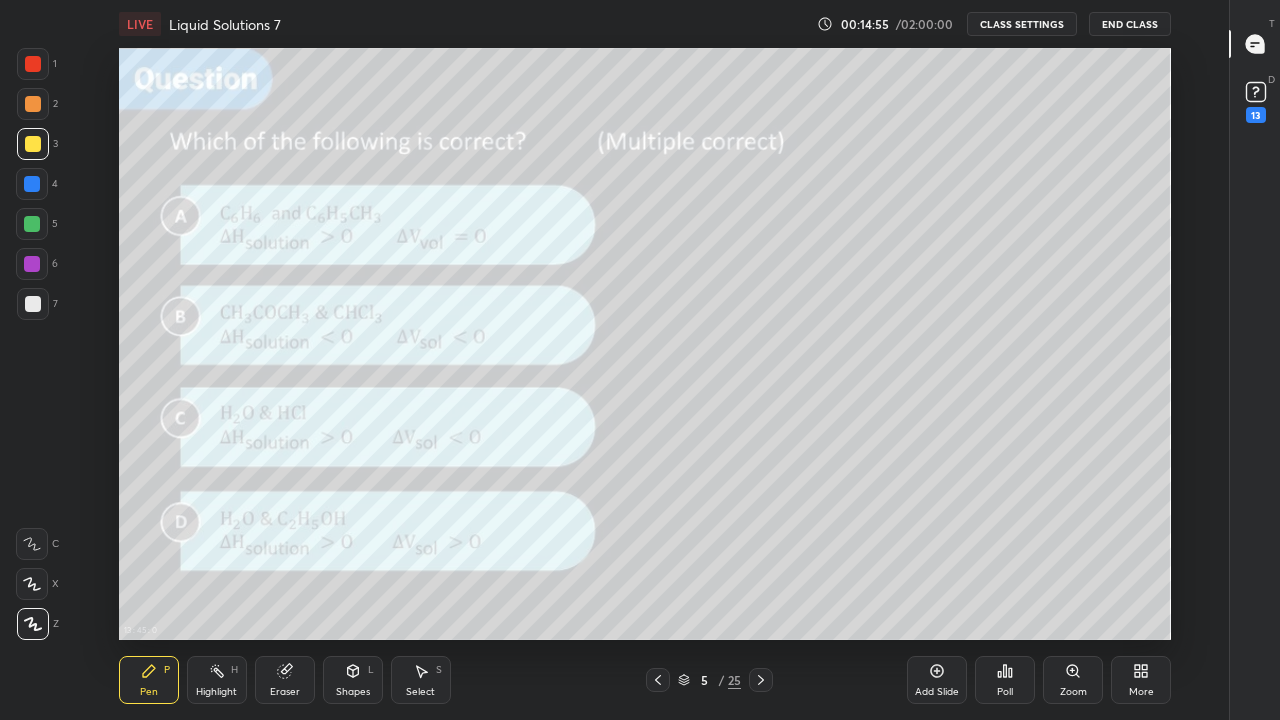 click 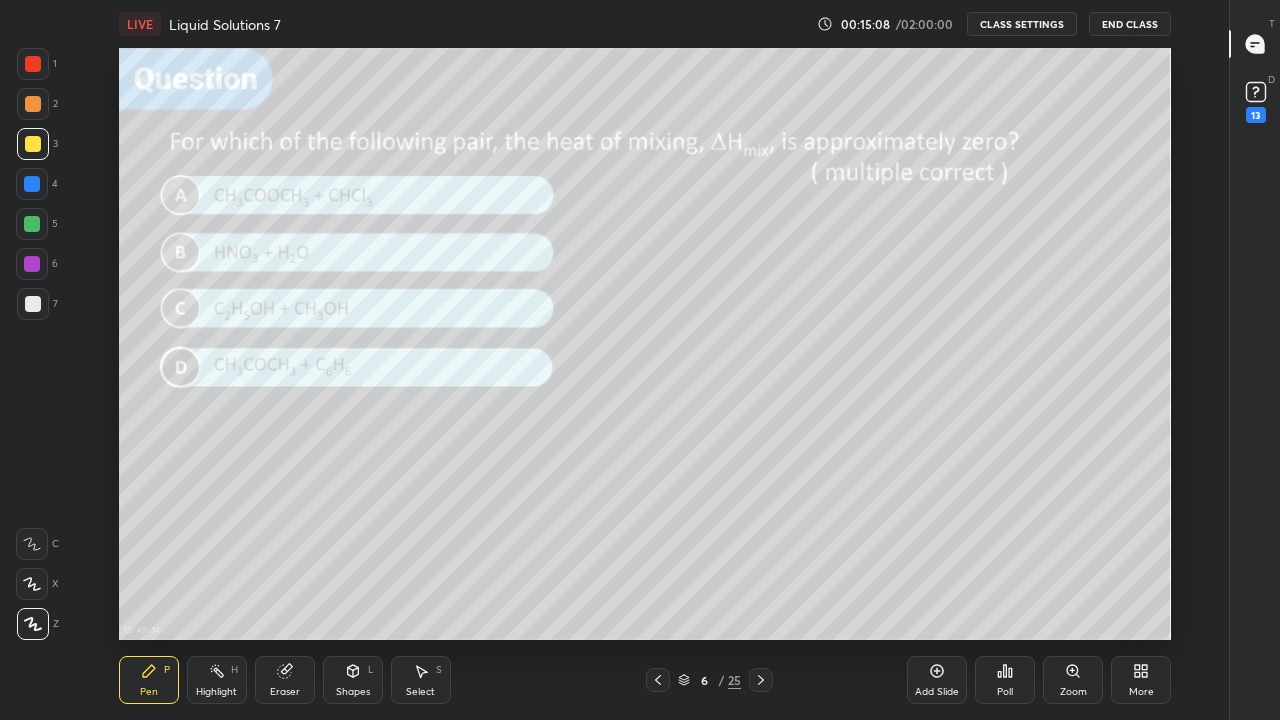 click 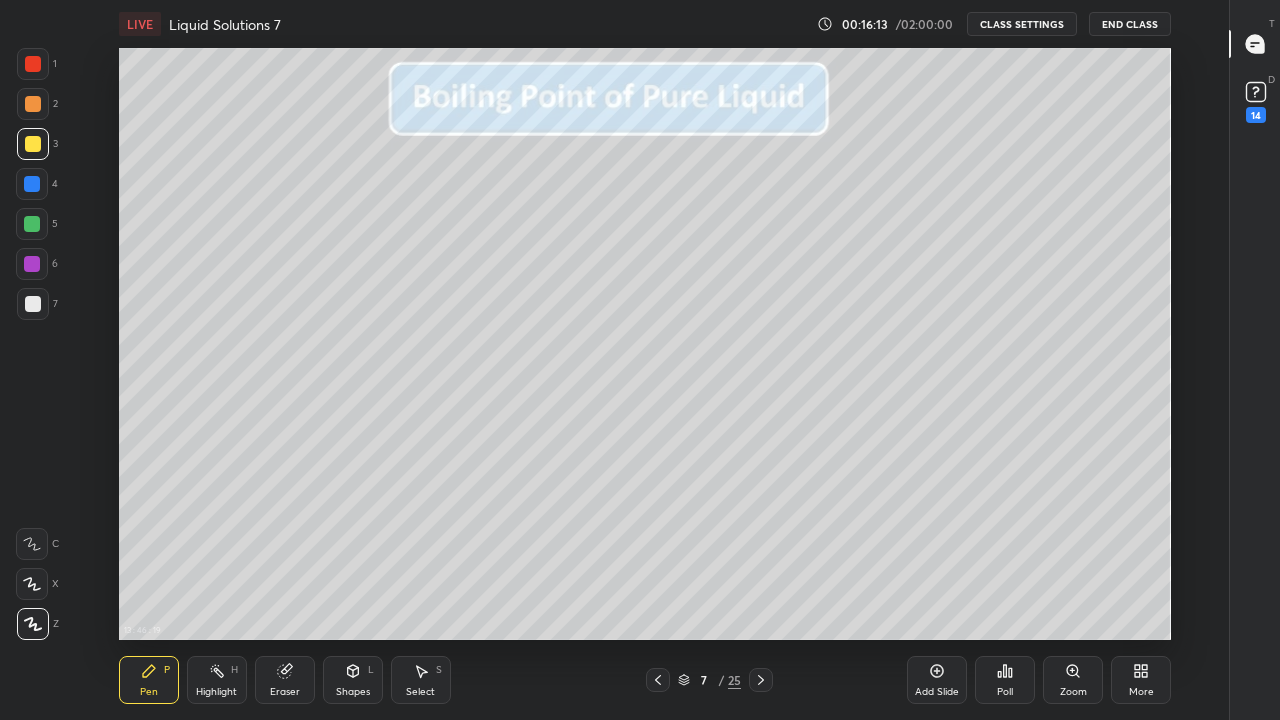 click at bounding box center [33, 304] 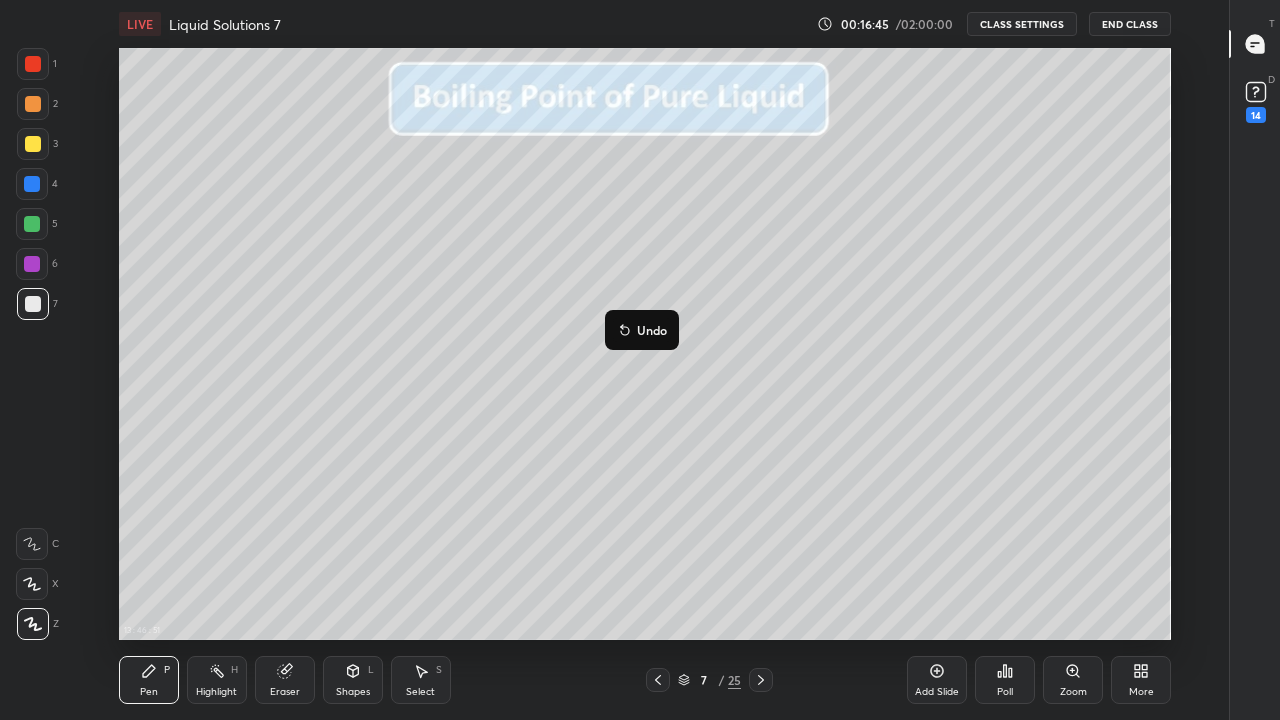 click on "Undo" at bounding box center [652, 330] 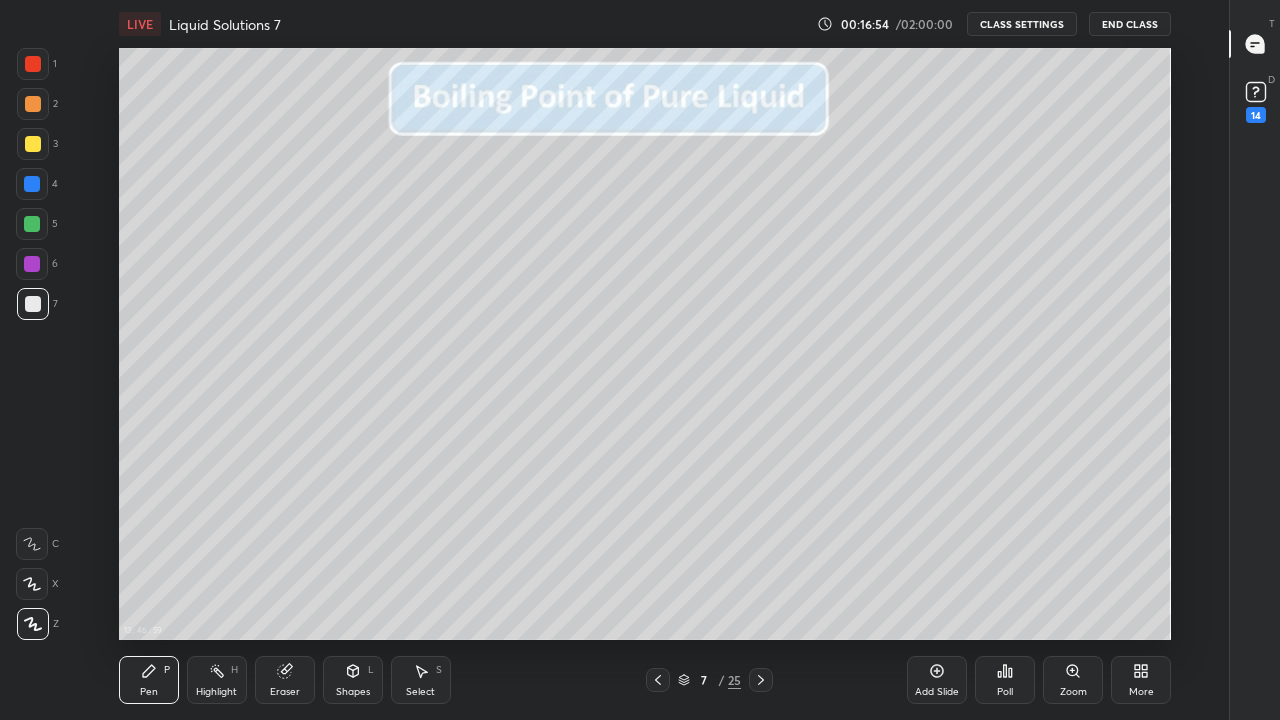 click on "Eraser" at bounding box center (285, 680) 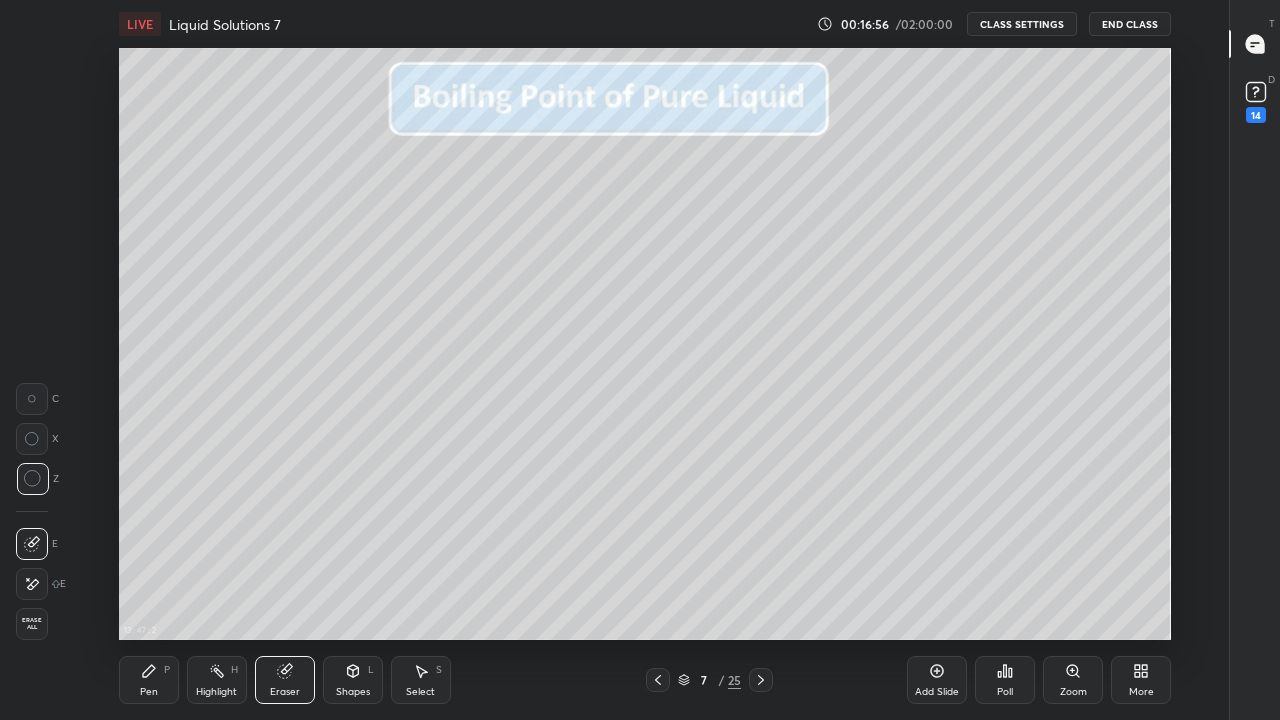 click on "Pen P" at bounding box center [149, 680] 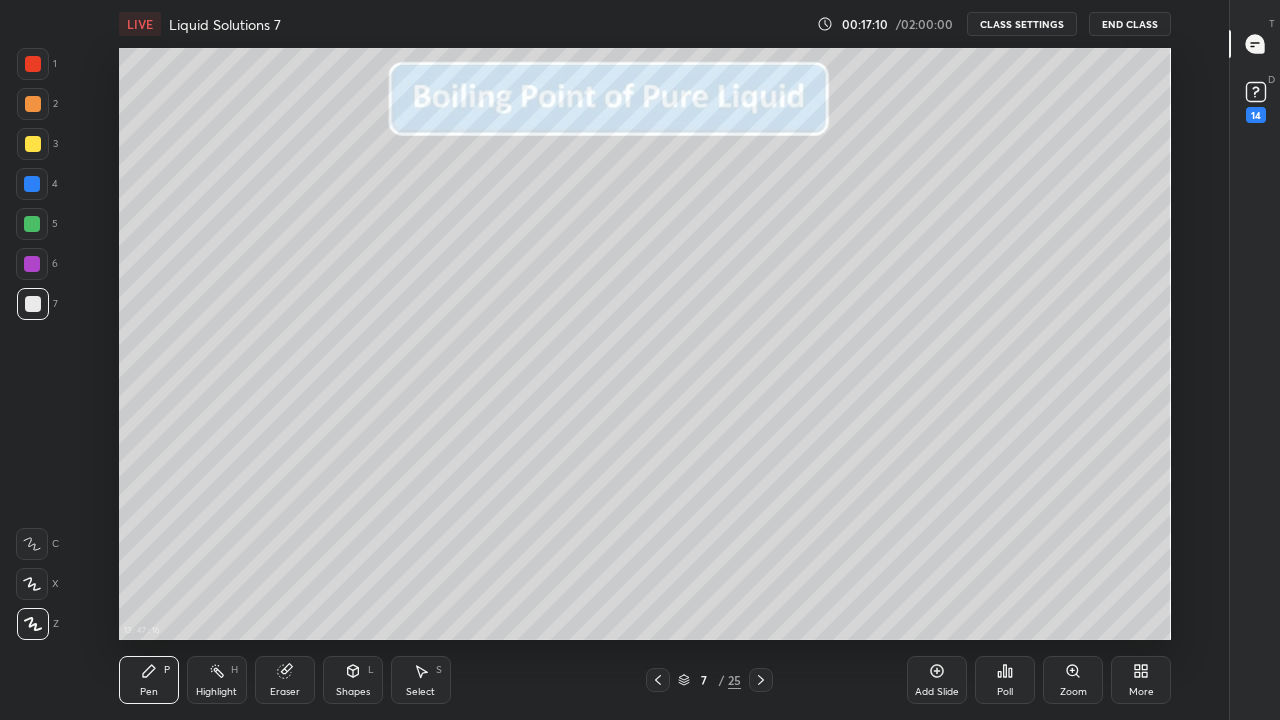 click at bounding box center [33, 144] 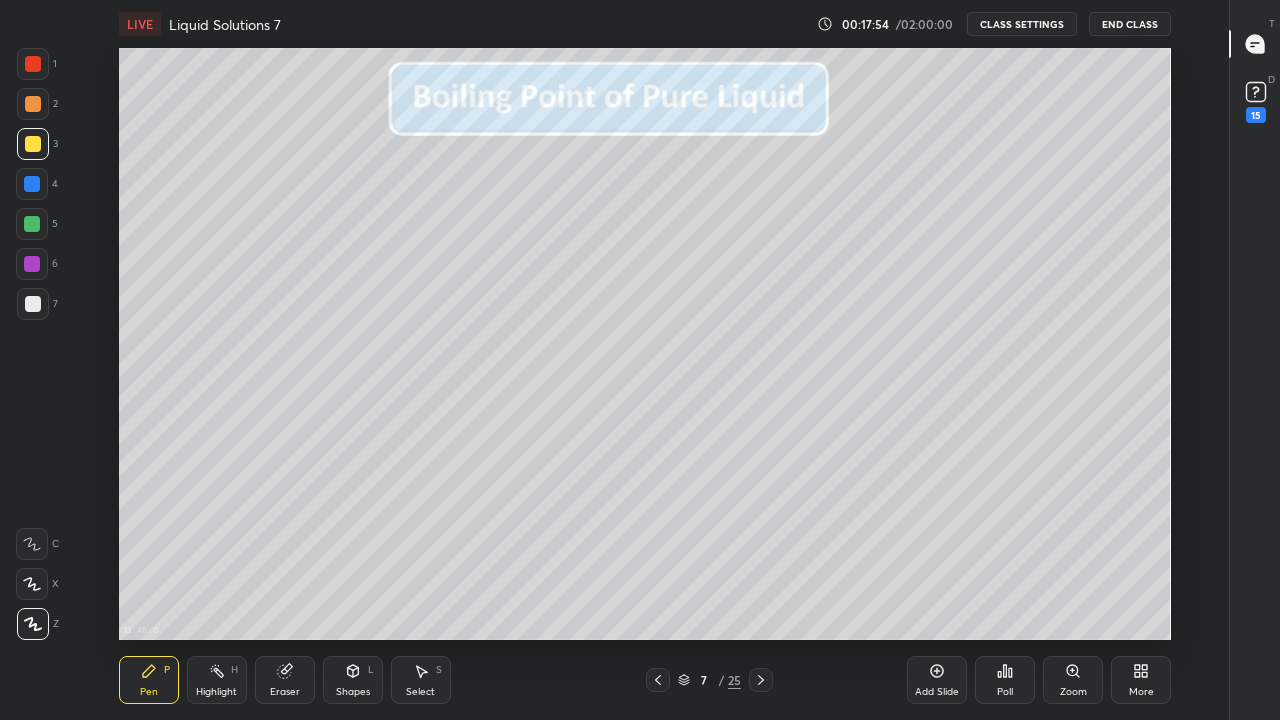 click 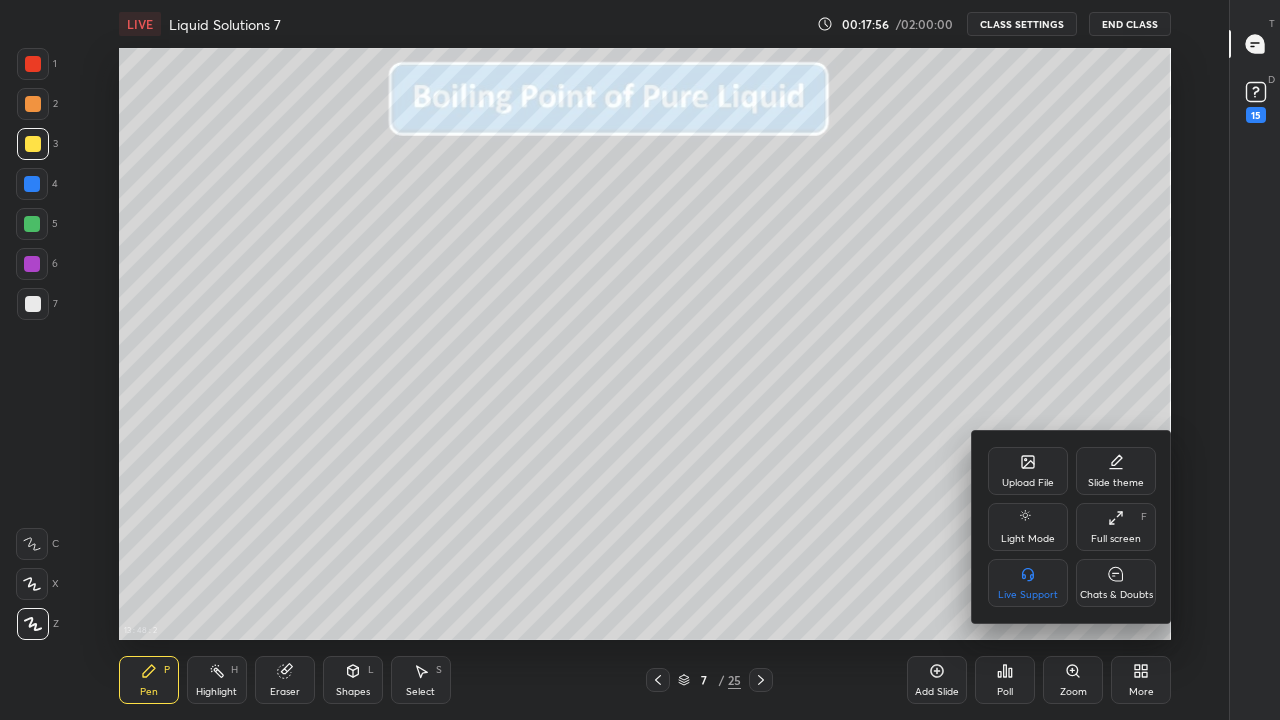 click 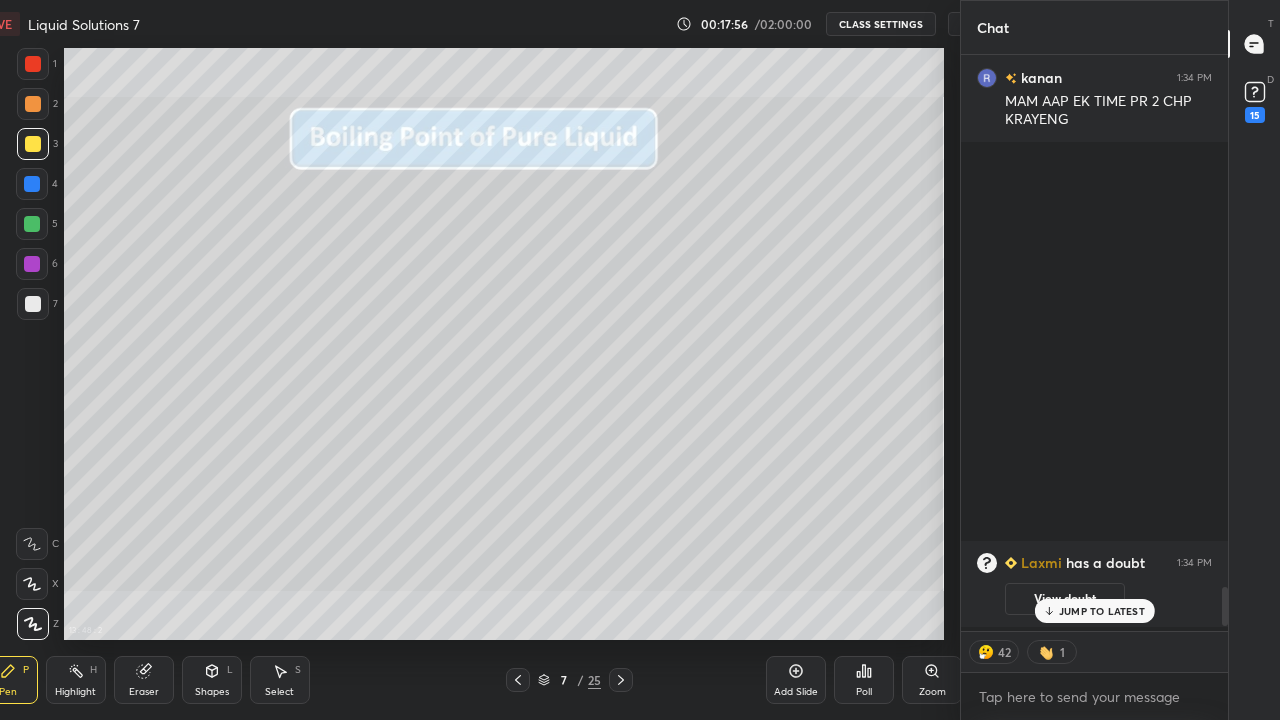 scroll, scrollTop: 592, scrollLeft: 1109, axis: both 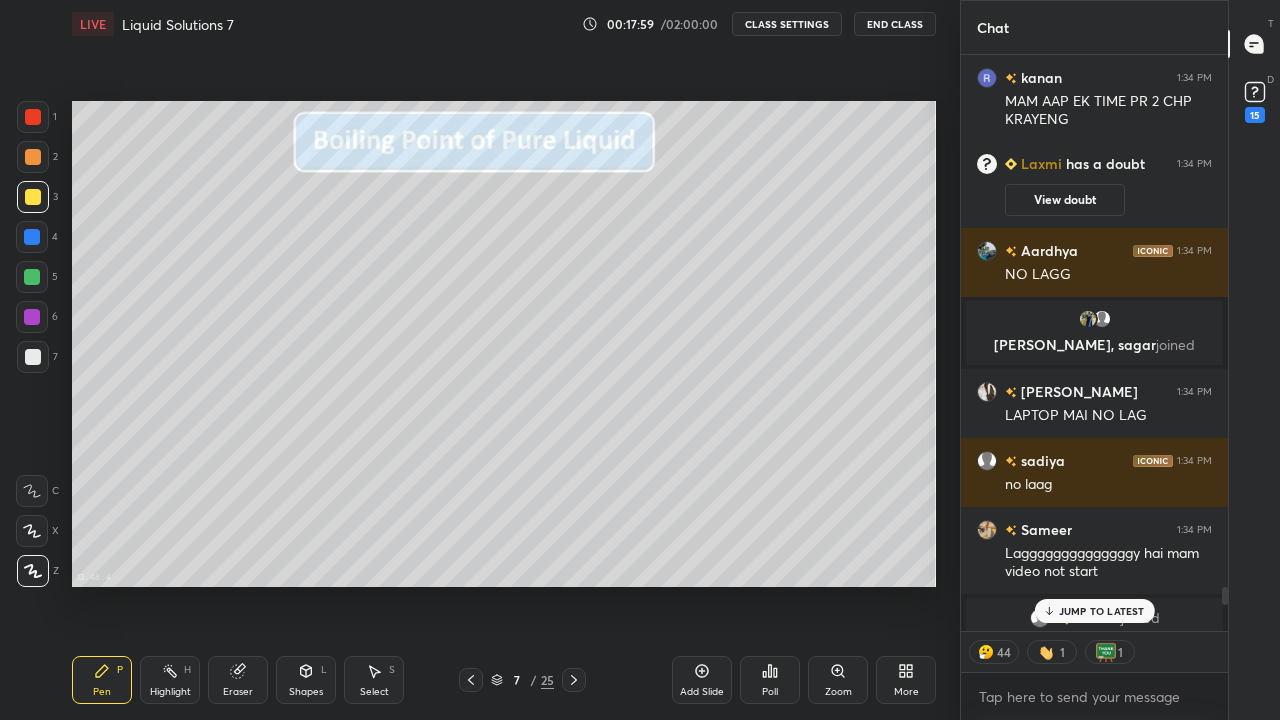 click 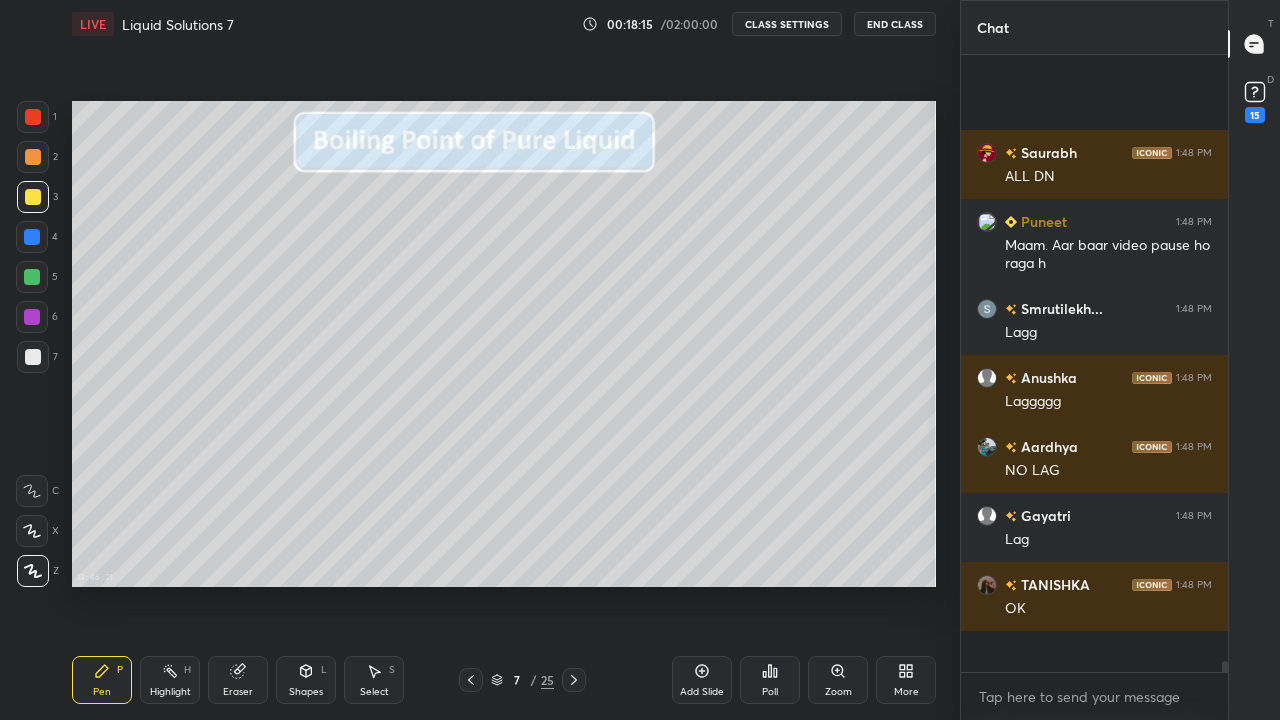 scroll, scrollTop: 31510, scrollLeft: 0, axis: vertical 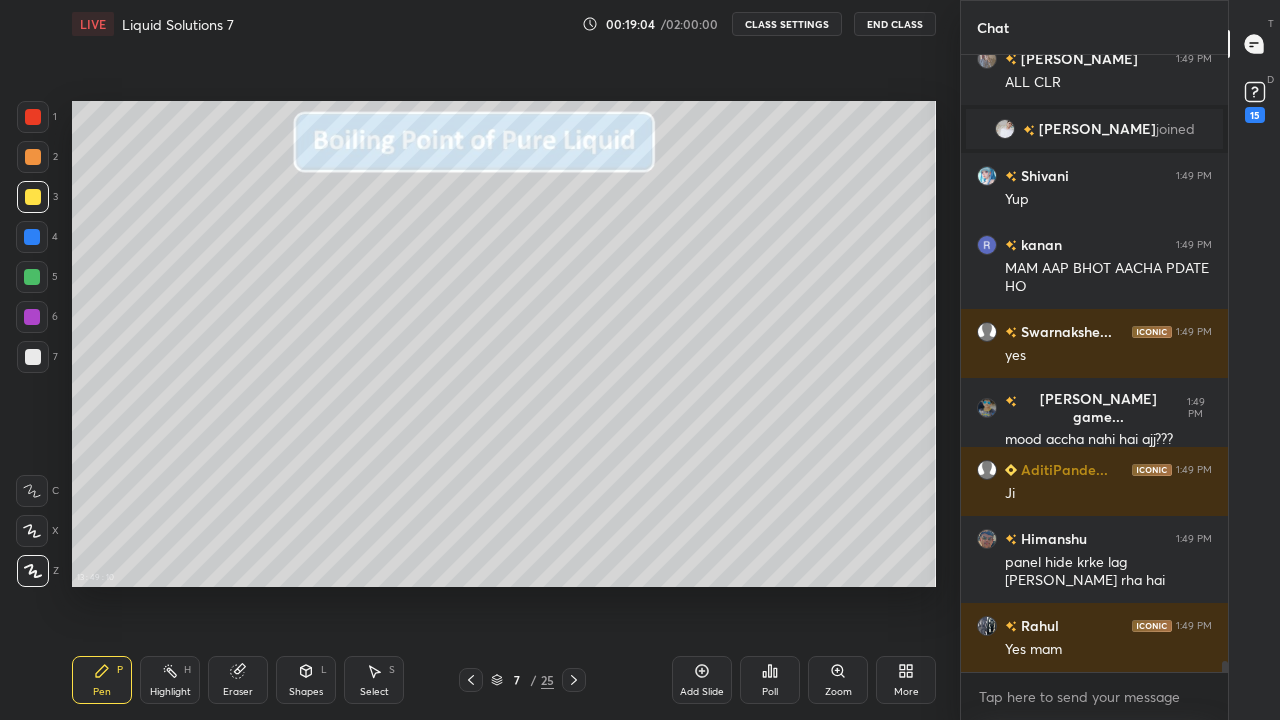 click at bounding box center [33, 197] 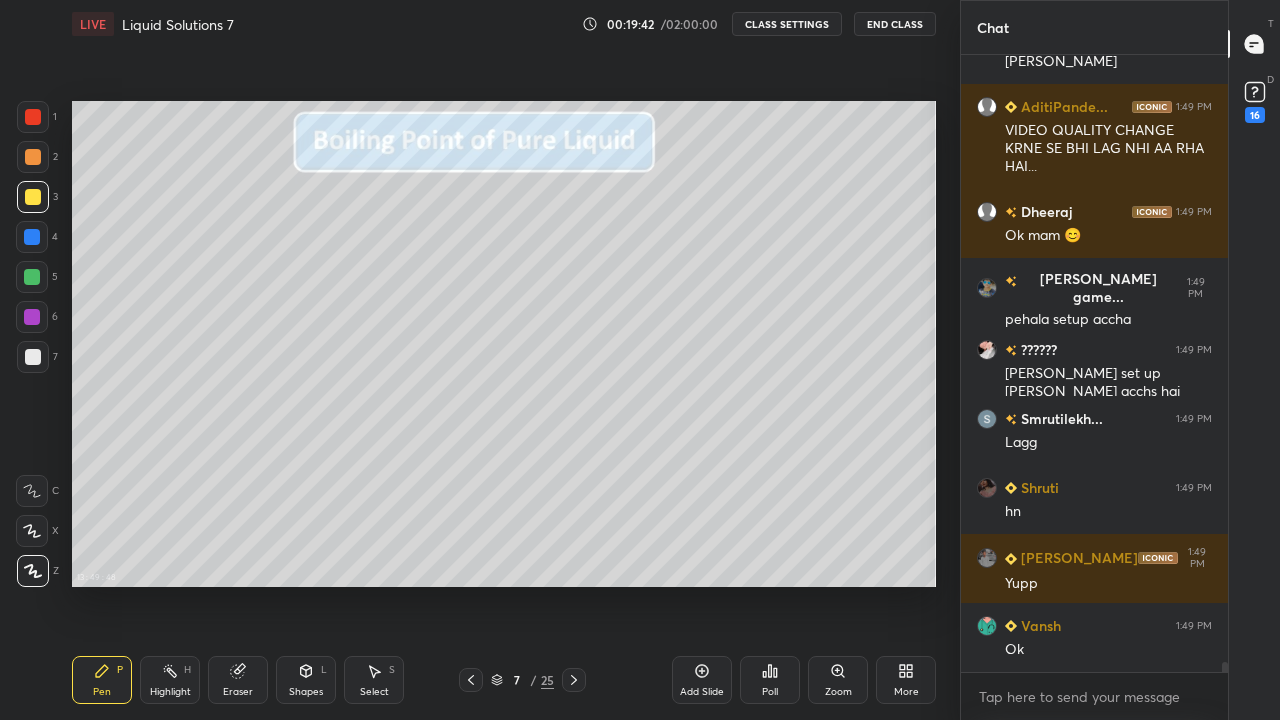 click 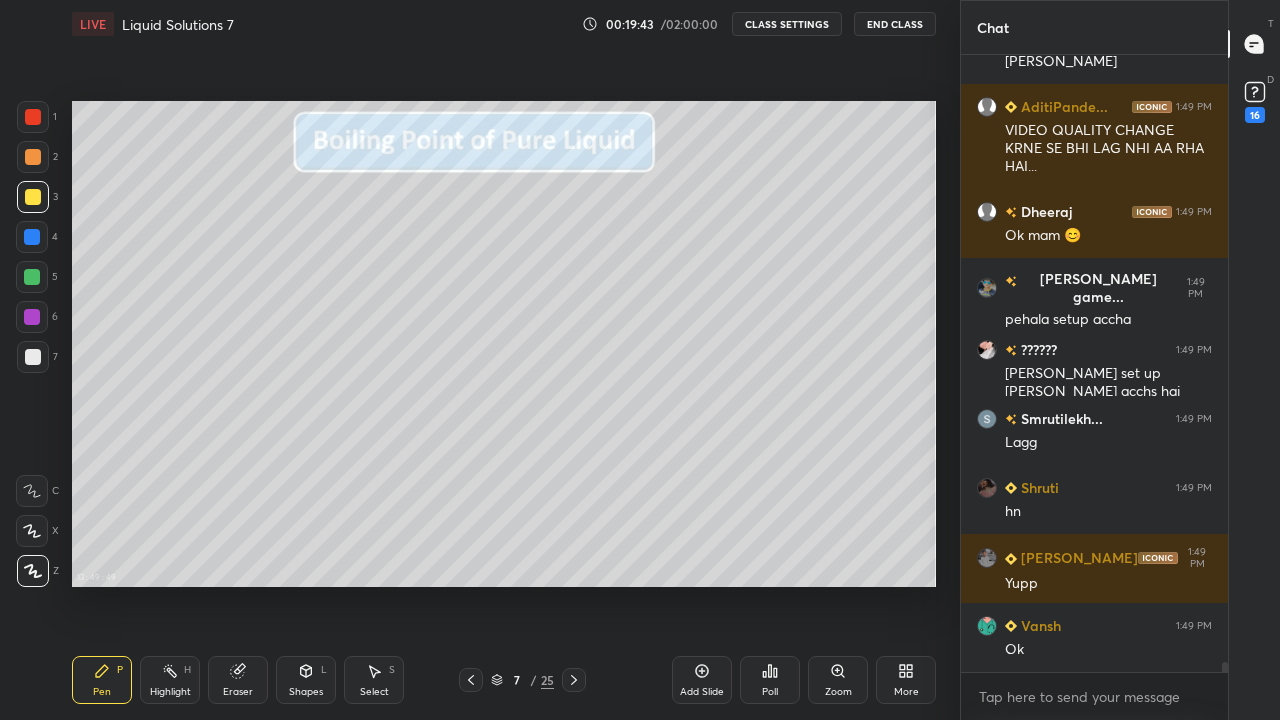 click at bounding box center (1255, 44) 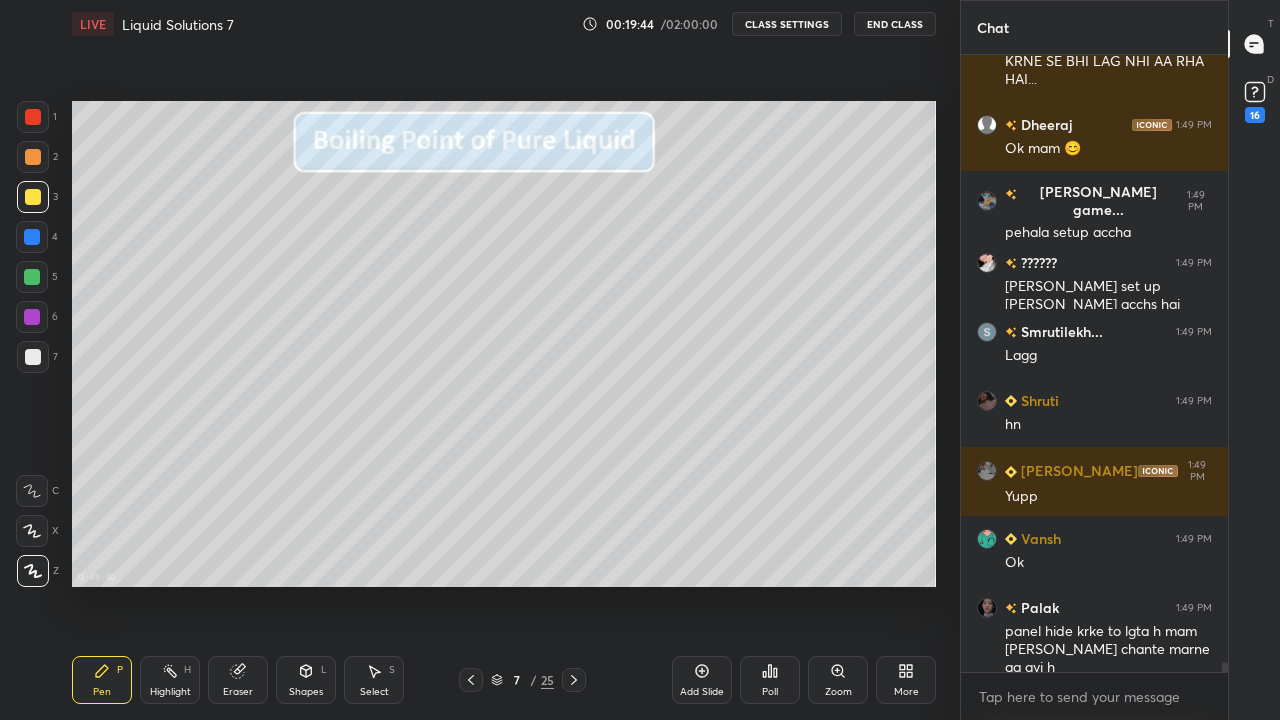click 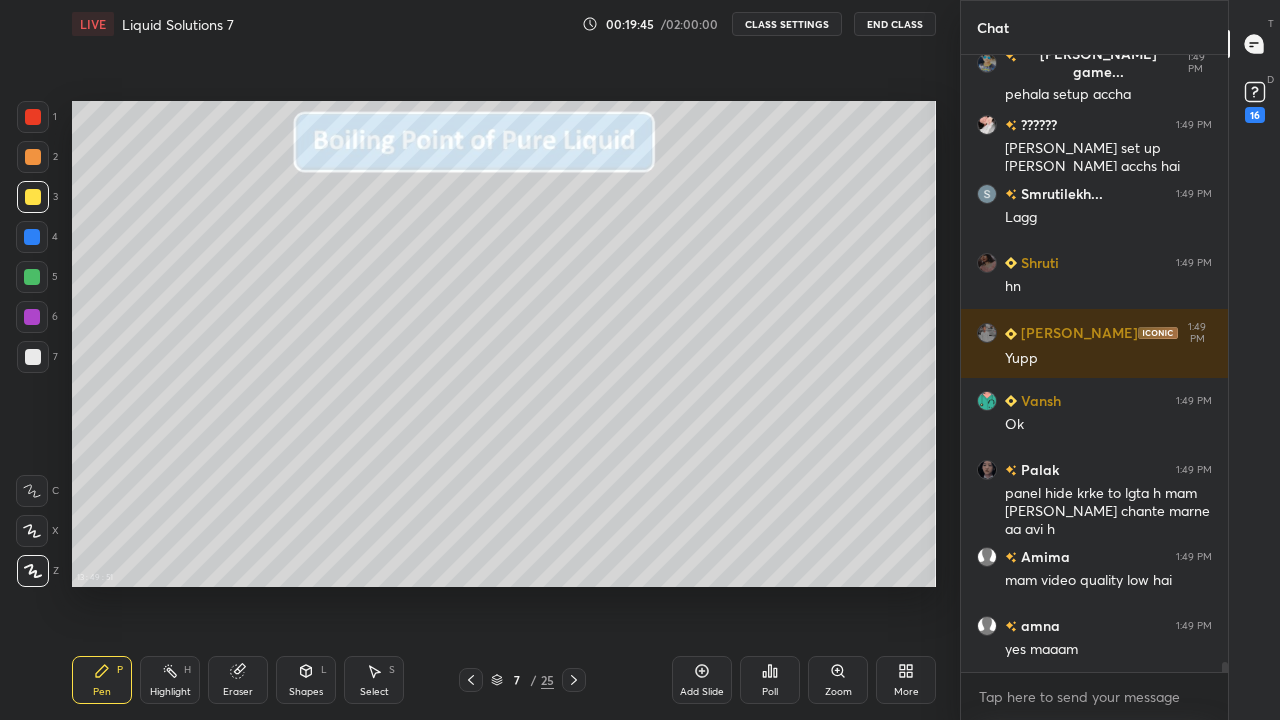 click on "More" at bounding box center (906, 680) 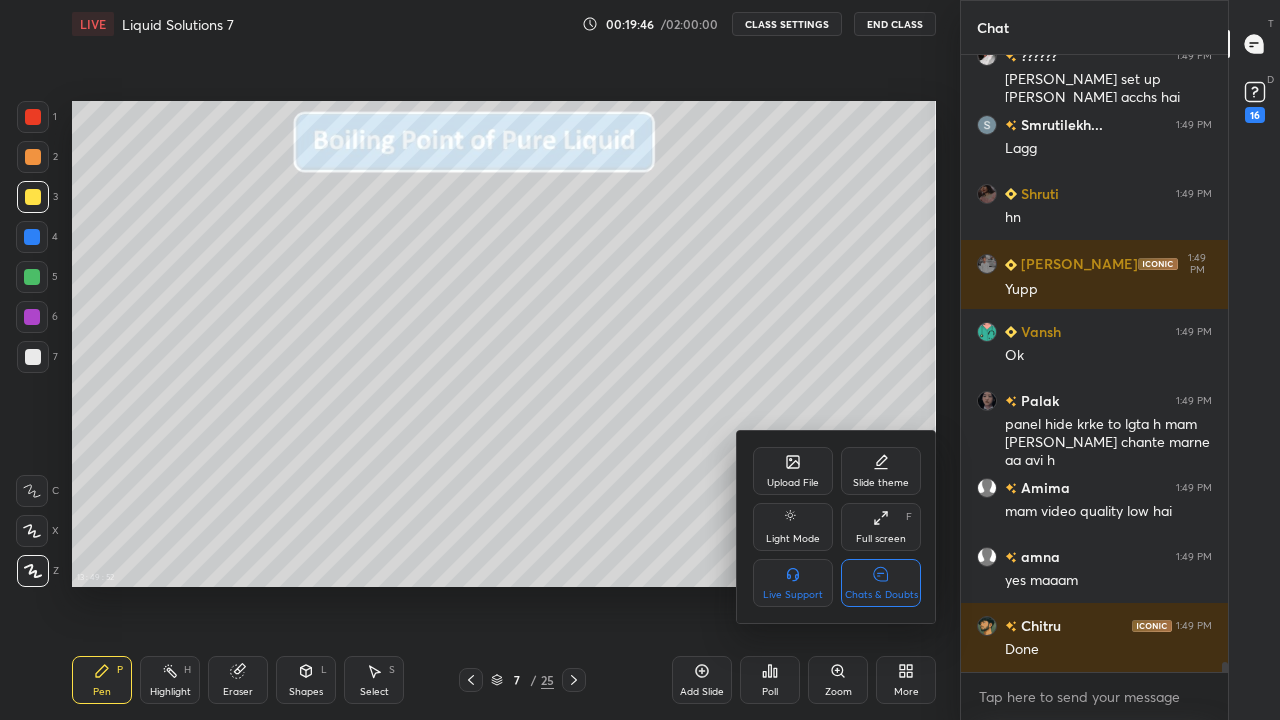 click on "Chats & Doubts" at bounding box center (881, 583) 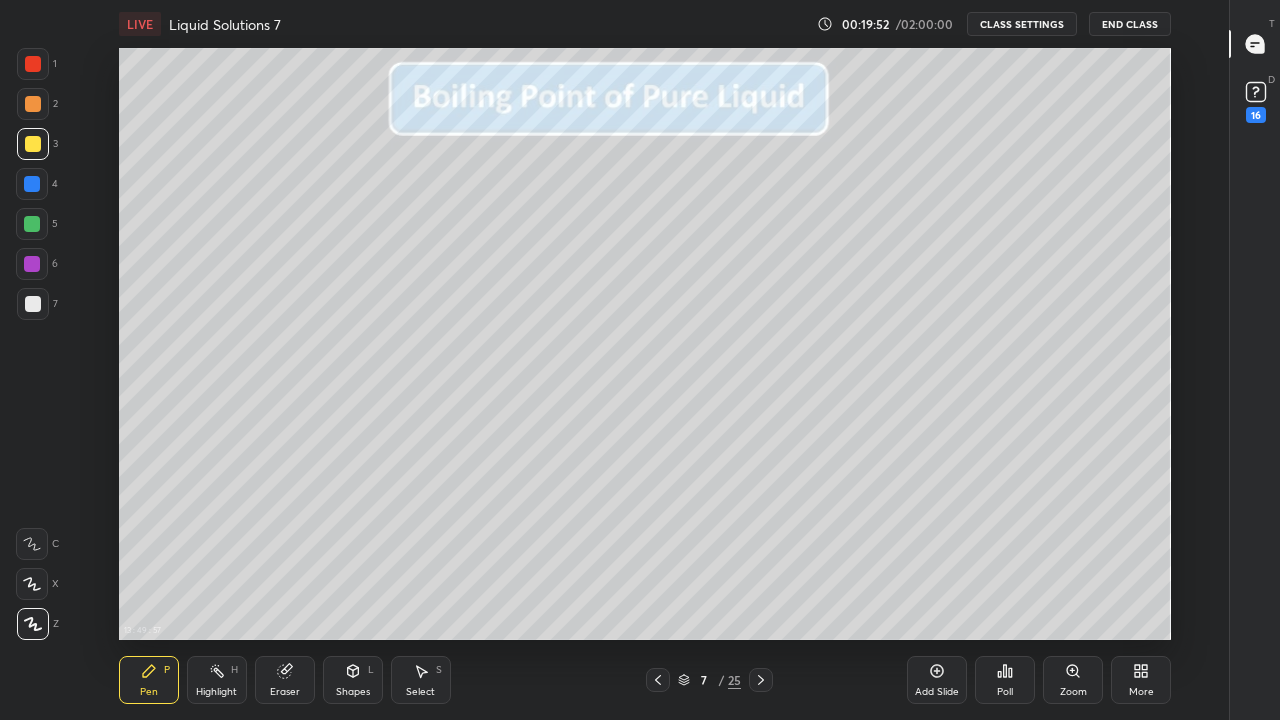 click on "Add Slide" at bounding box center [937, 680] 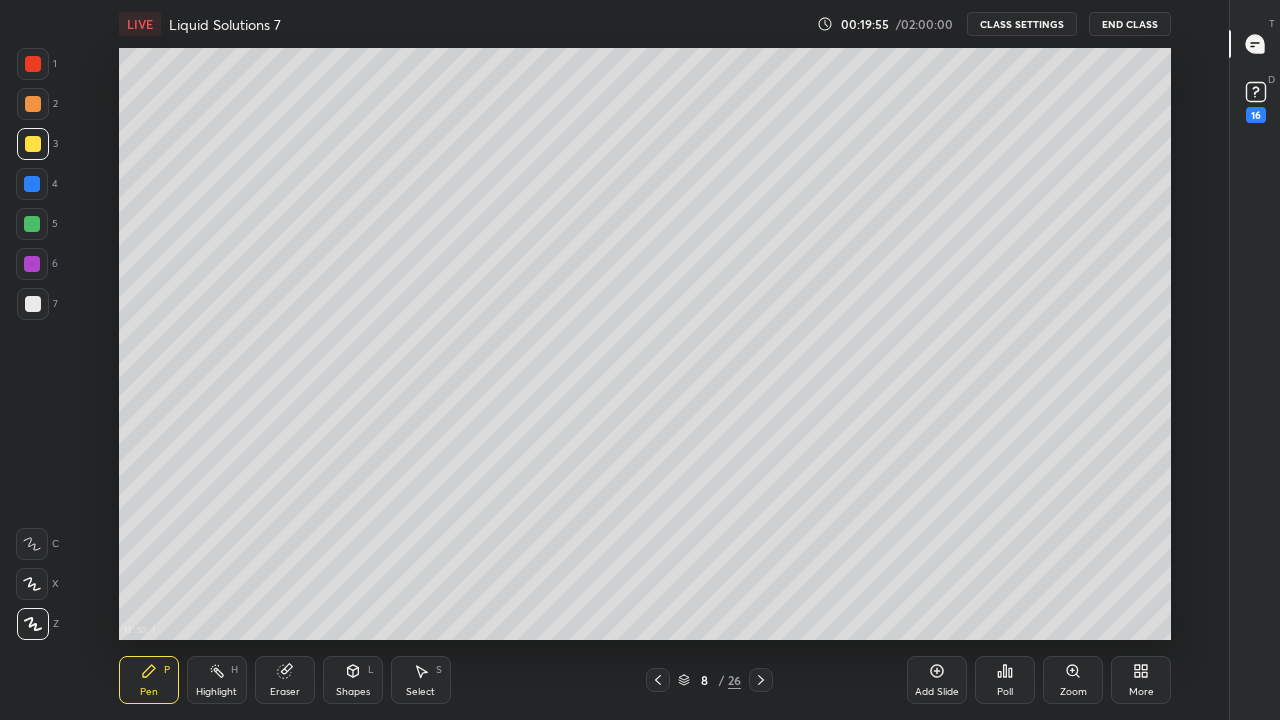 click 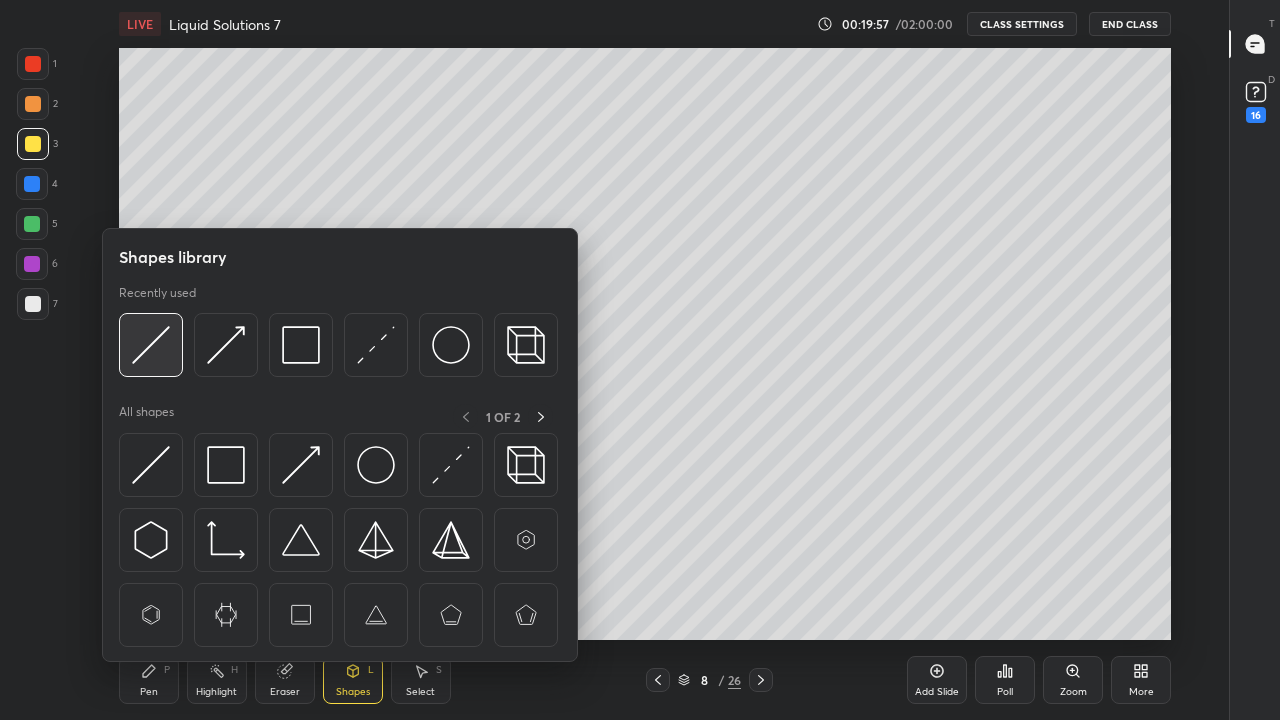 click at bounding box center [151, 345] 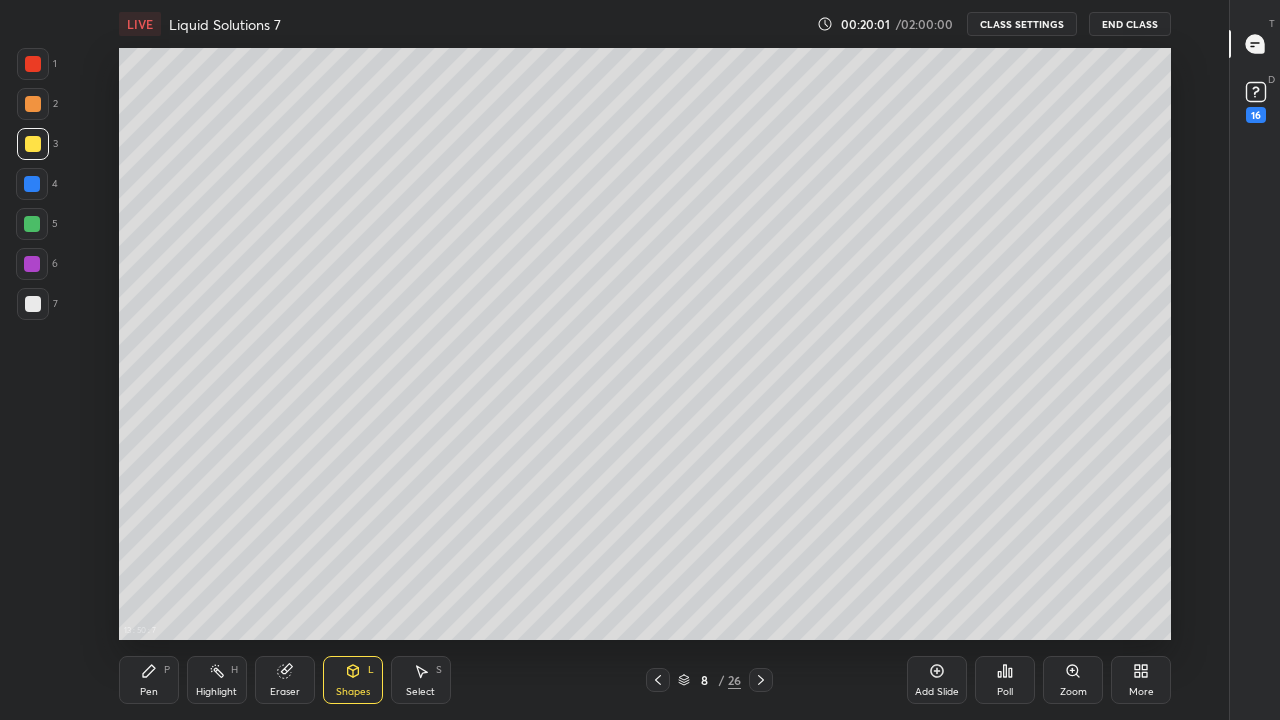 click on "13 : 50 : 7 Setting up your live class" at bounding box center (645, 344) 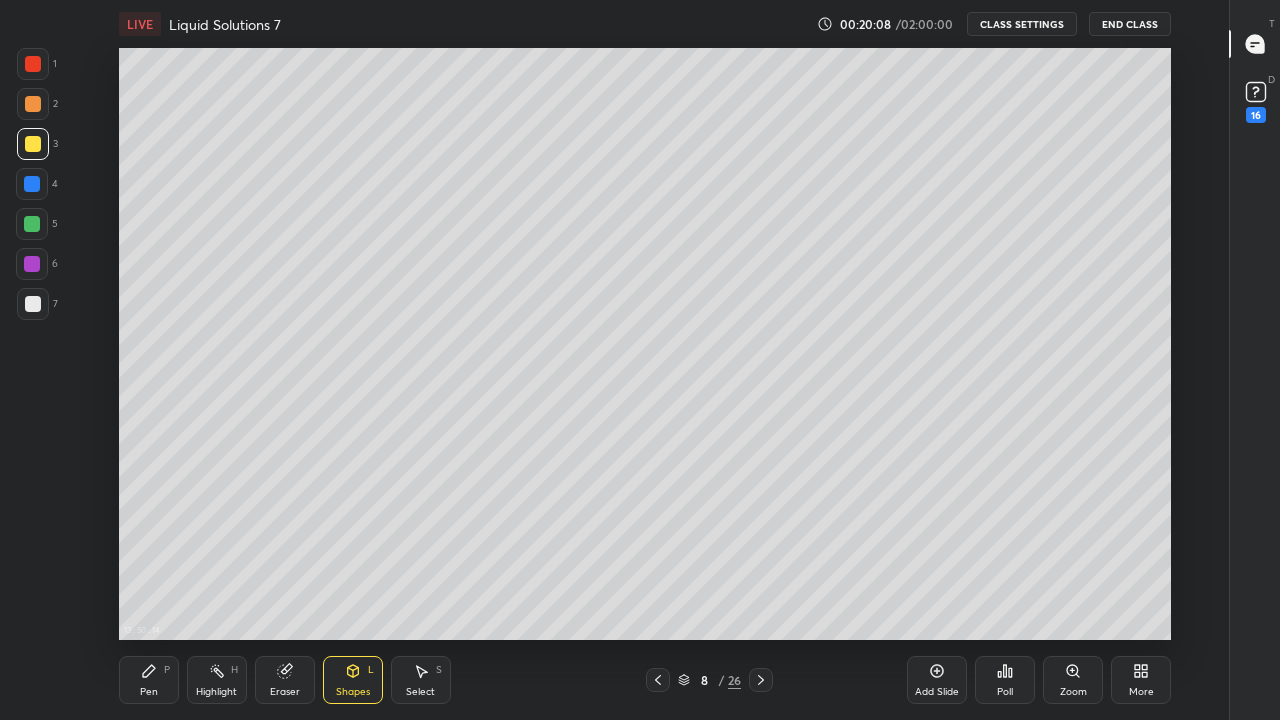 click 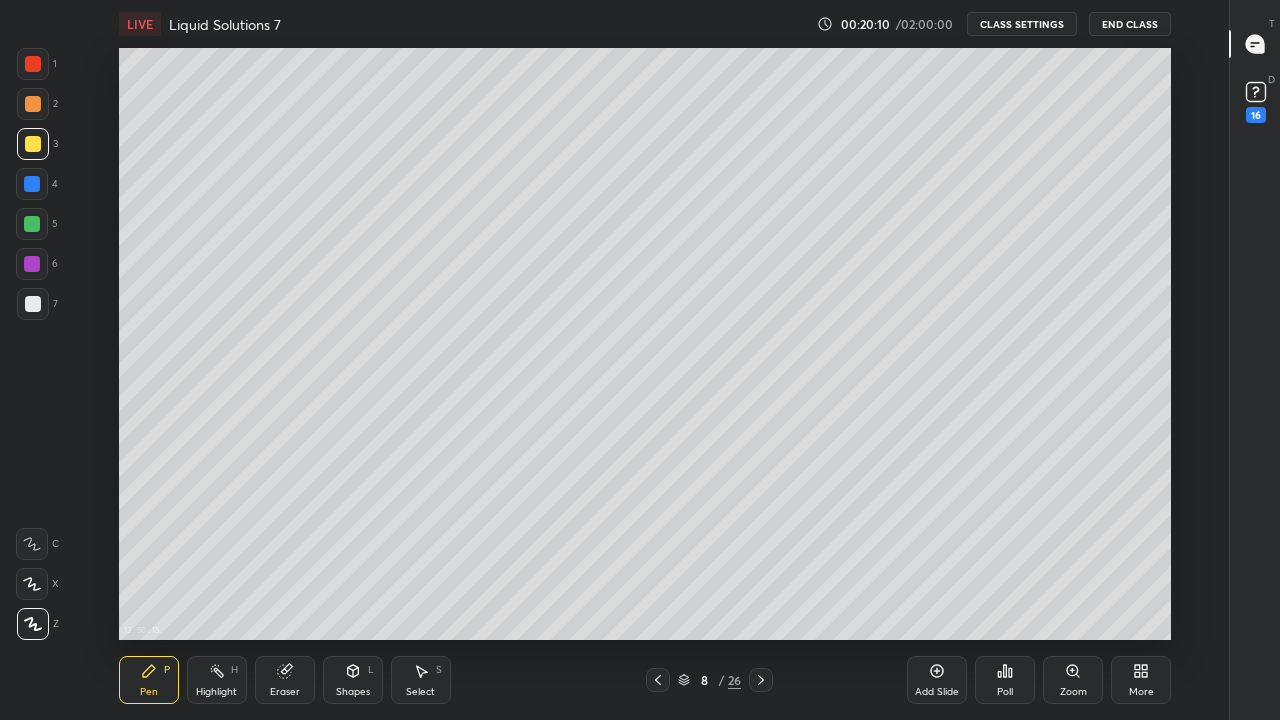 click at bounding box center [33, 304] 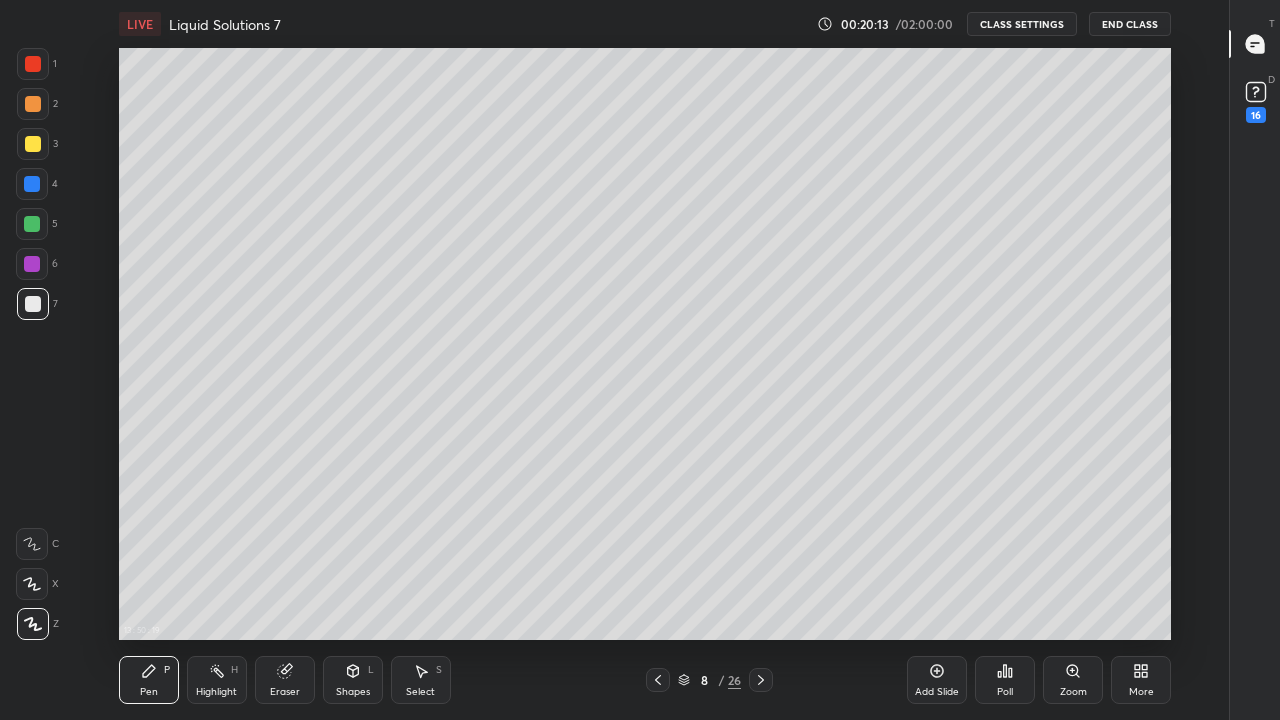 click 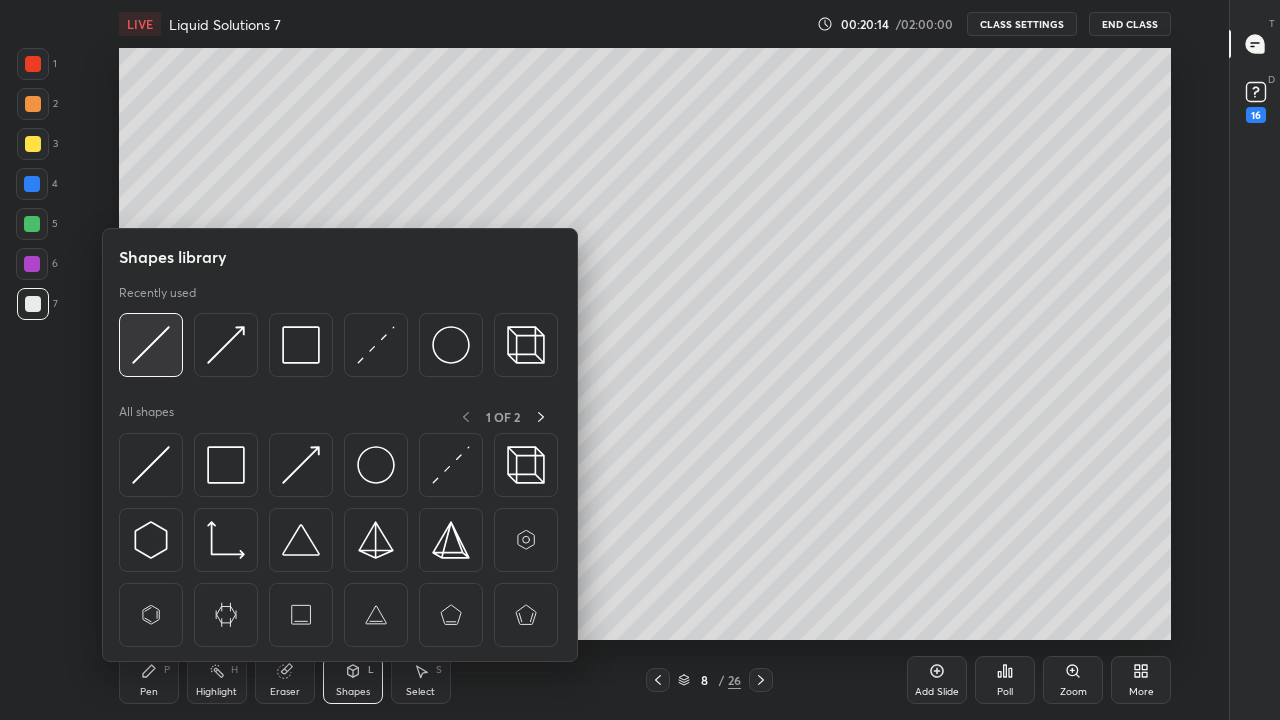 click at bounding box center (151, 345) 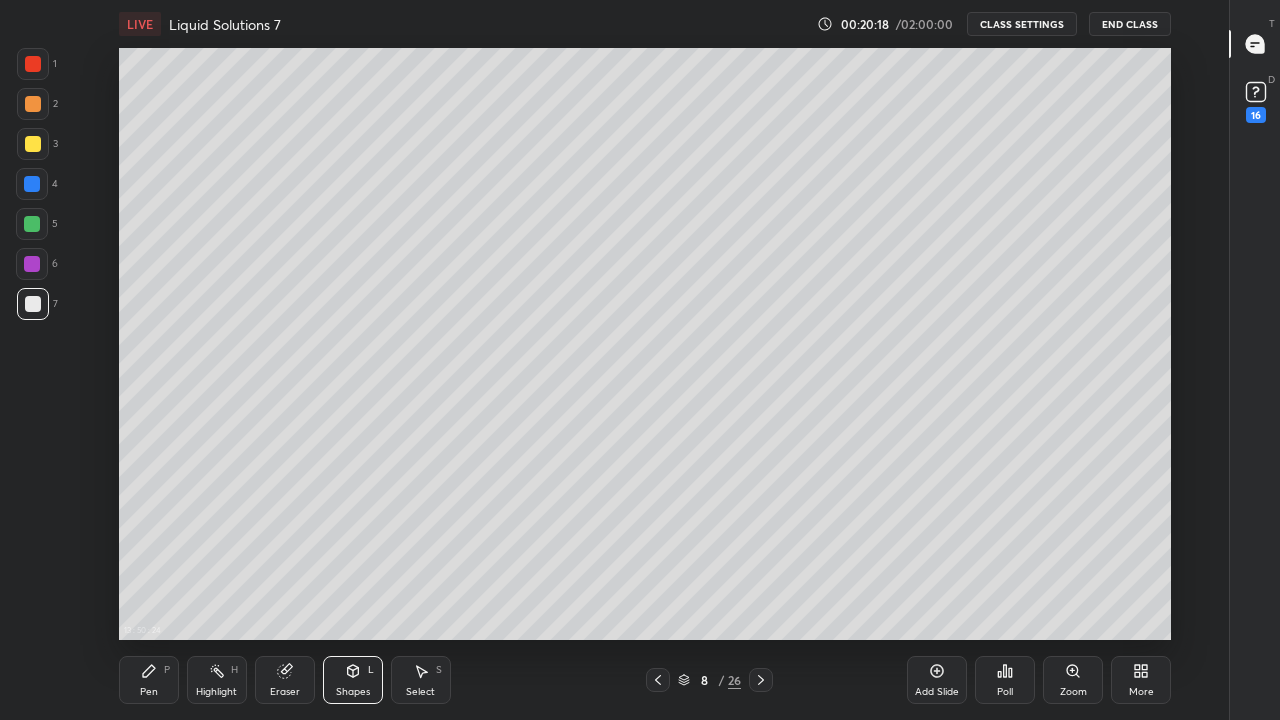 click 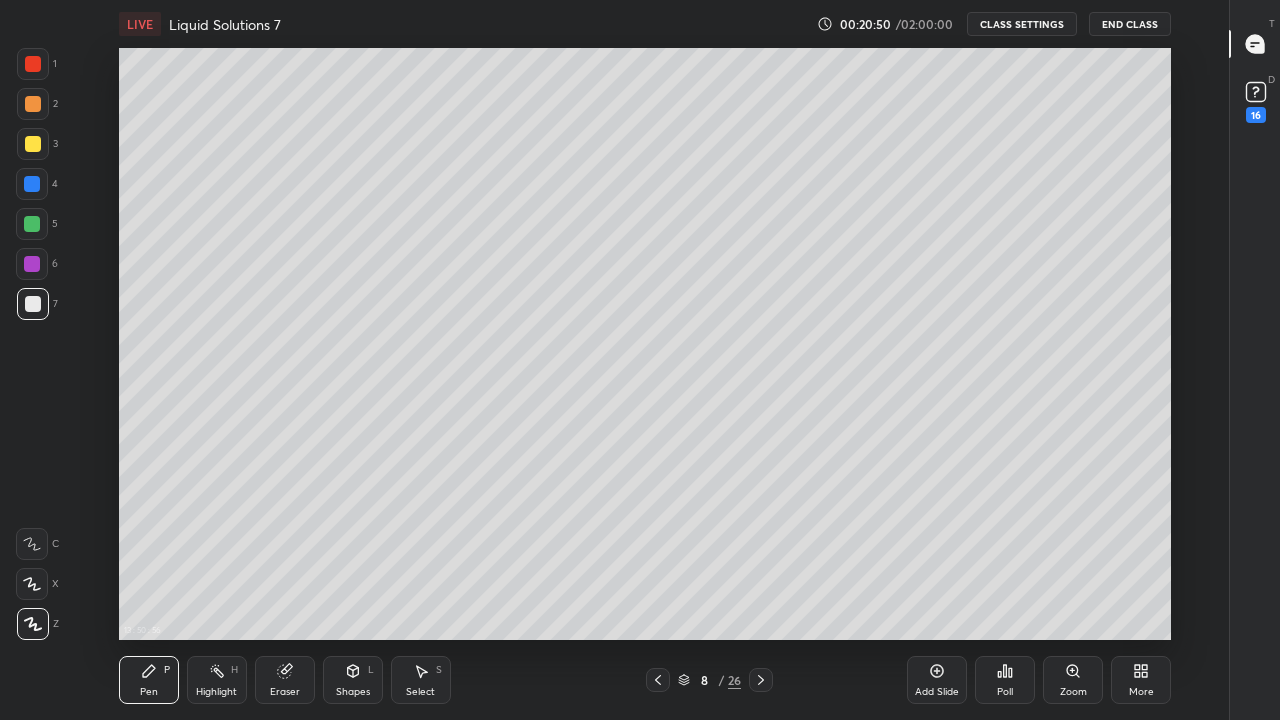click 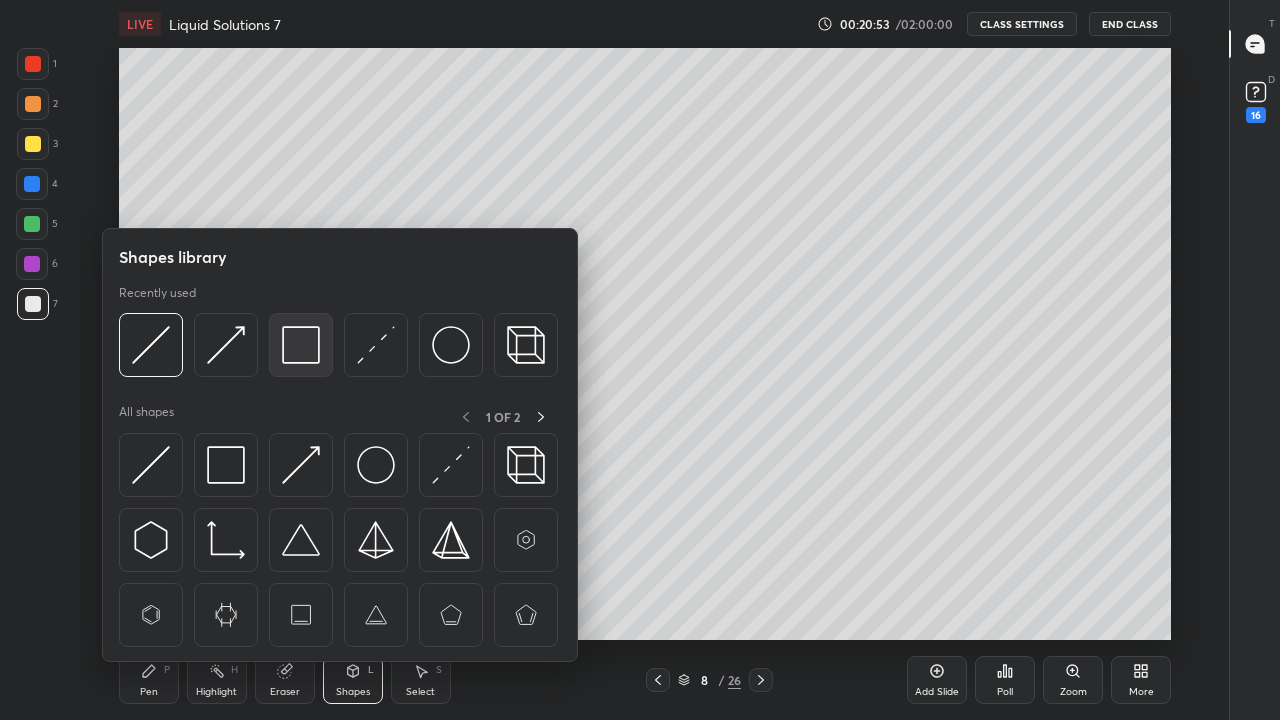 click at bounding box center (301, 345) 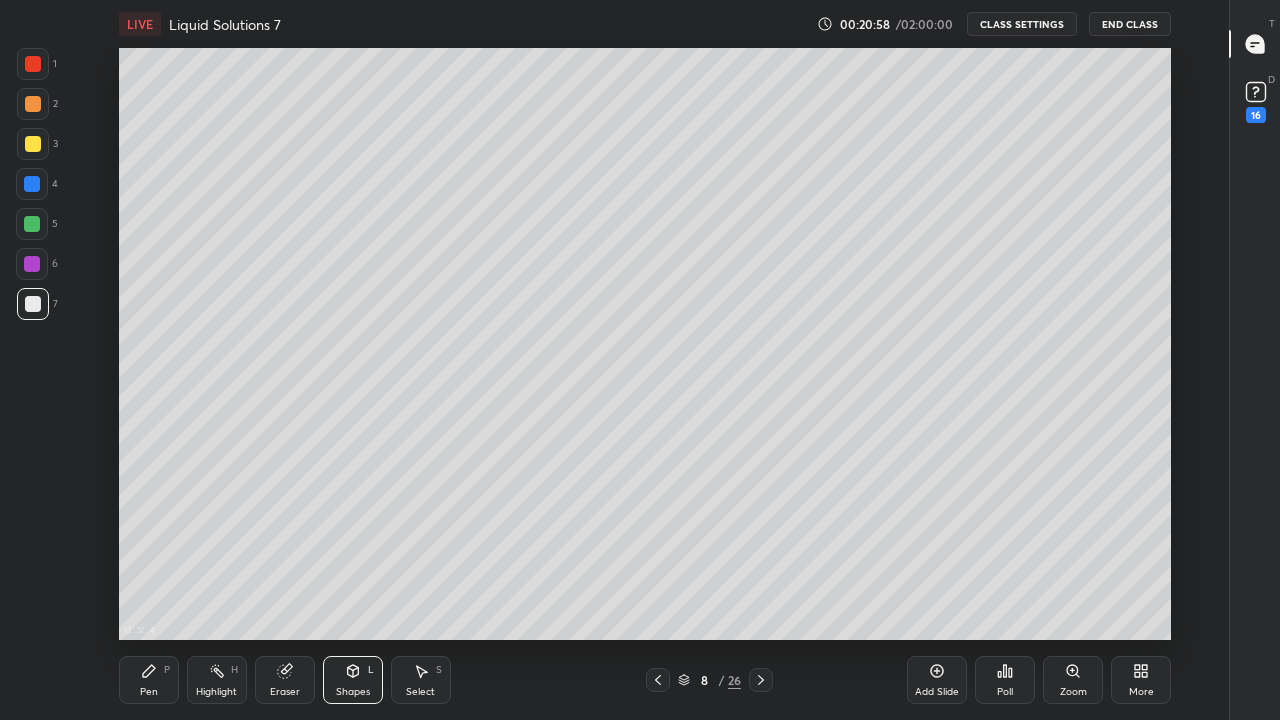 click on "P" at bounding box center [167, 670] 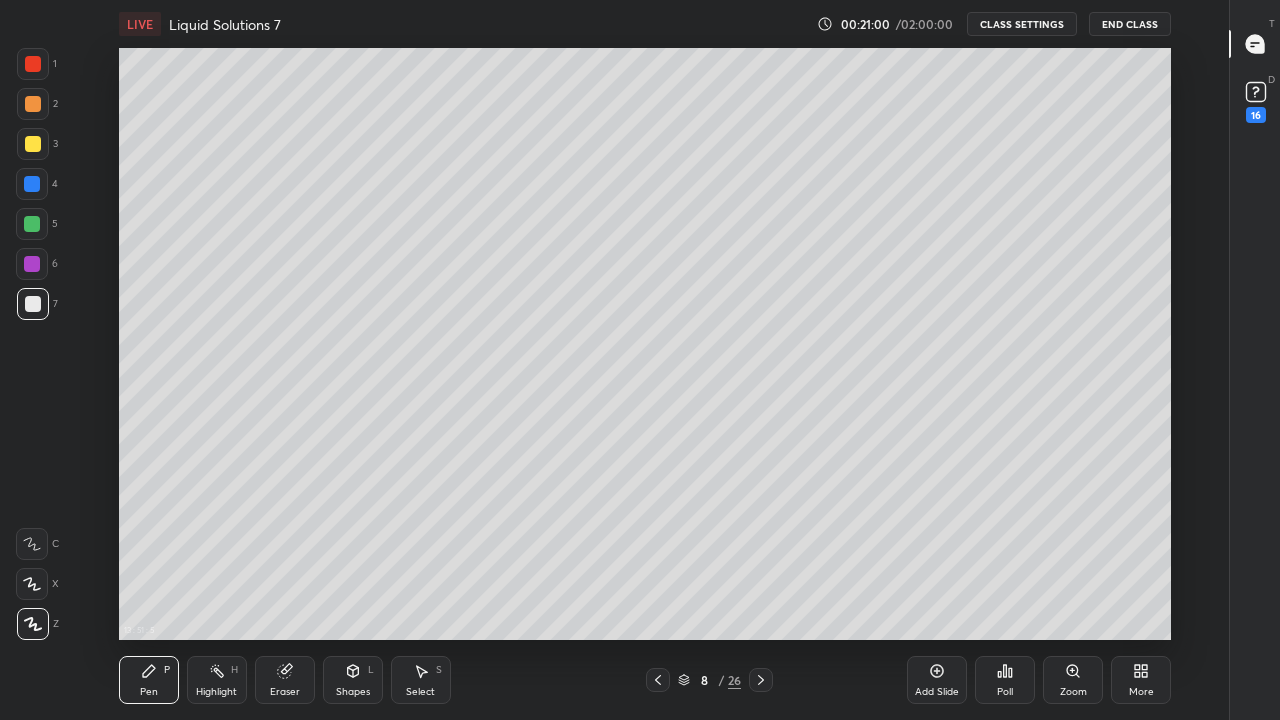 click at bounding box center [33, 144] 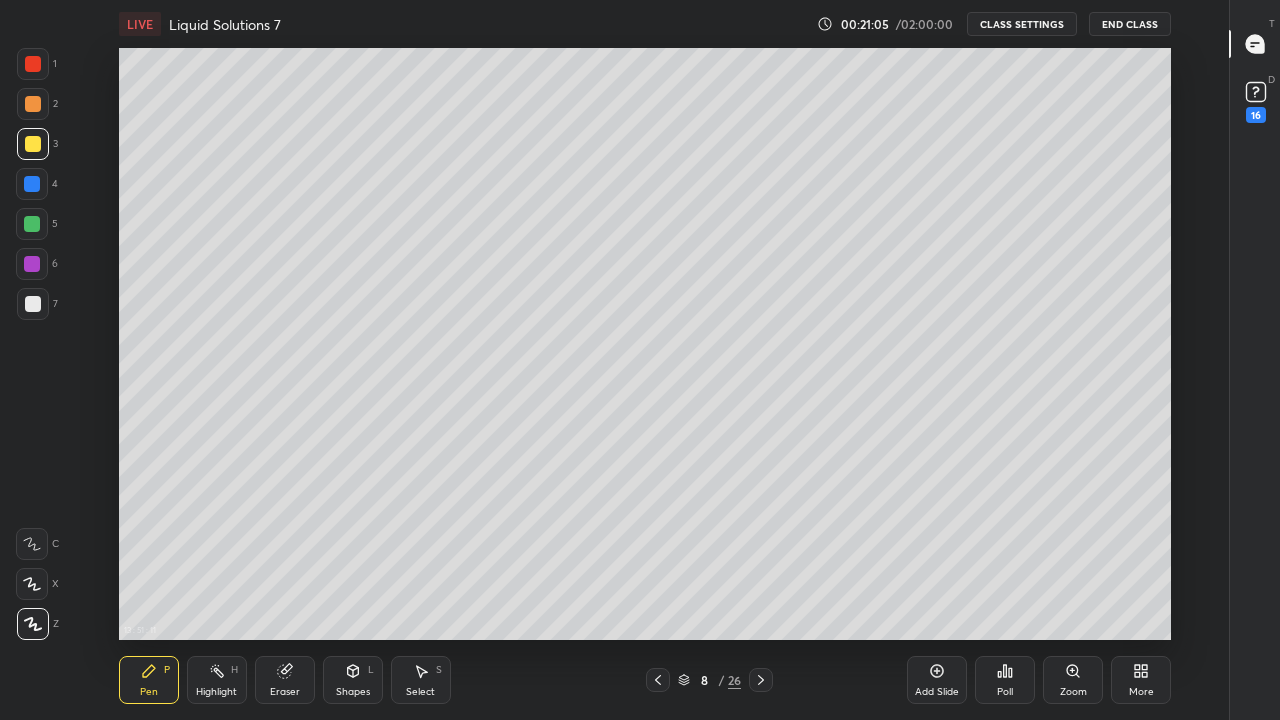 click at bounding box center [33, 304] 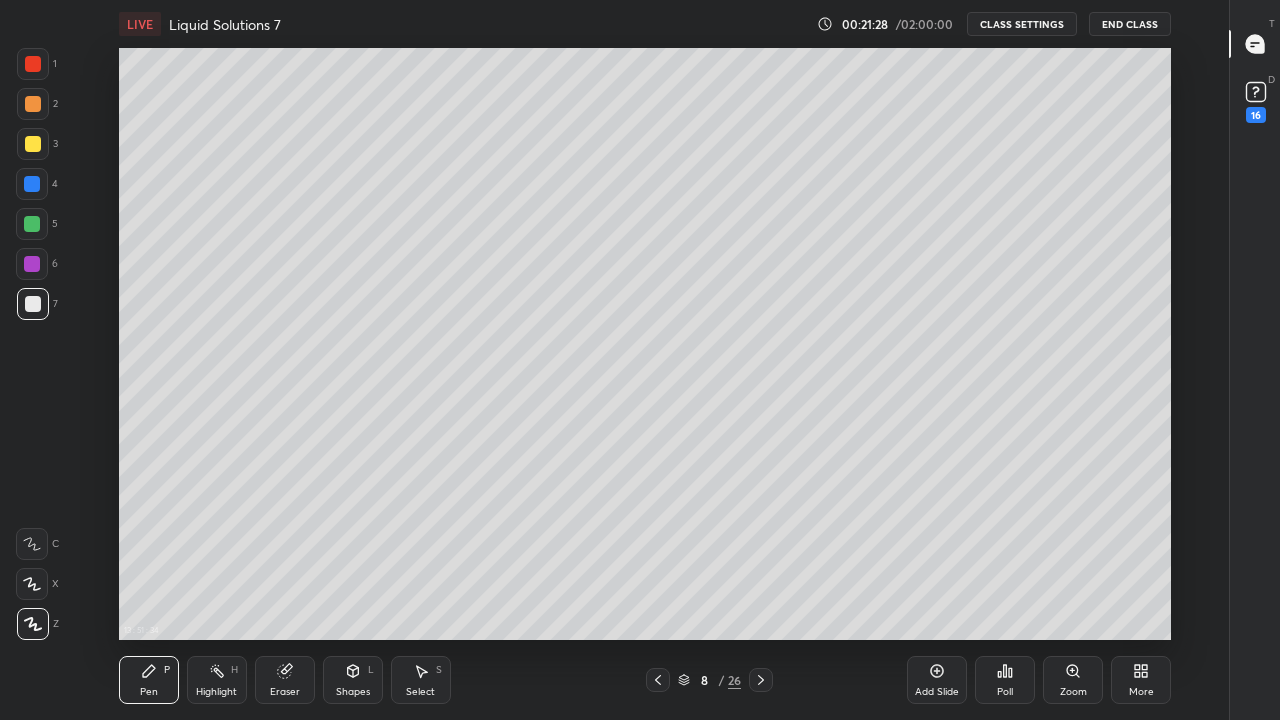 click 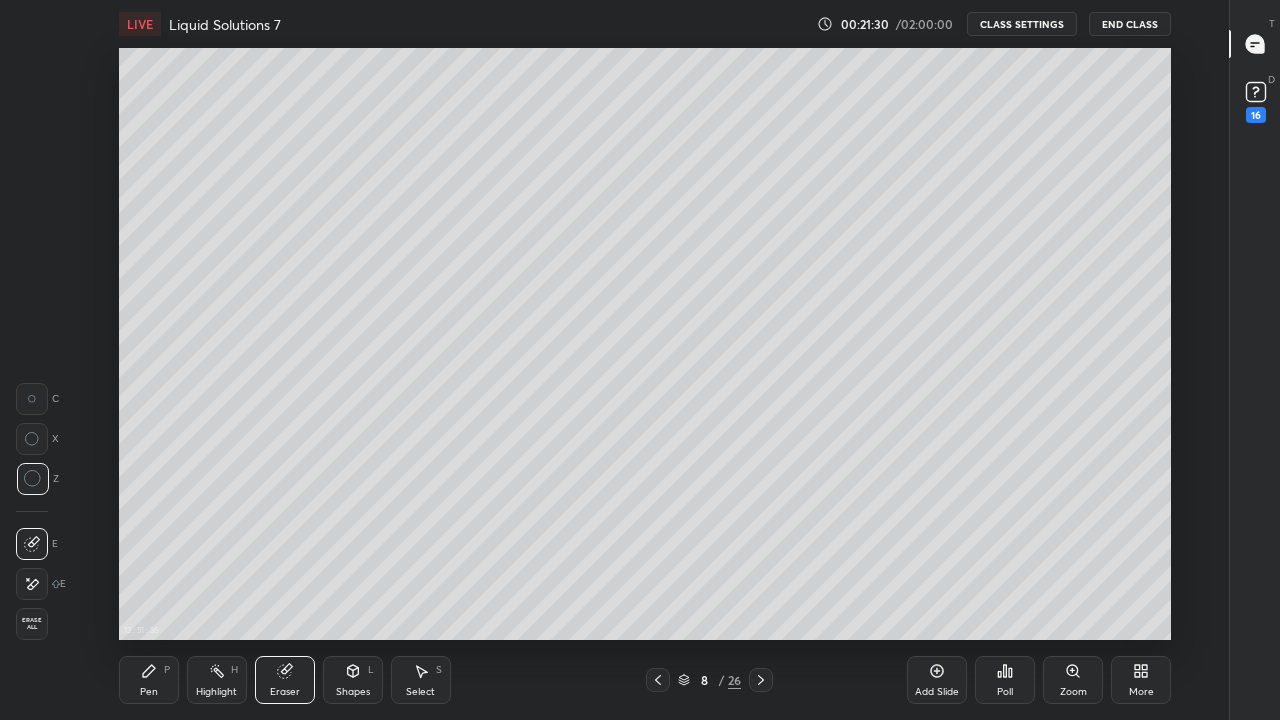 click on "Pen" at bounding box center (149, 692) 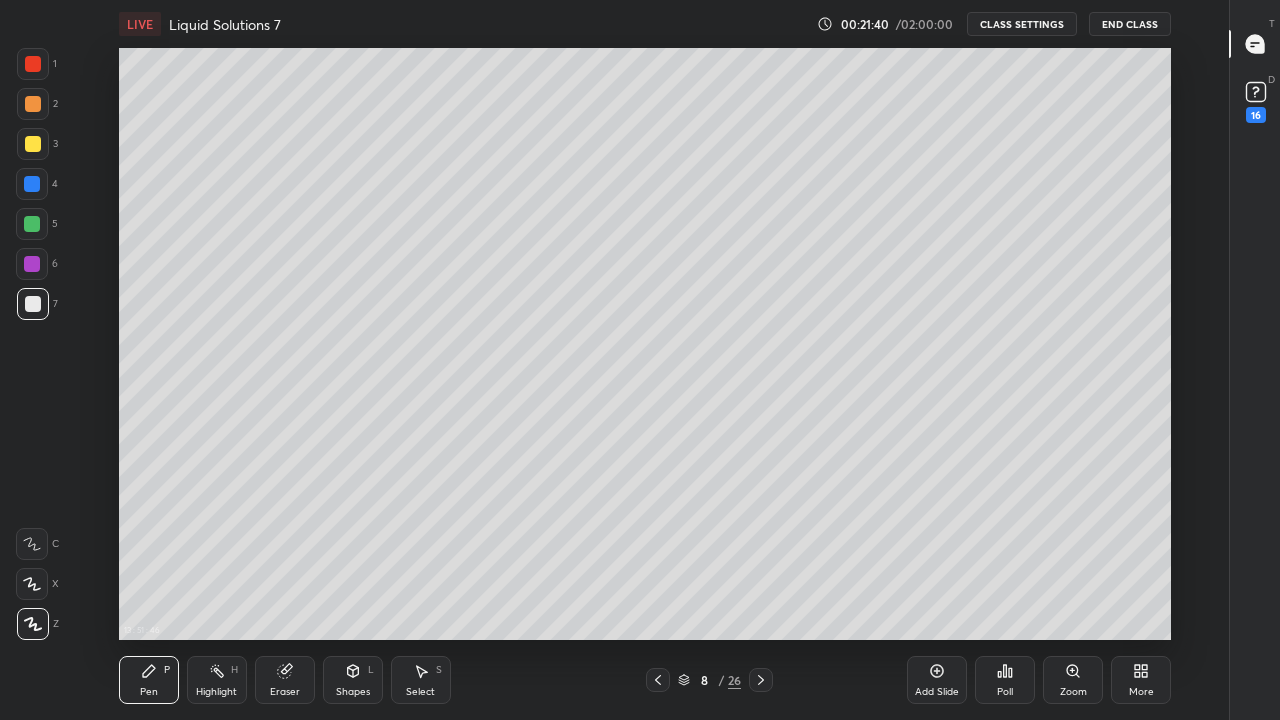 click 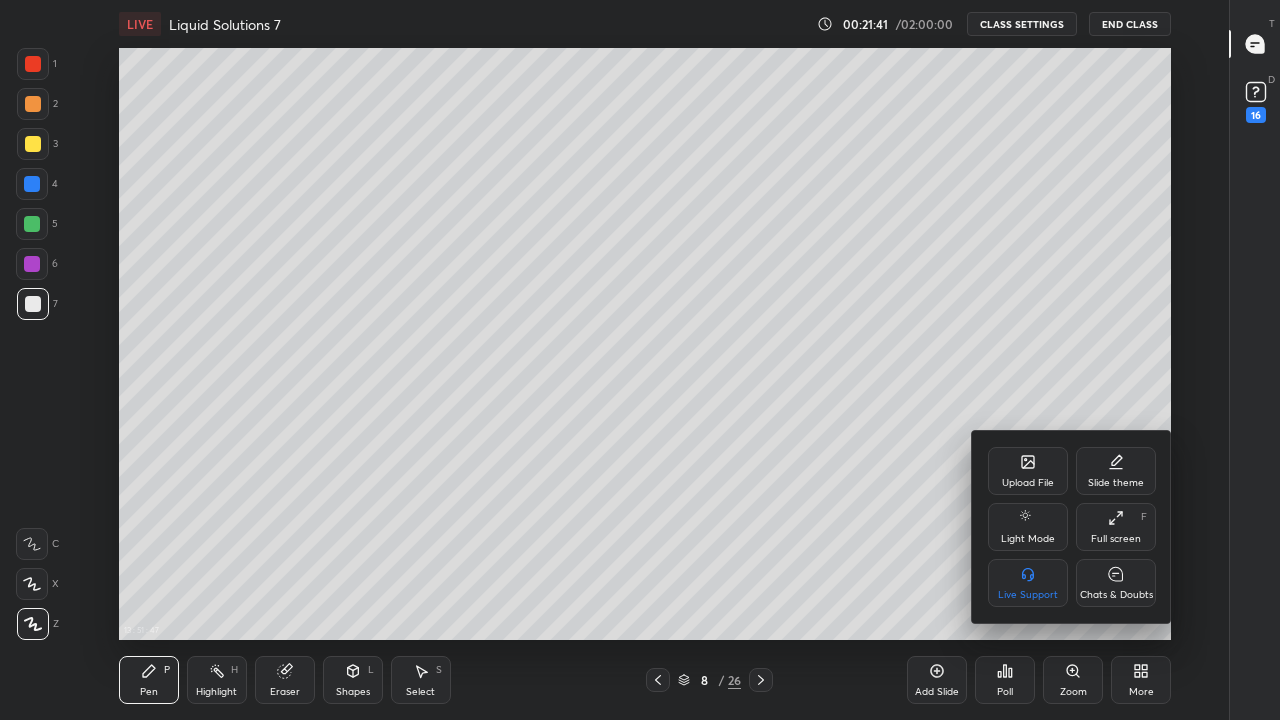 click 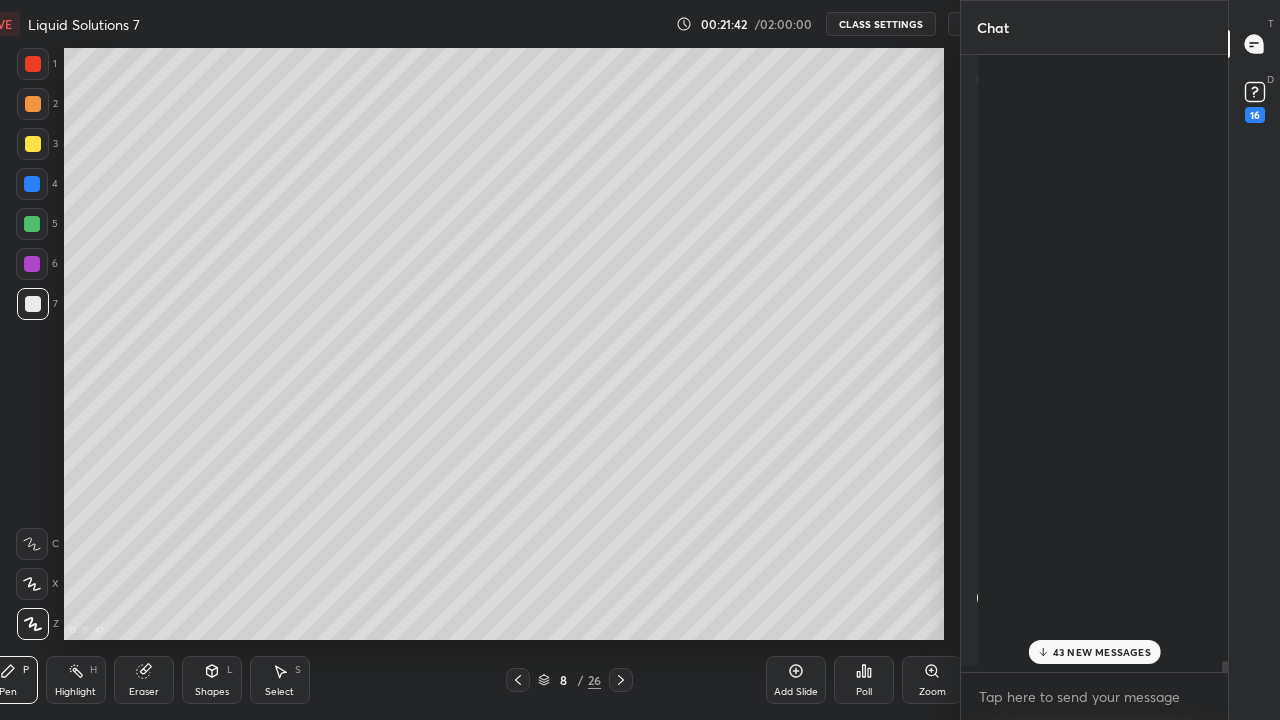 scroll, scrollTop: 592, scrollLeft: 1108, axis: both 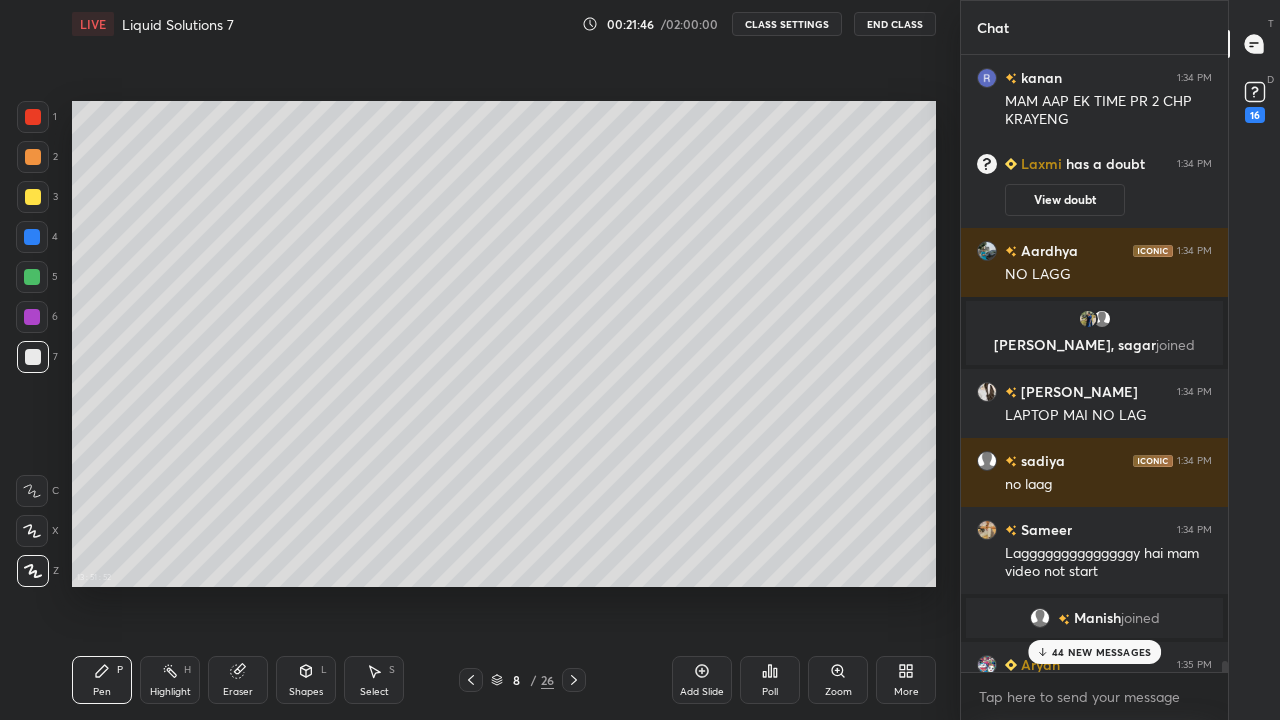click 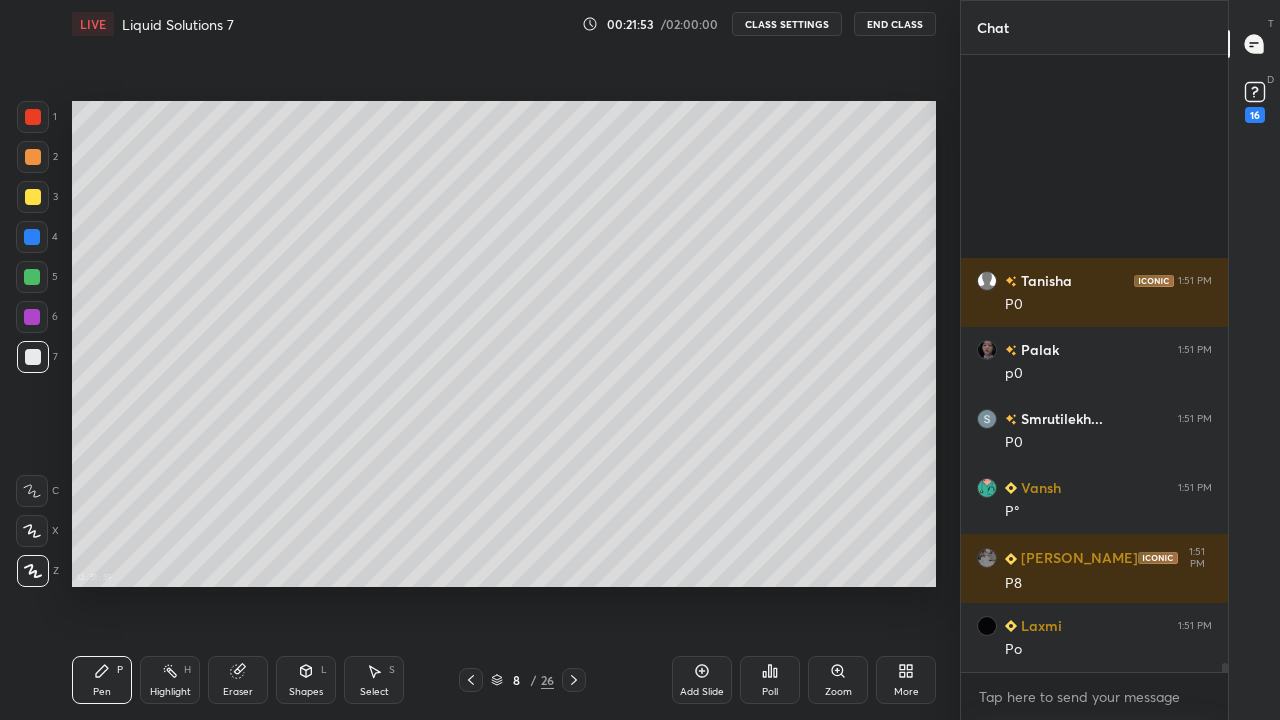 scroll, scrollTop: 40403, scrollLeft: 0, axis: vertical 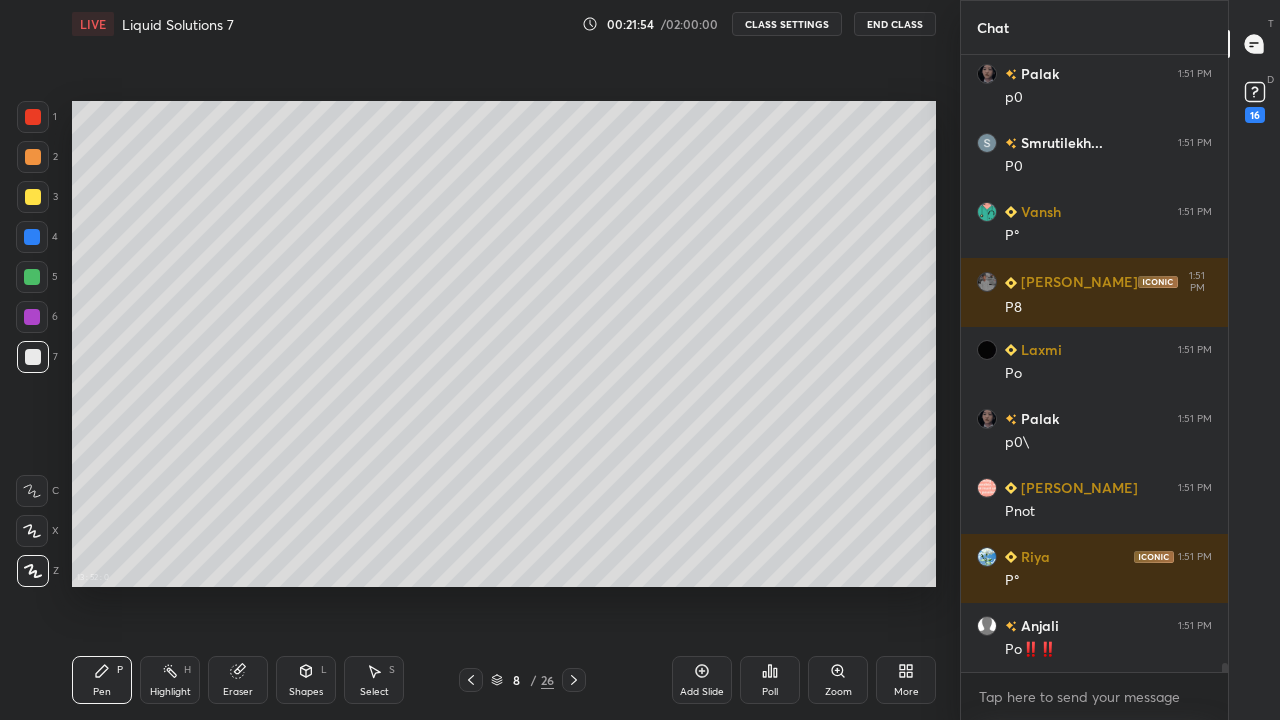 click on "CLASS SETTINGS" at bounding box center [787, 24] 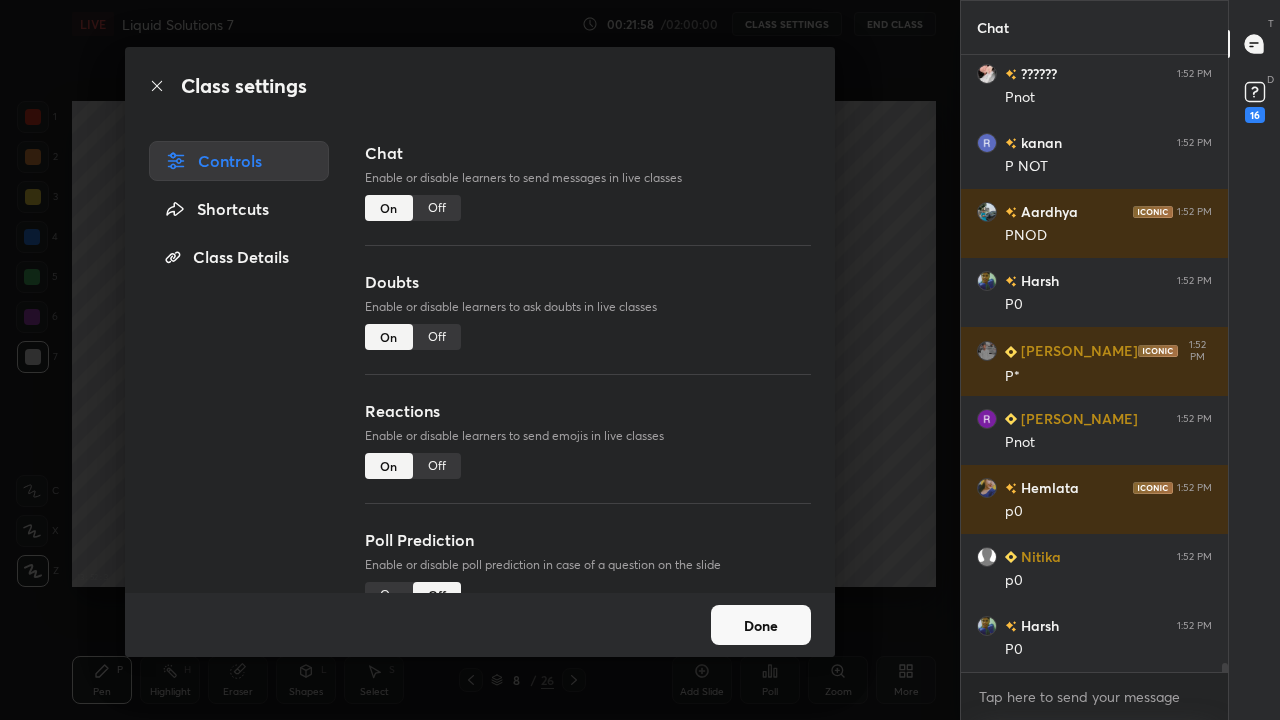 scroll, scrollTop: 41162, scrollLeft: 0, axis: vertical 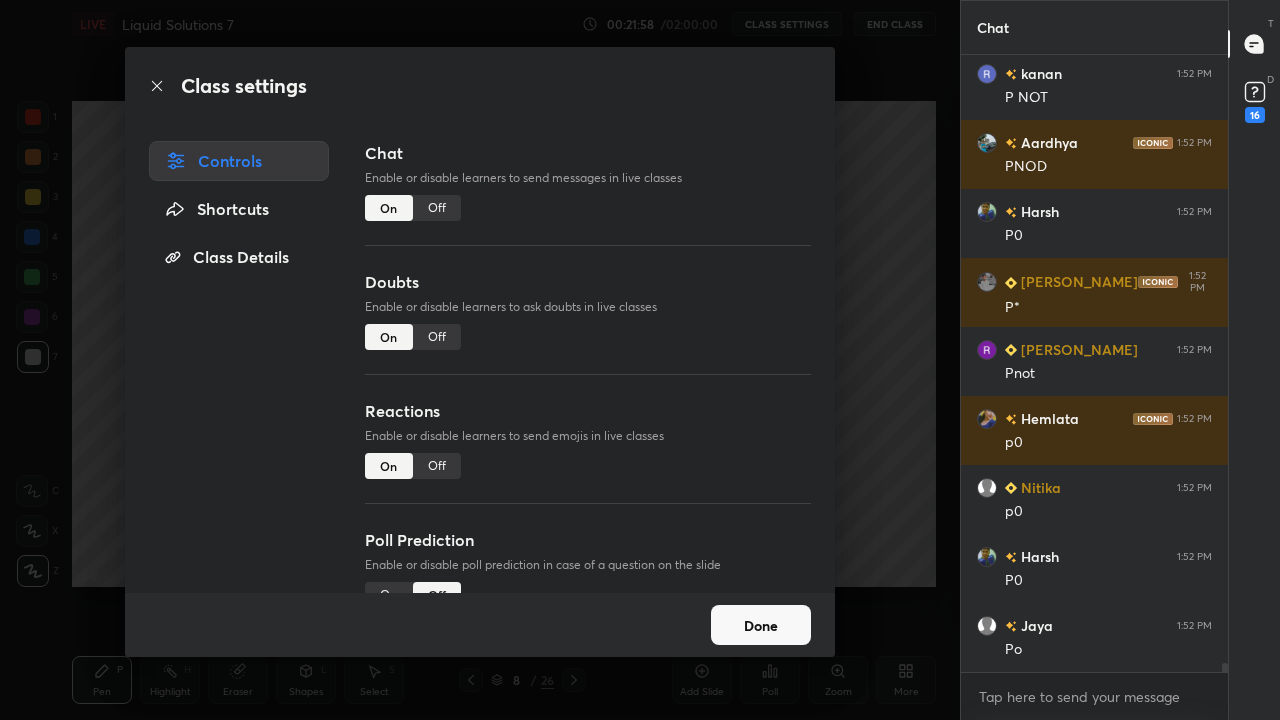 click on "Off" at bounding box center (437, 337) 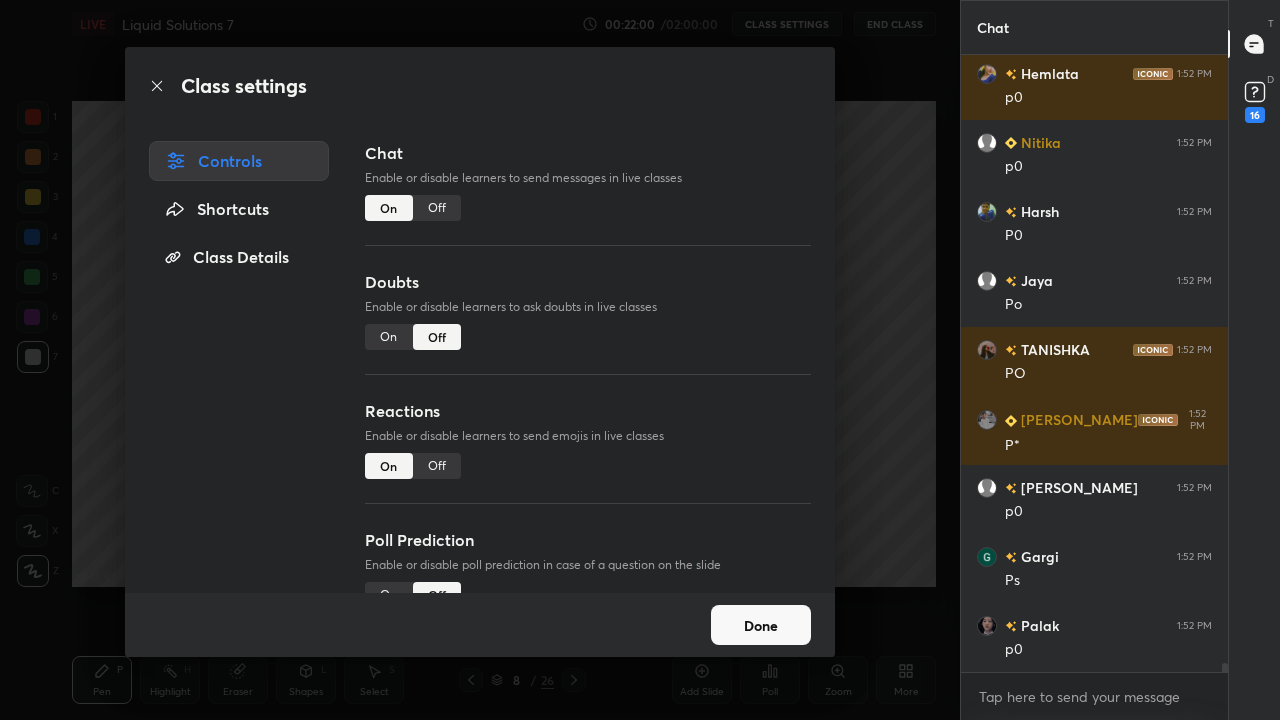 scroll, scrollTop: 41858, scrollLeft: 0, axis: vertical 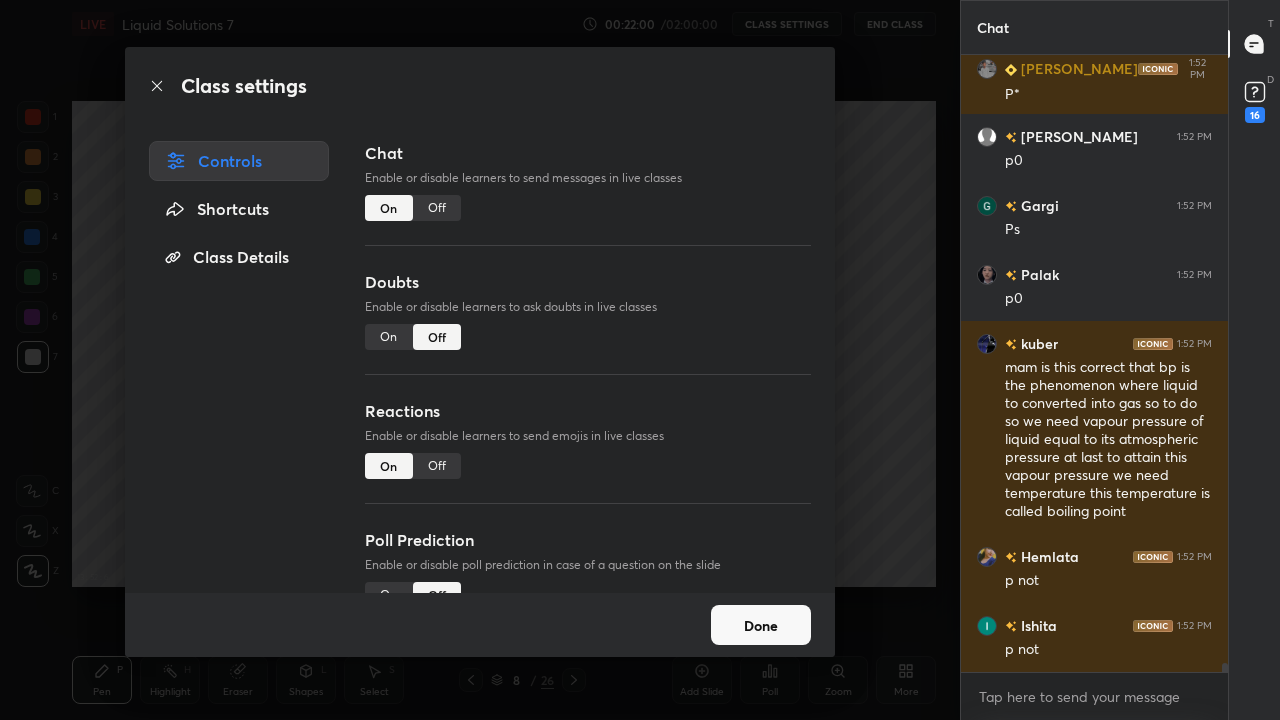 click on "Done" at bounding box center [761, 625] 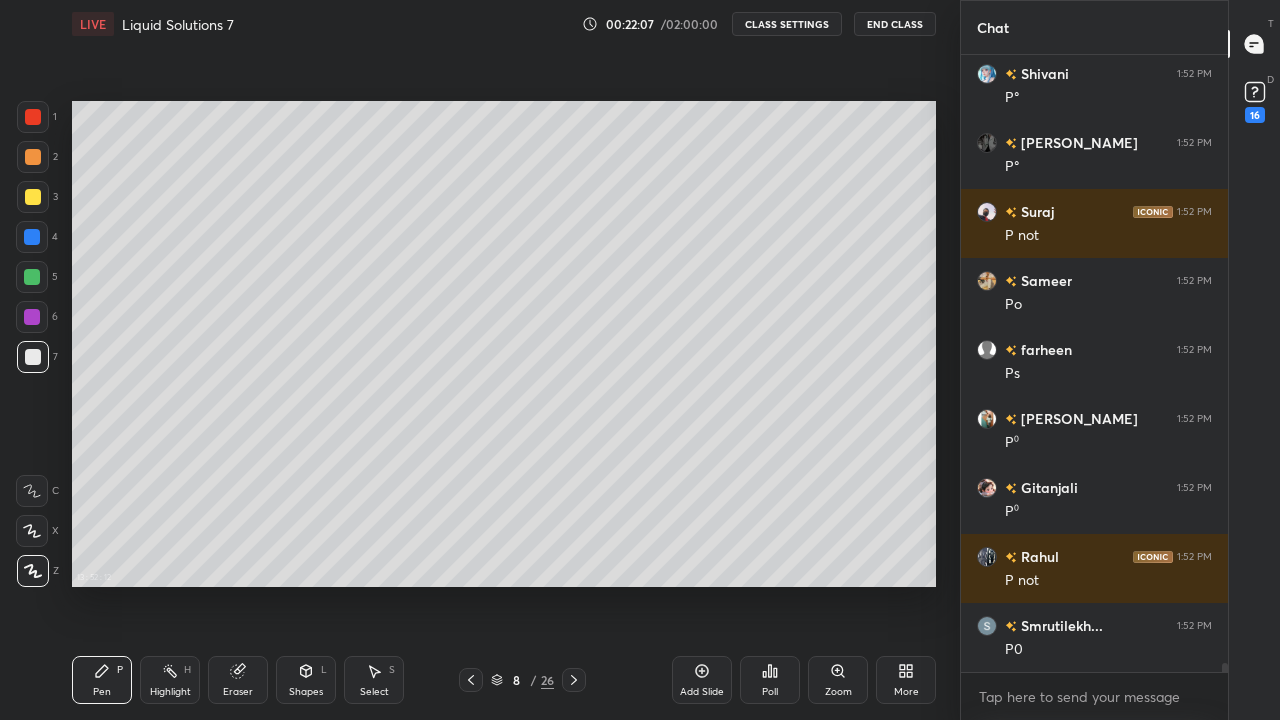 scroll, scrollTop: 43169, scrollLeft: 0, axis: vertical 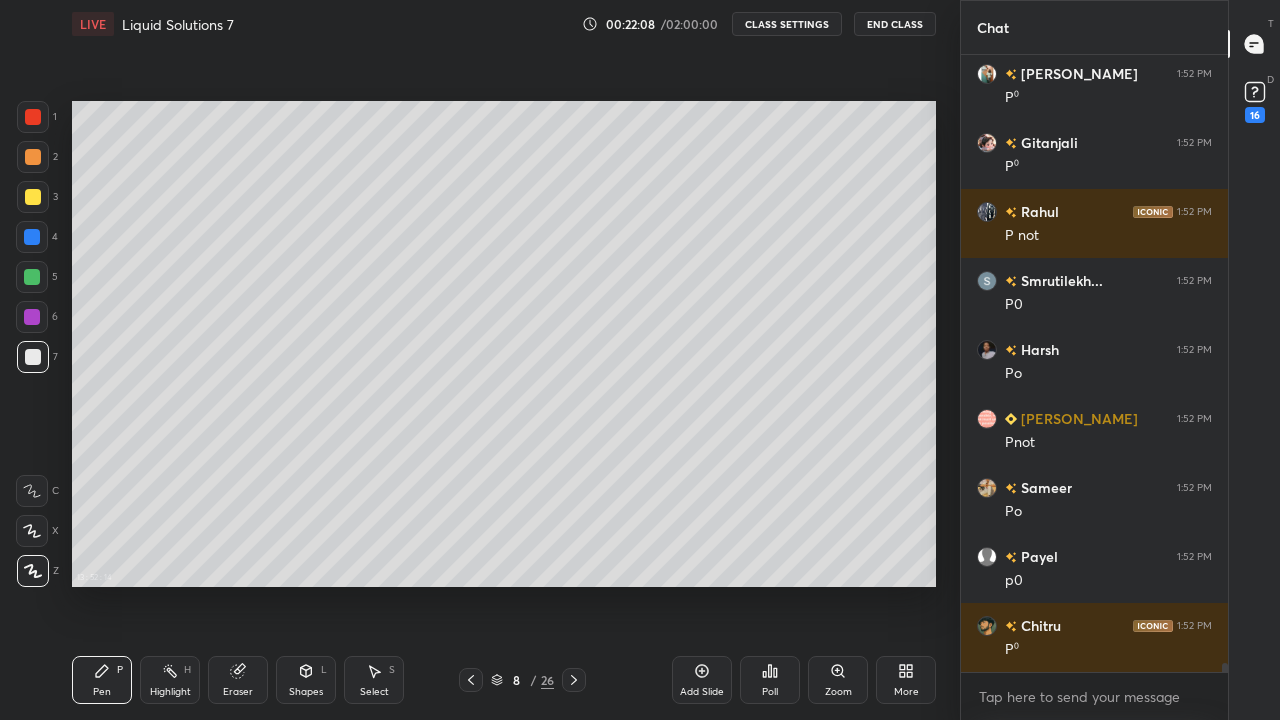 click on "More" at bounding box center (906, 680) 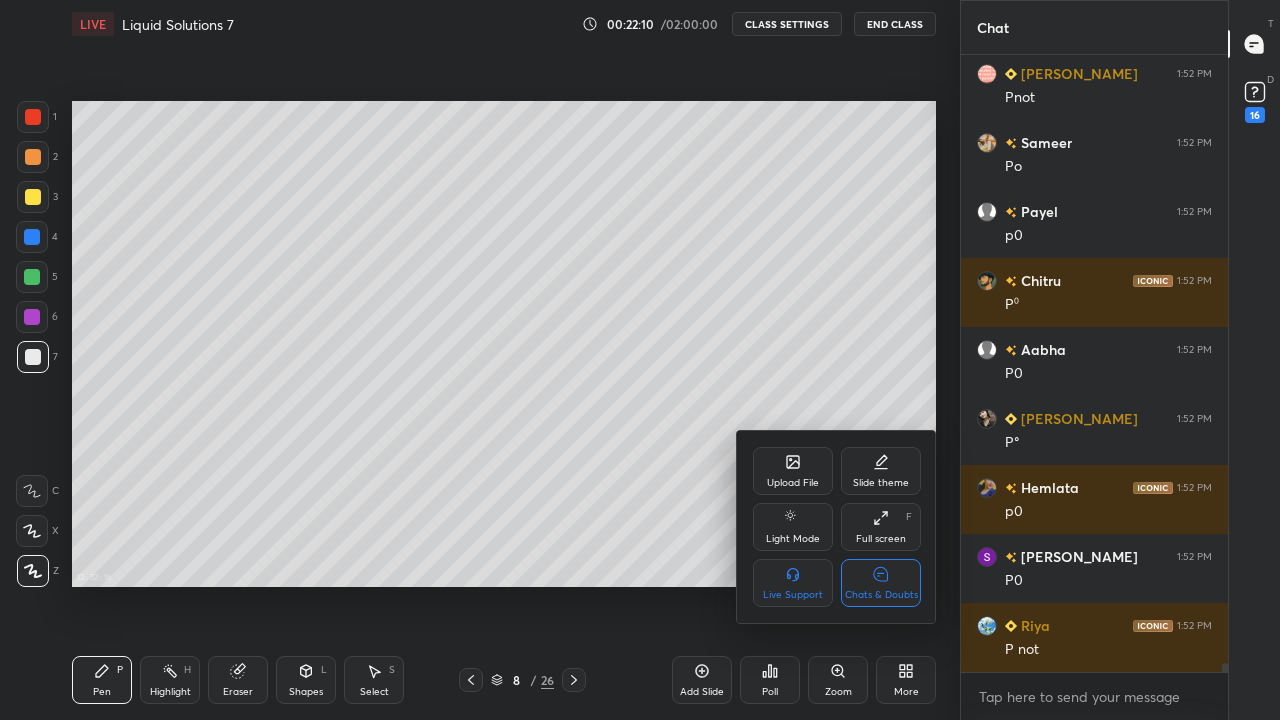 click at bounding box center [640, 360] 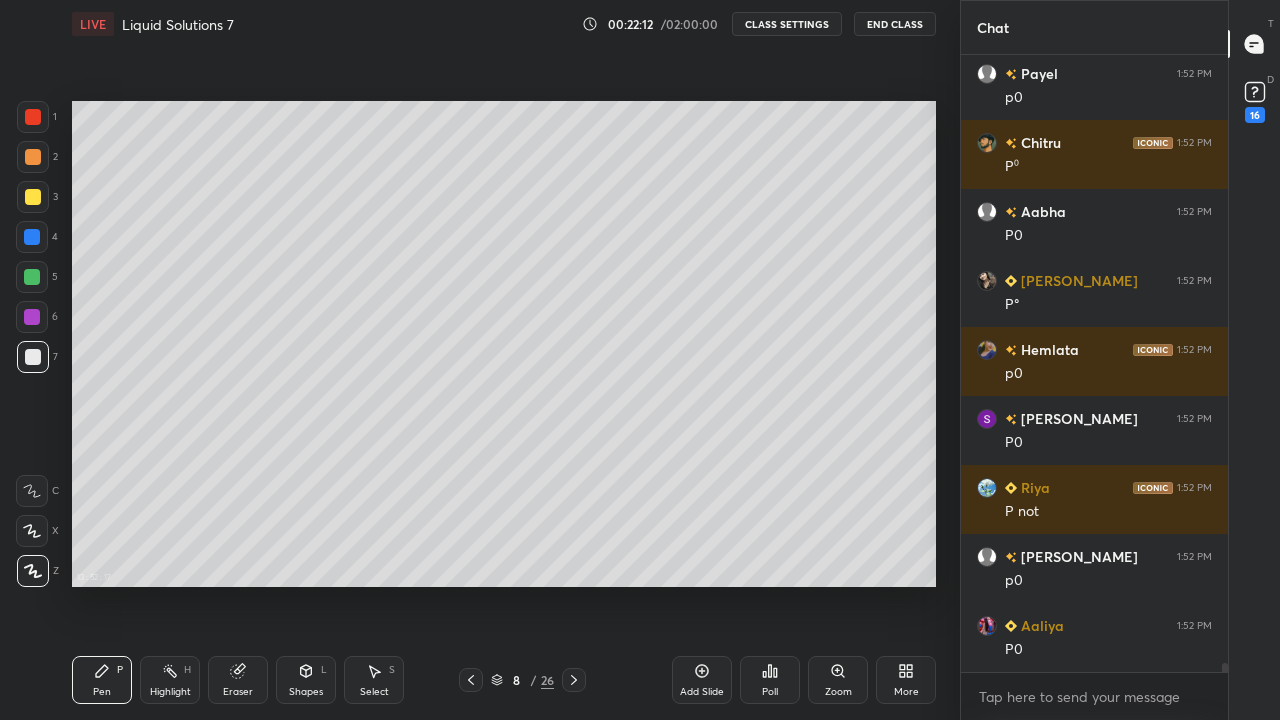 click on "CLASS SETTINGS" at bounding box center [787, 24] 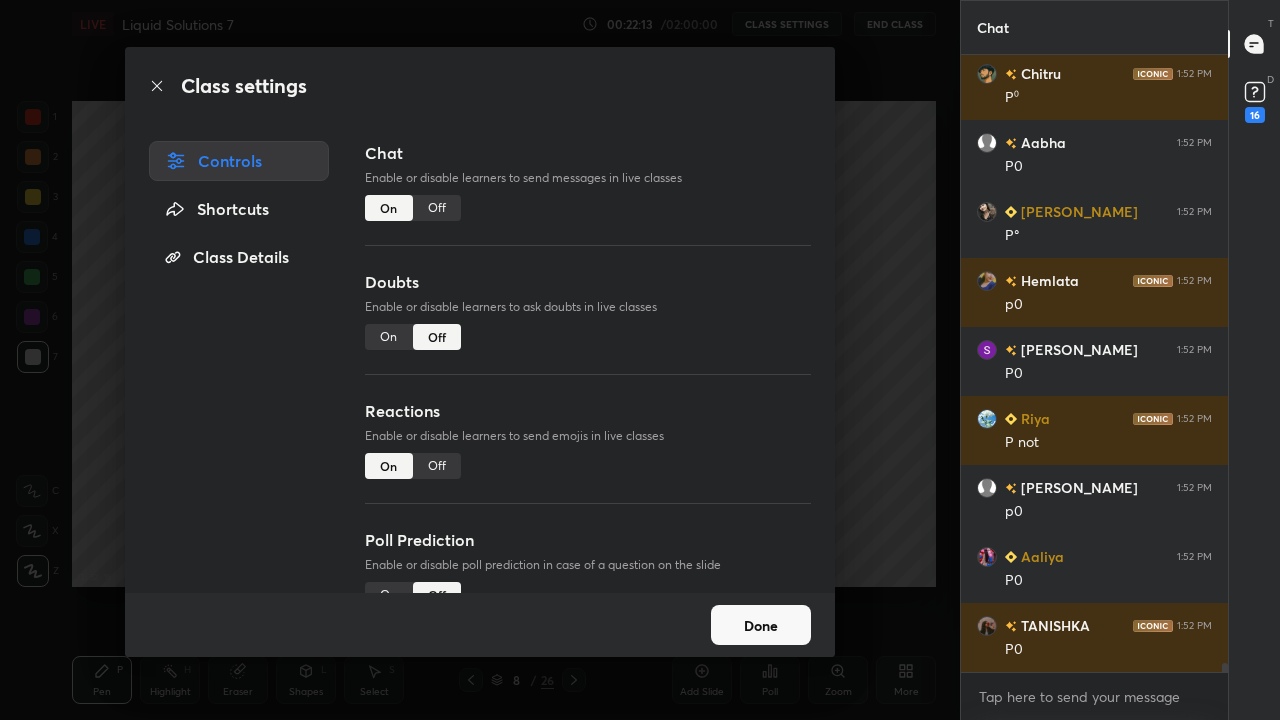 click on "Off" at bounding box center (437, 208) 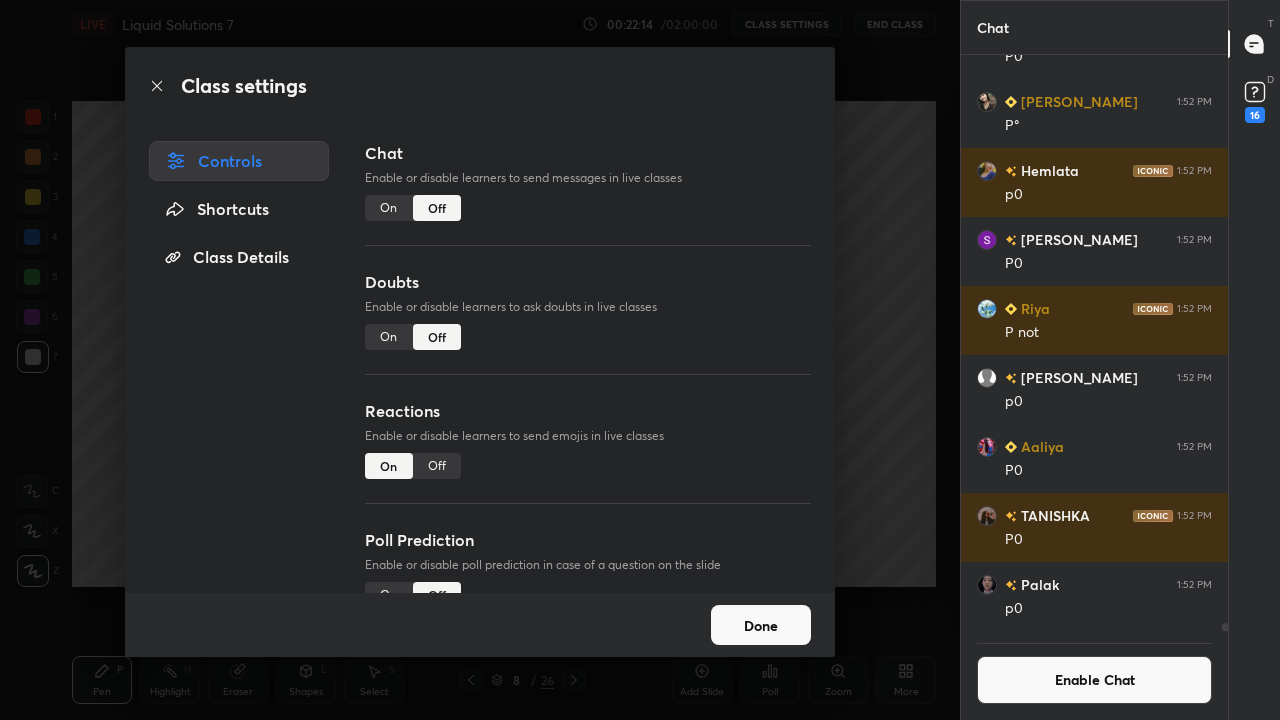 click on "Done" at bounding box center (761, 625) 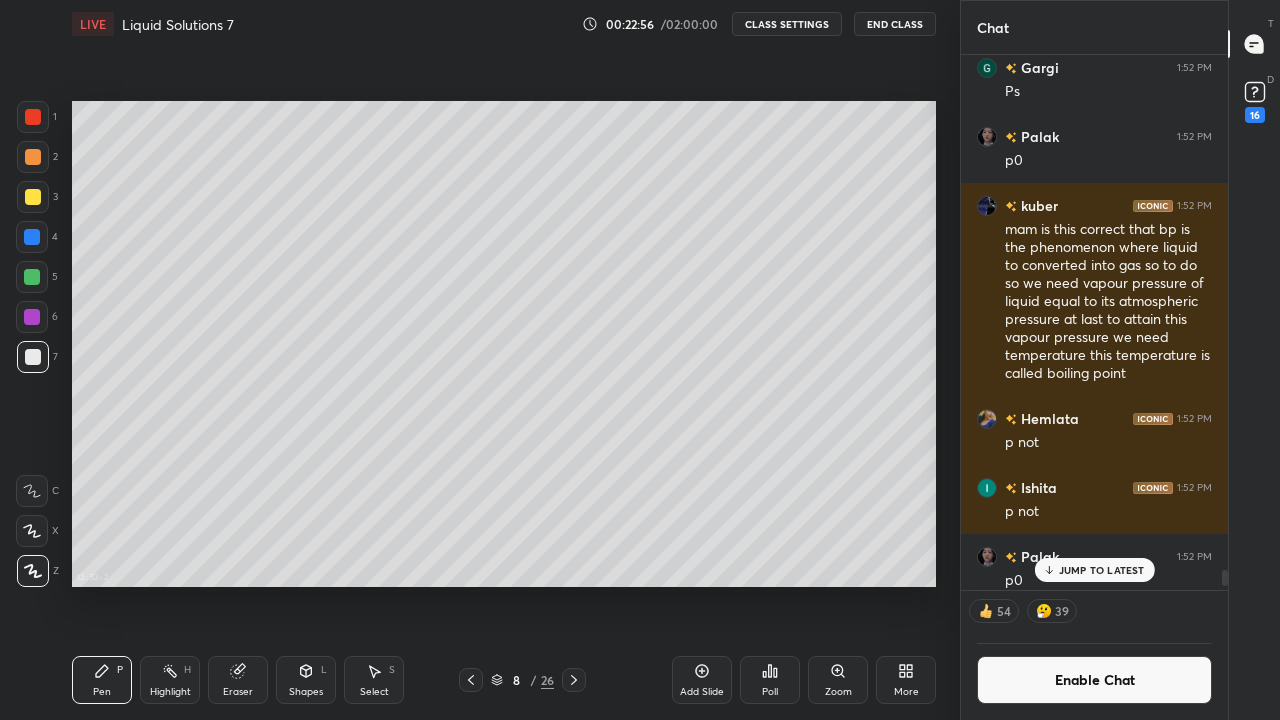 click on "More" at bounding box center (906, 692) 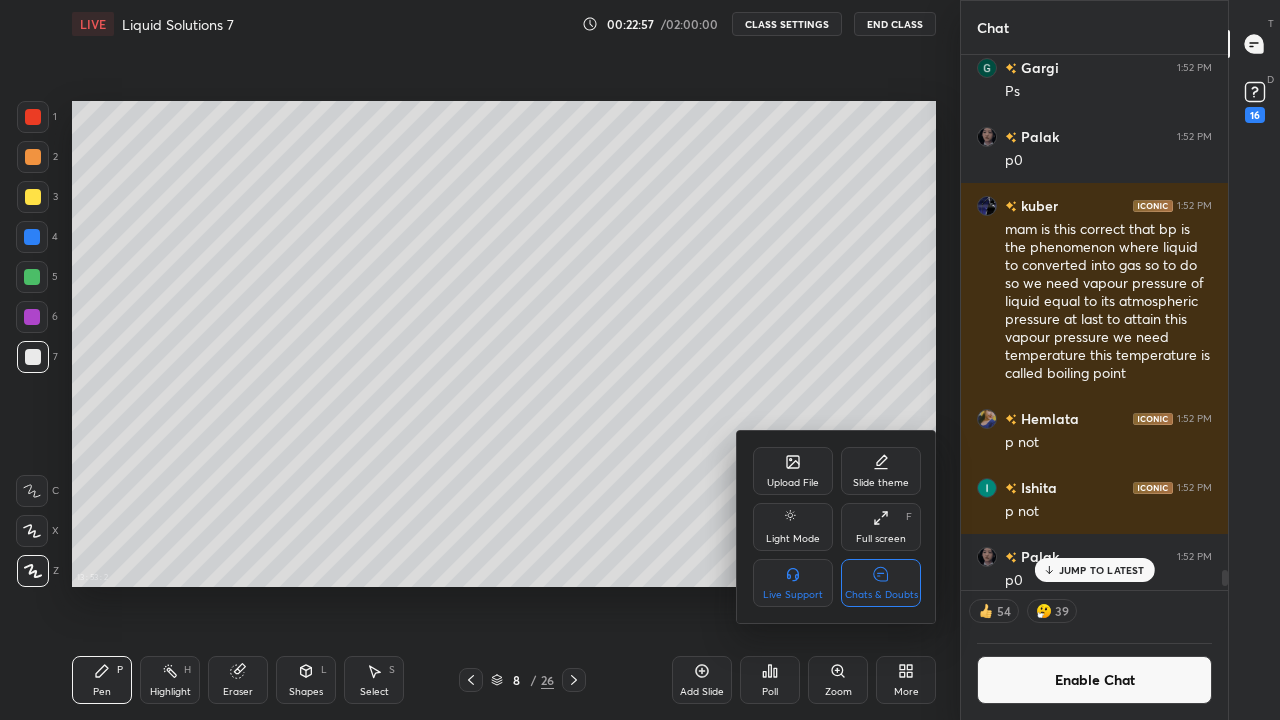 click on "Chats & Doubts" at bounding box center [881, 595] 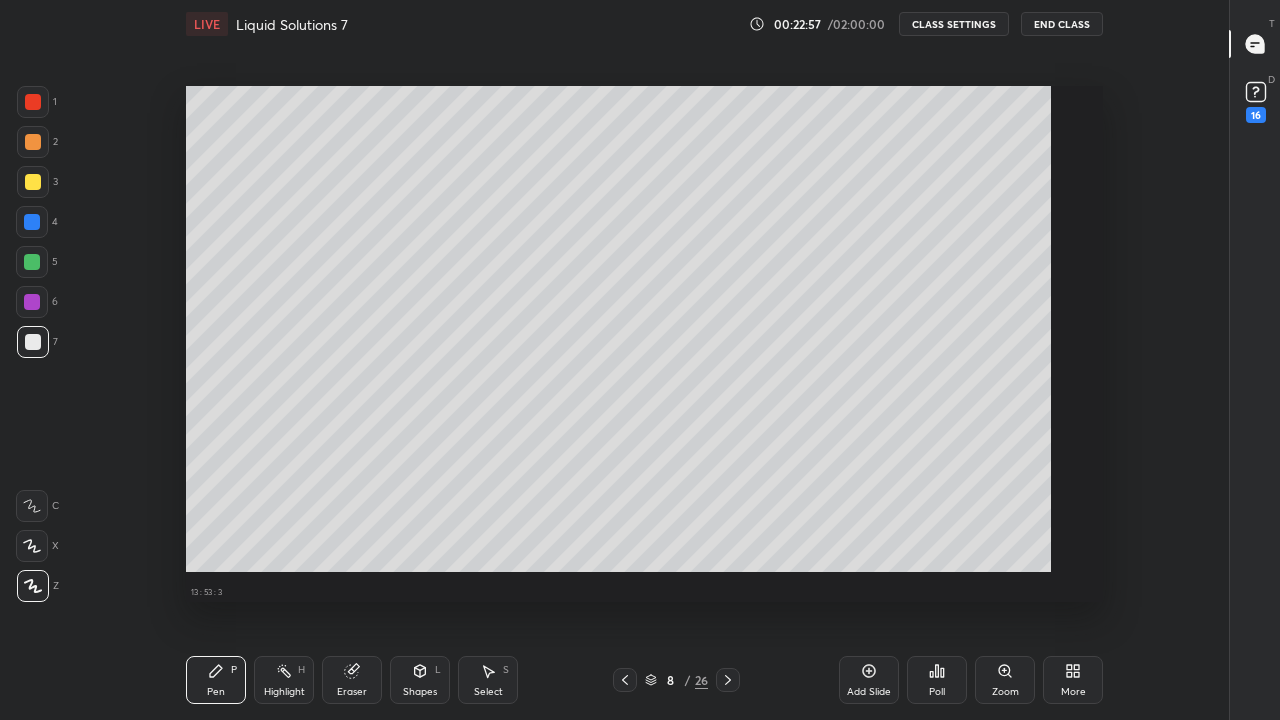 scroll, scrollTop: 7, scrollLeft: 1, axis: both 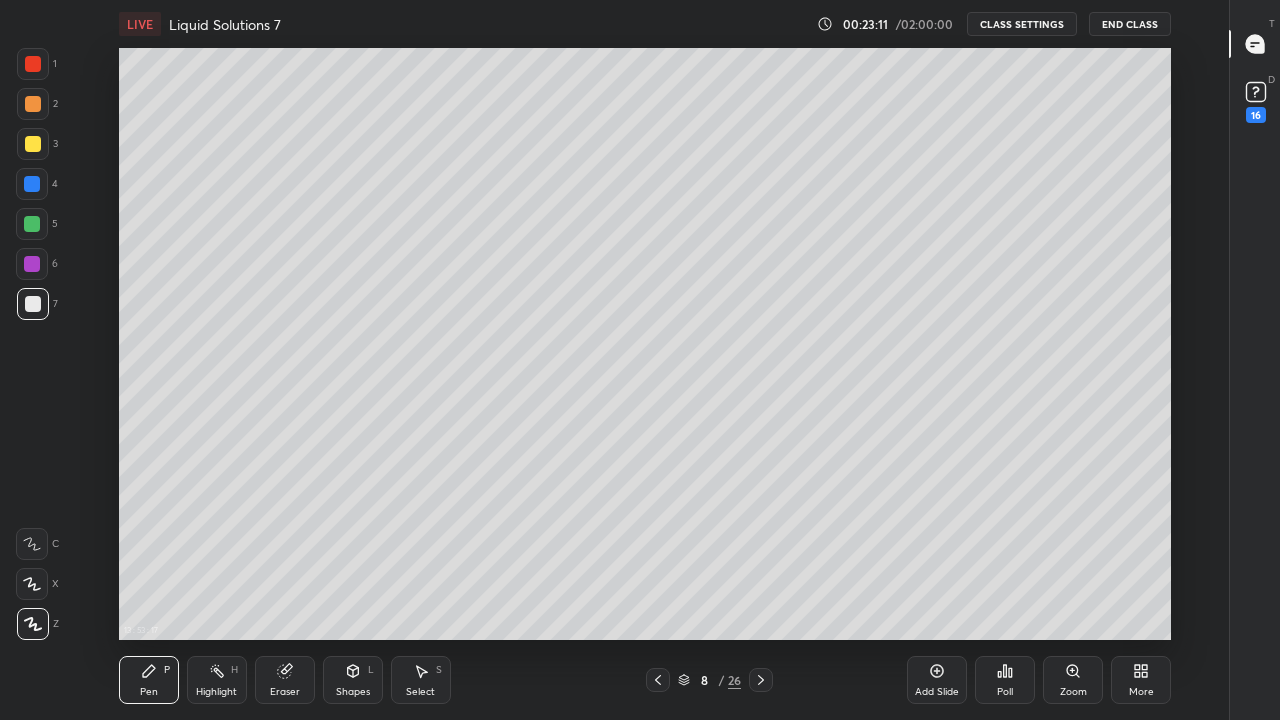 click 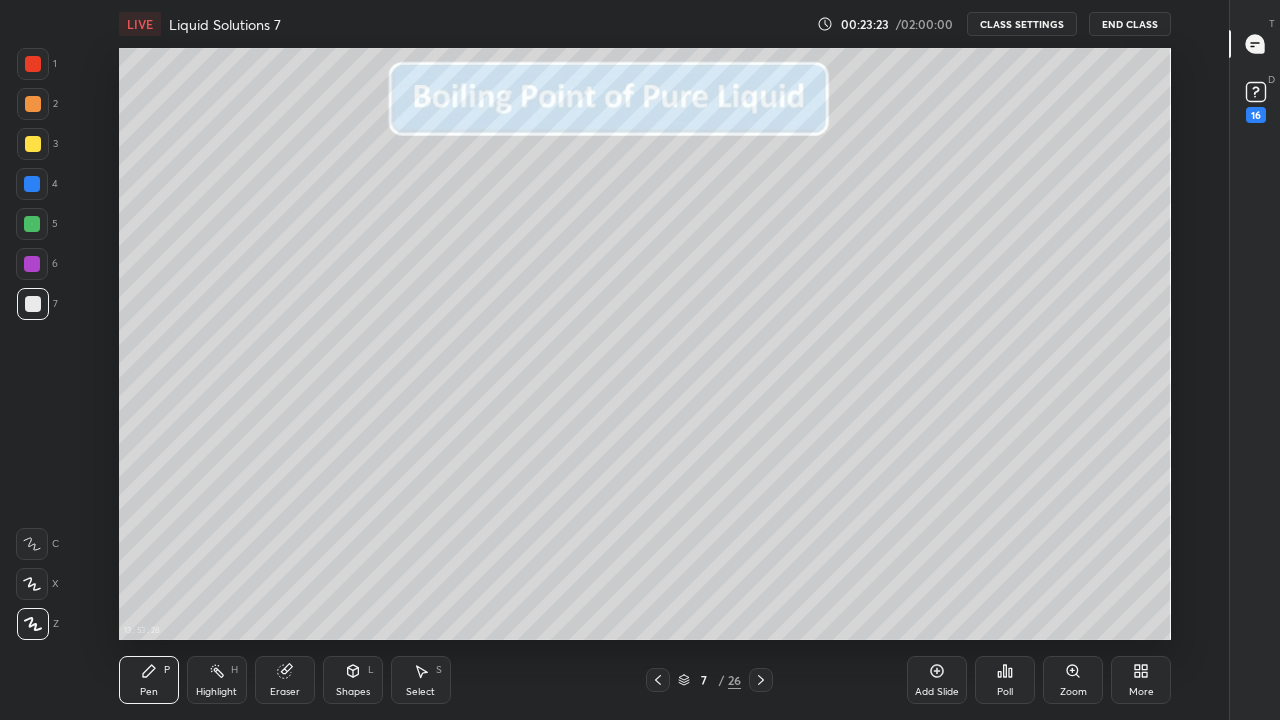 click on "Add Slide" at bounding box center (937, 680) 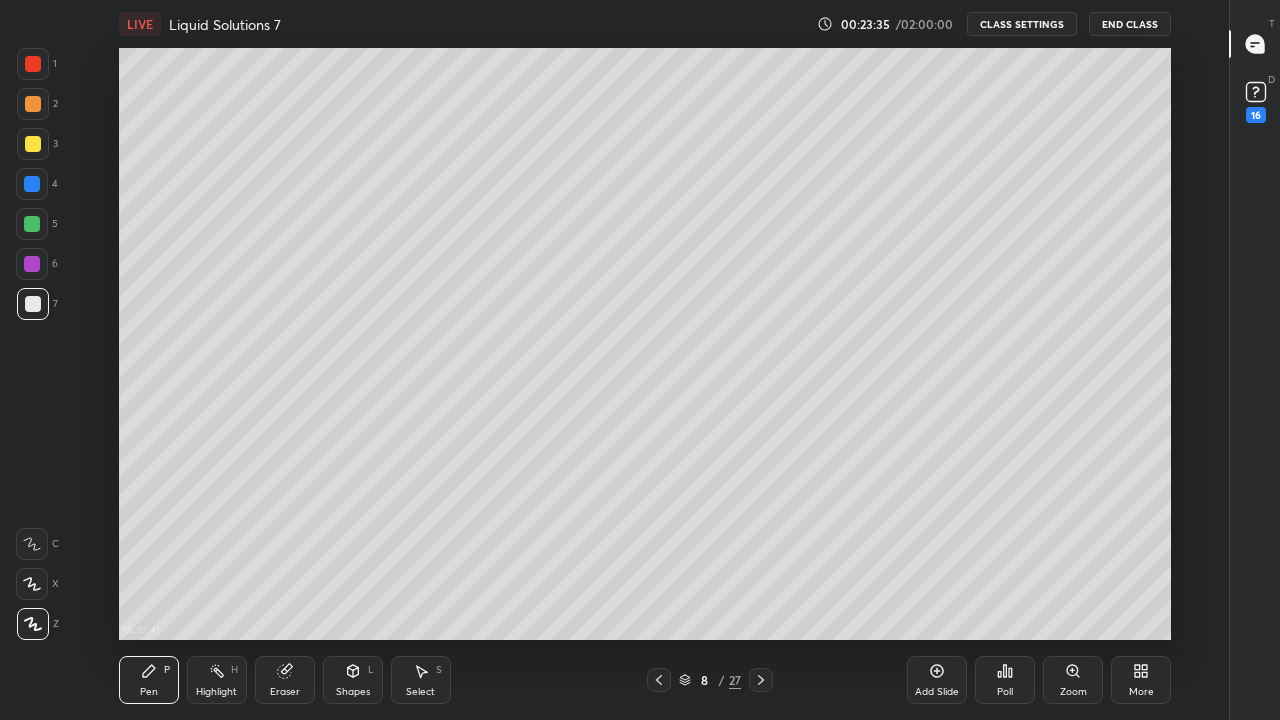 click 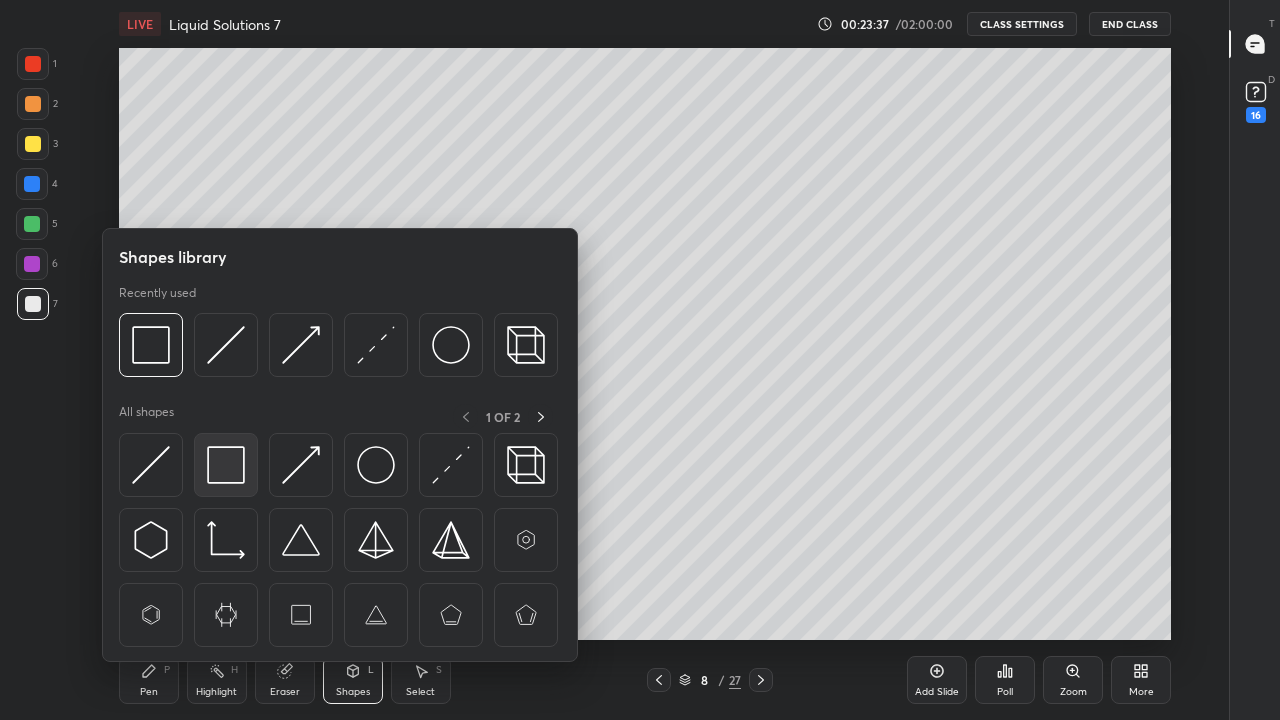 click at bounding box center (226, 465) 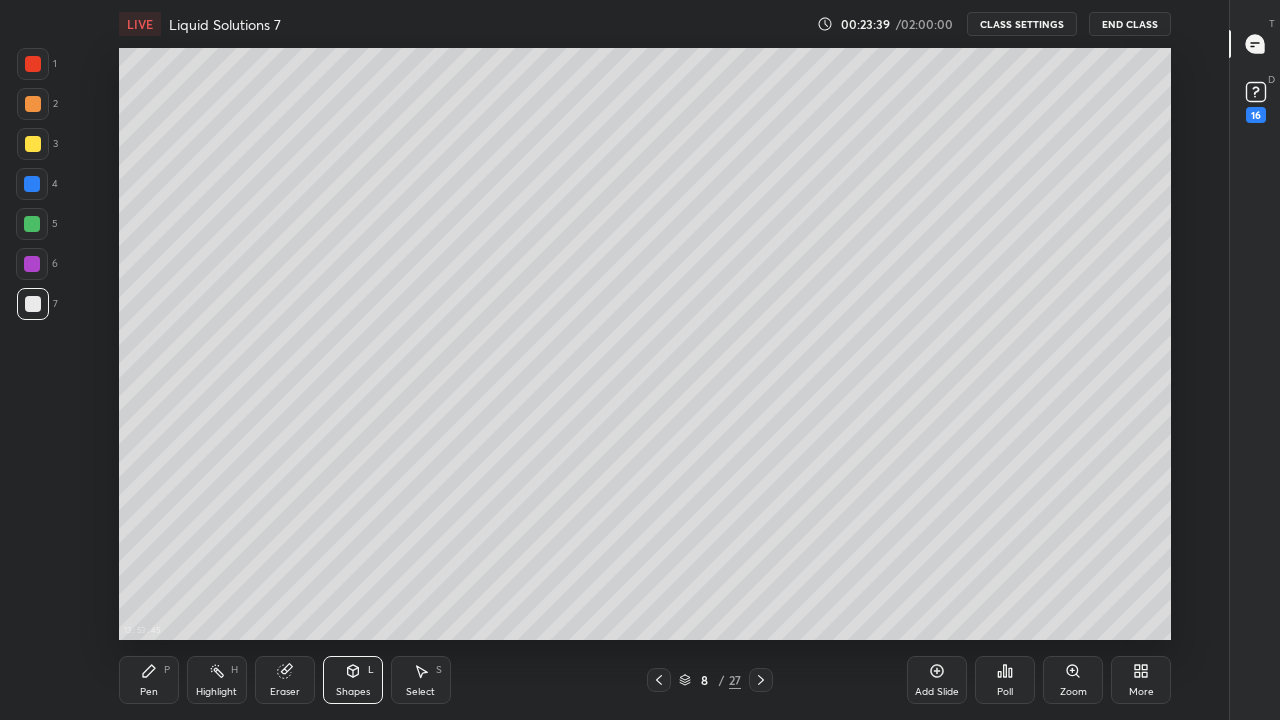 click 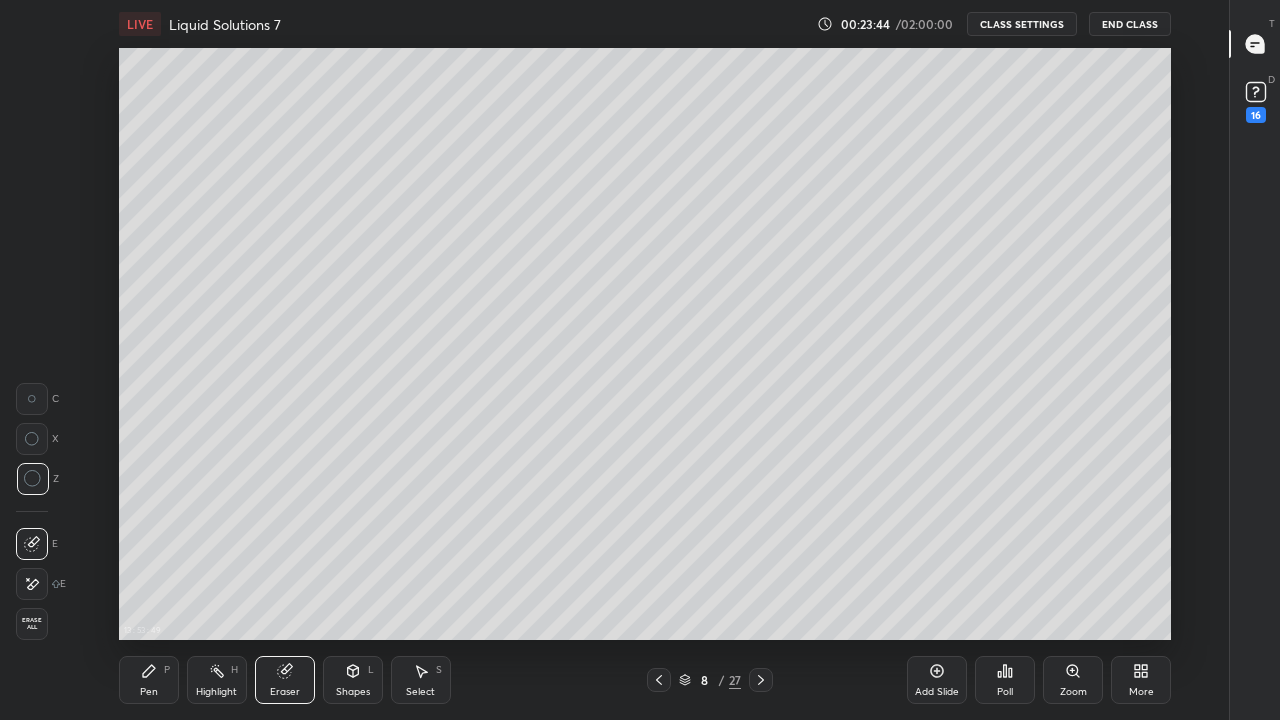 click 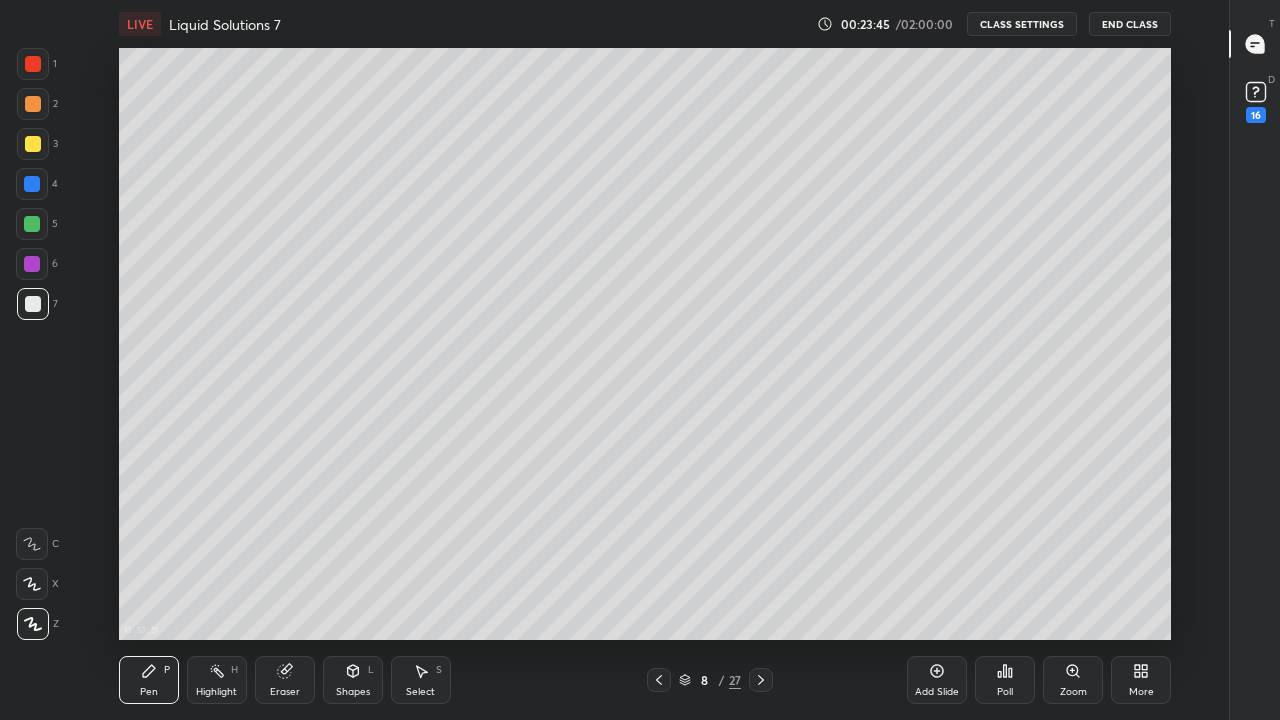 click on "Shapes L" at bounding box center (353, 680) 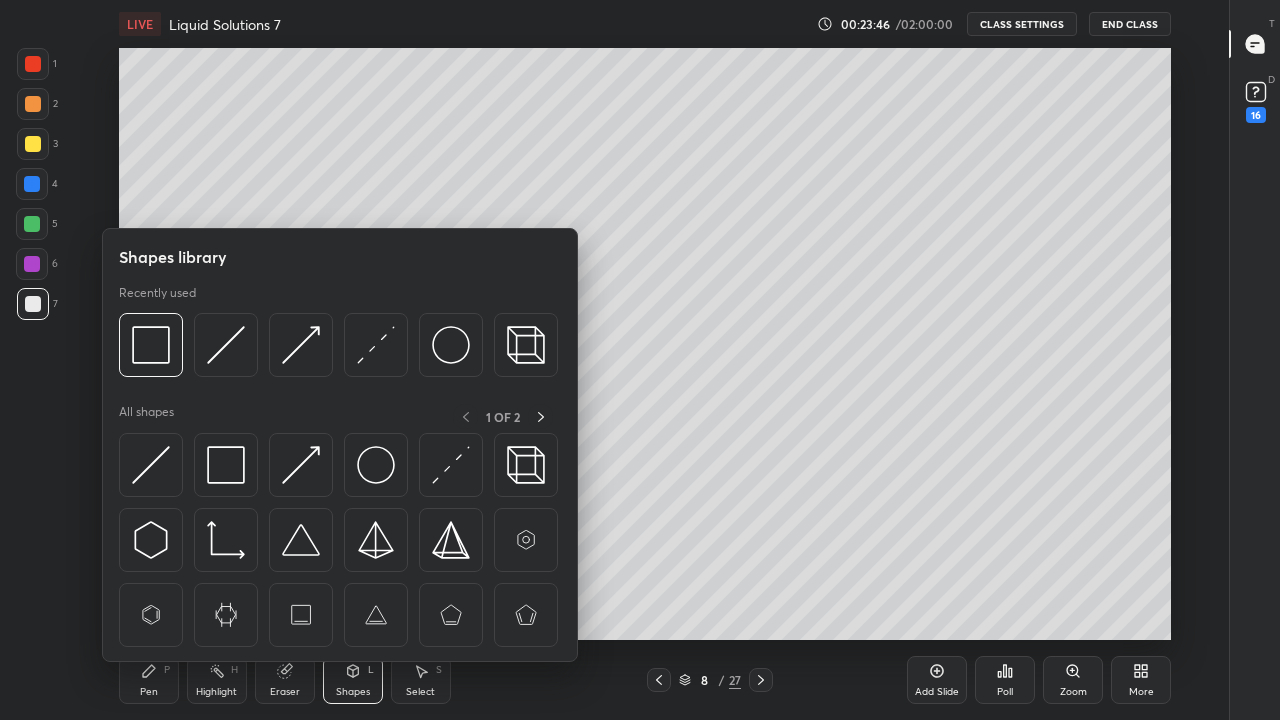 click at bounding box center (151, 345) 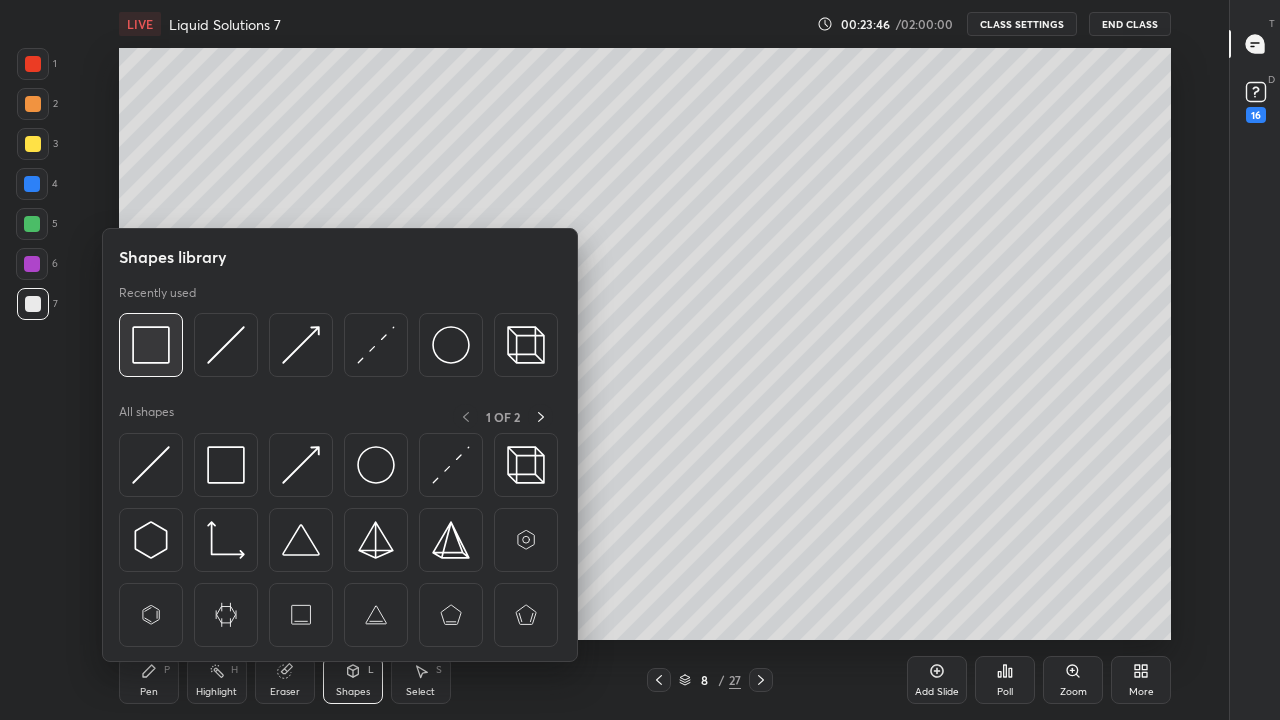 scroll, scrollTop: 7, scrollLeft: 1, axis: both 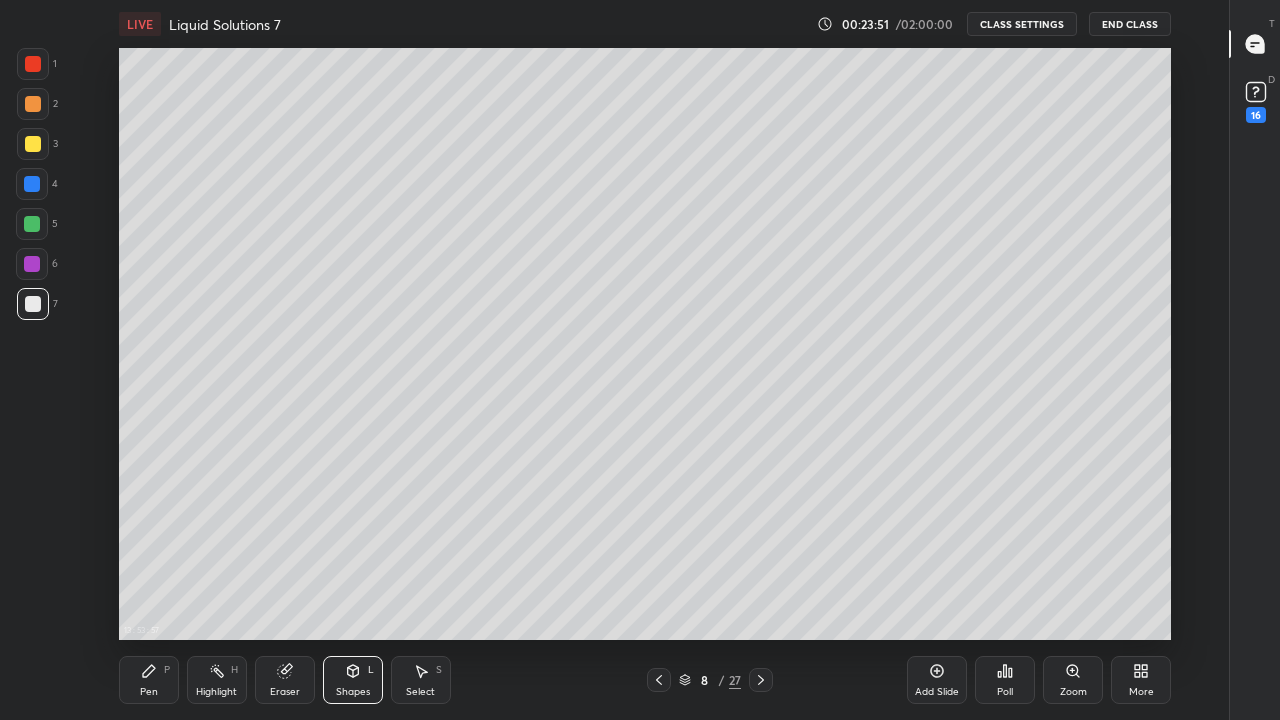 click on "Pen P" at bounding box center (149, 680) 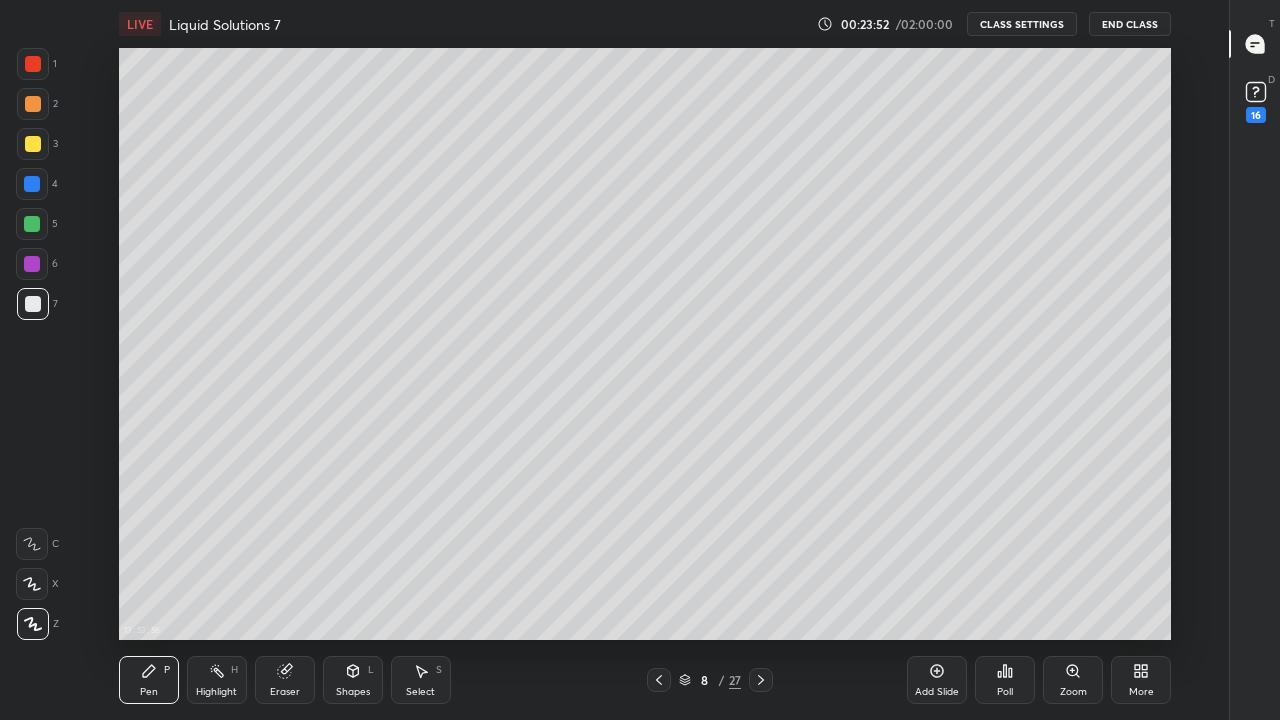 click at bounding box center (33, 144) 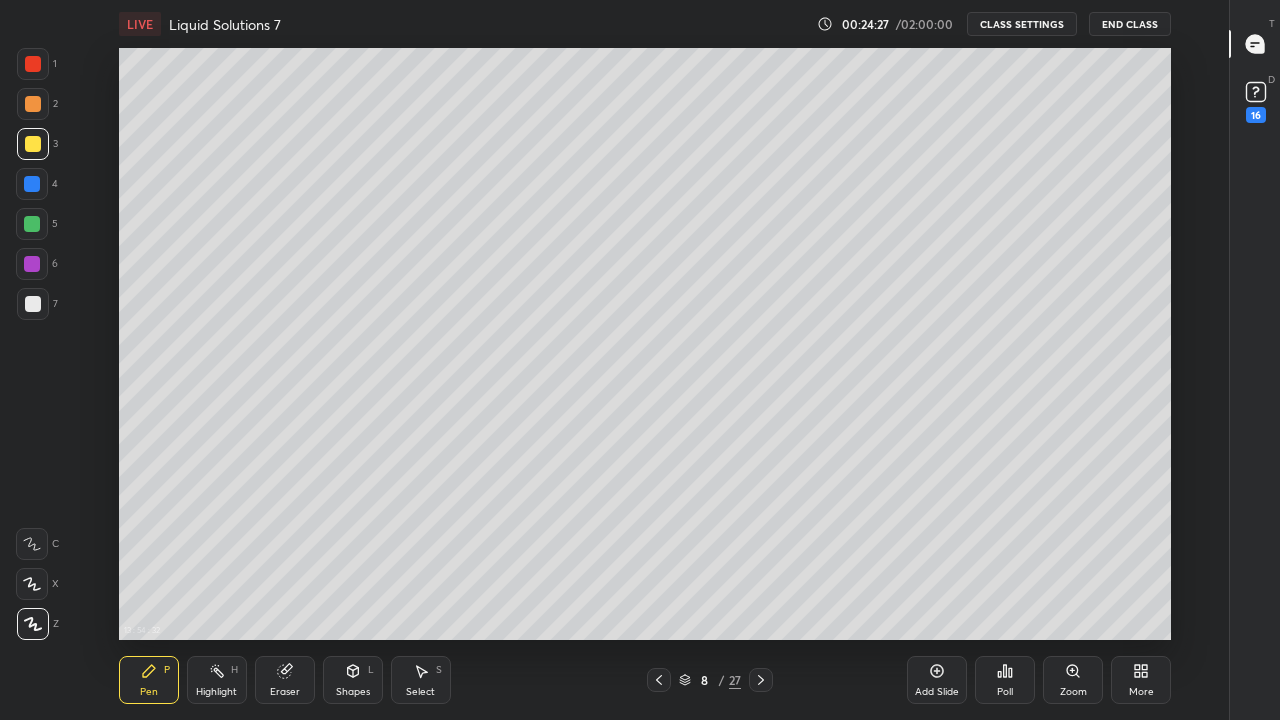 click at bounding box center (33, 304) 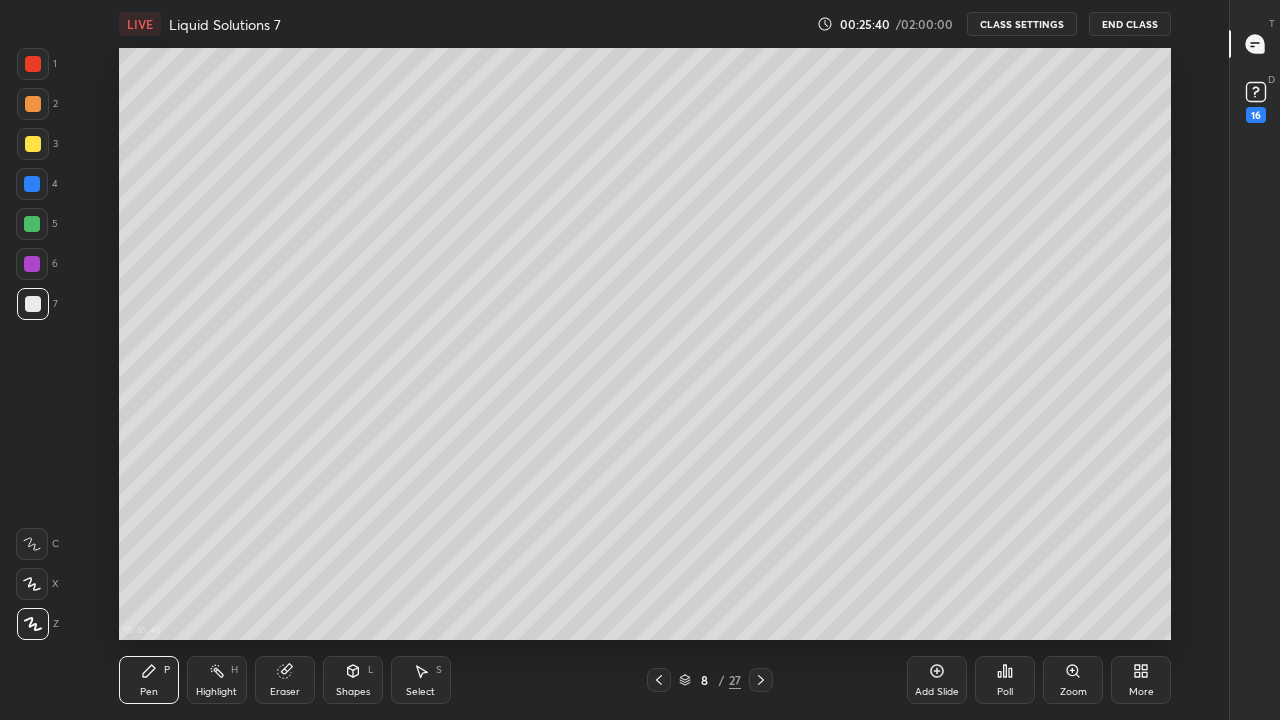 click on "Add Slide" at bounding box center [937, 680] 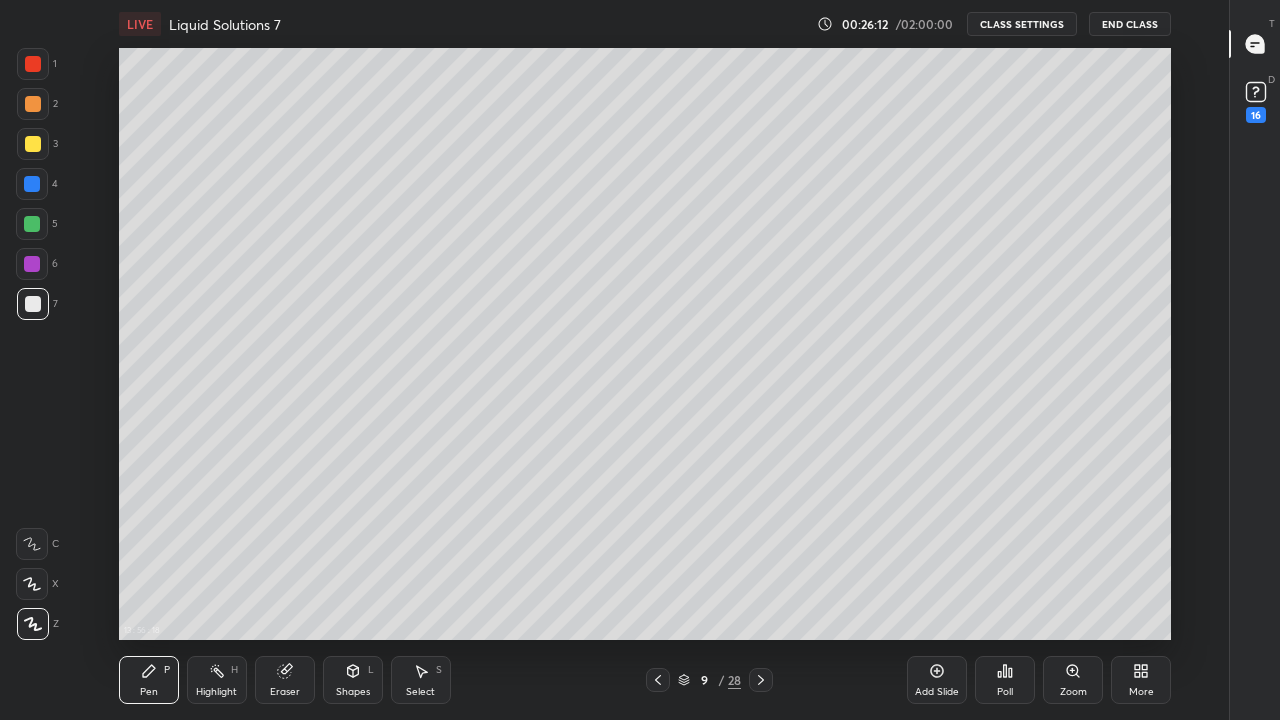 click 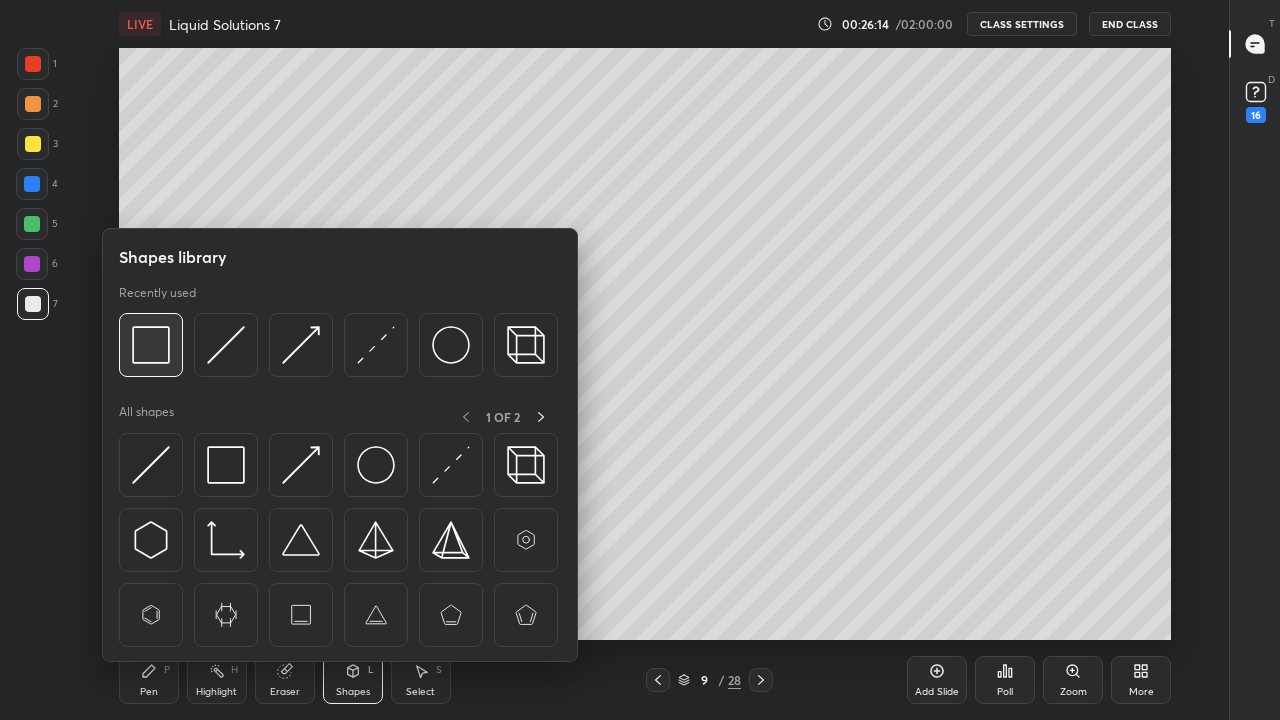 click at bounding box center [151, 345] 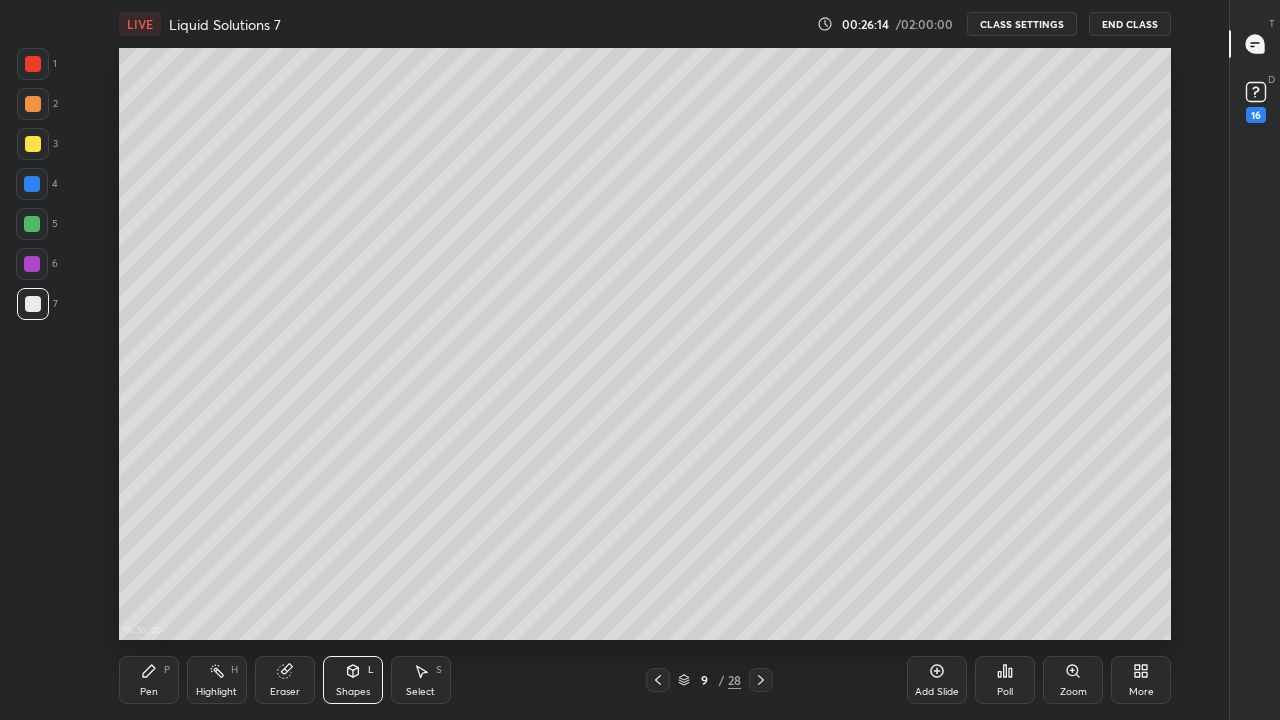 click at bounding box center [33, 144] 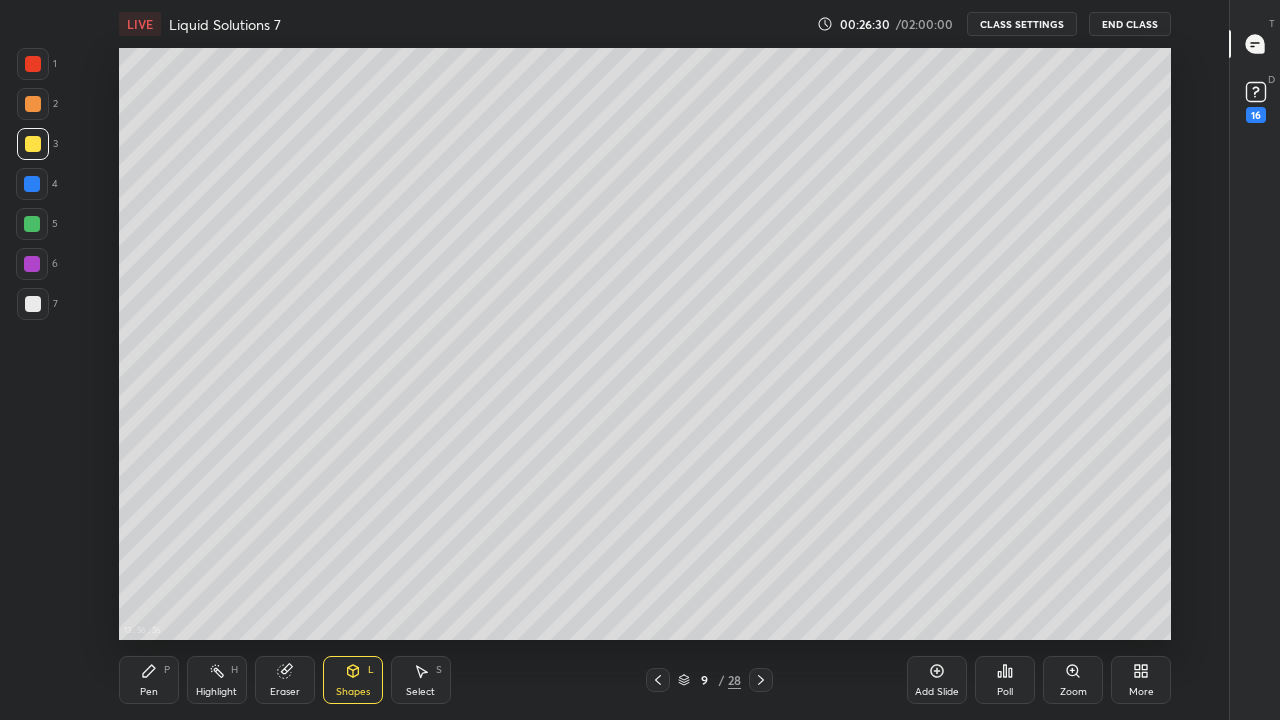 click 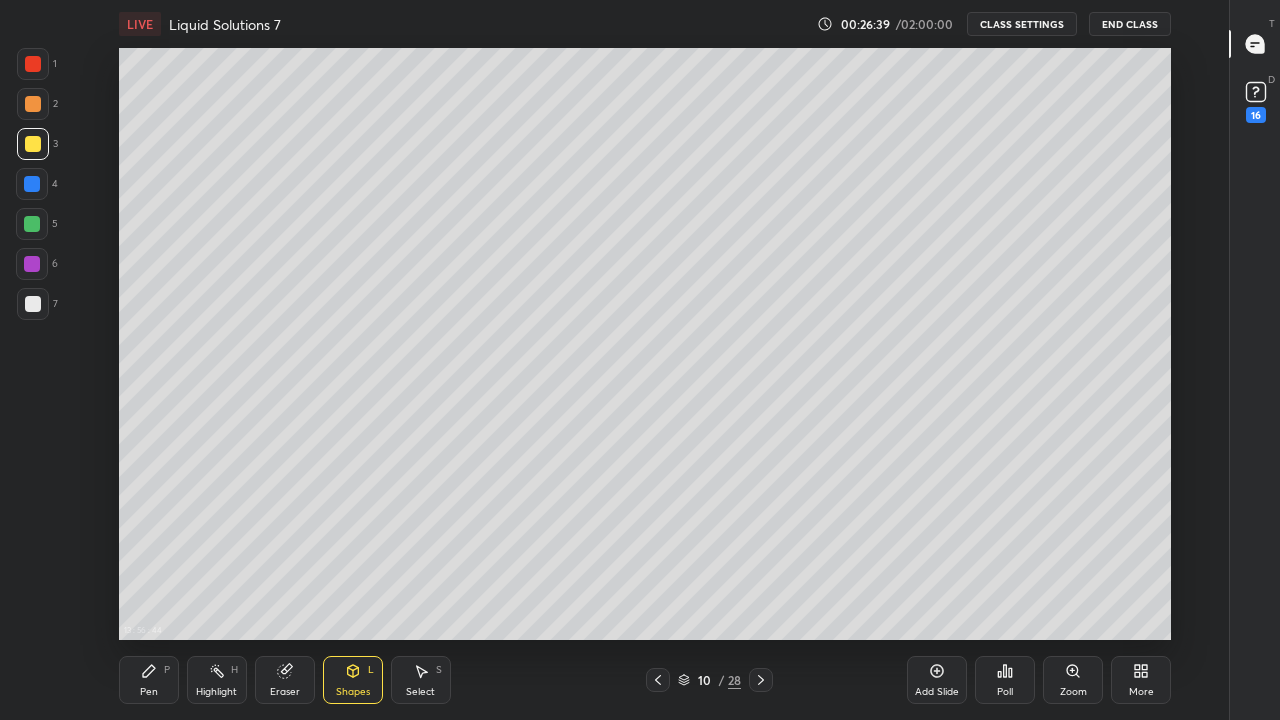 click 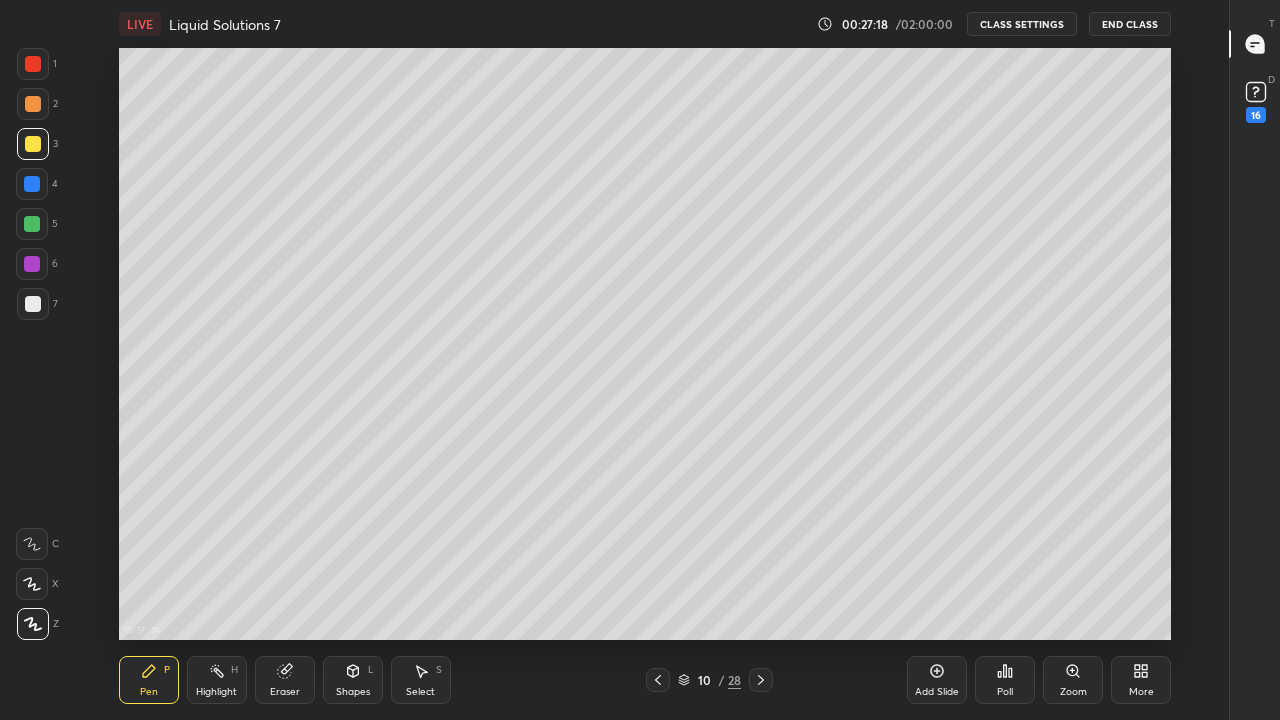 click on "Eraser" at bounding box center (285, 680) 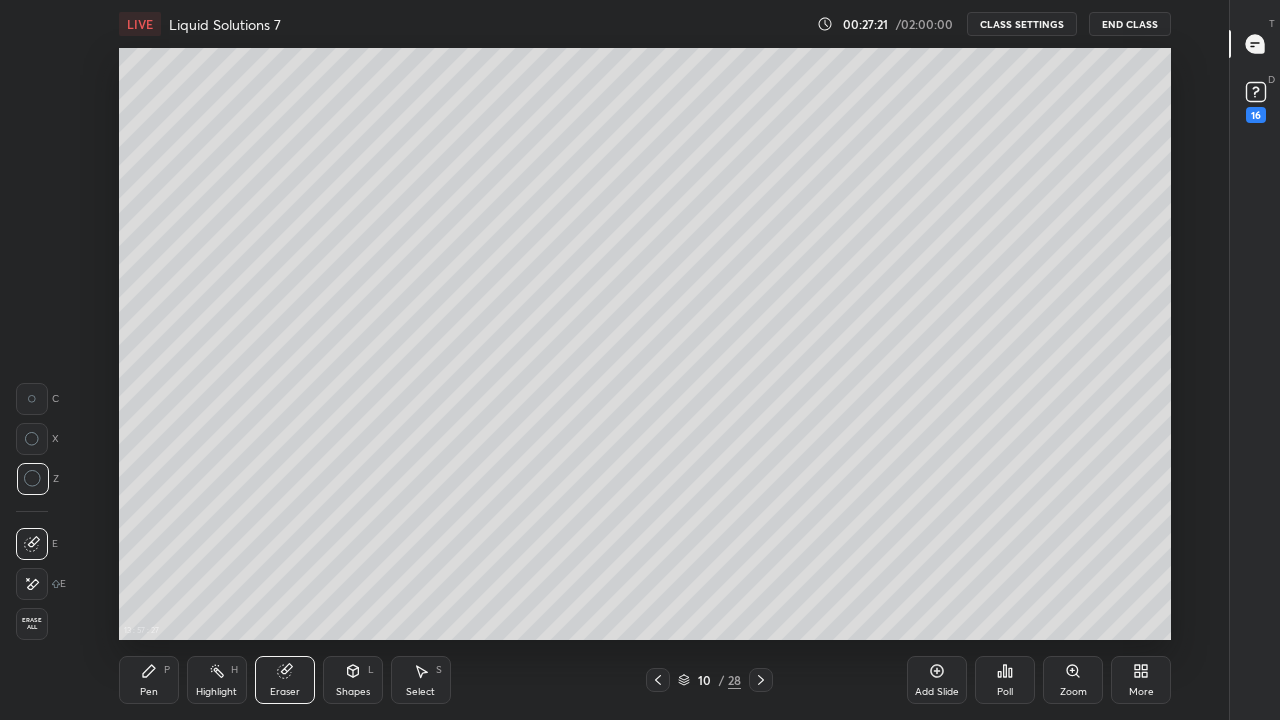 click on "Pen P" at bounding box center [149, 680] 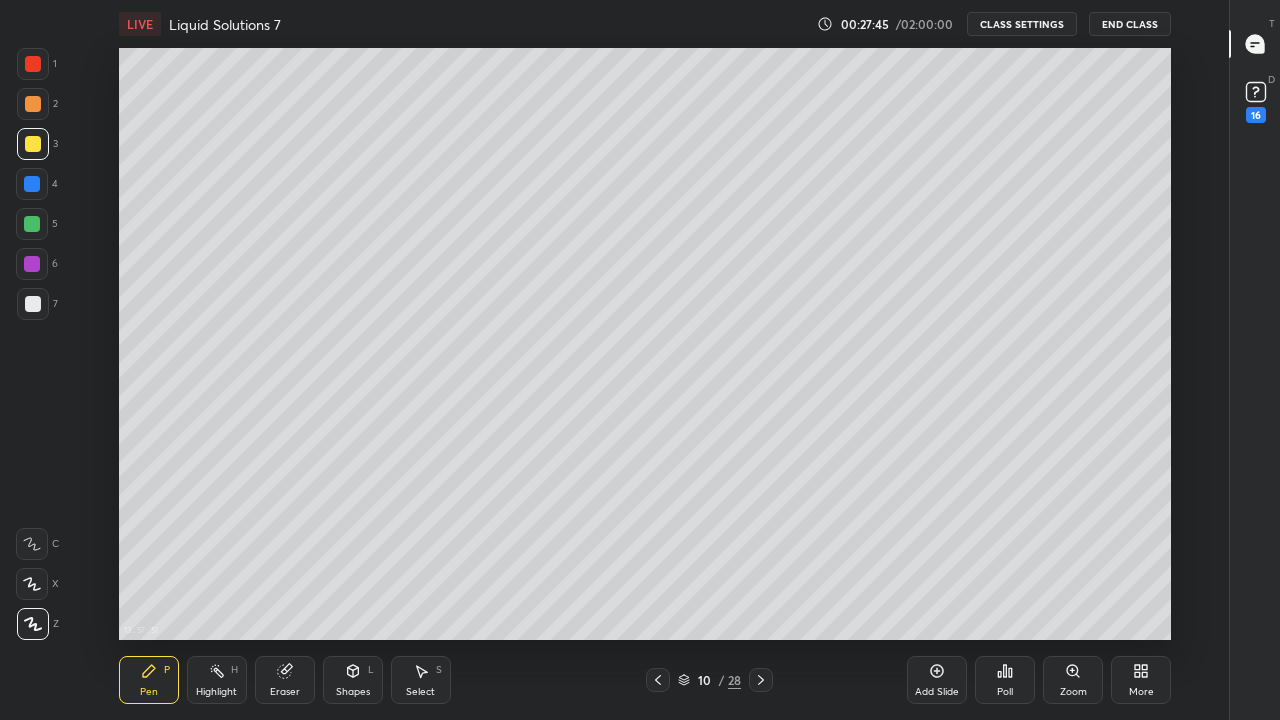 click 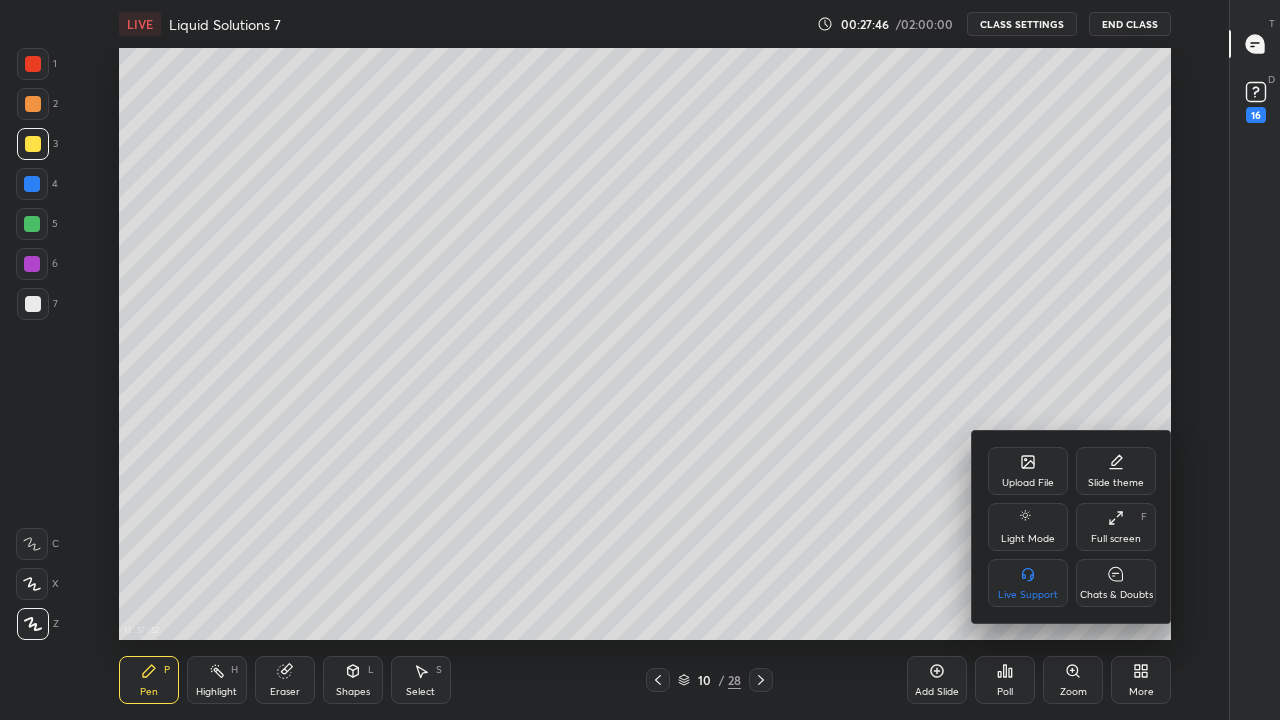 click on "Chats & Doubts" at bounding box center (1116, 583) 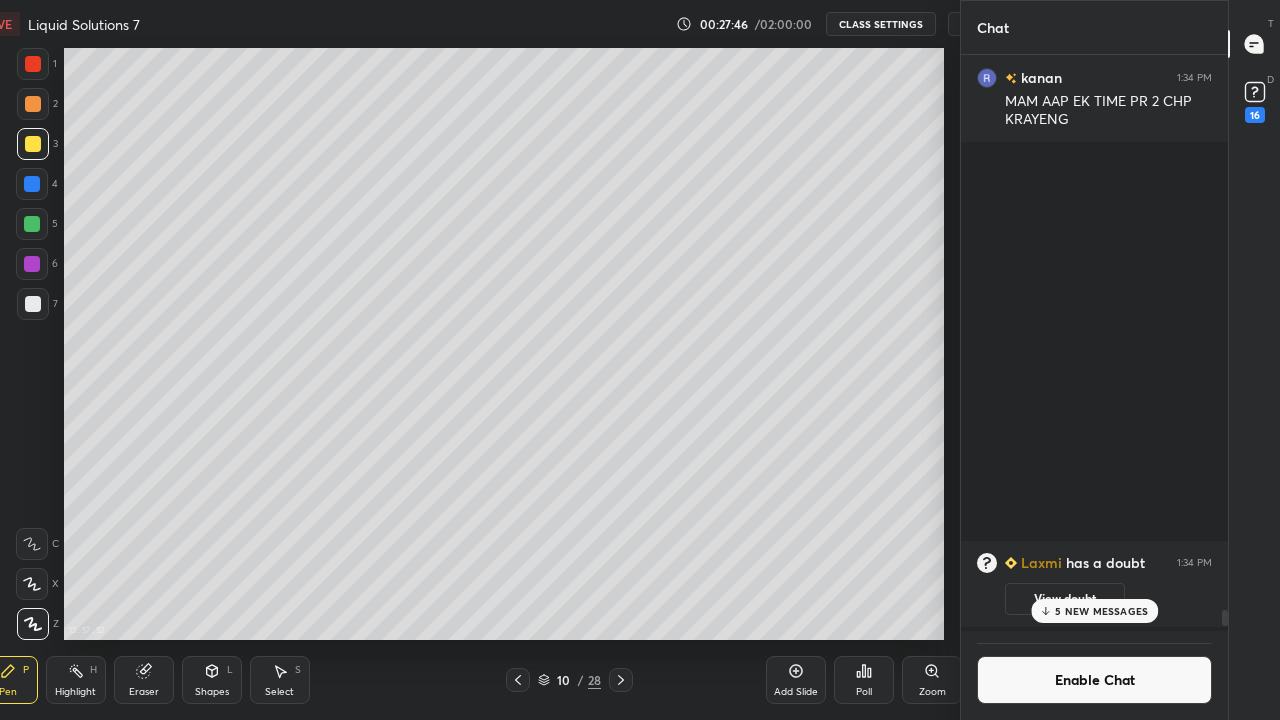 scroll, scrollTop: 4099, scrollLeft: 0, axis: vertical 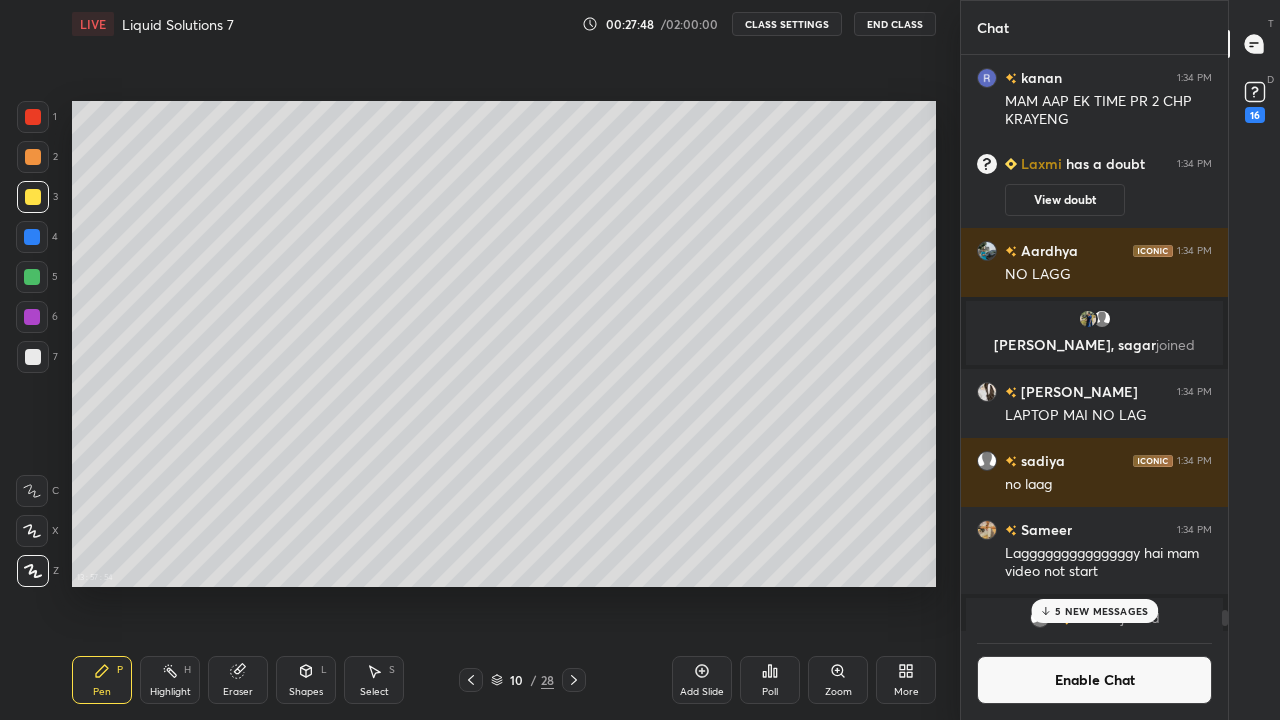 click on "5 NEW MESSAGES" at bounding box center [1094, 611] 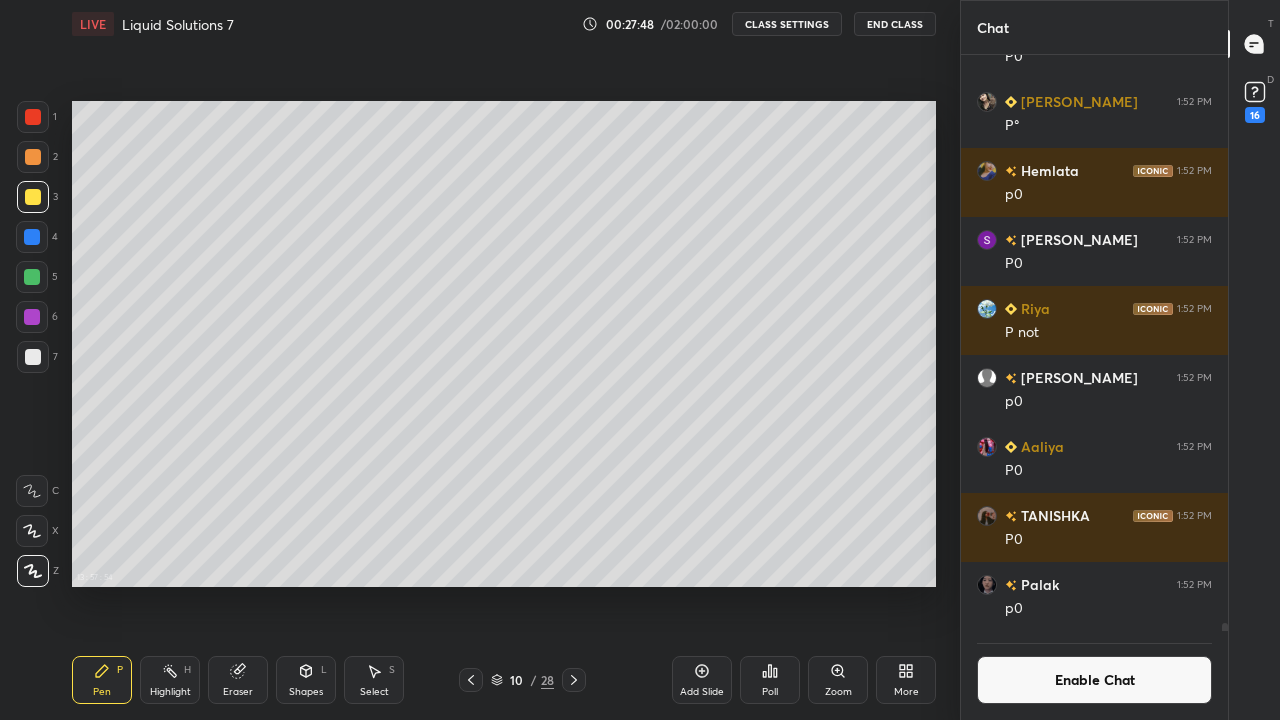 click on "Enable Chat" at bounding box center [1094, 680] 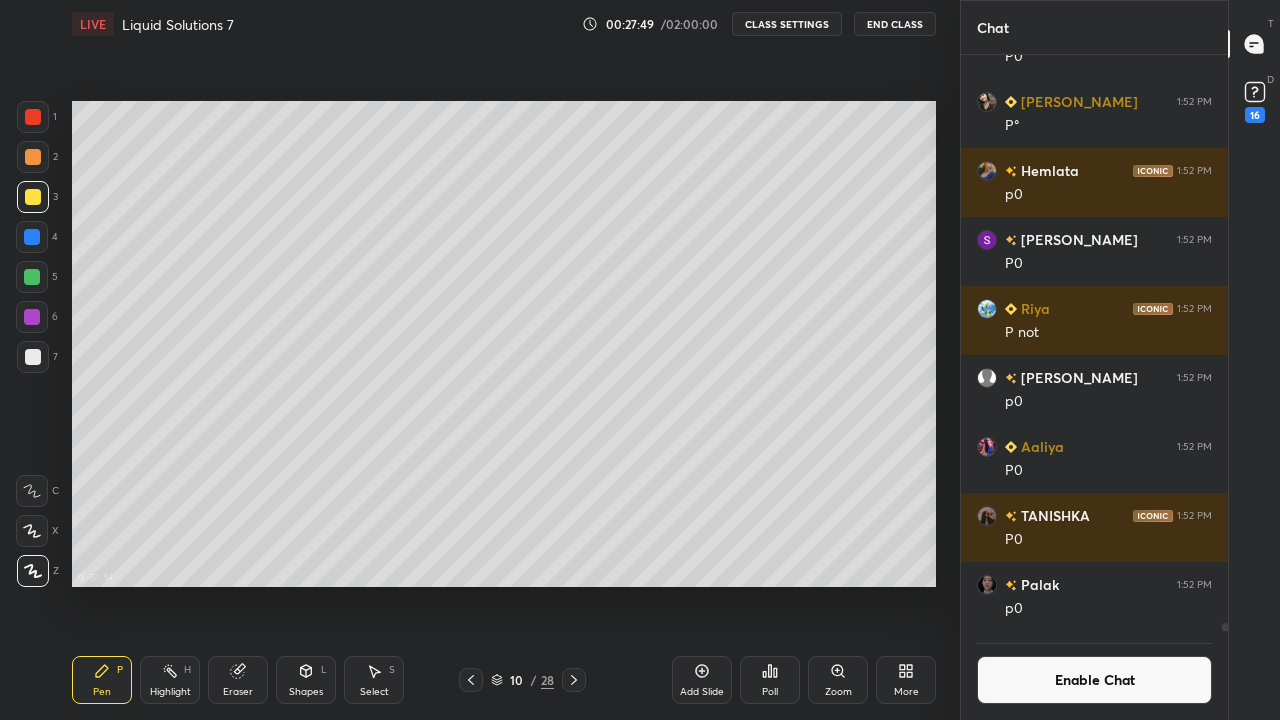 scroll, scrollTop: 41681, scrollLeft: 0, axis: vertical 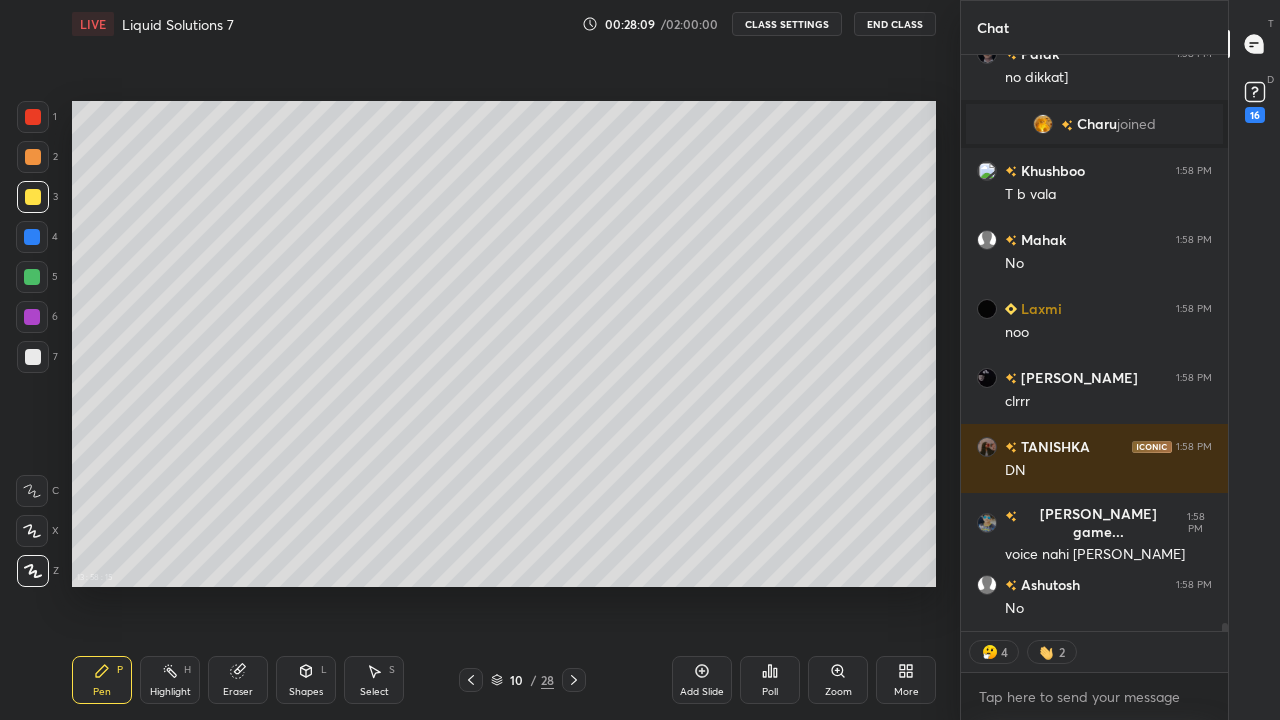 click 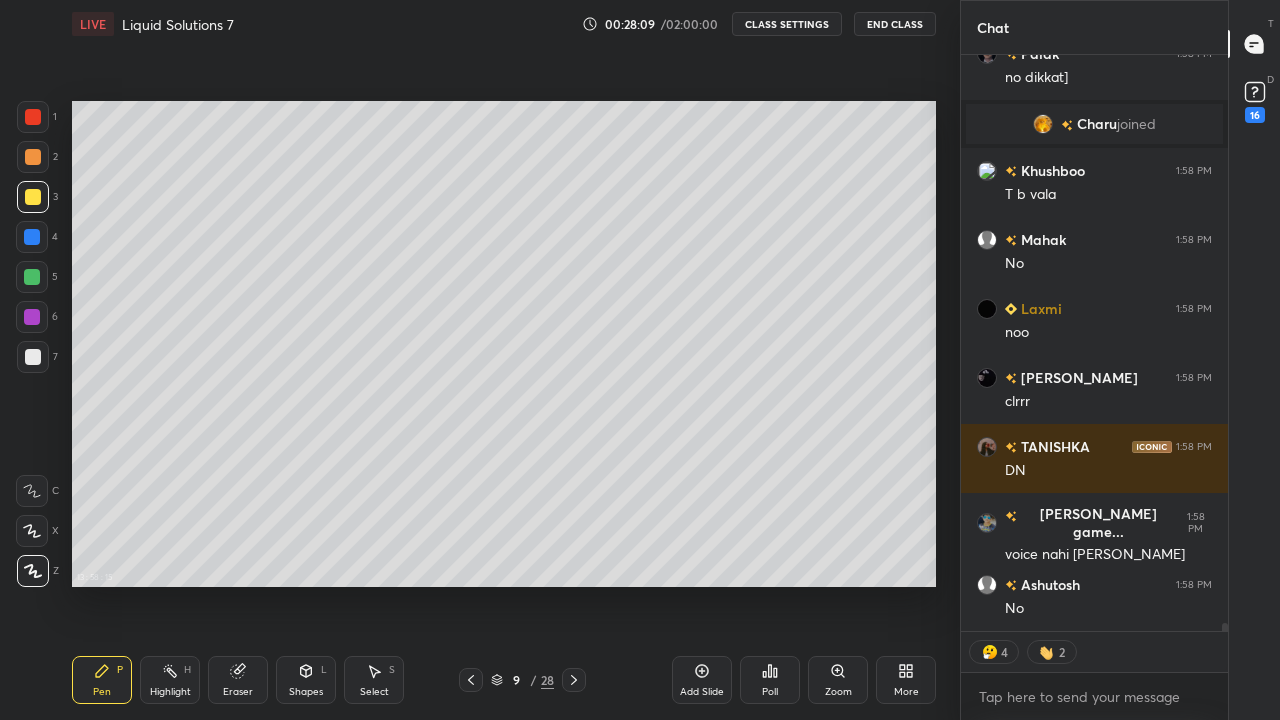 scroll, scrollTop: 43044, scrollLeft: 0, axis: vertical 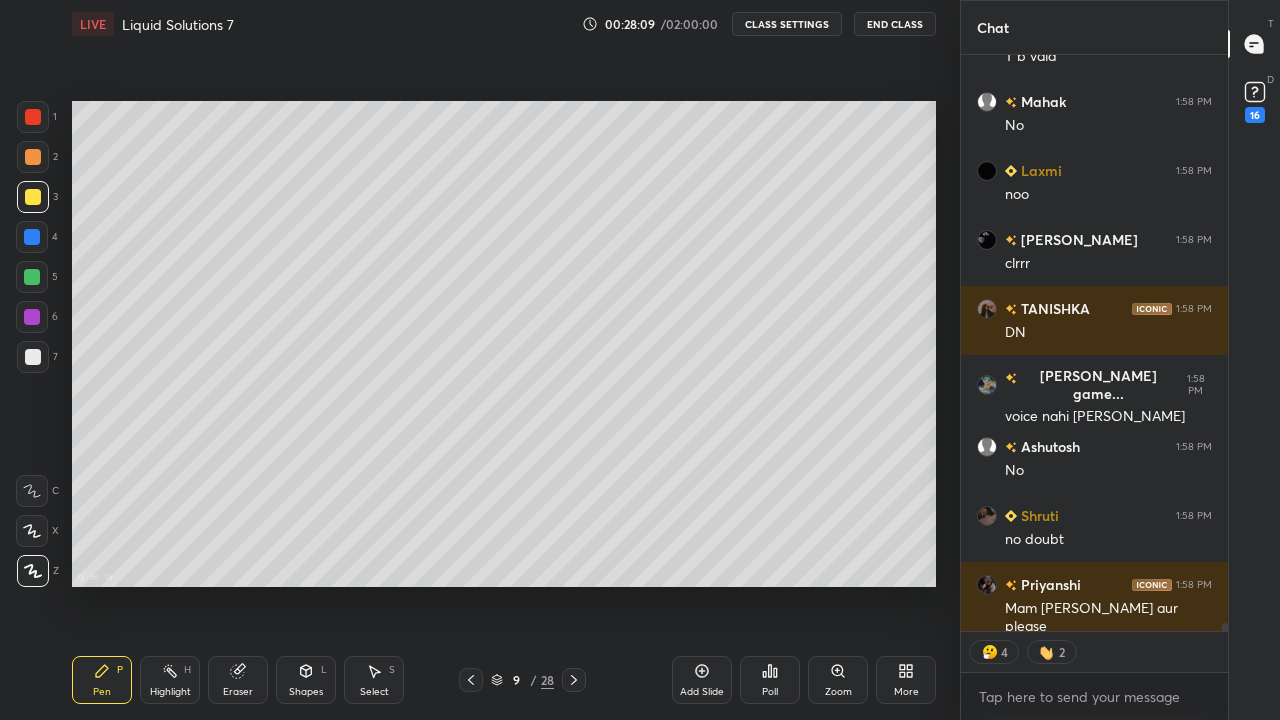 click 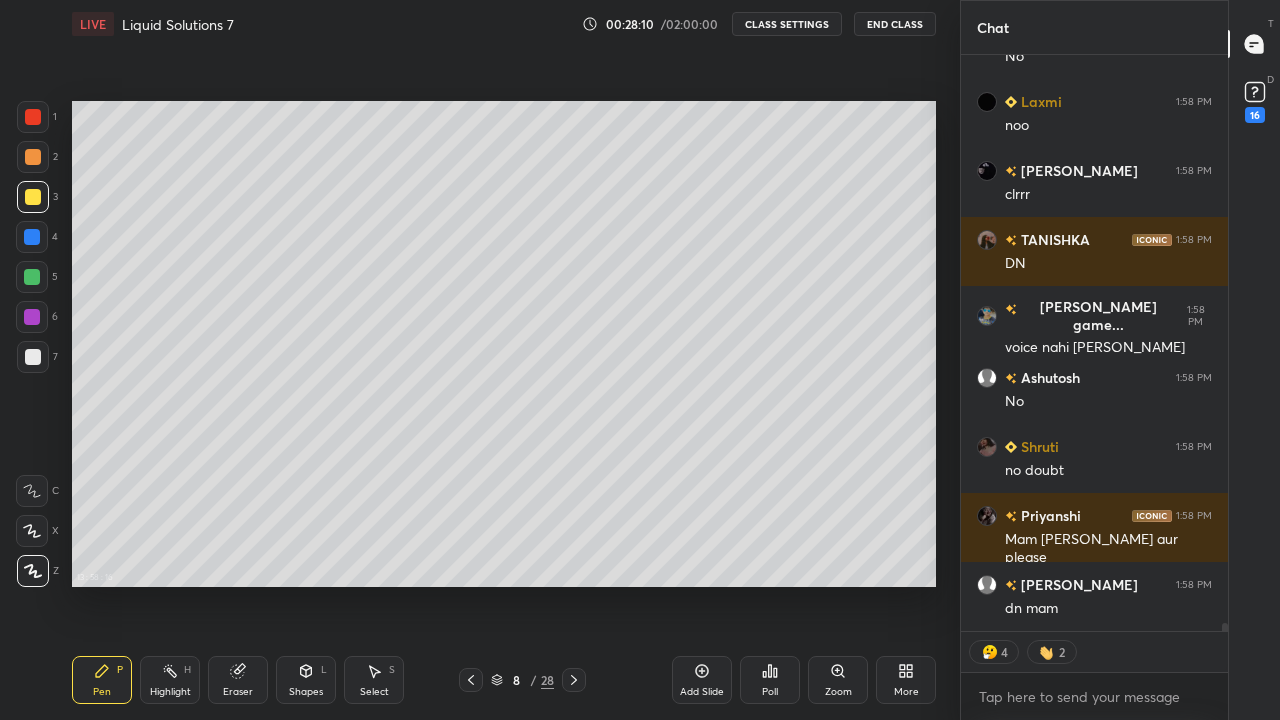 click 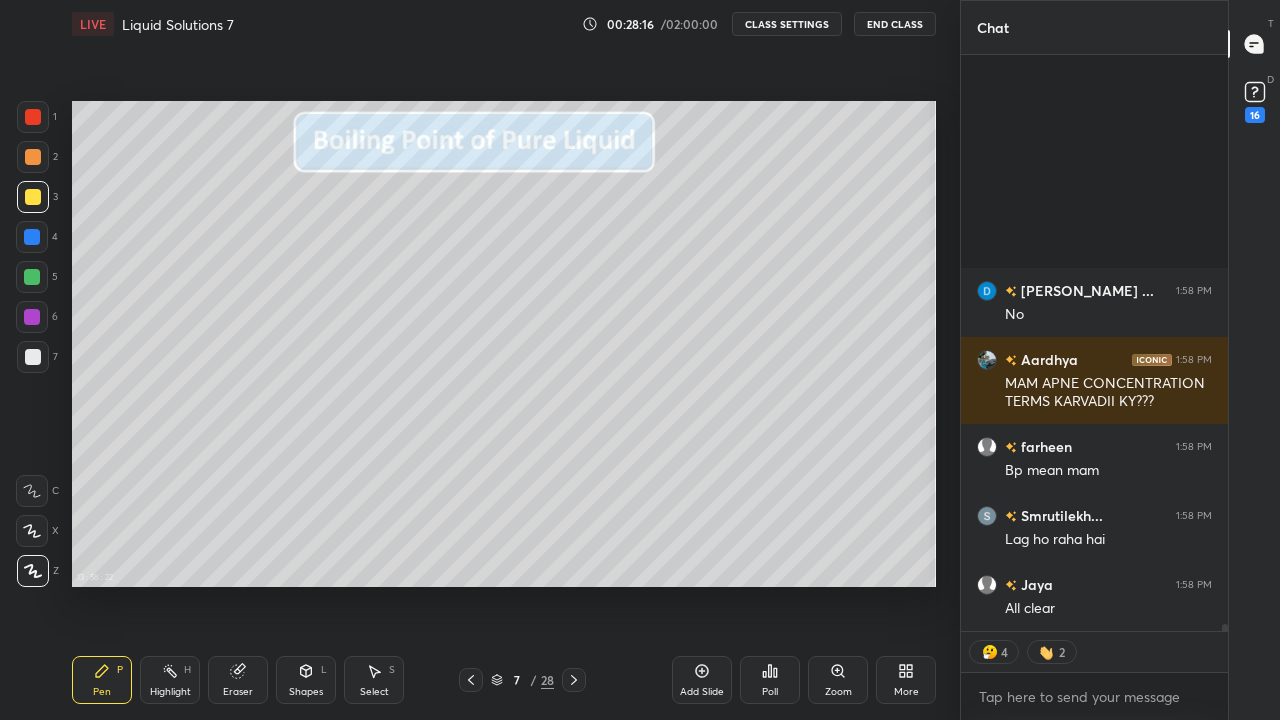 scroll, scrollTop: 43890, scrollLeft: 0, axis: vertical 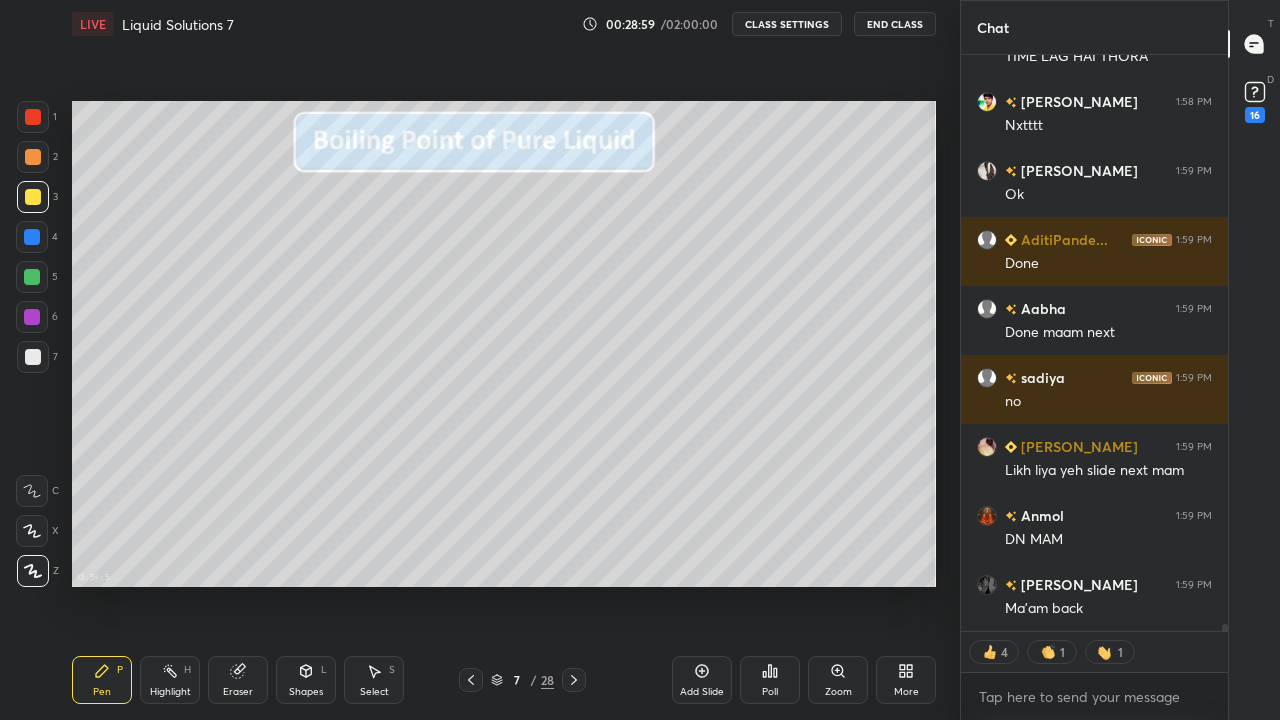 click on "More" at bounding box center [906, 680] 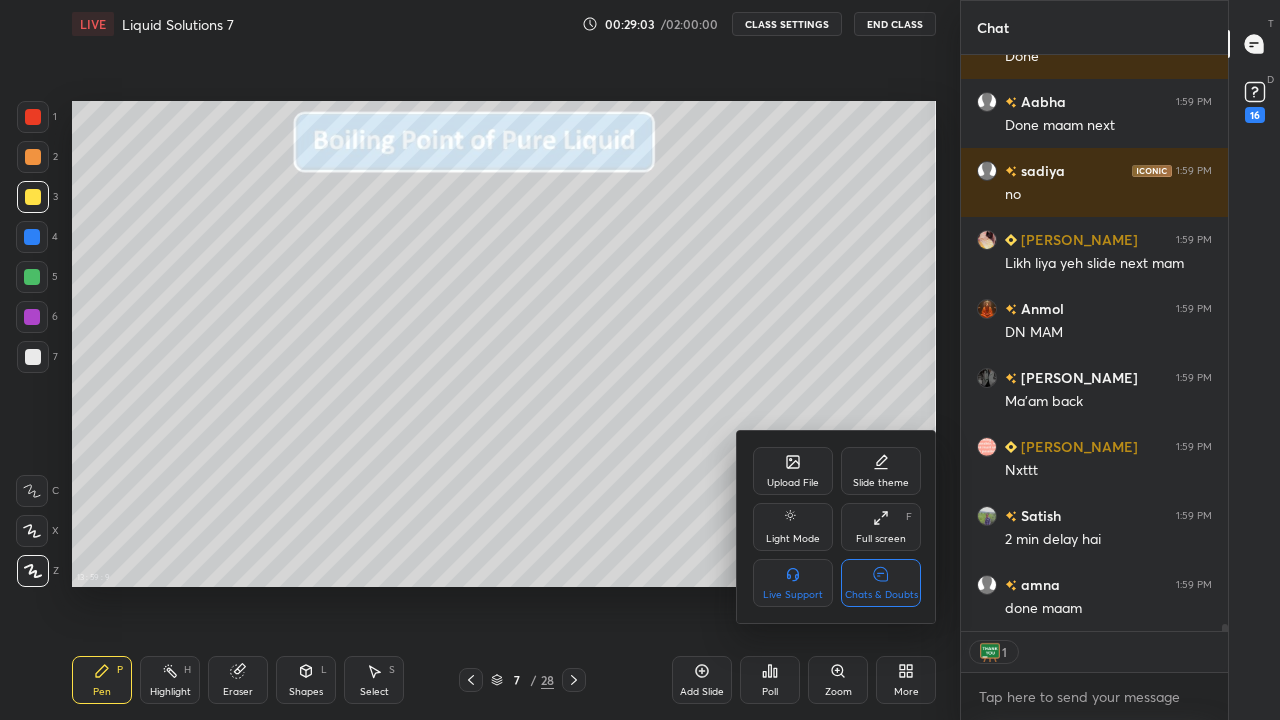 click at bounding box center [640, 360] 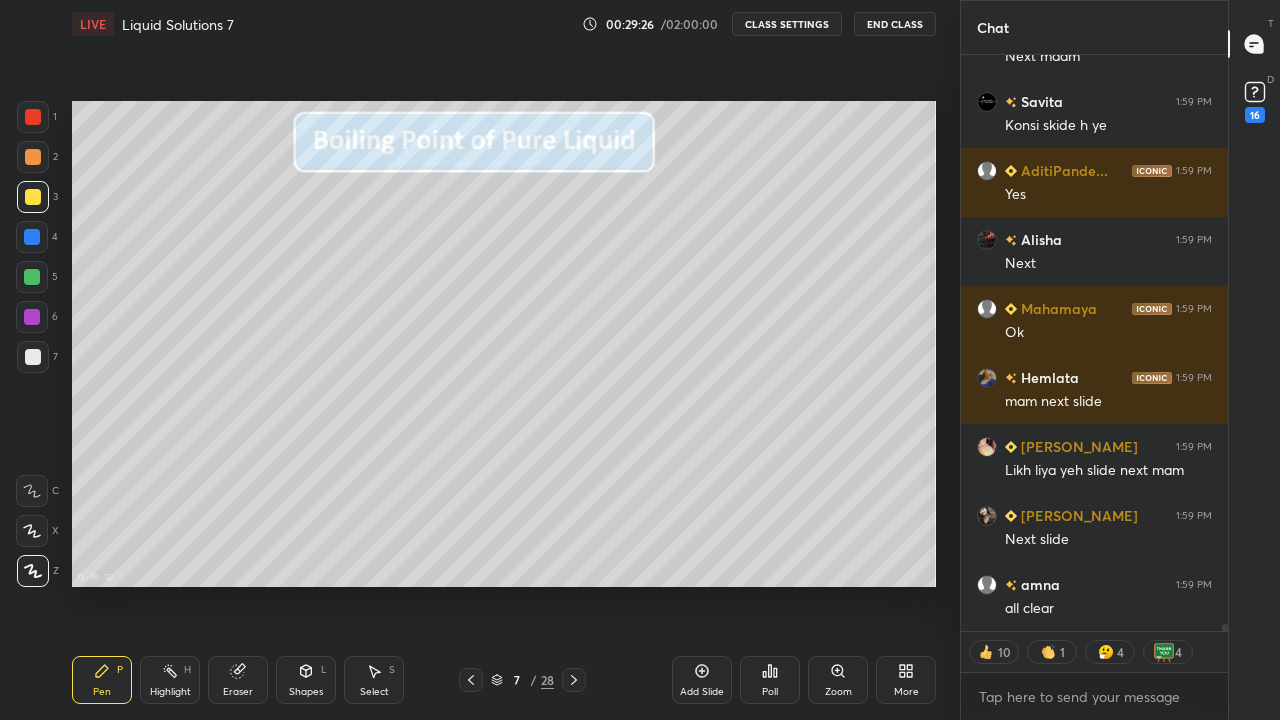click 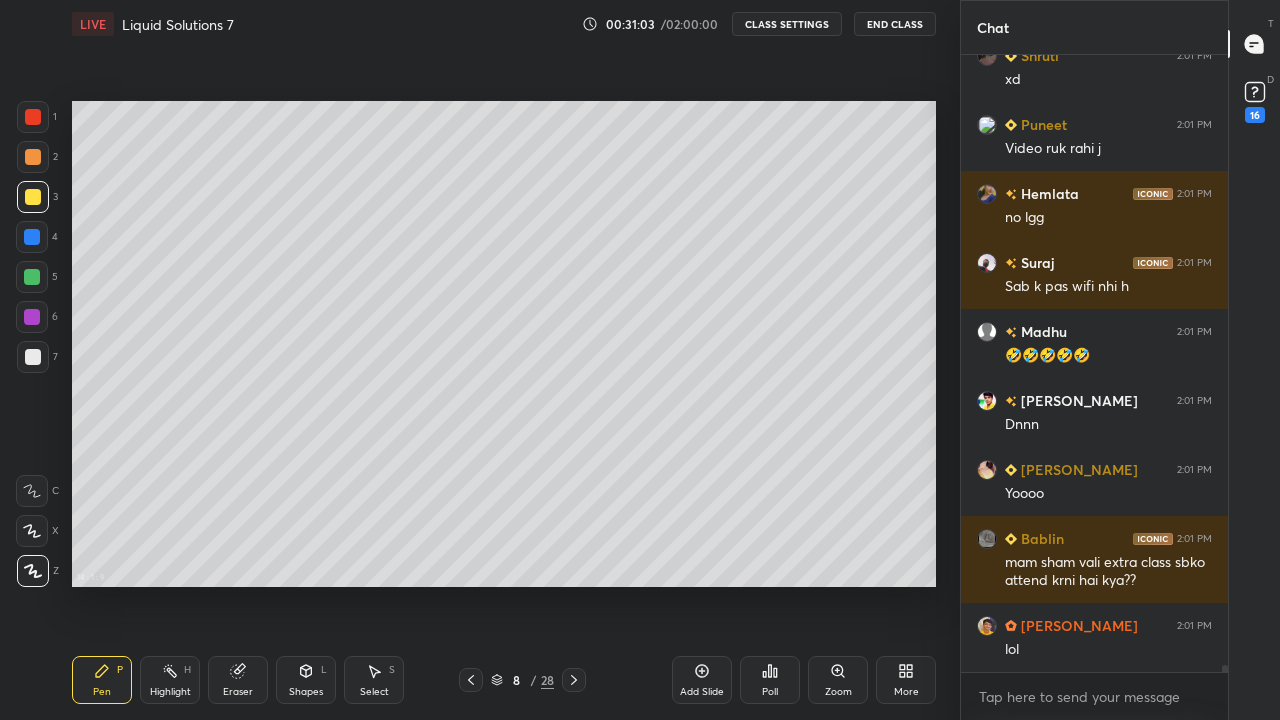 click 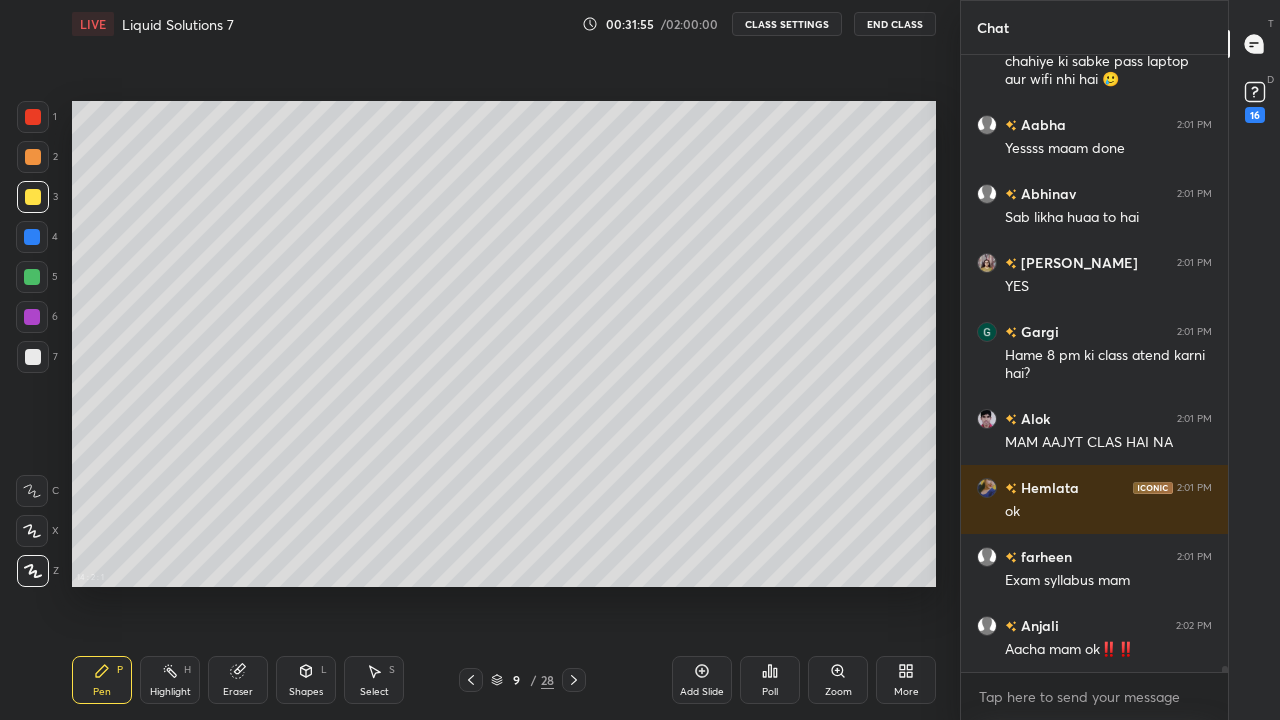 click 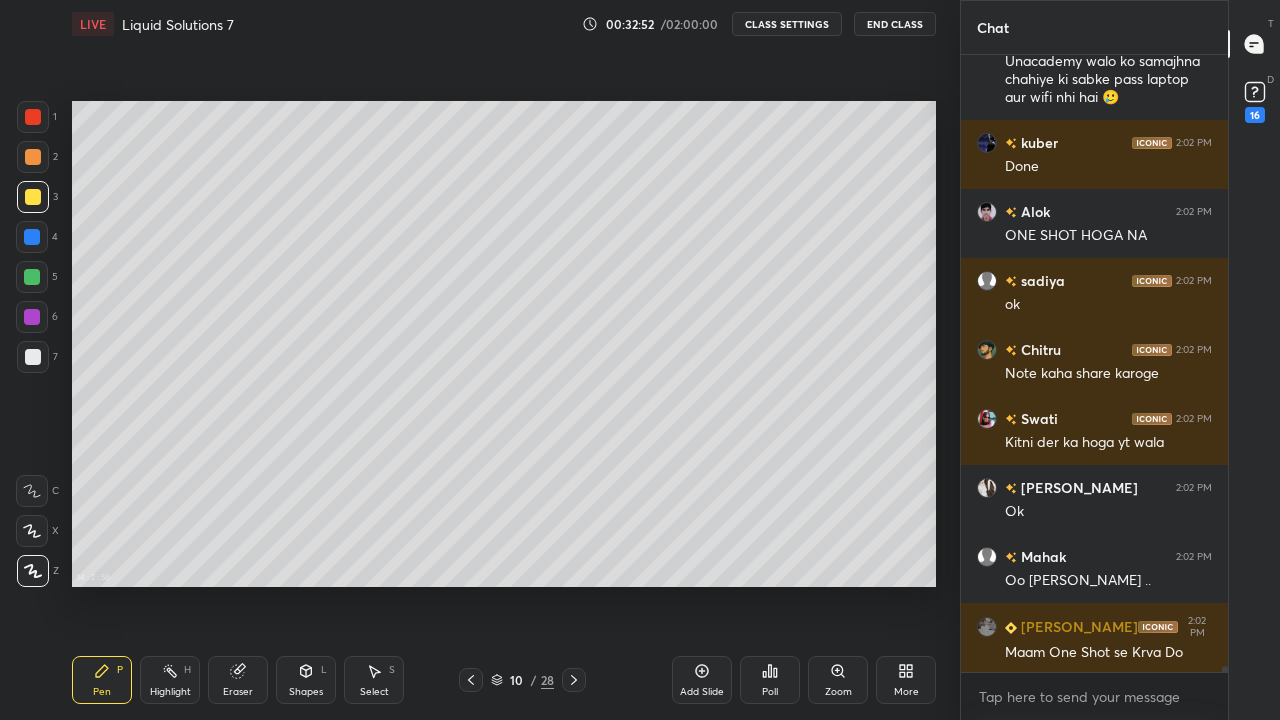 click 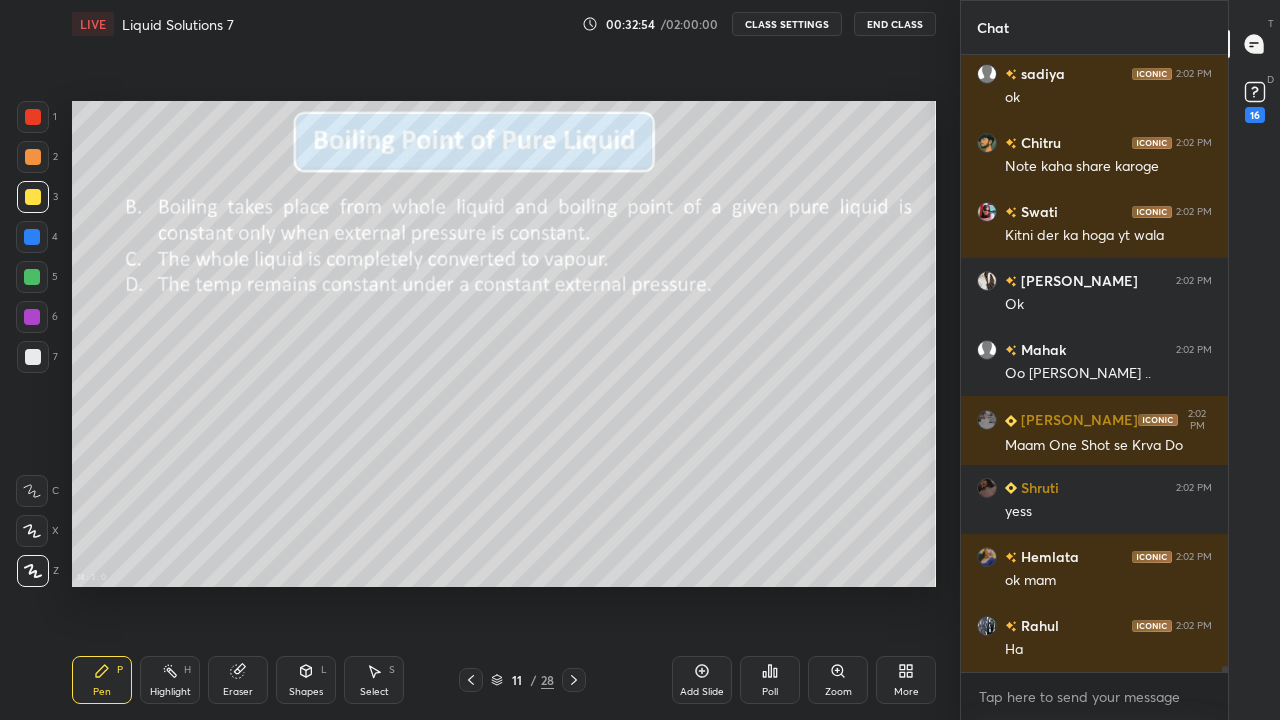 click 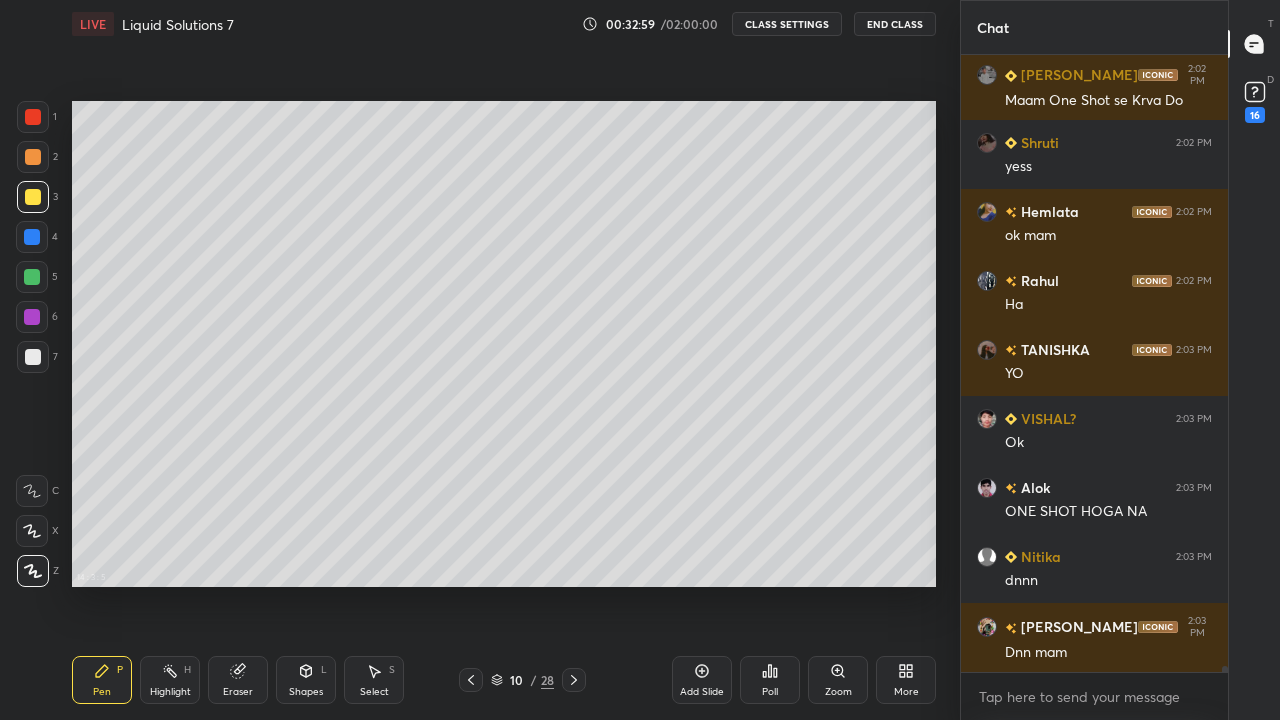 click 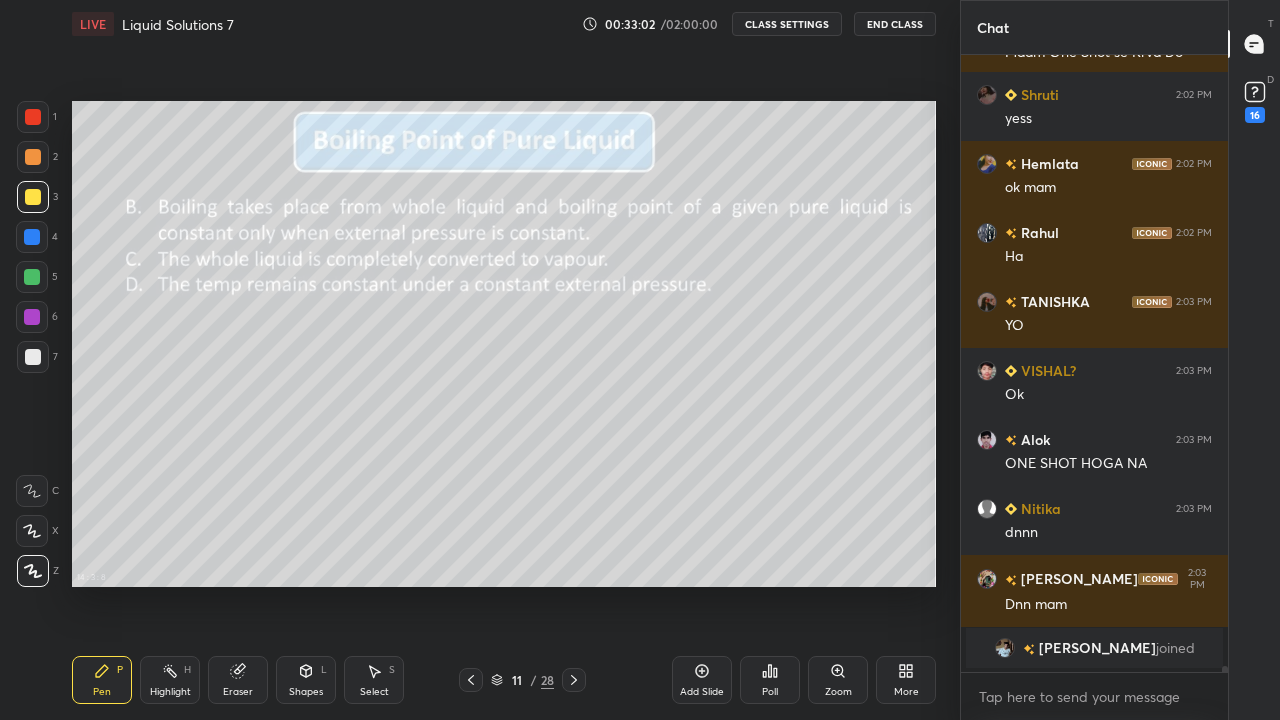 click 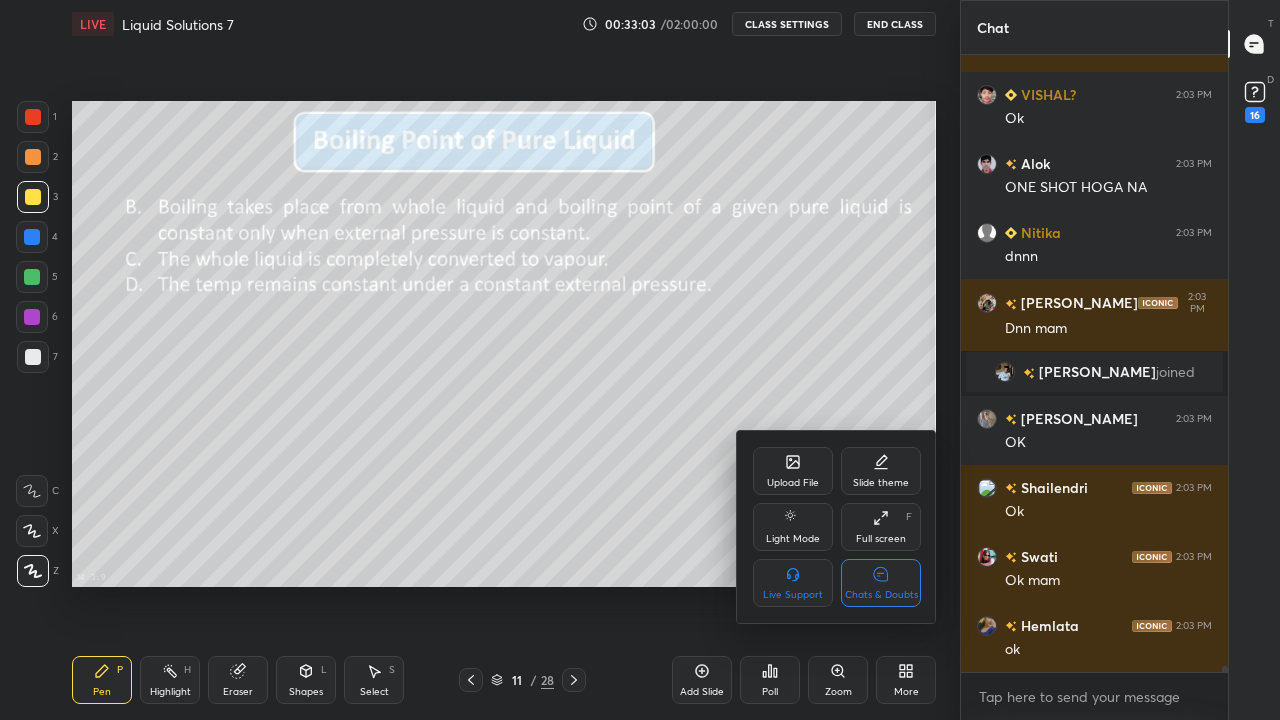 click 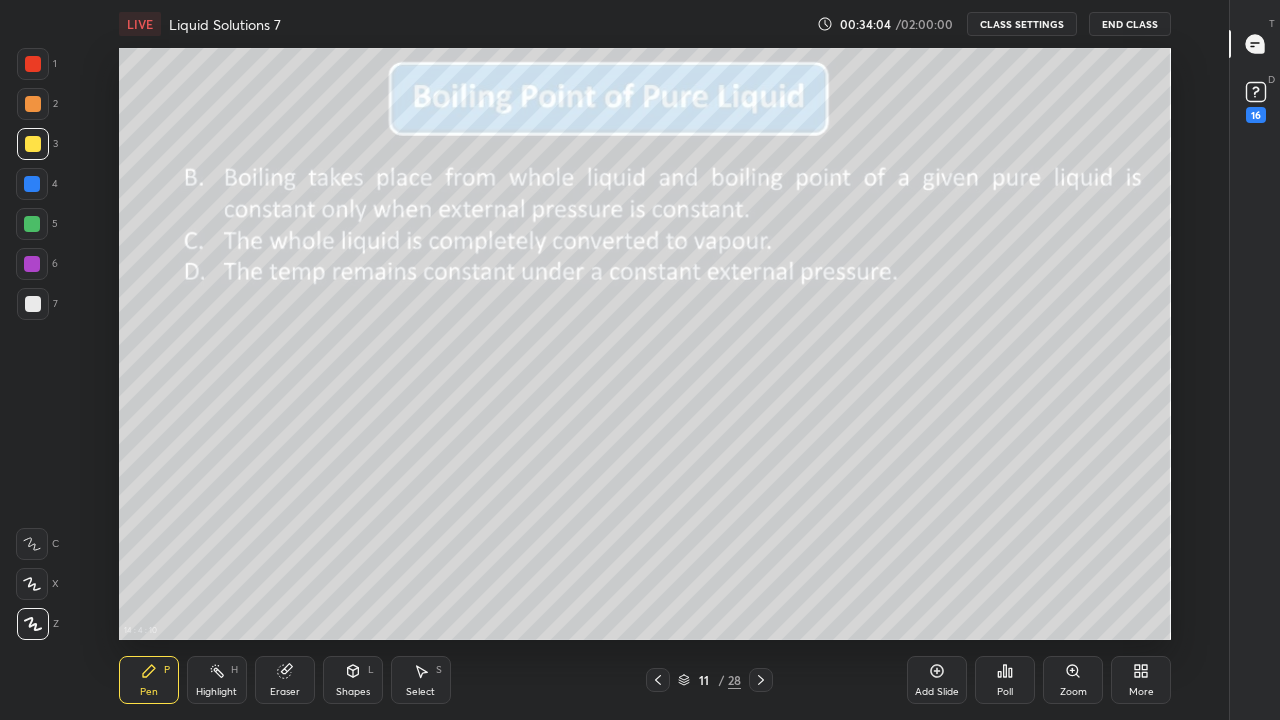 click on "More" at bounding box center [1141, 680] 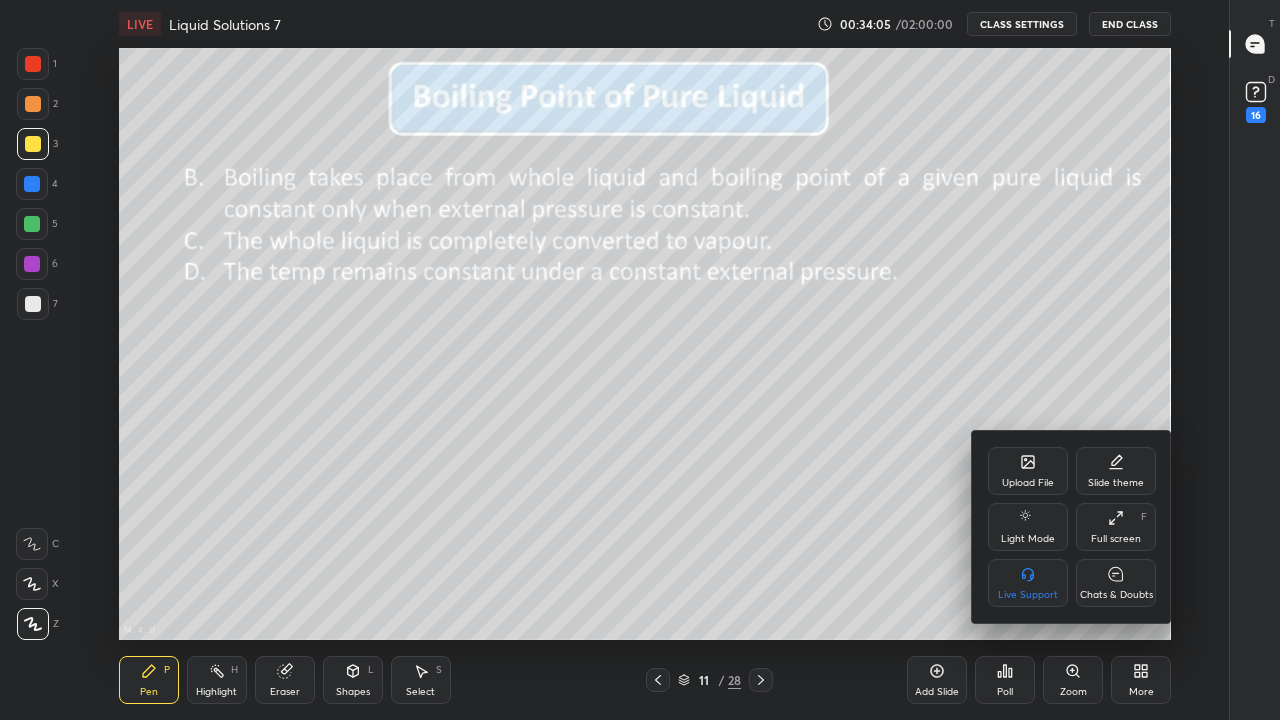 click 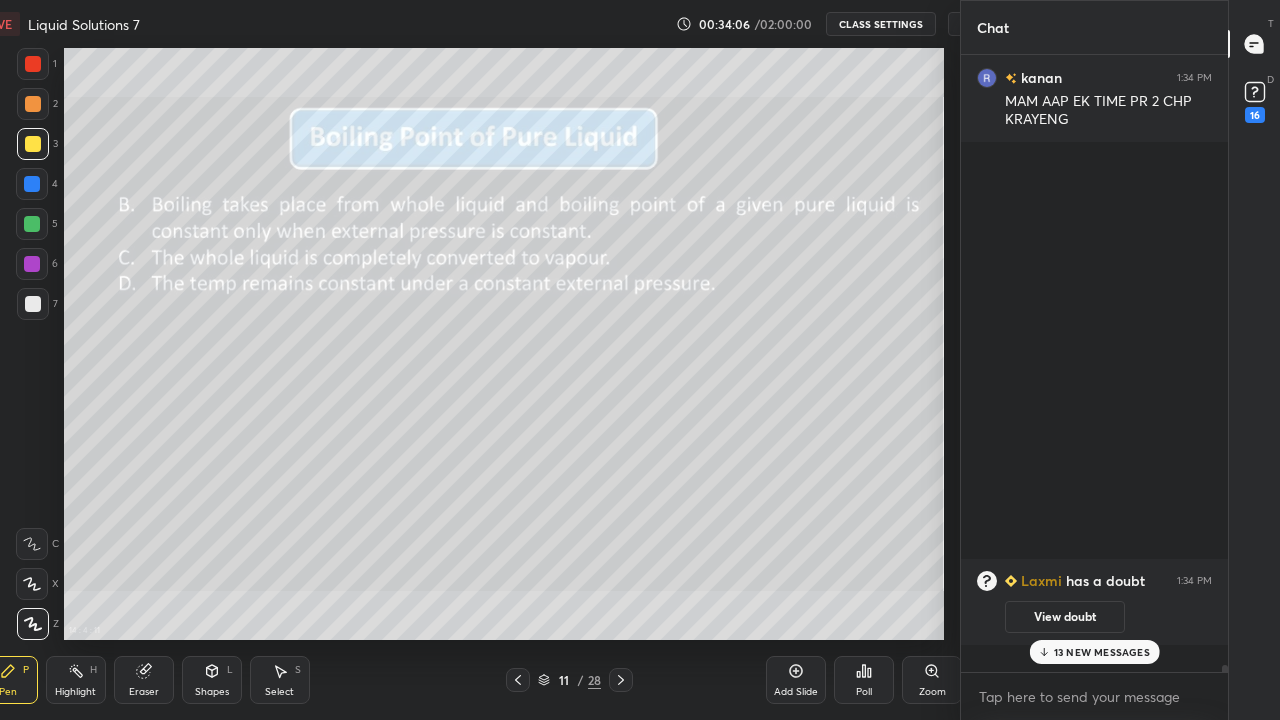 scroll, scrollTop: 592, scrollLeft: 958, axis: both 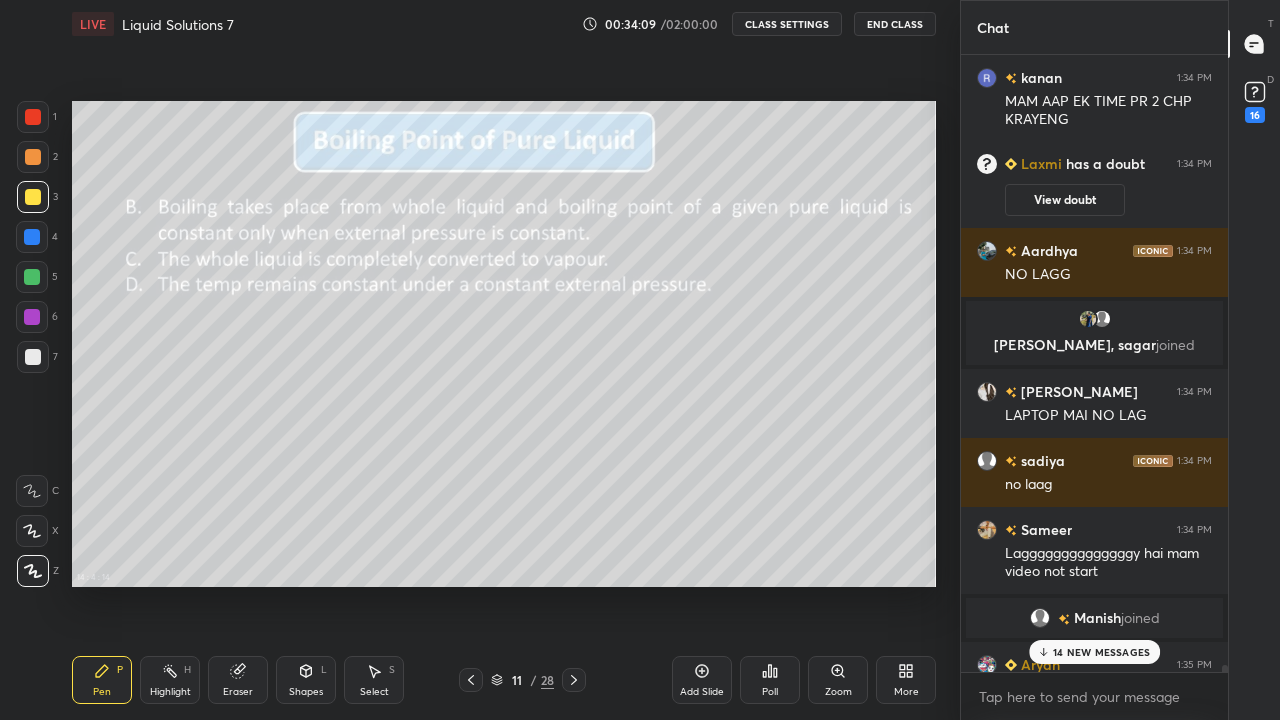 click on "14 NEW MESSAGES" at bounding box center [1101, 652] 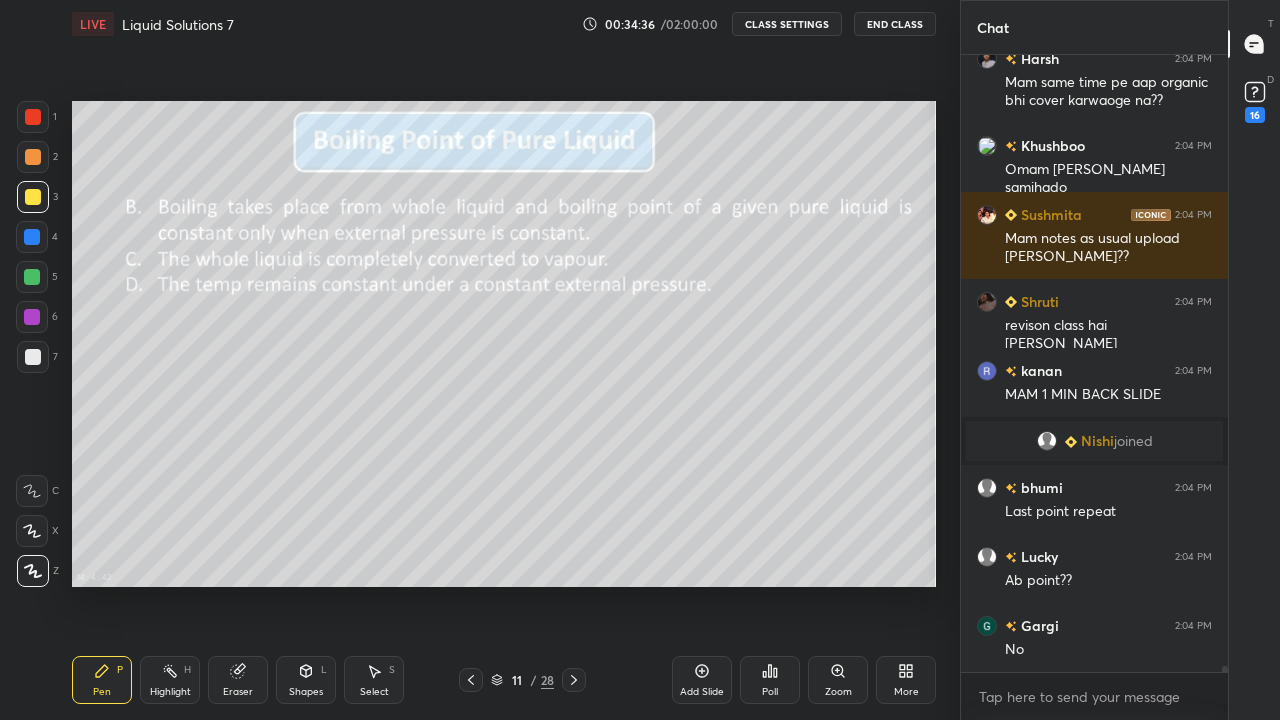 scroll, scrollTop: 60814, scrollLeft: 0, axis: vertical 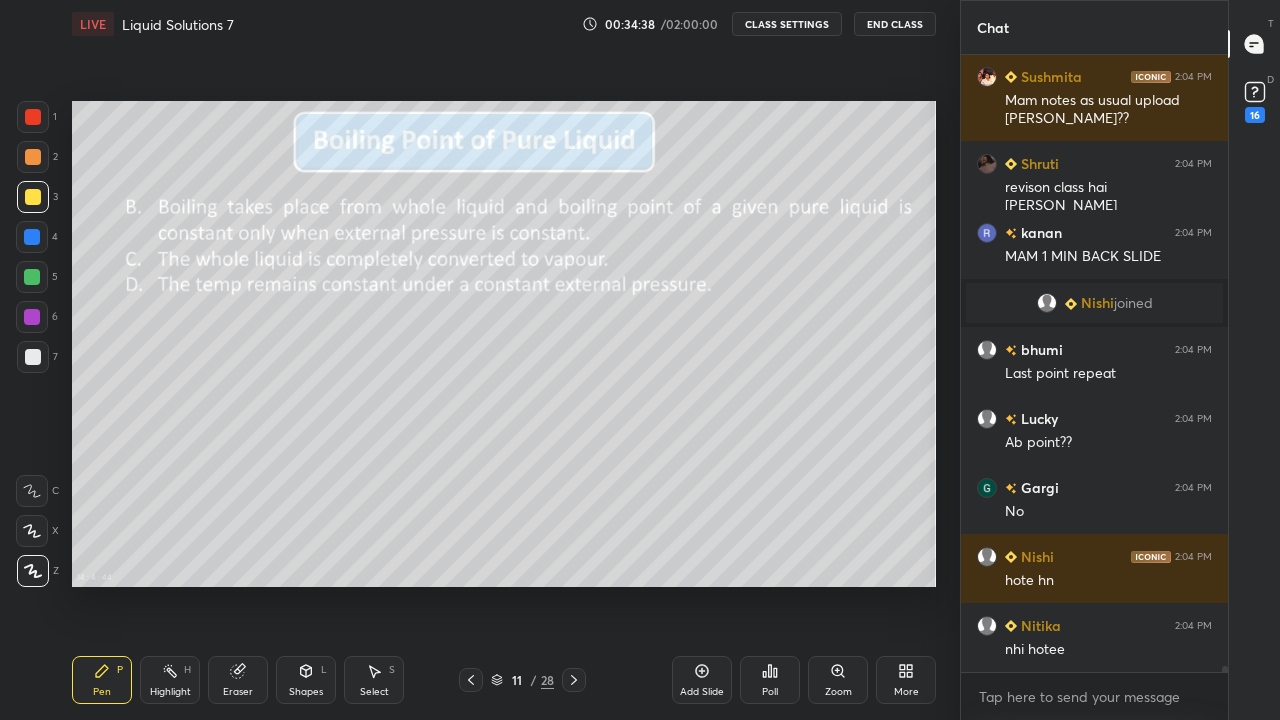 click 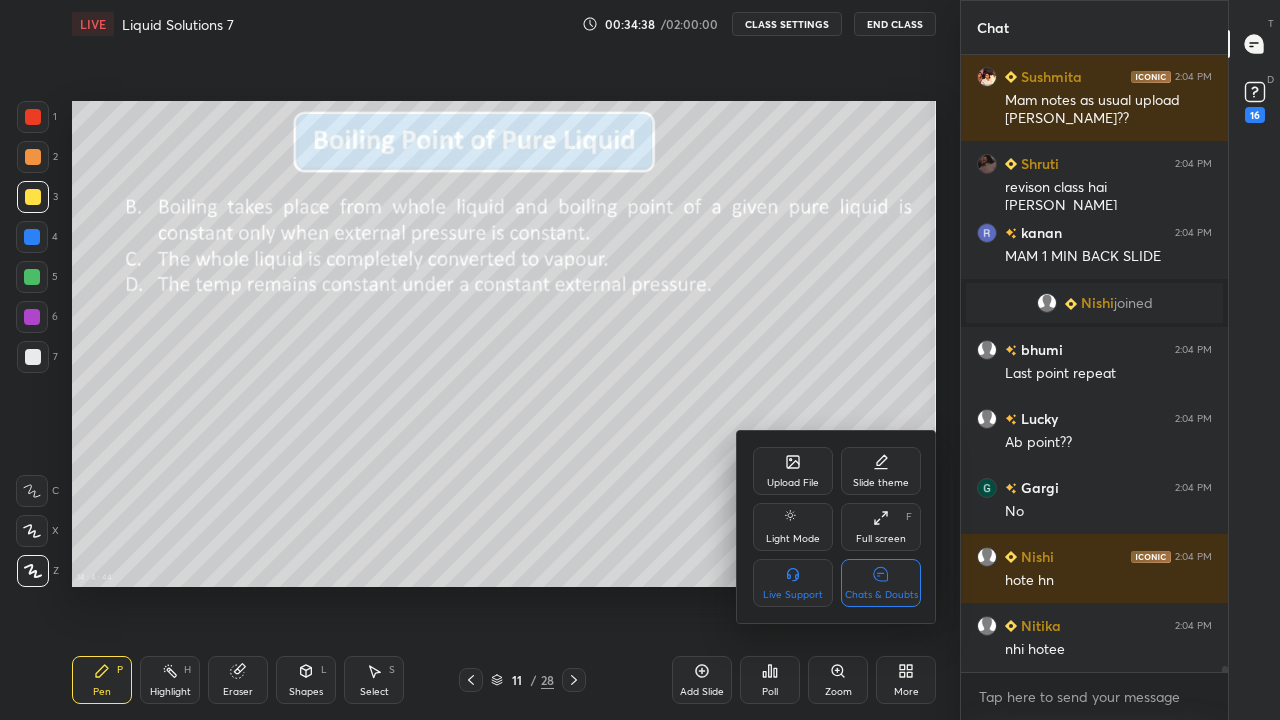 scroll, scrollTop: 61021, scrollLeft: 0, axis: vertical 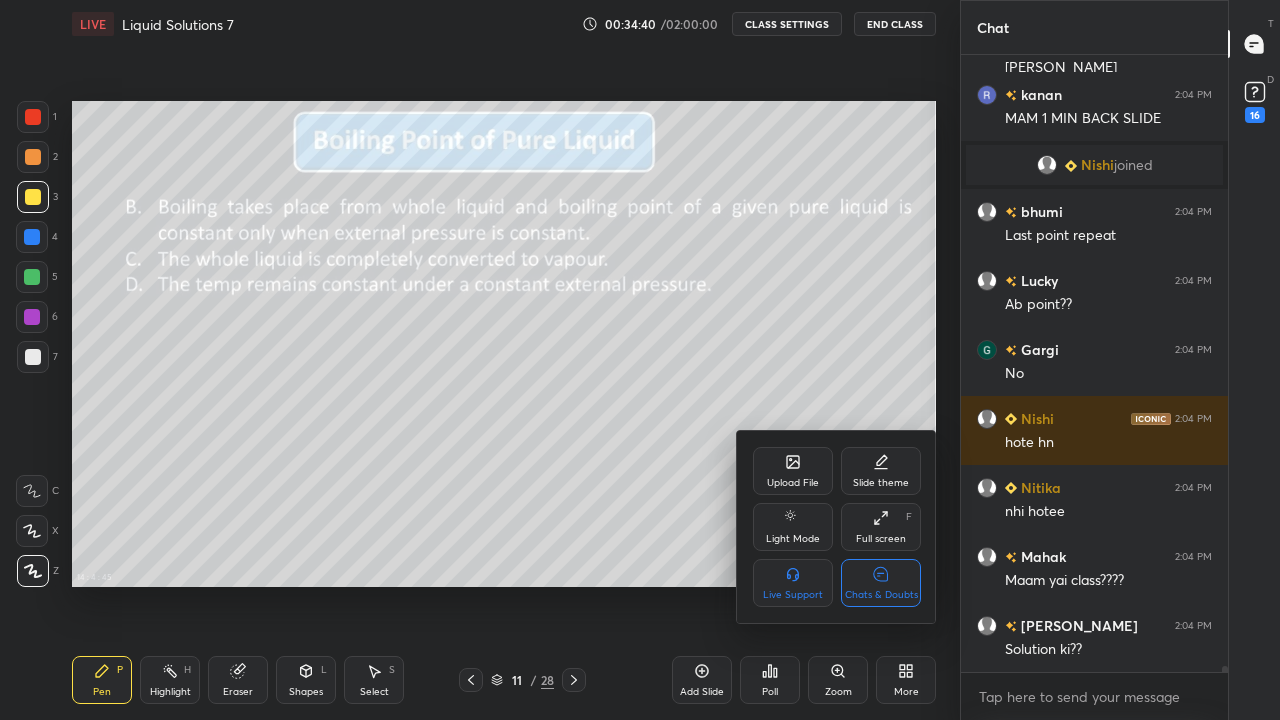 click 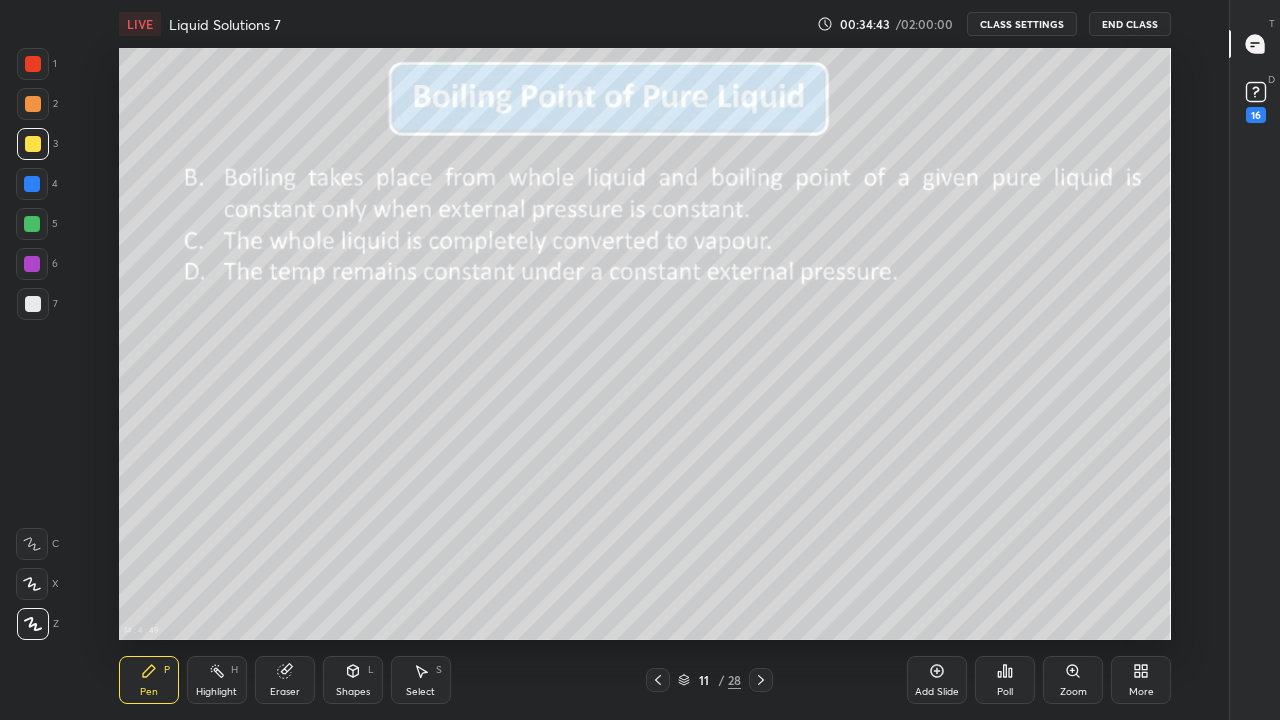 click 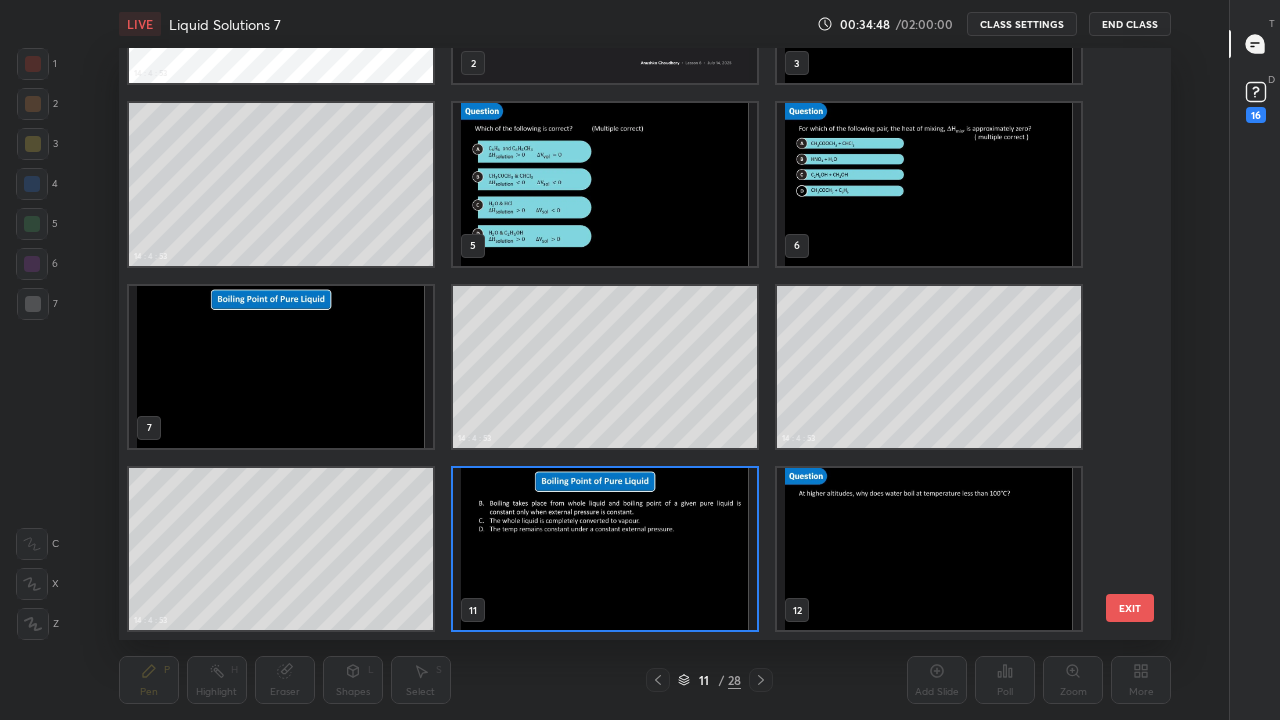click at bounding box center [929, 549] 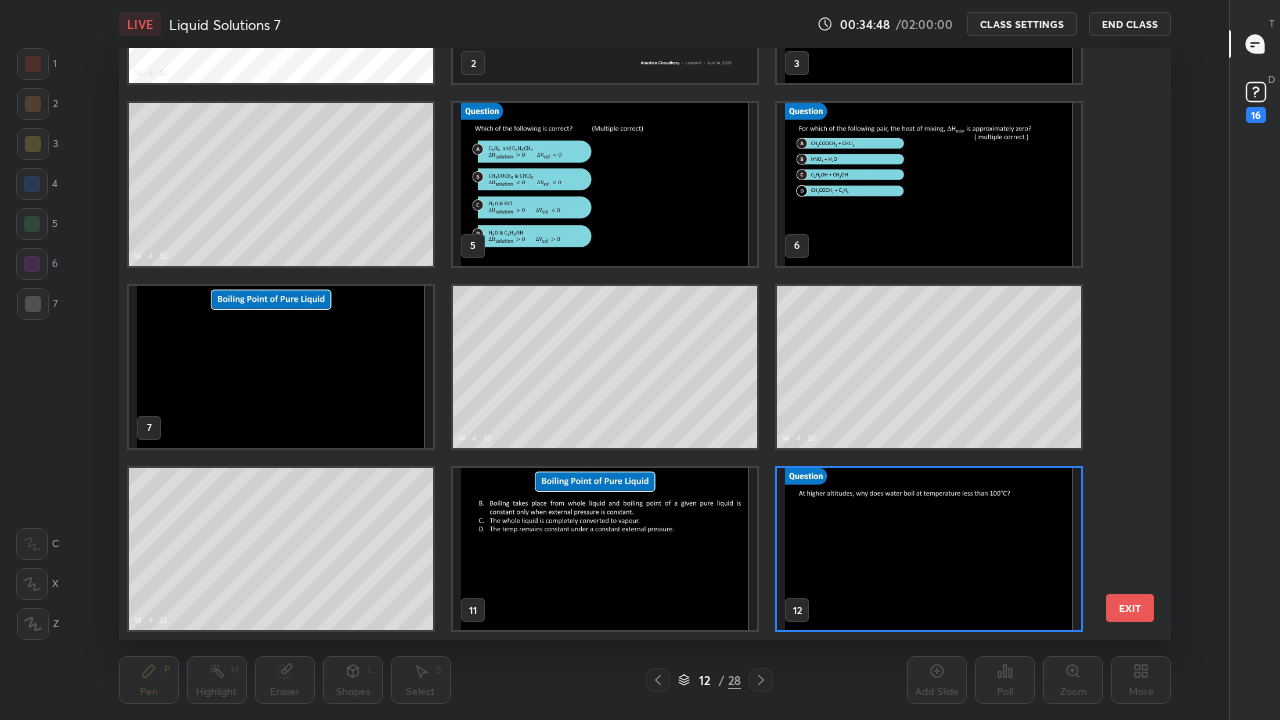 click at bounding box center [929, 549] 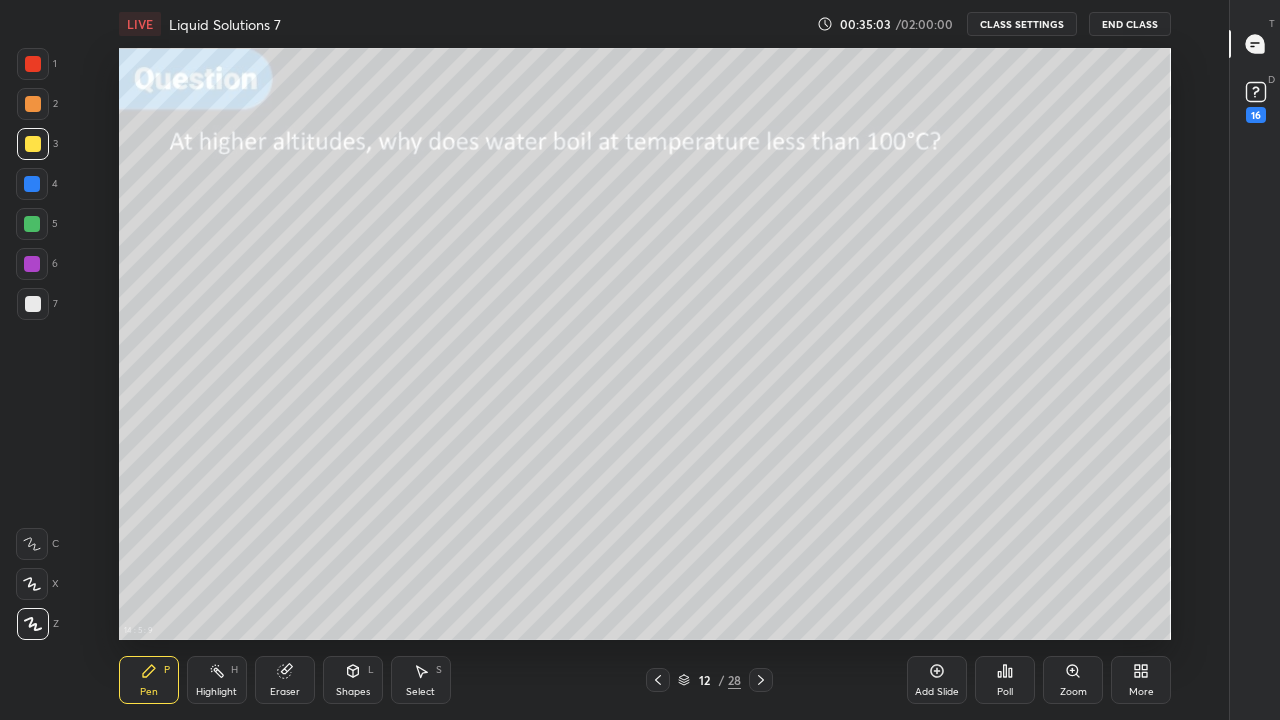 click on "More" at bounding box center [1141, 680] 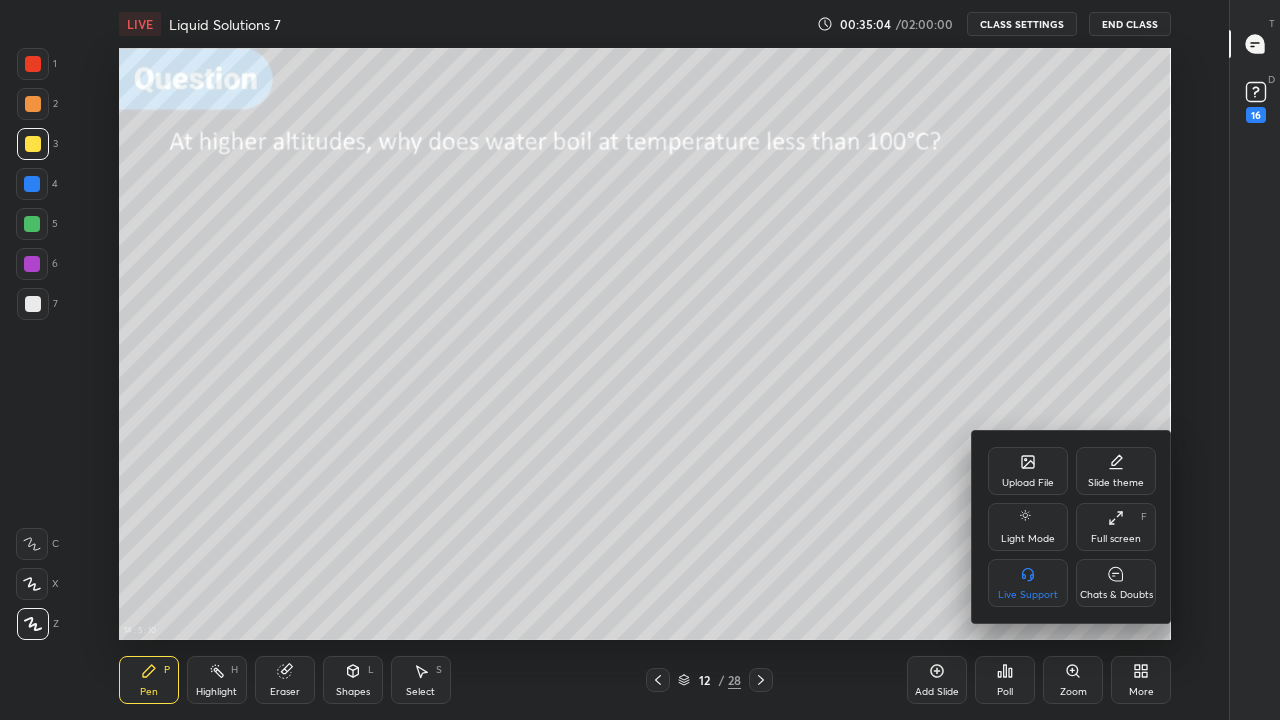 click 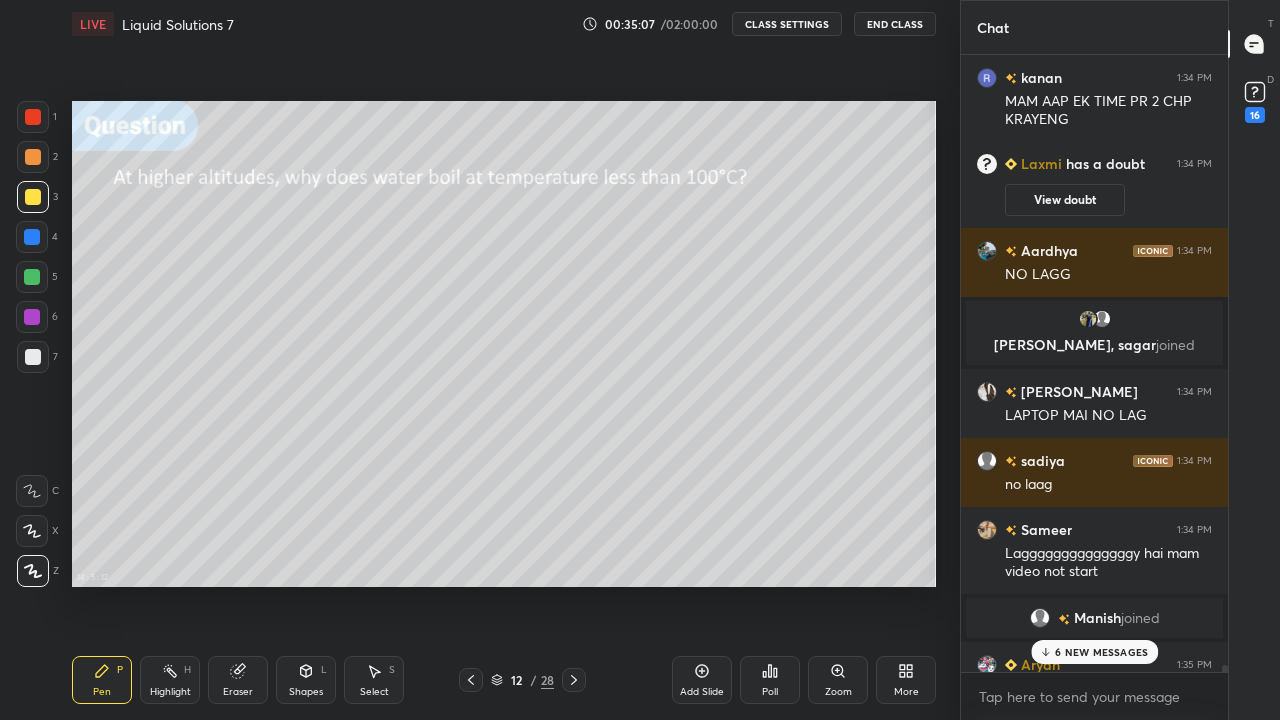 click on "6 NEW MESSAGES" at bounding box center (1101, 652) 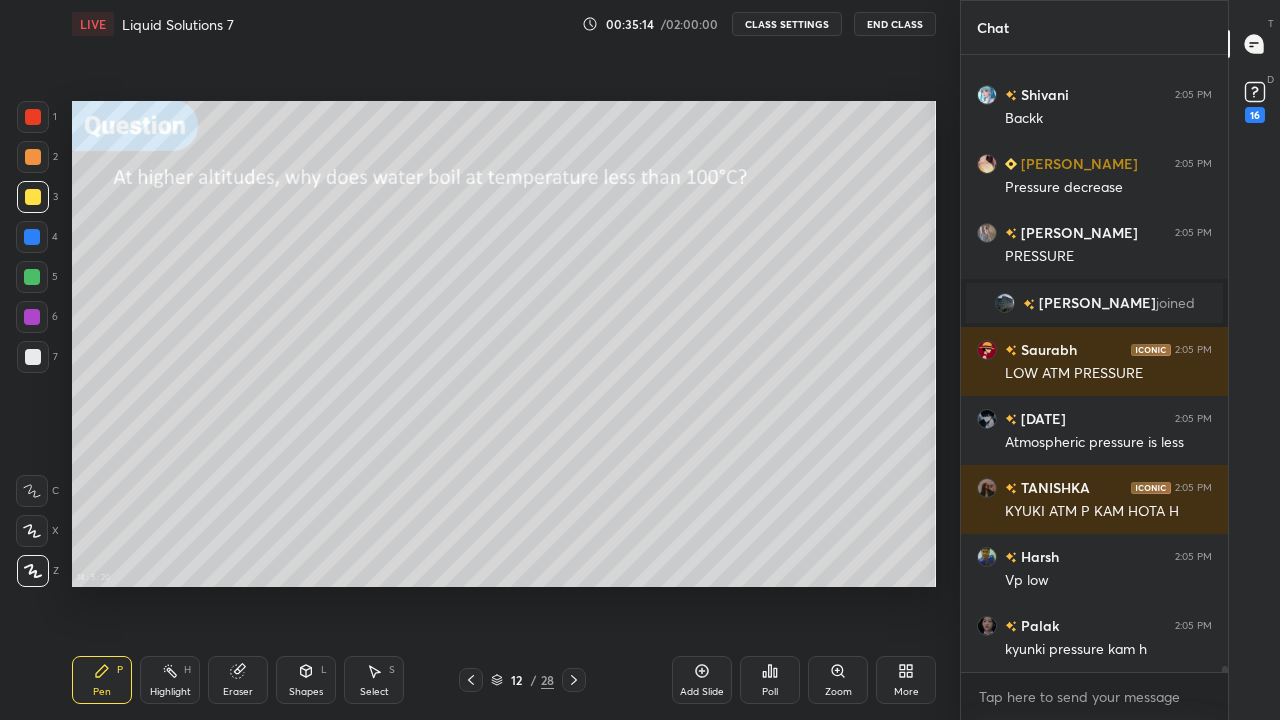 click 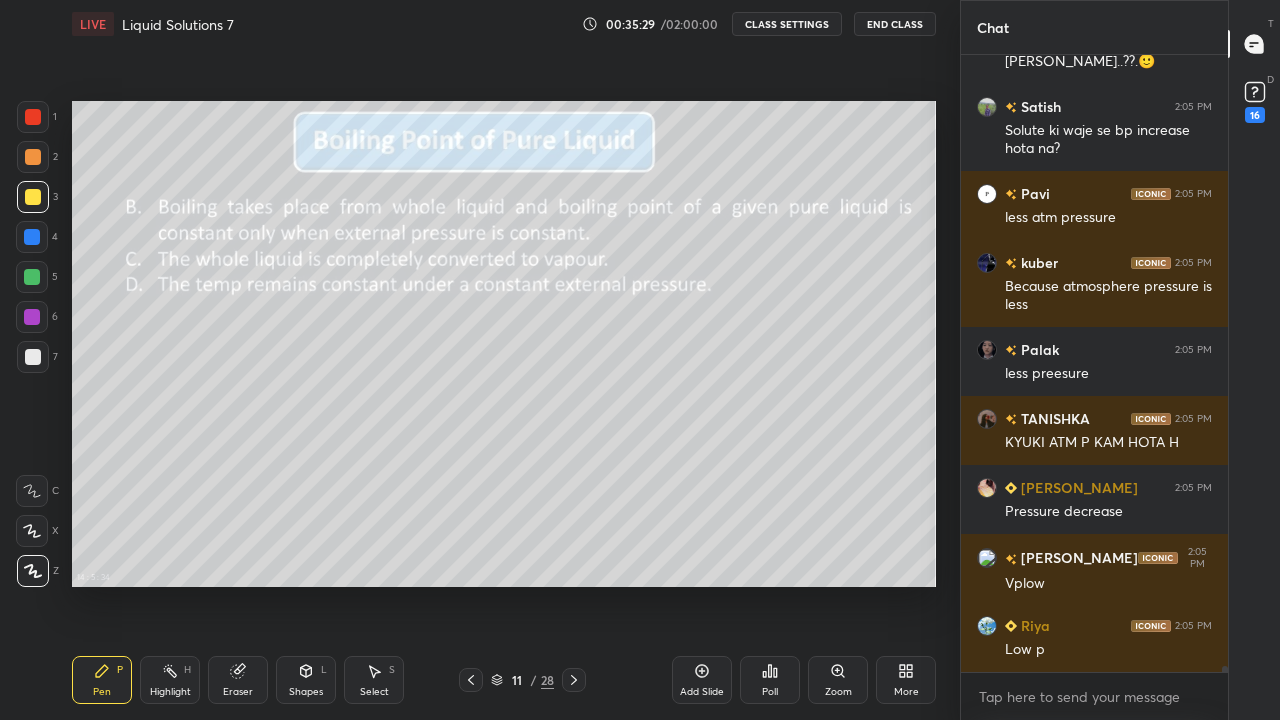 click on "More" at bounding box center (906, 680) 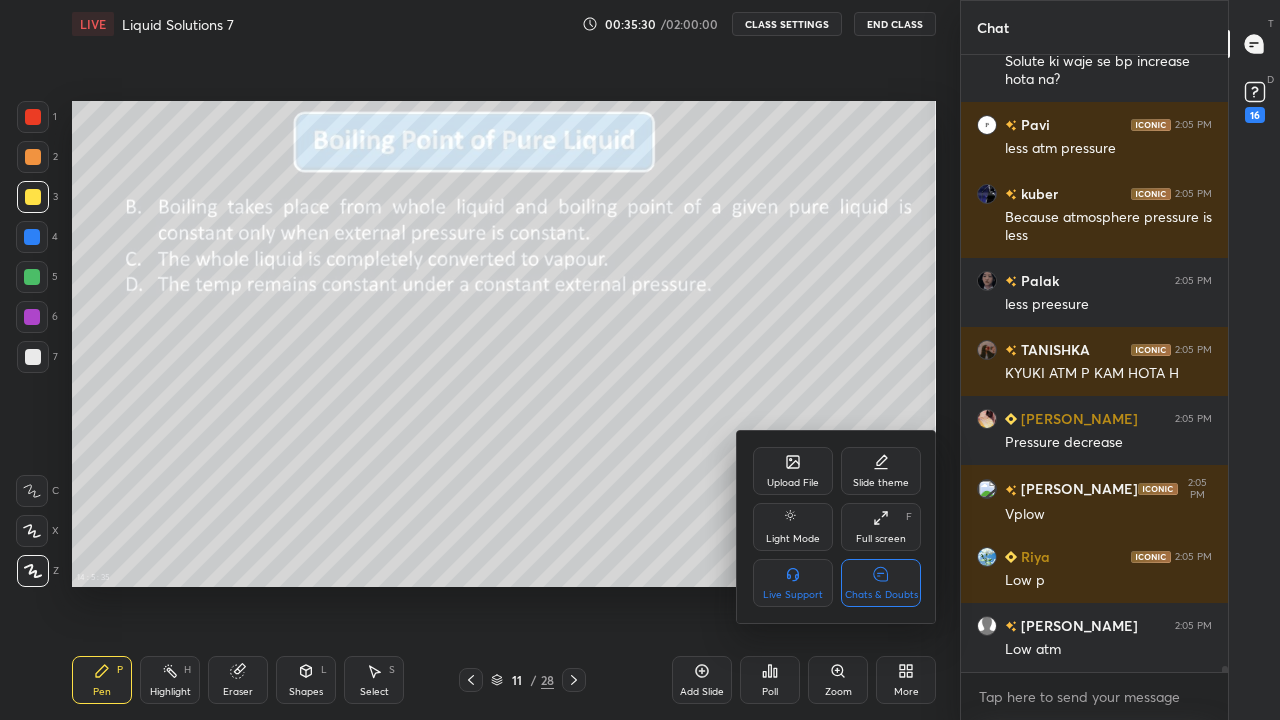 click 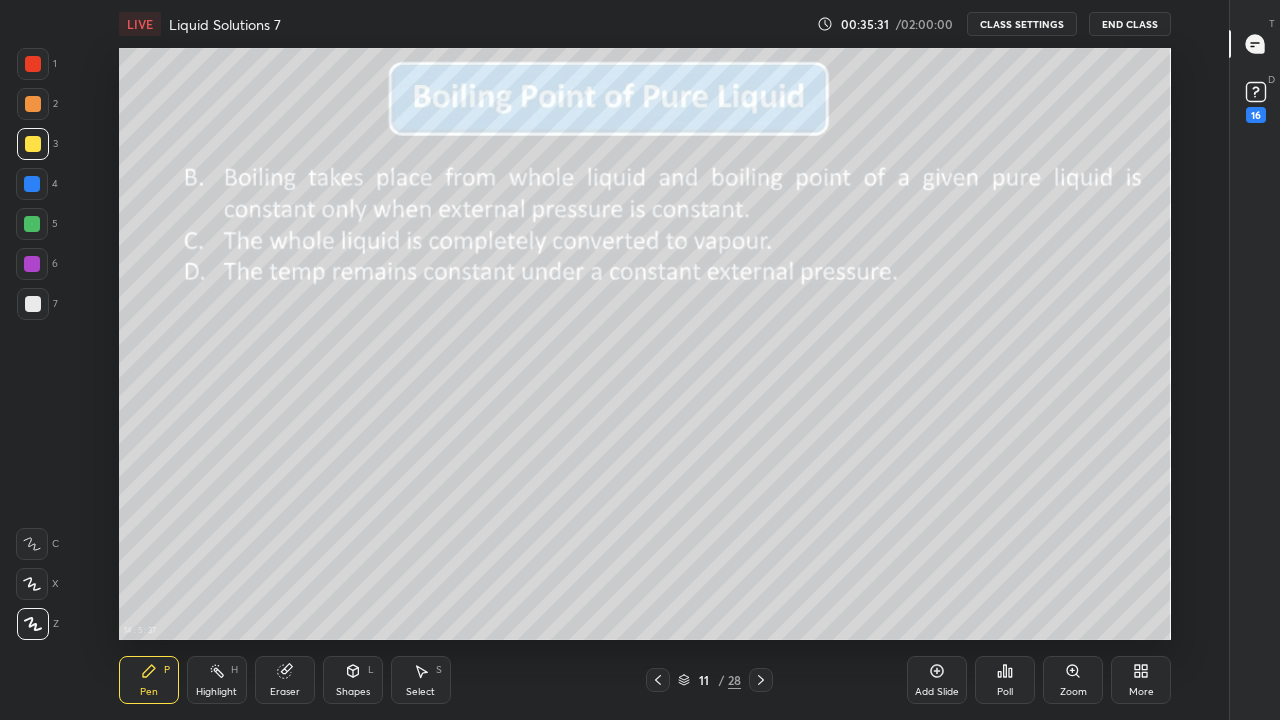 click at bounding box center [761, 680] 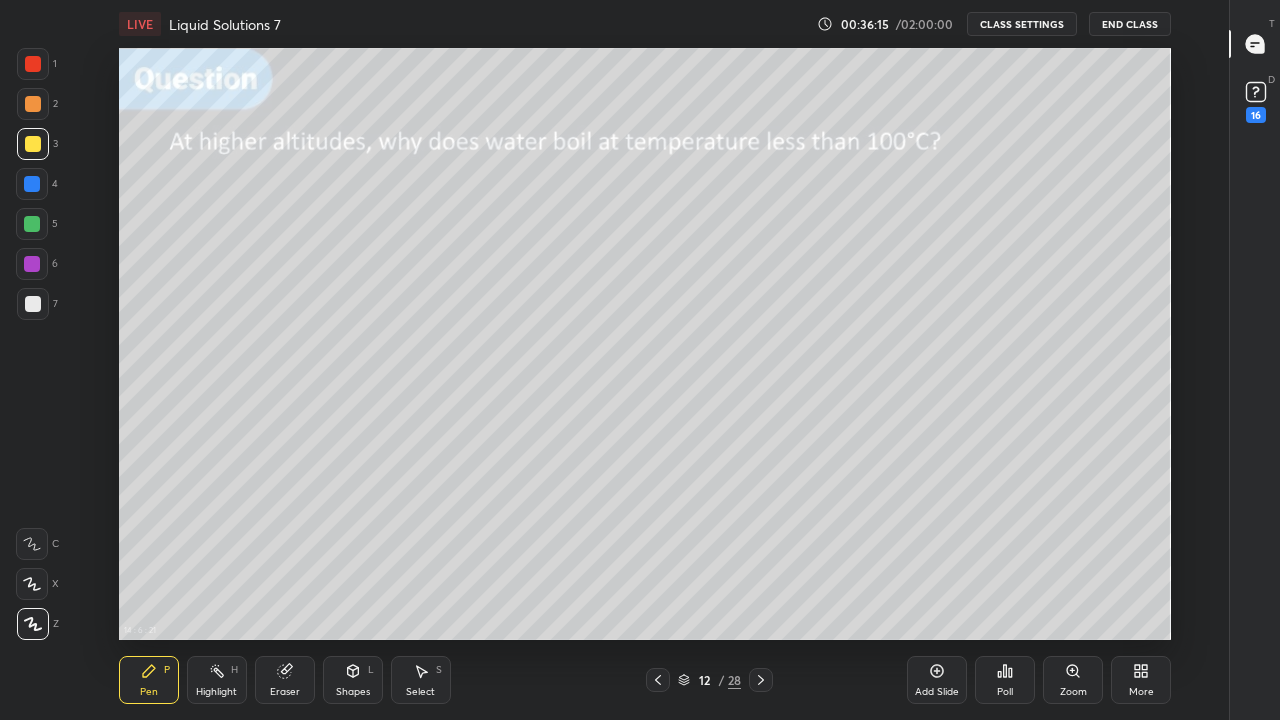 click 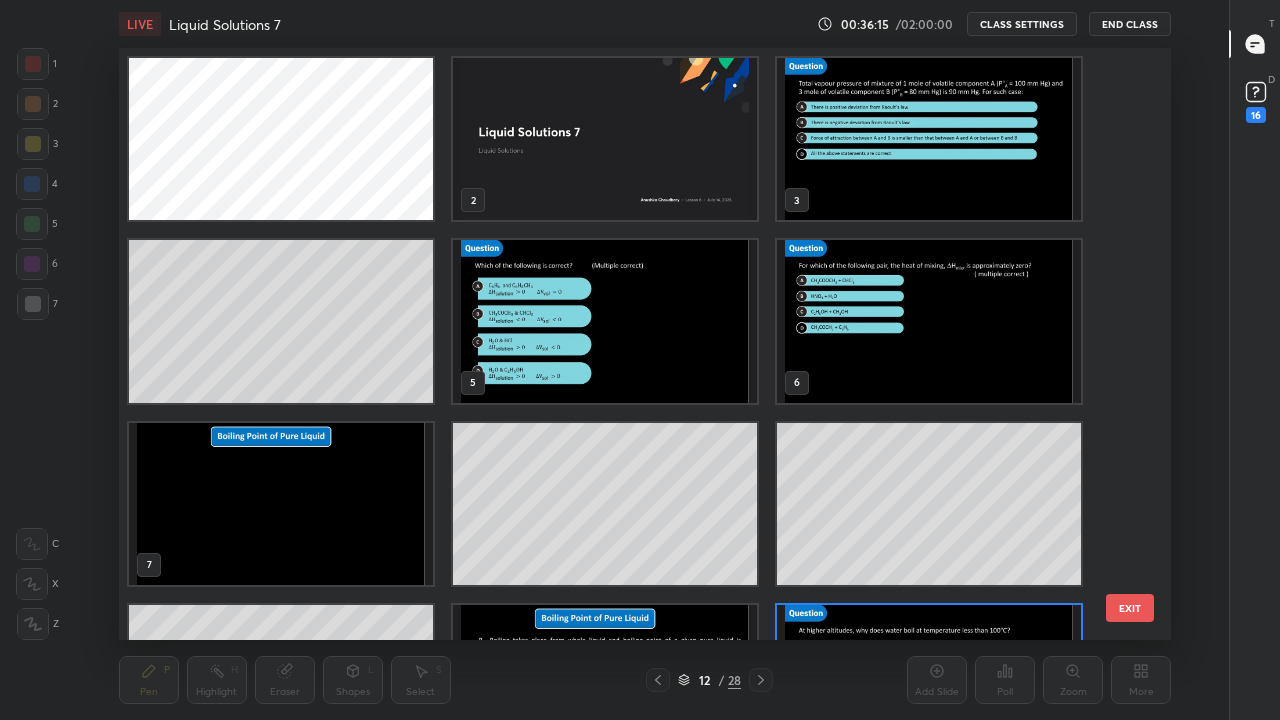 scroll, scrollTop: 137, scrollLeft: 0, axis: vertical 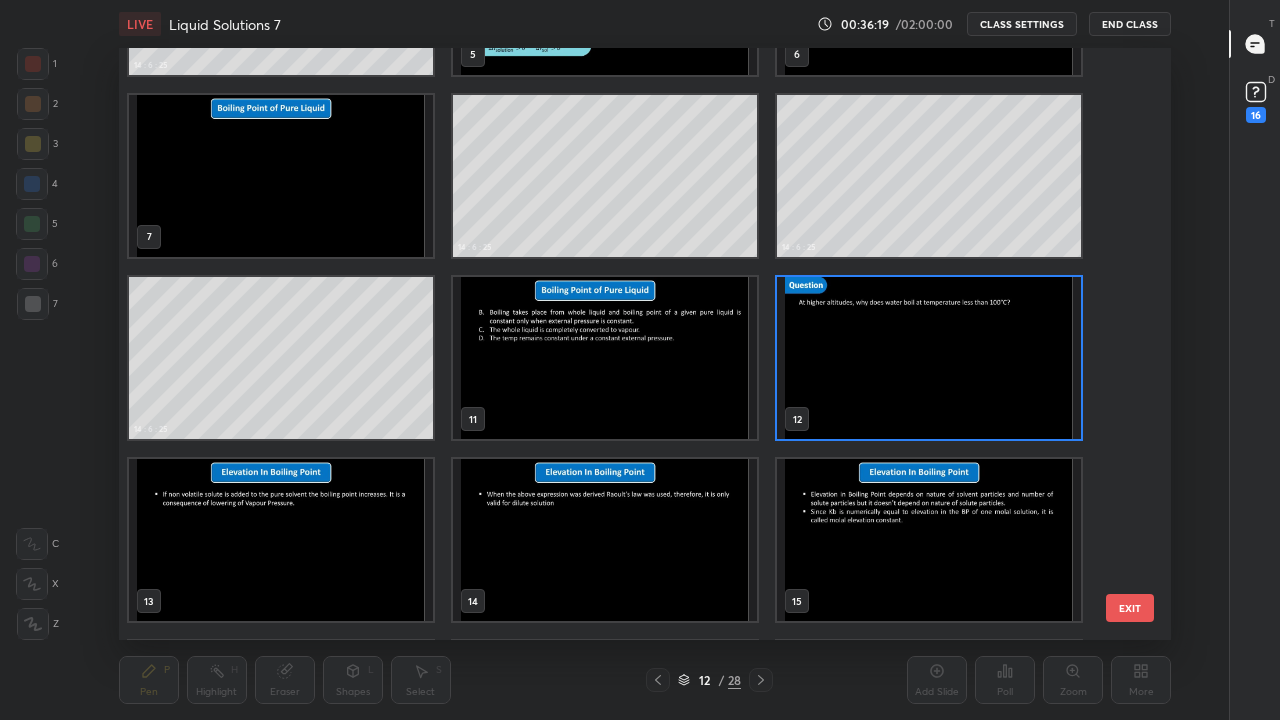 click at bounding box center (929, 358) 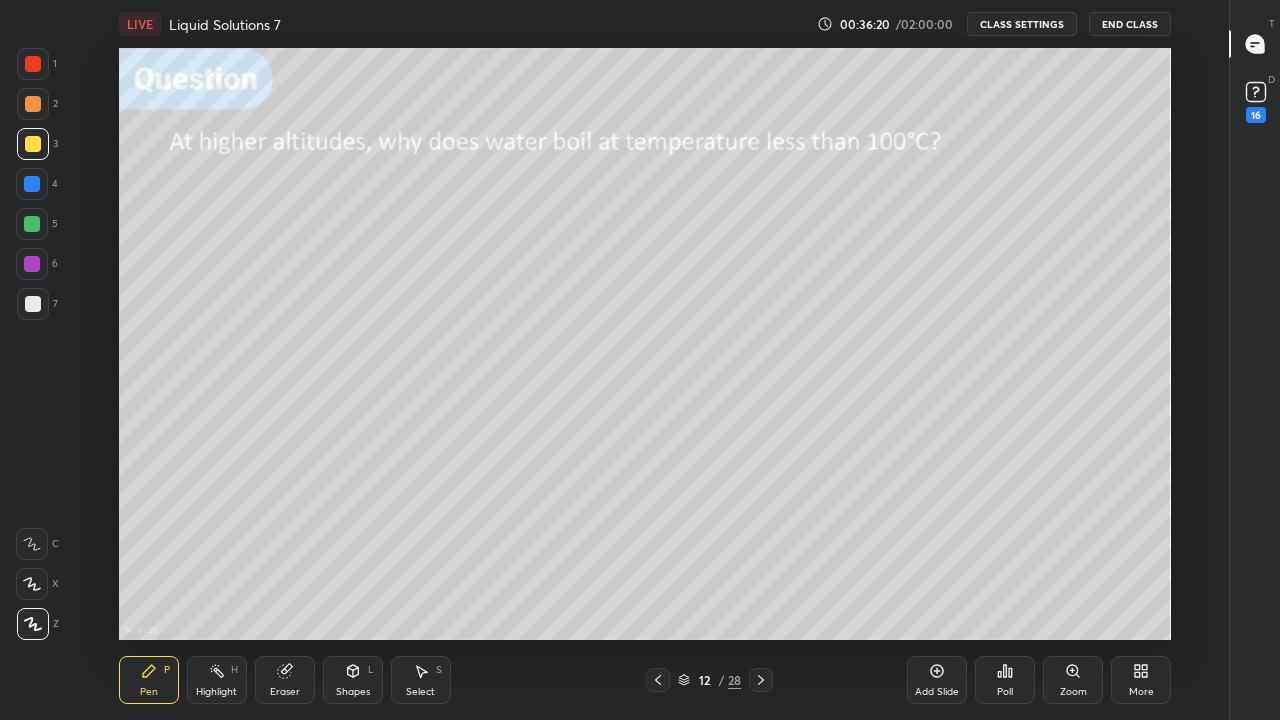 click at bounding box center [929, 358] 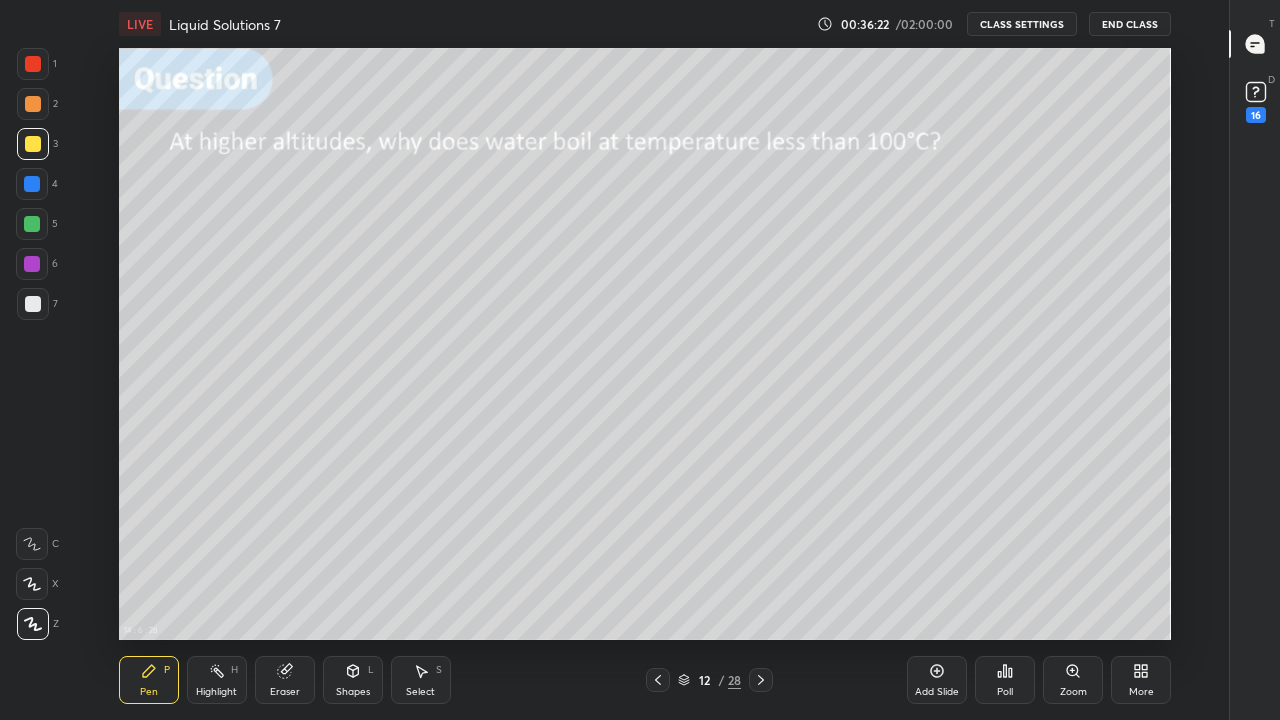 click 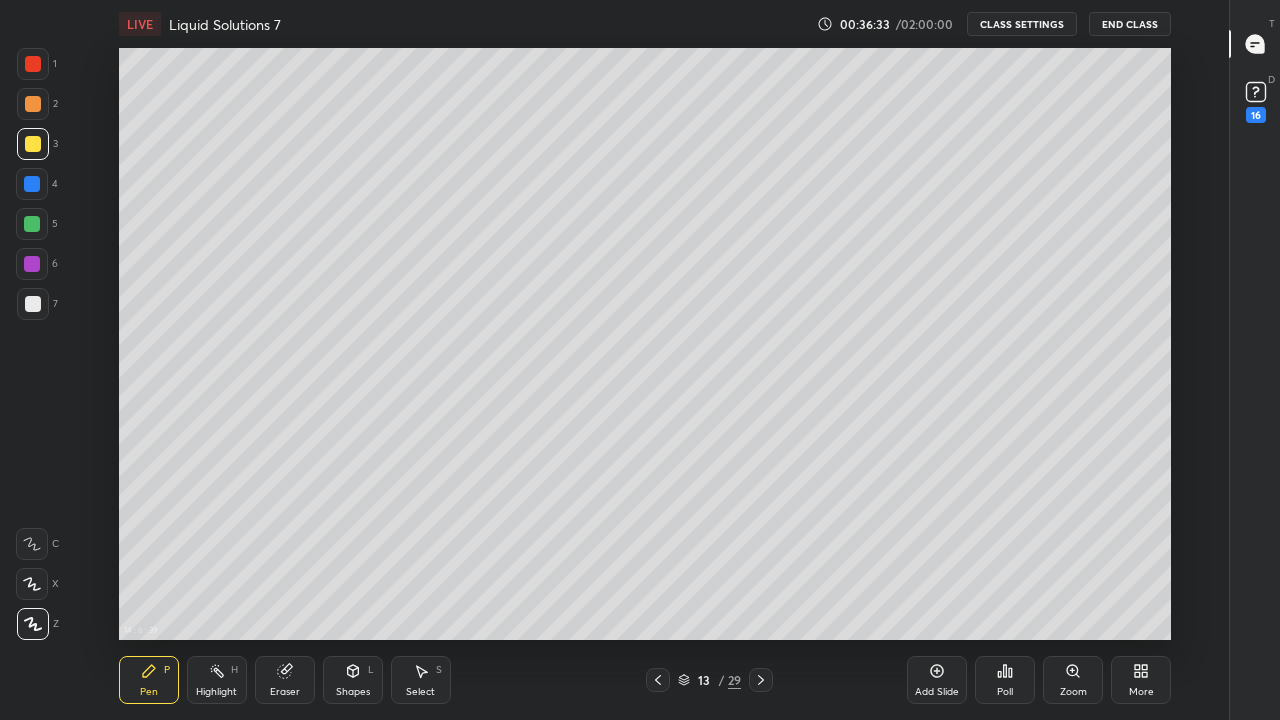 click 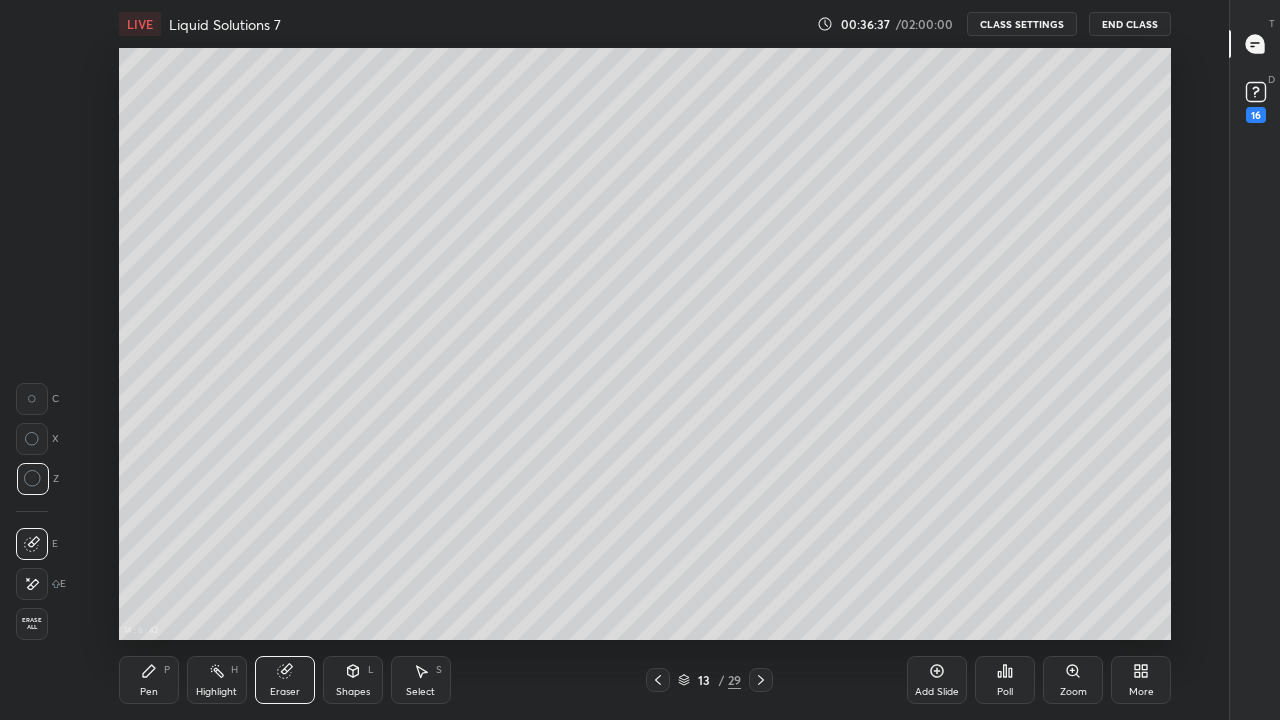 click 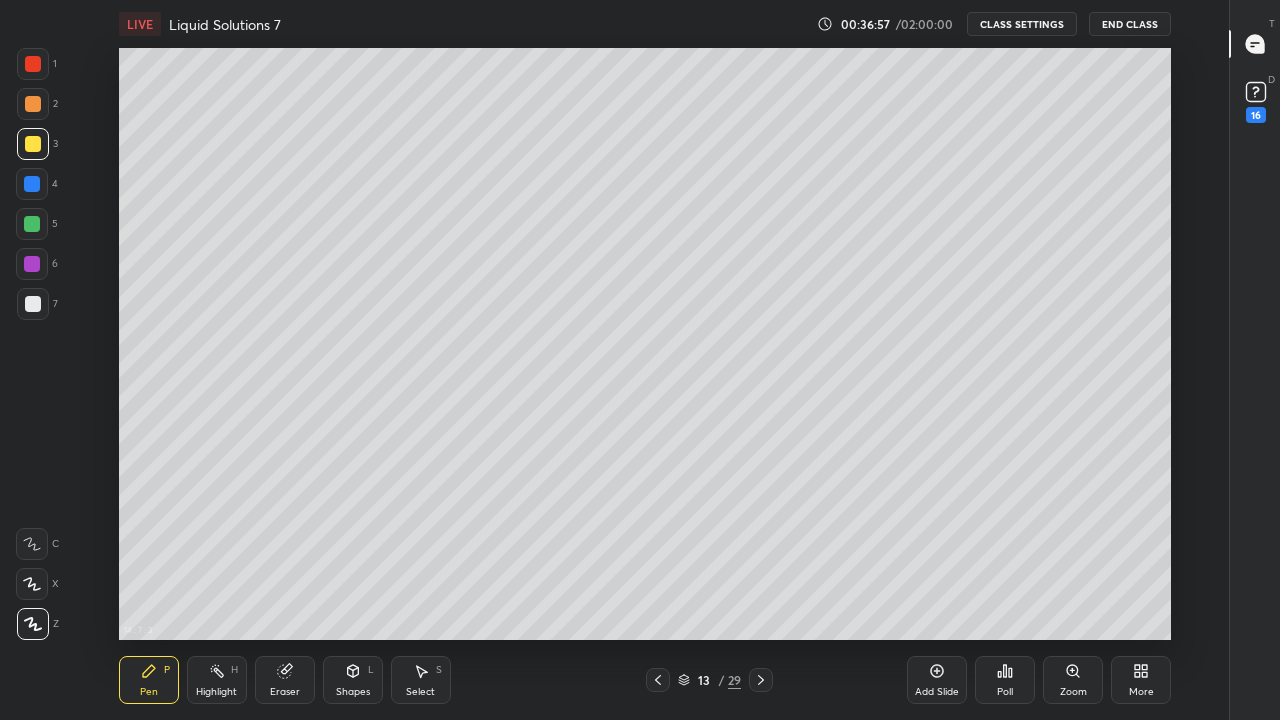 click at bounding box center (33, 304) 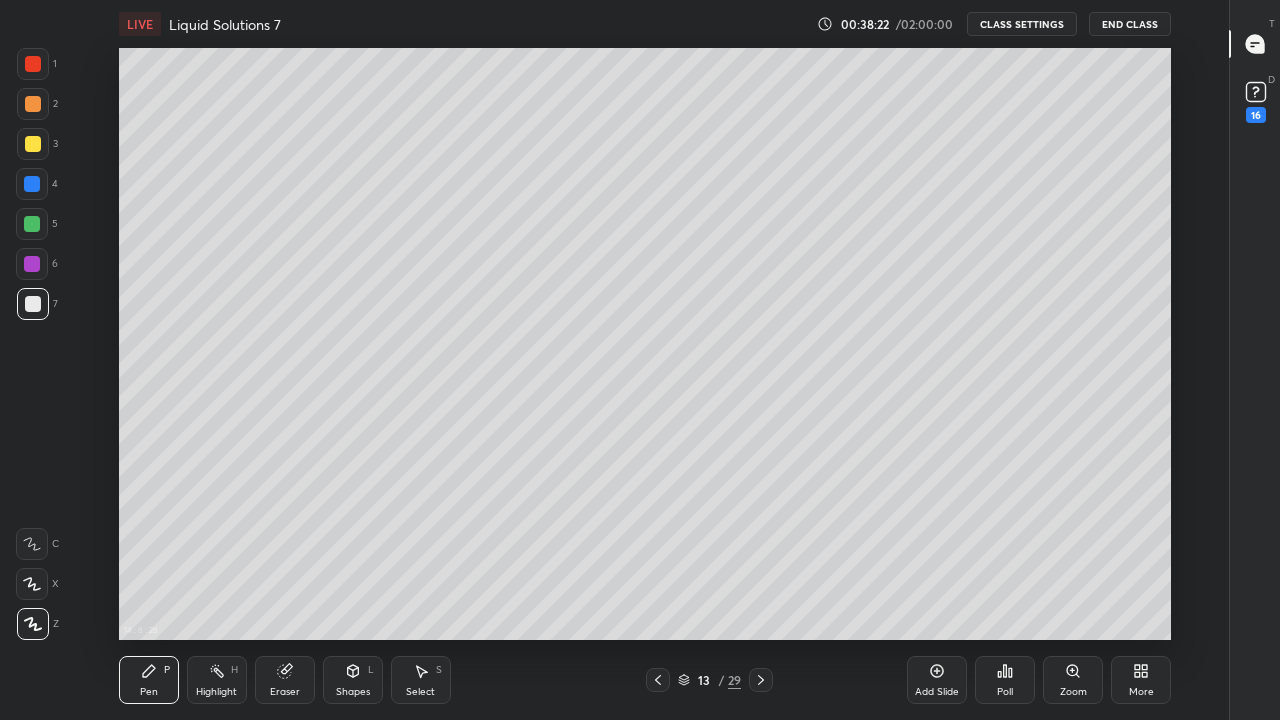 click on "More" at bounding box center (1141, 680) 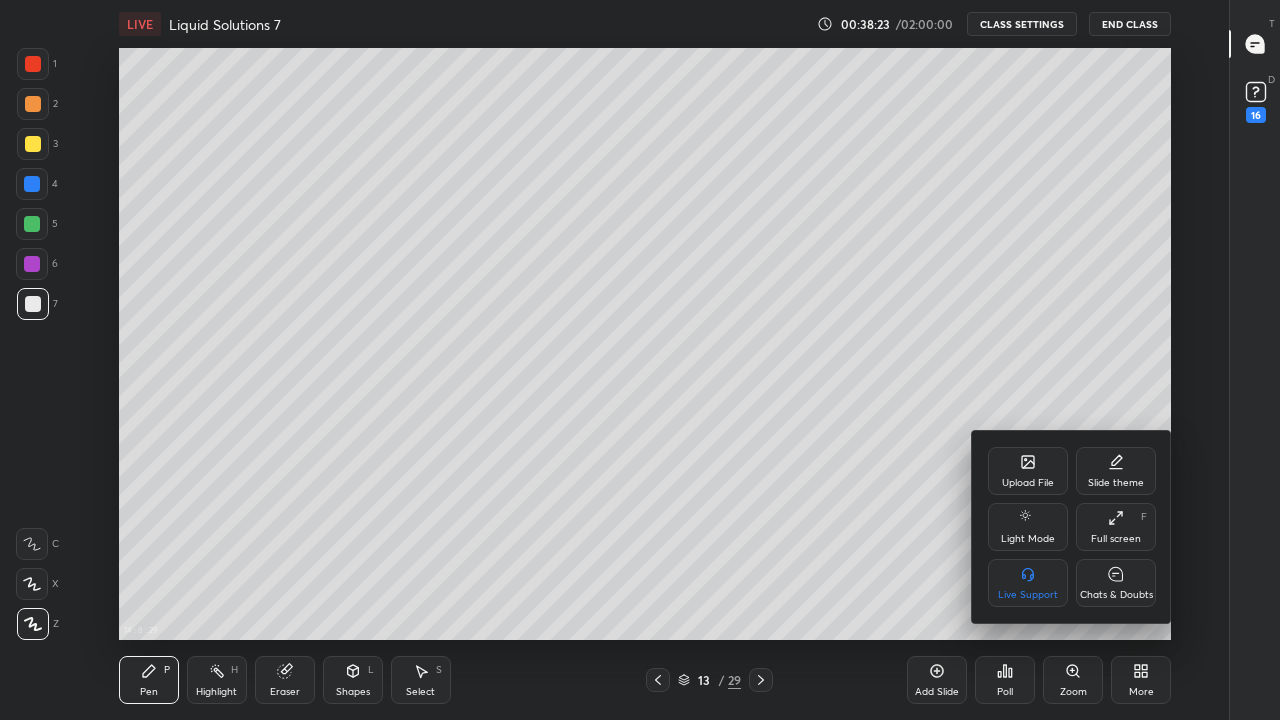 click on "Chats & Doubts" at bounding box center (1116, 583) 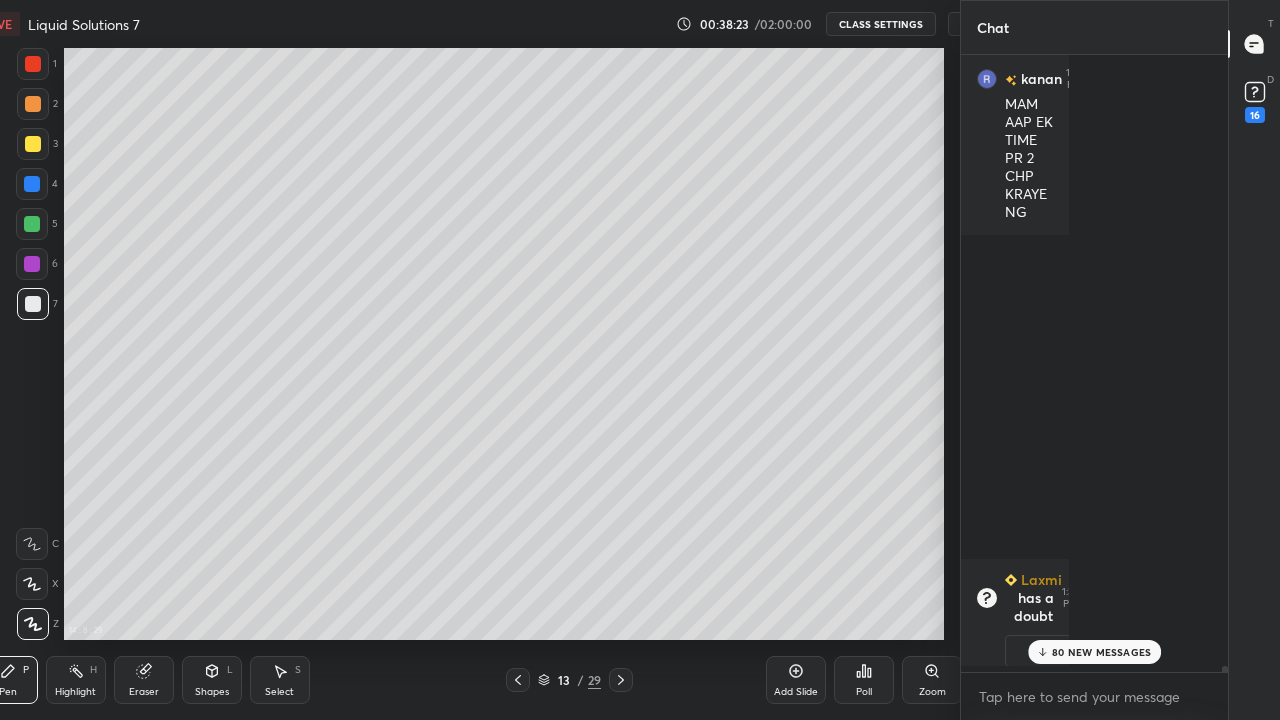 scroll, scrollTop: 592, scrollLeft: 1108, axis: both 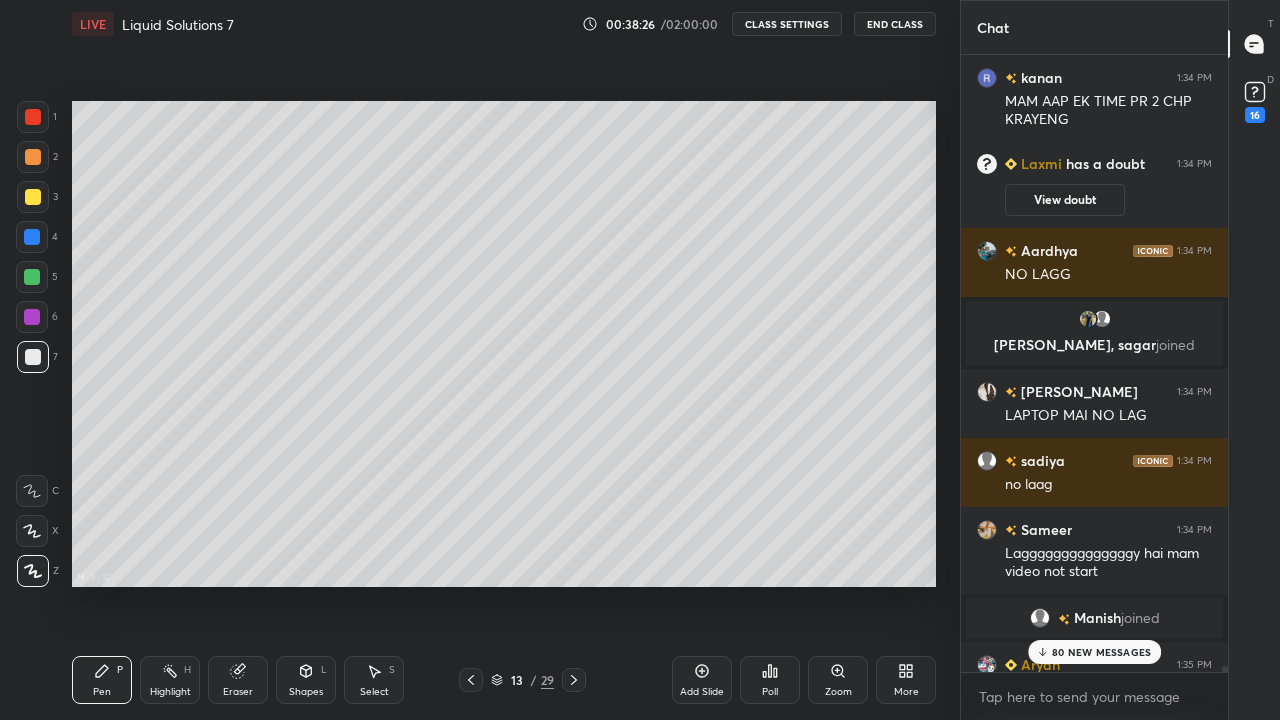 click on "80 NEW MESSAGES" at bounding box center [1095, 652] 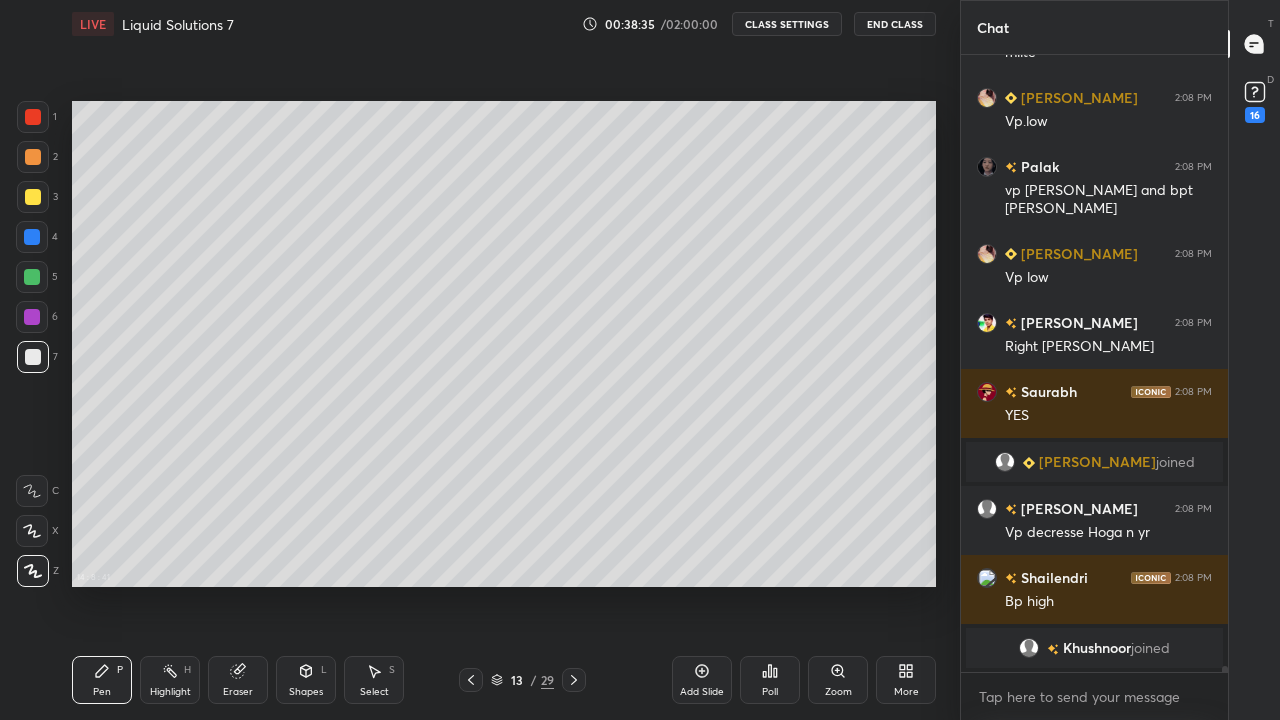 scroll, scrollTop: 68100, scrollLeft: 0, axis: vertical 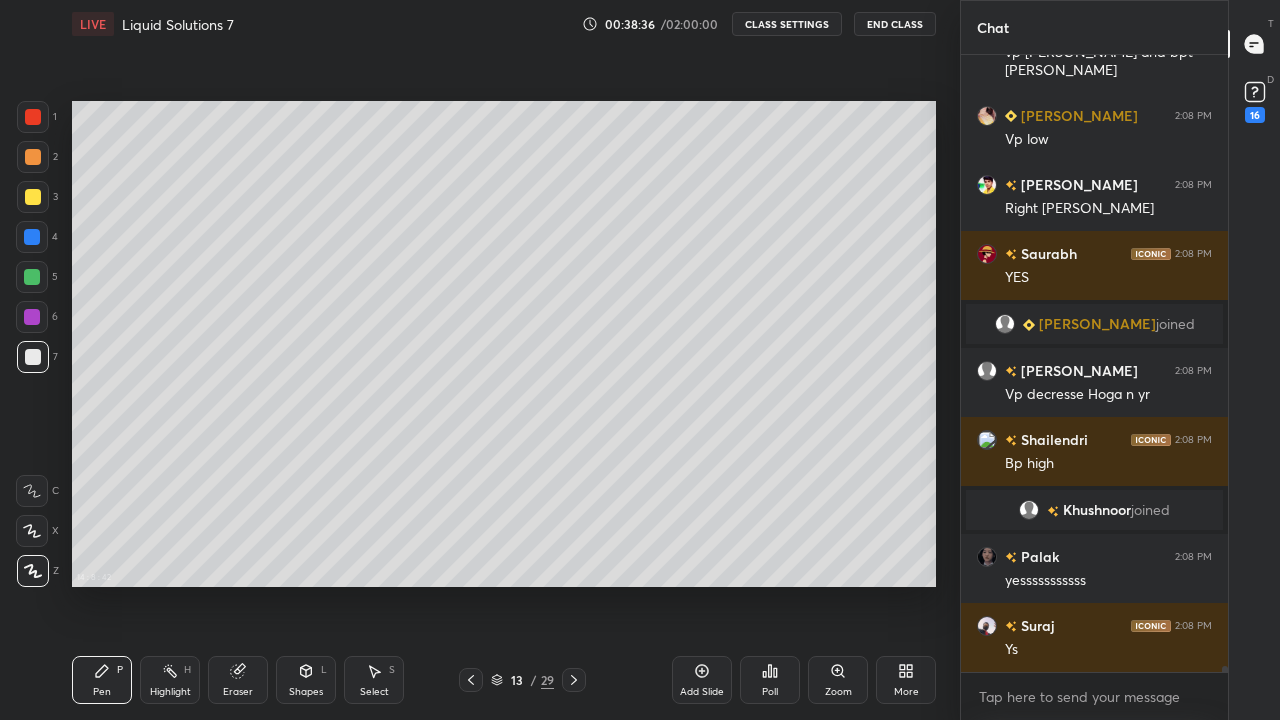click at bounding box center (33, 157) 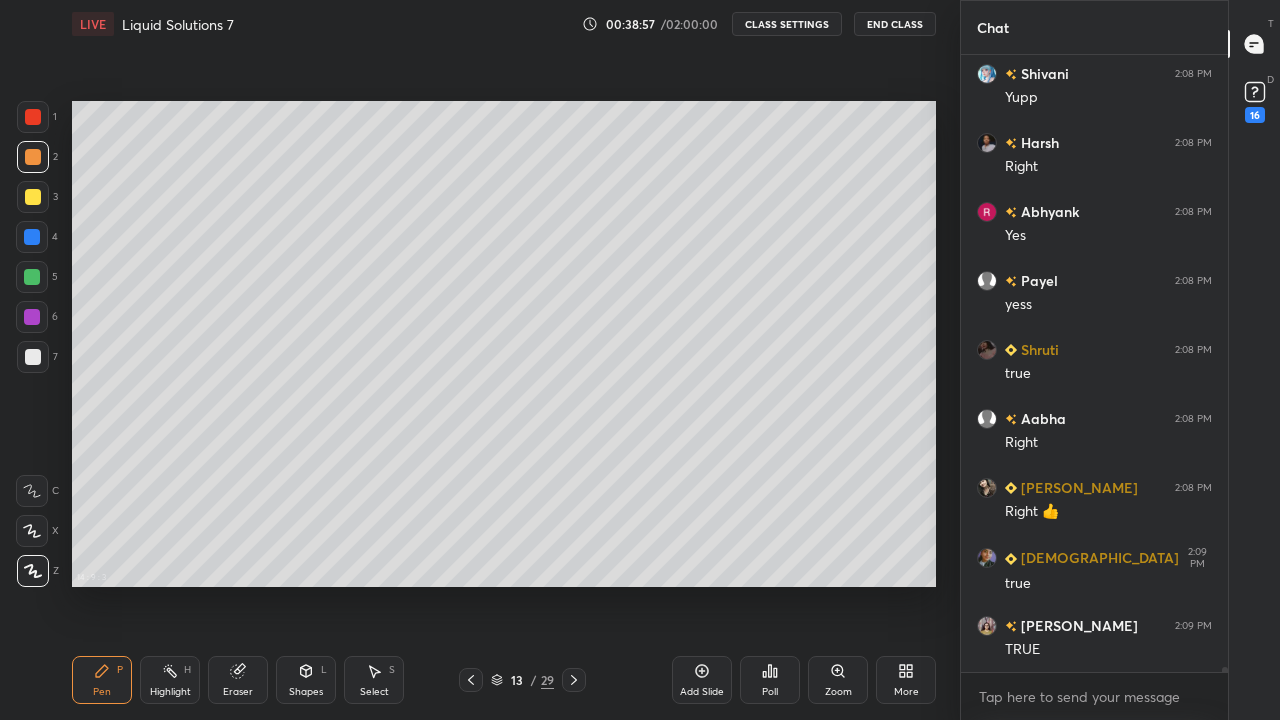 scroll, scrollTop: 69342, scrollLeft: 0, axis: vertical 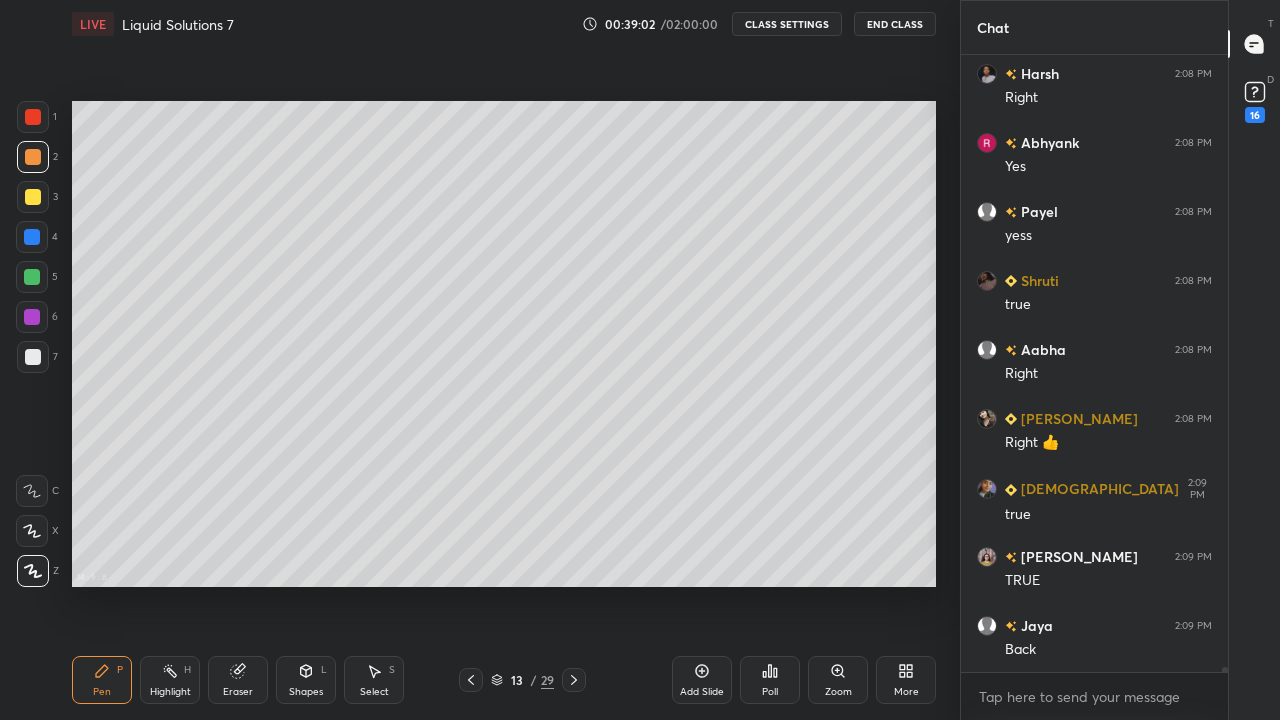 click 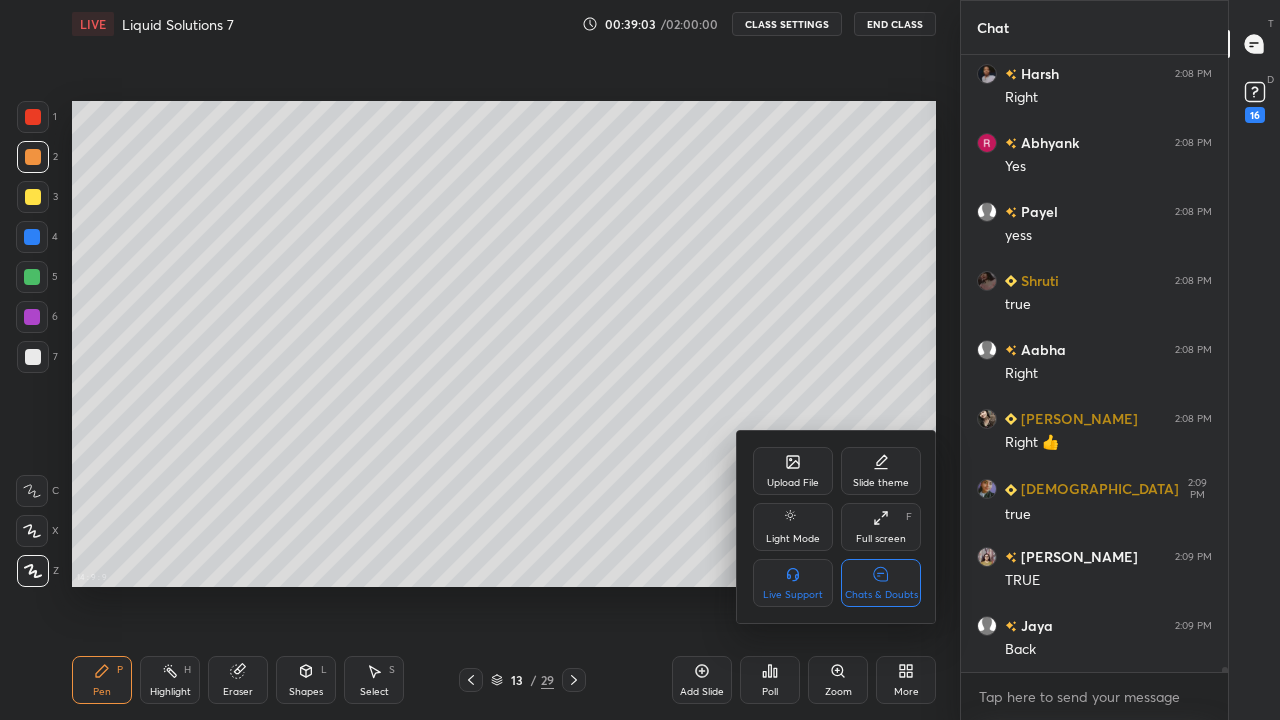 click 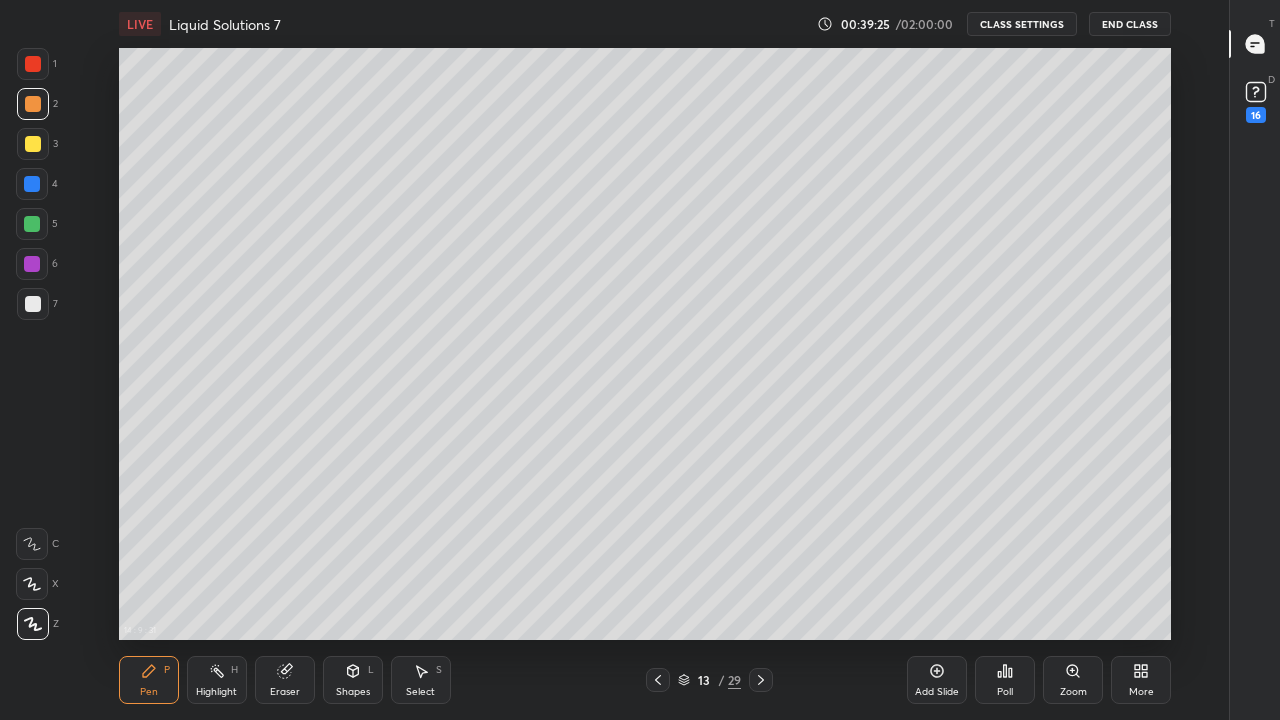 click on "More" at bounding box center (1141, 680) 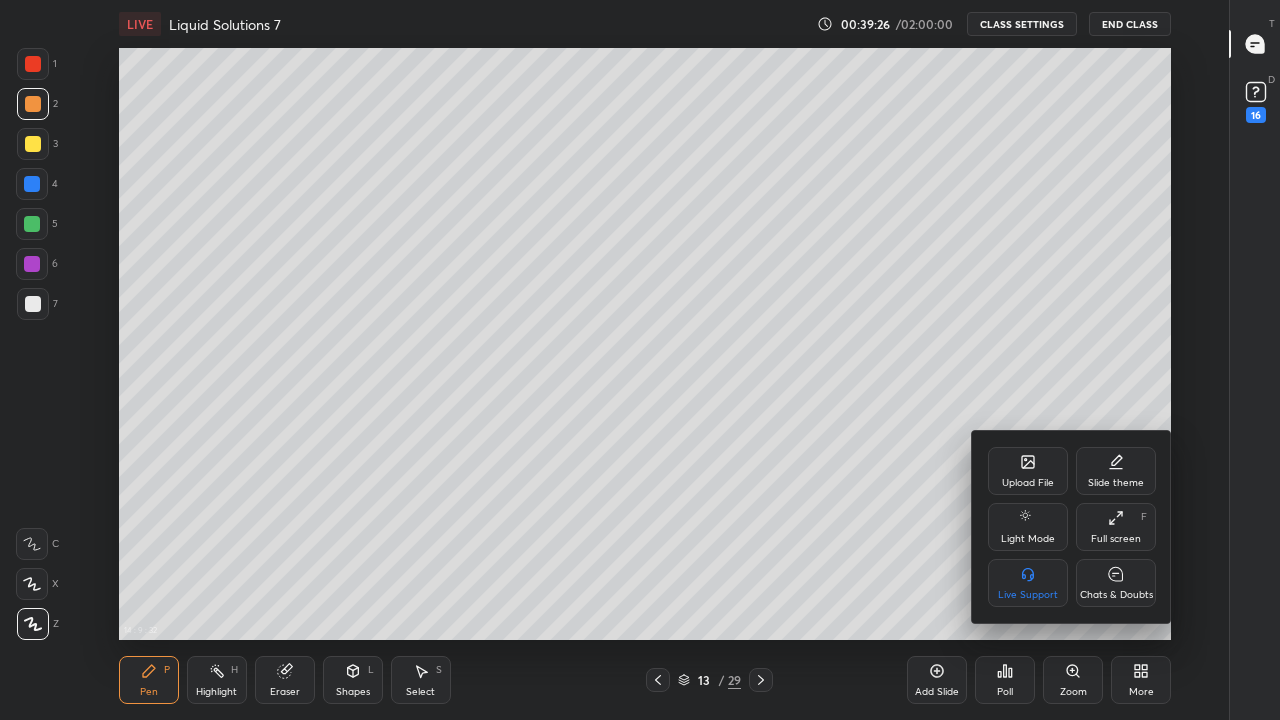 click 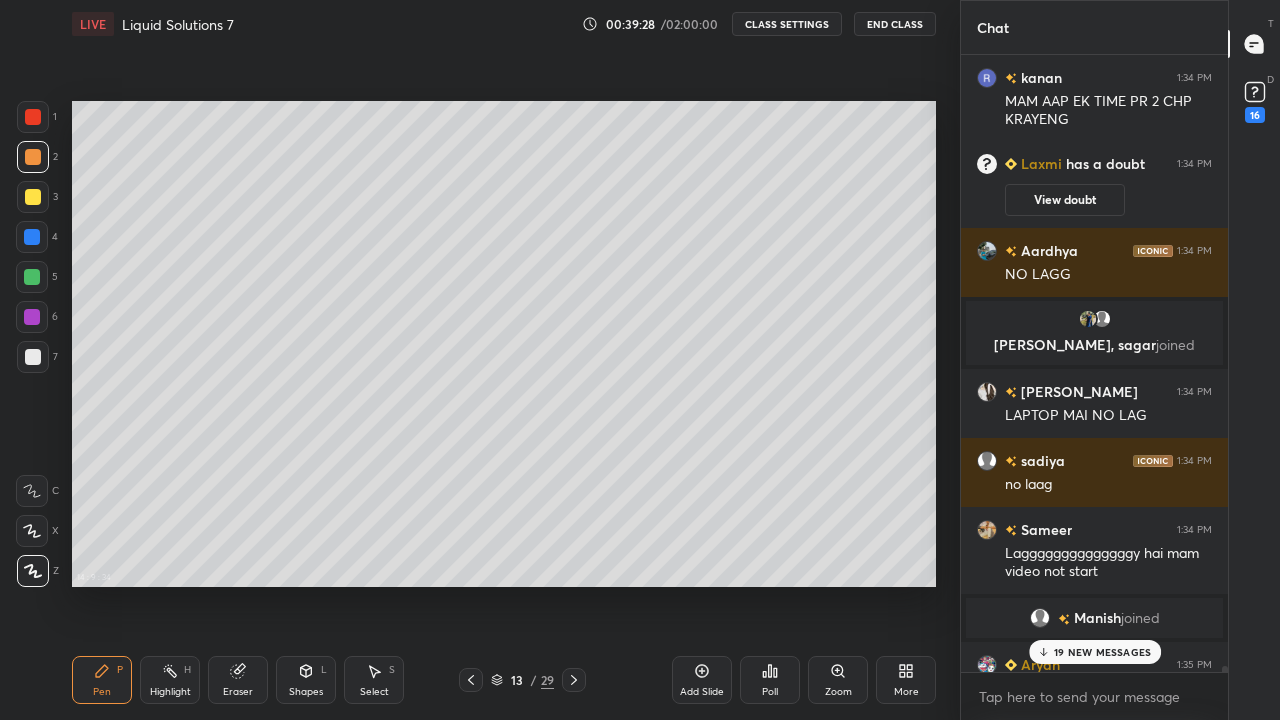 click on "19 NEW MESSAGES" at bounding box center [1101, 652] 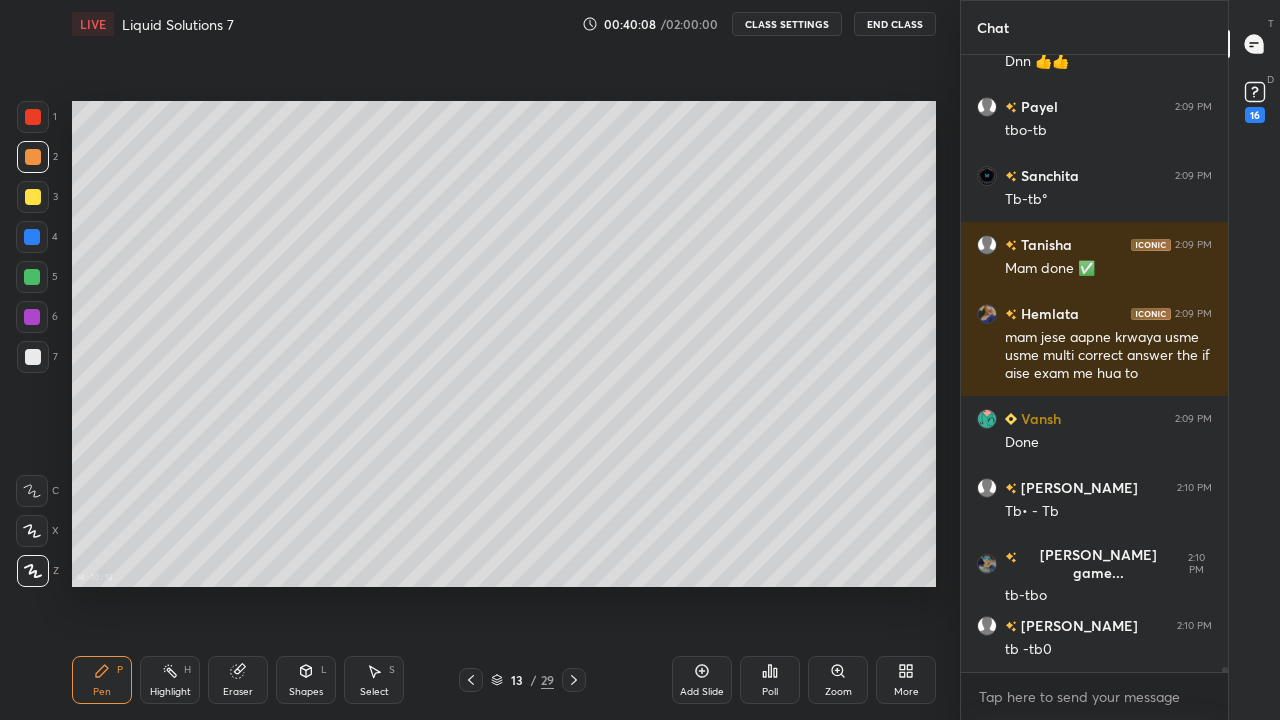 scroll, scrollTop: 71411, scrollLeft: 0, axis: vertical 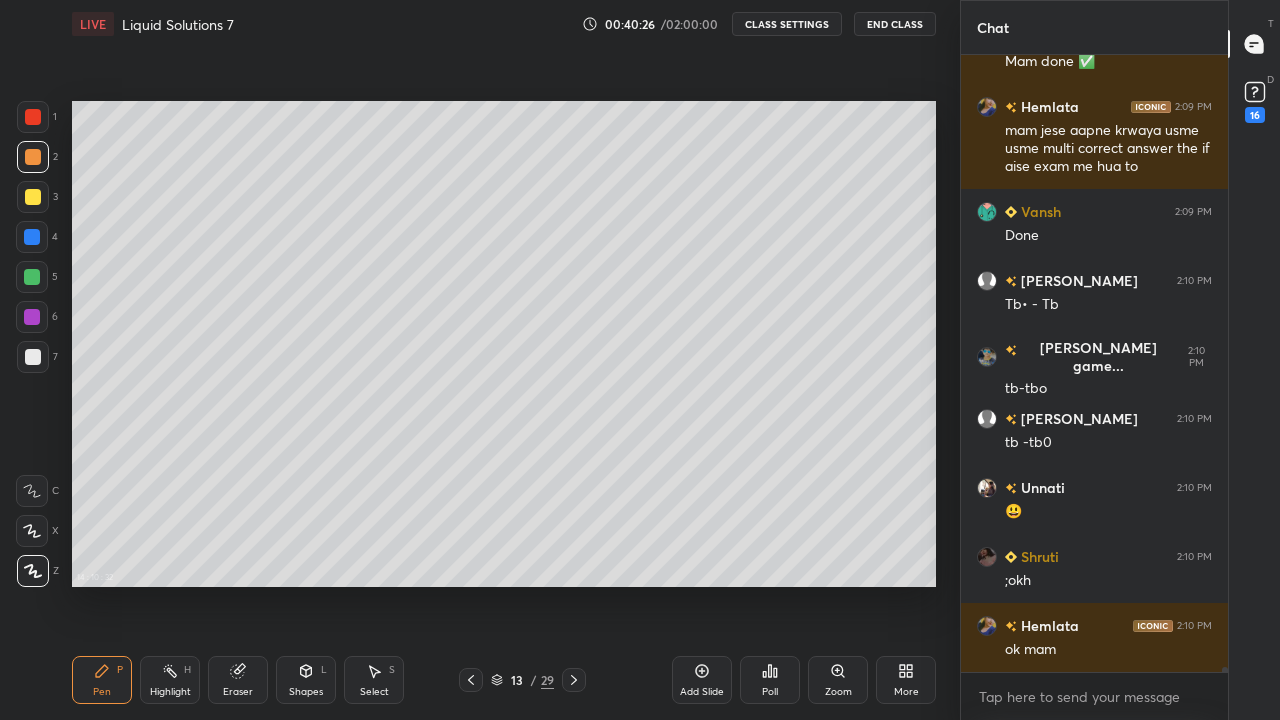 click on "More" at bounding box center [906, 680] 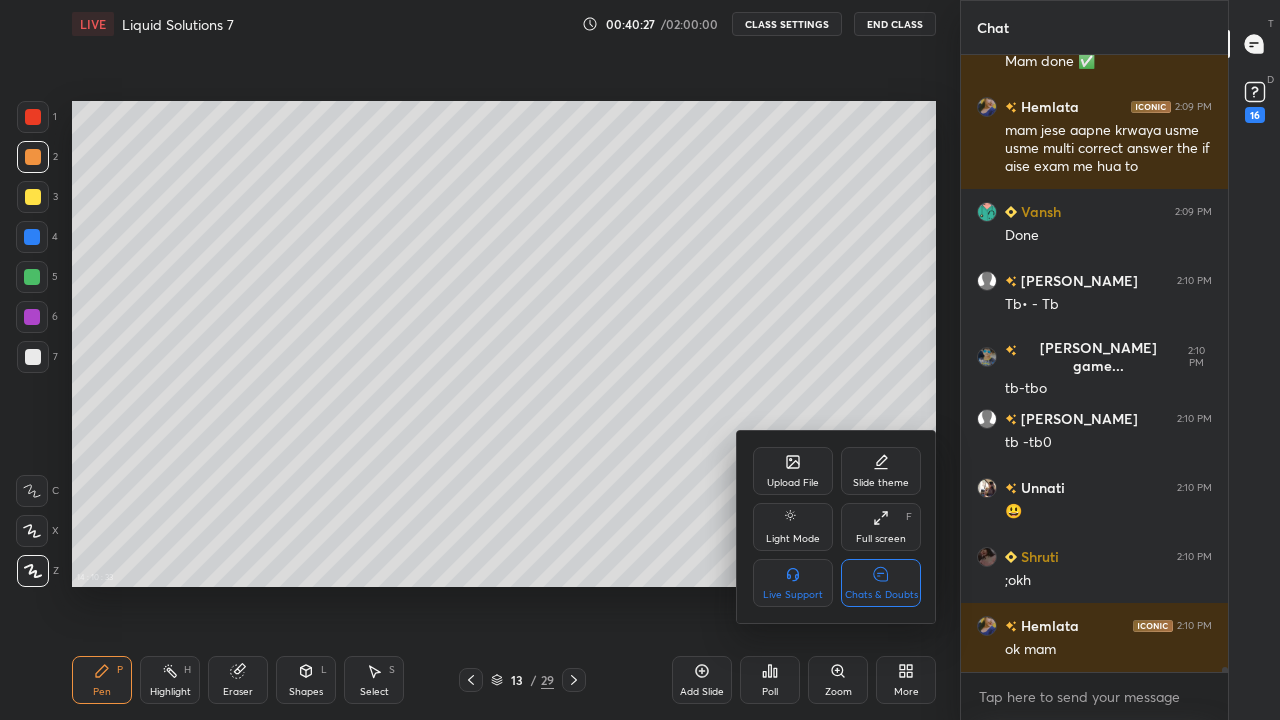 click 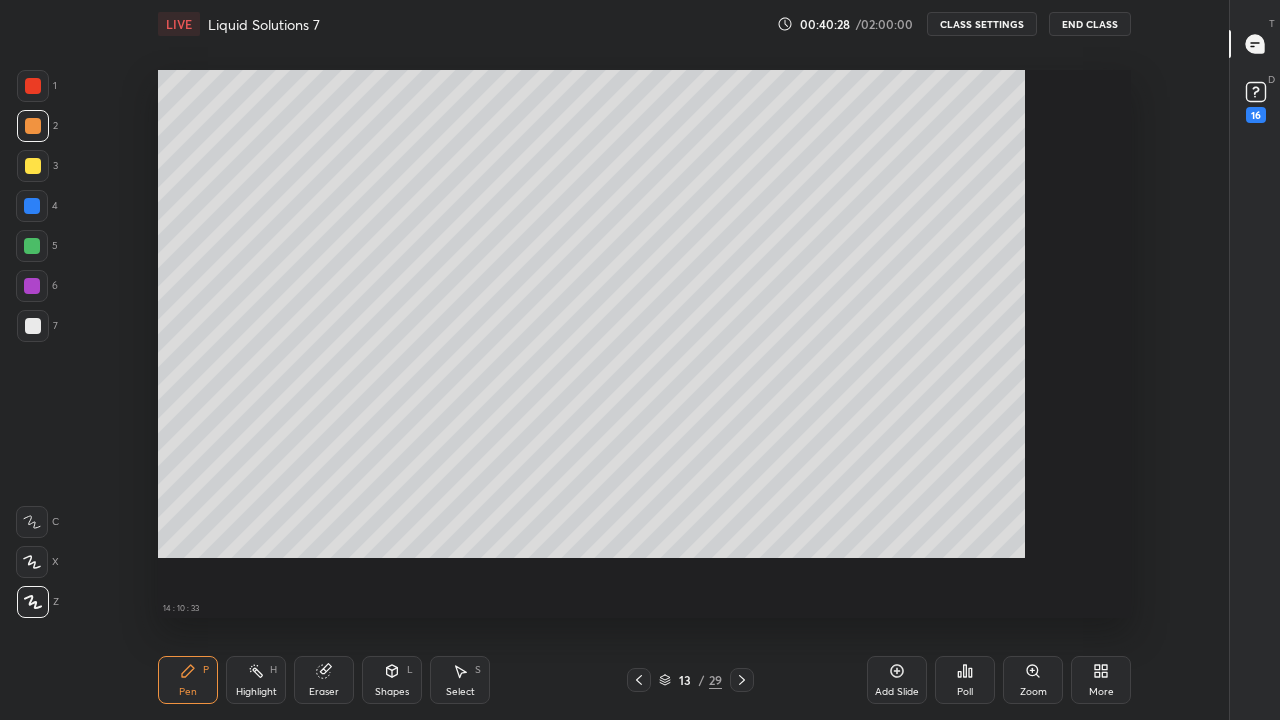 scroll, scrollTop: 7, scrollLeft: 1, axis: both 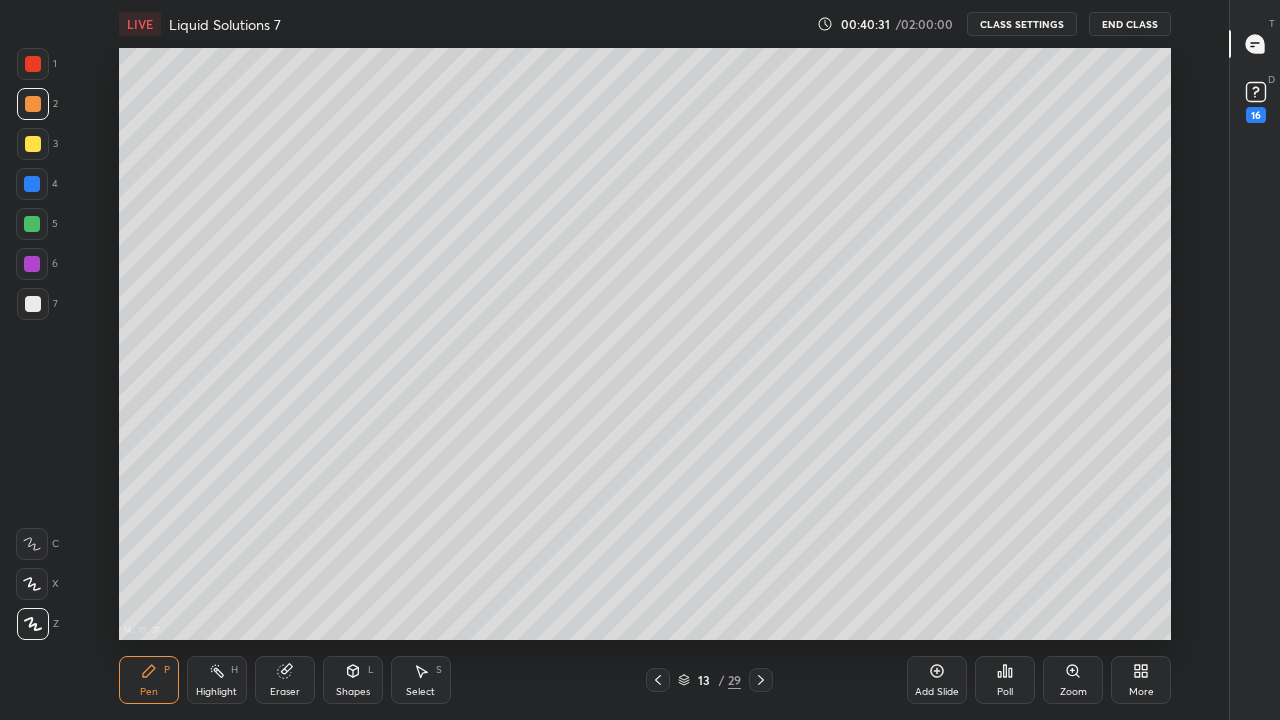 click 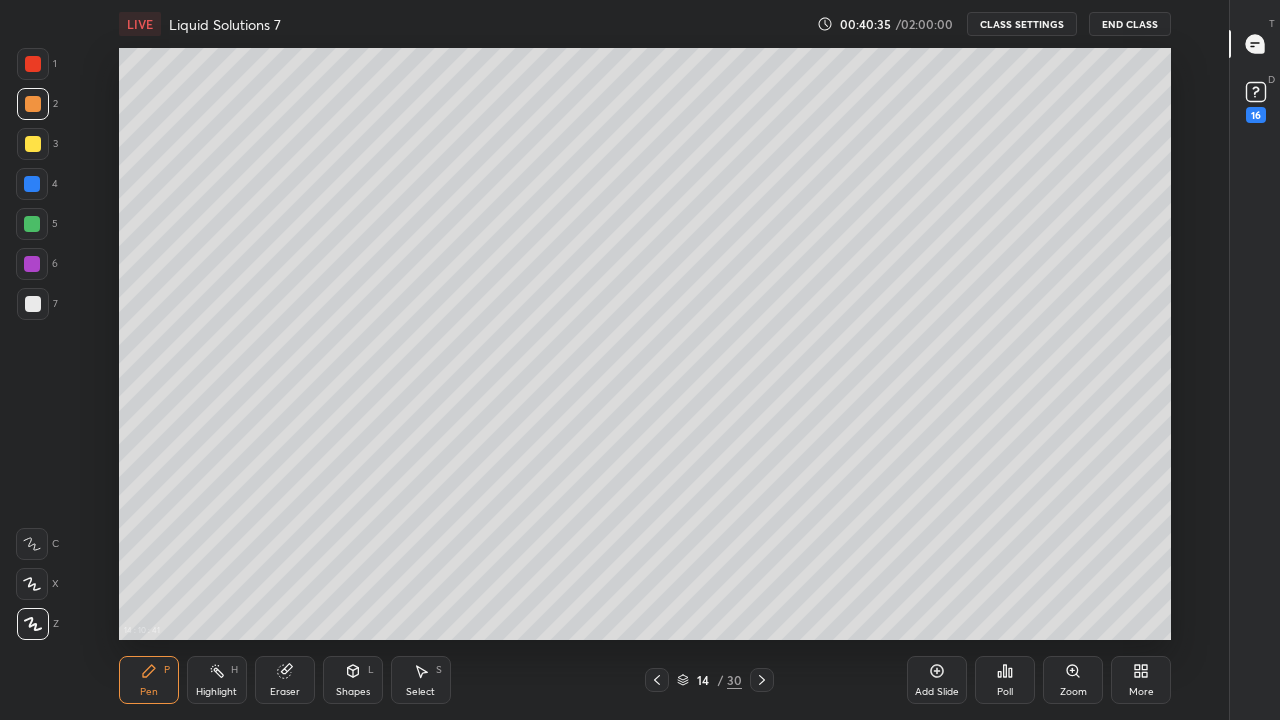 click at bounding box center (33, 144) 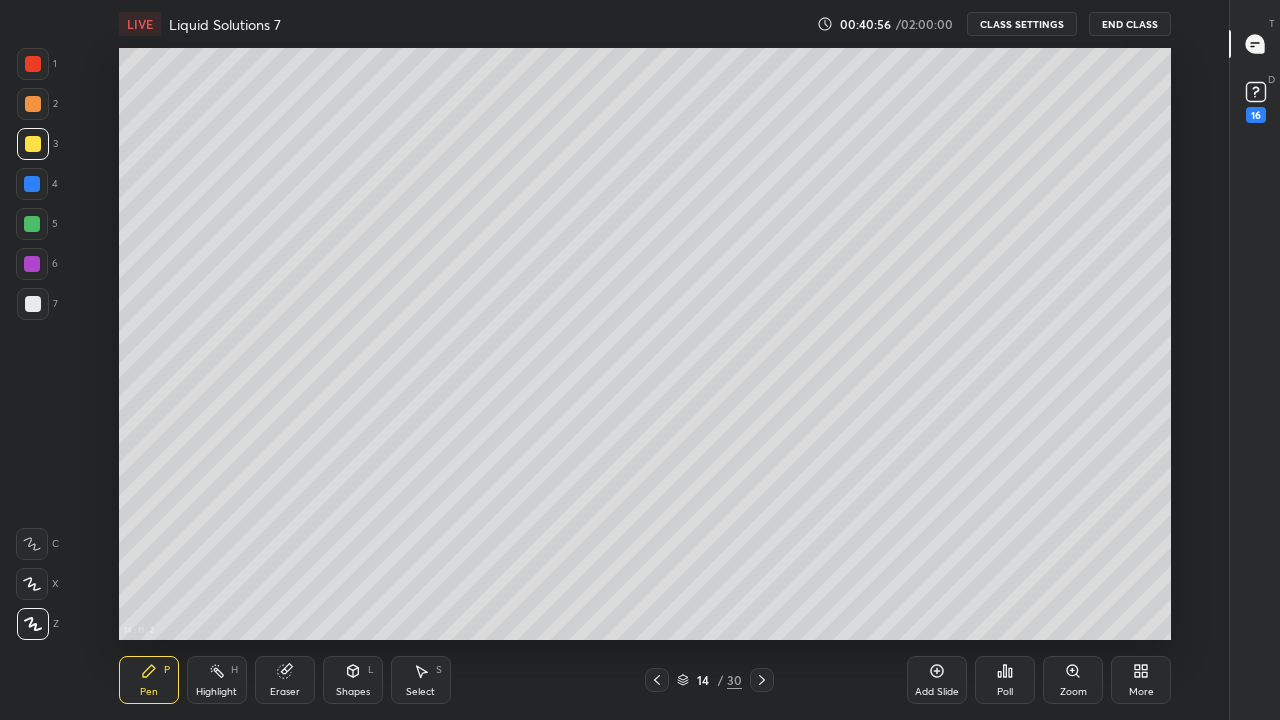 click 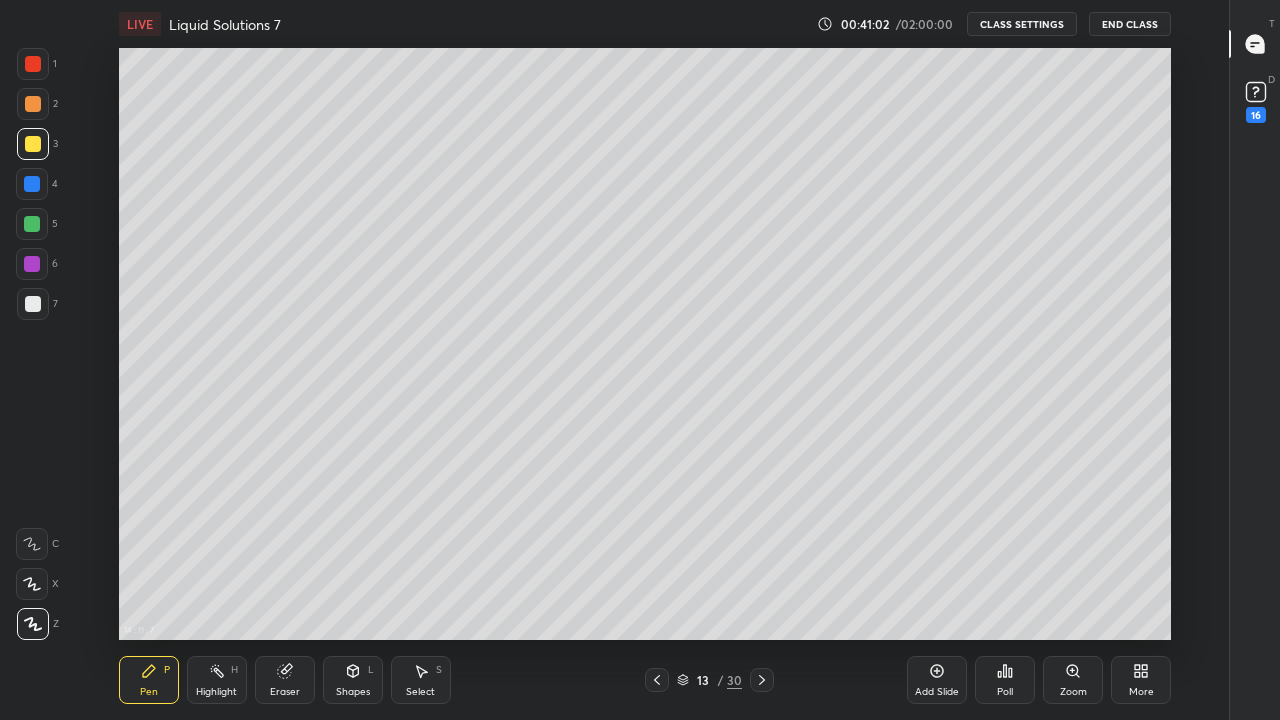 click 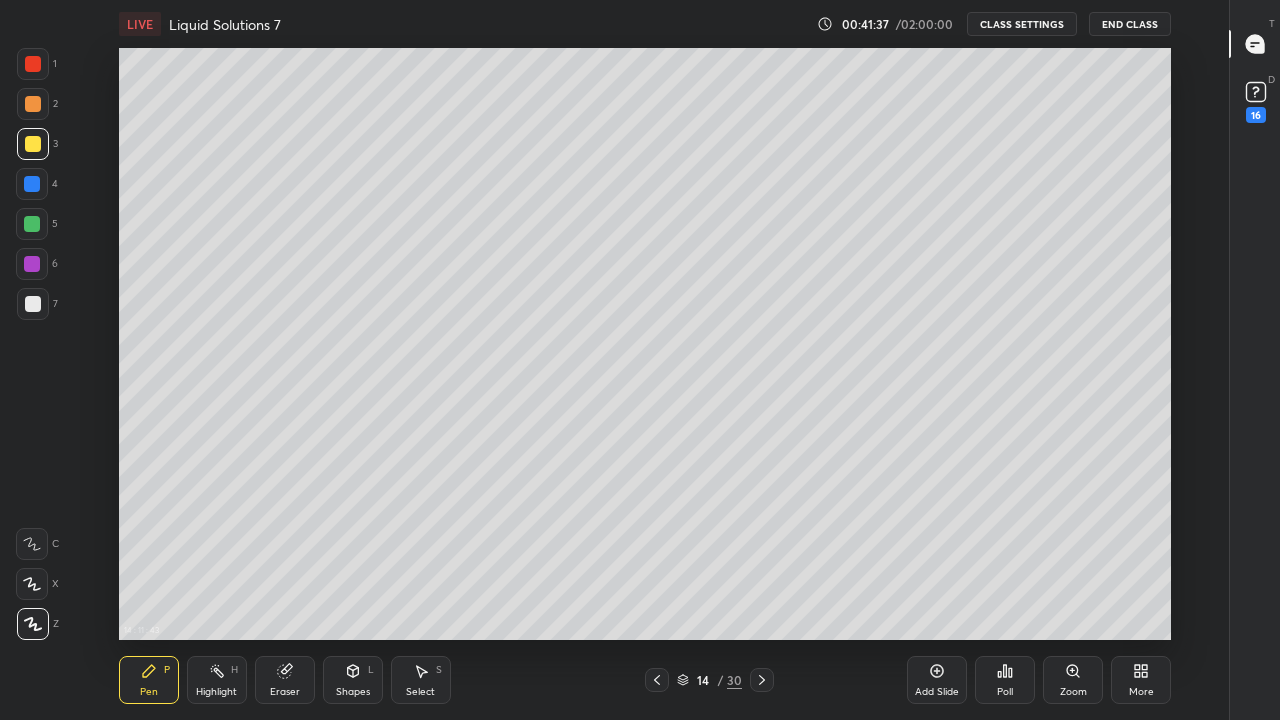 click on "Eraser" at bounding box center (285, 680) 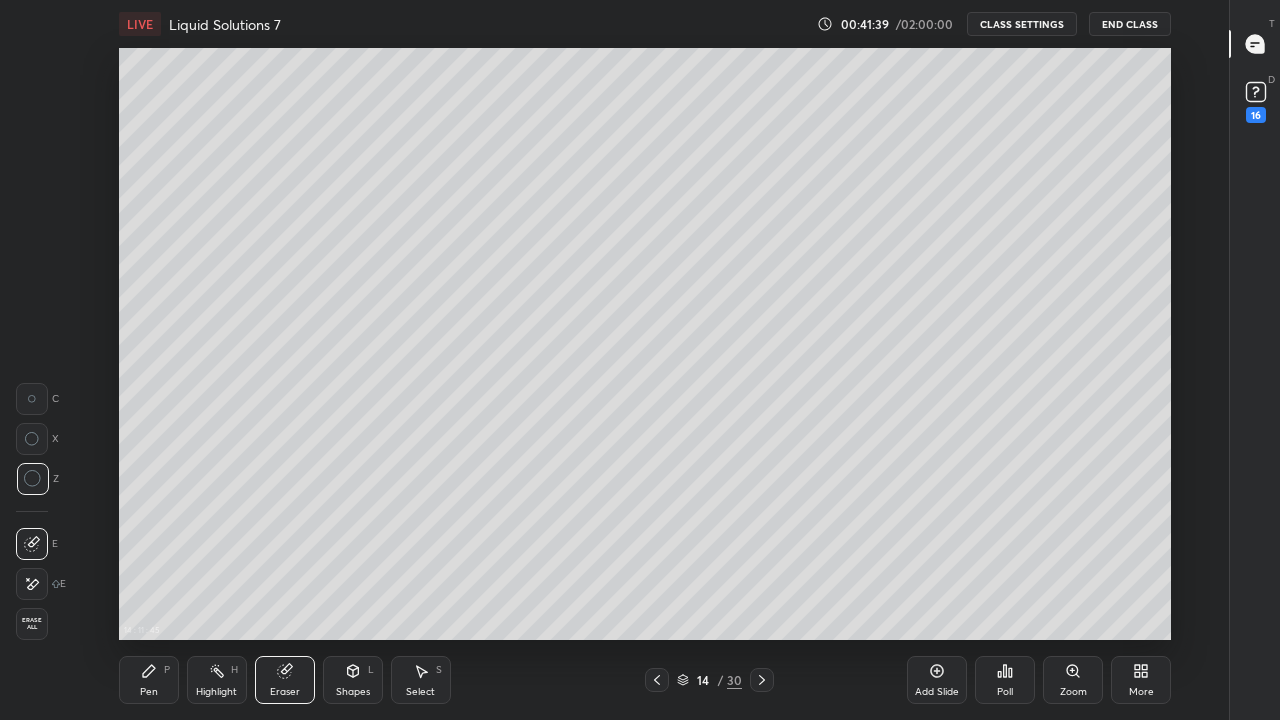 click 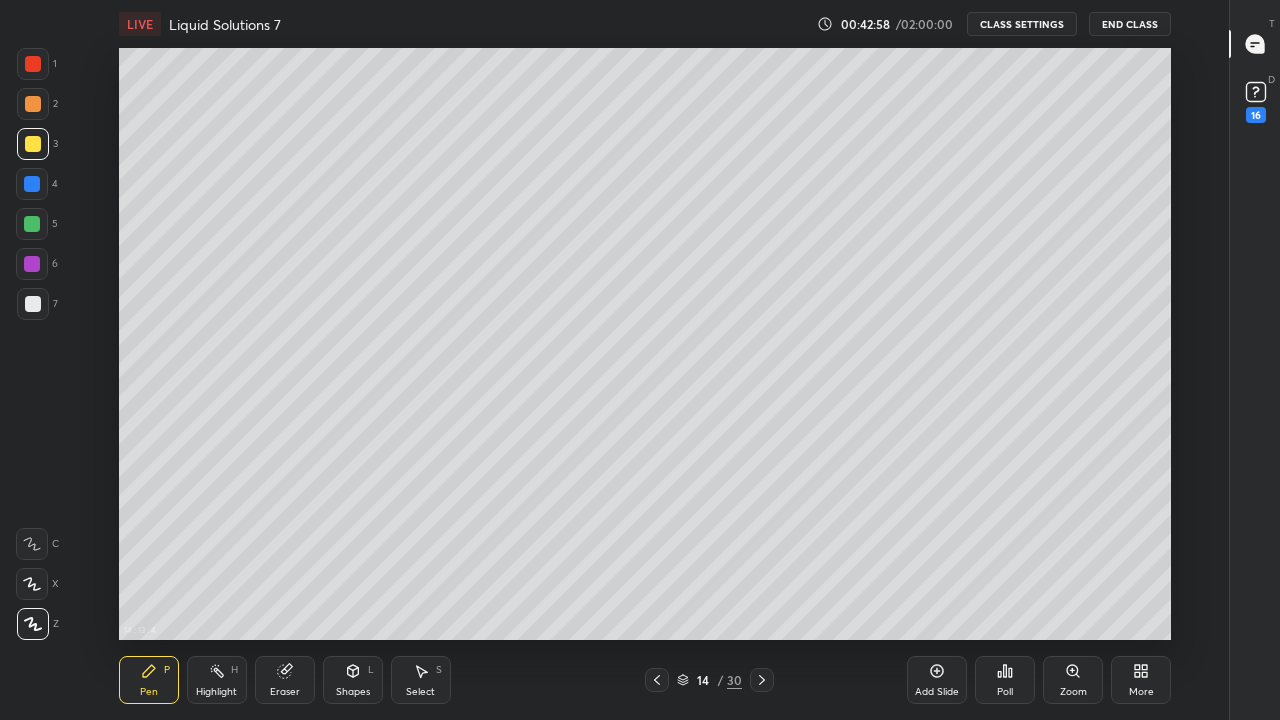 click at bounding box center (33, 304) 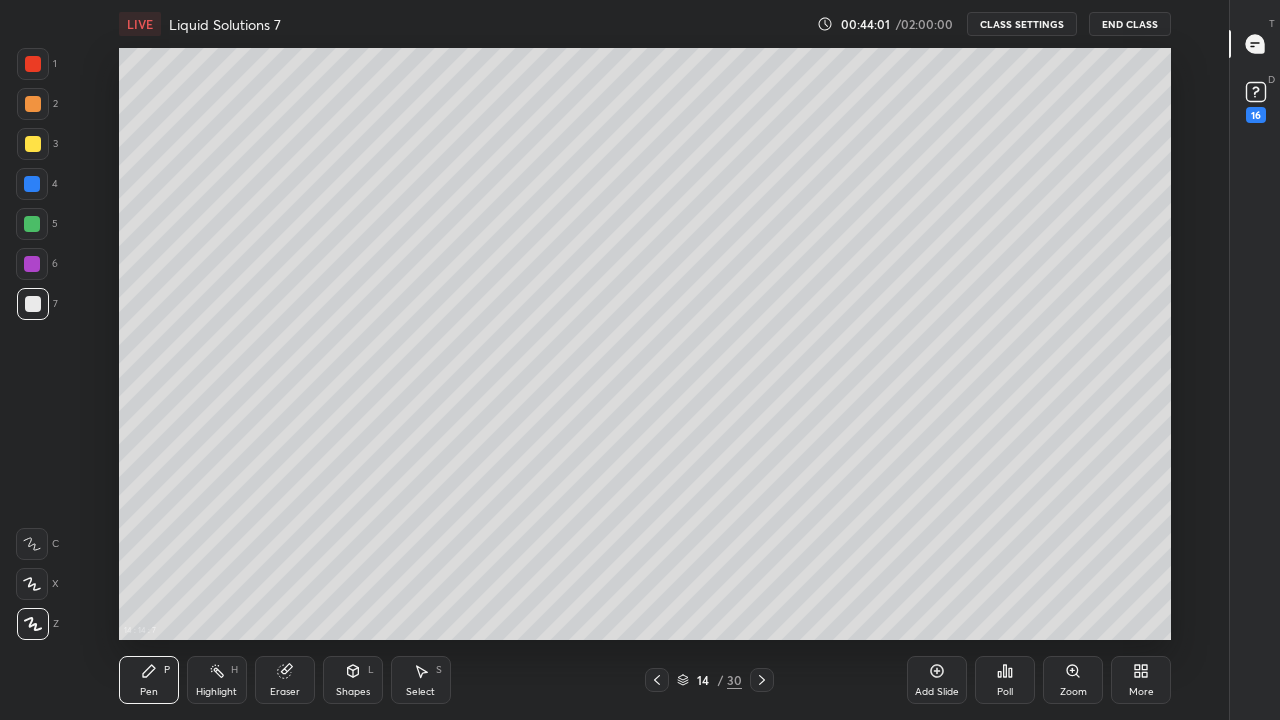 click on "More" at bounding box center [1141, 680] 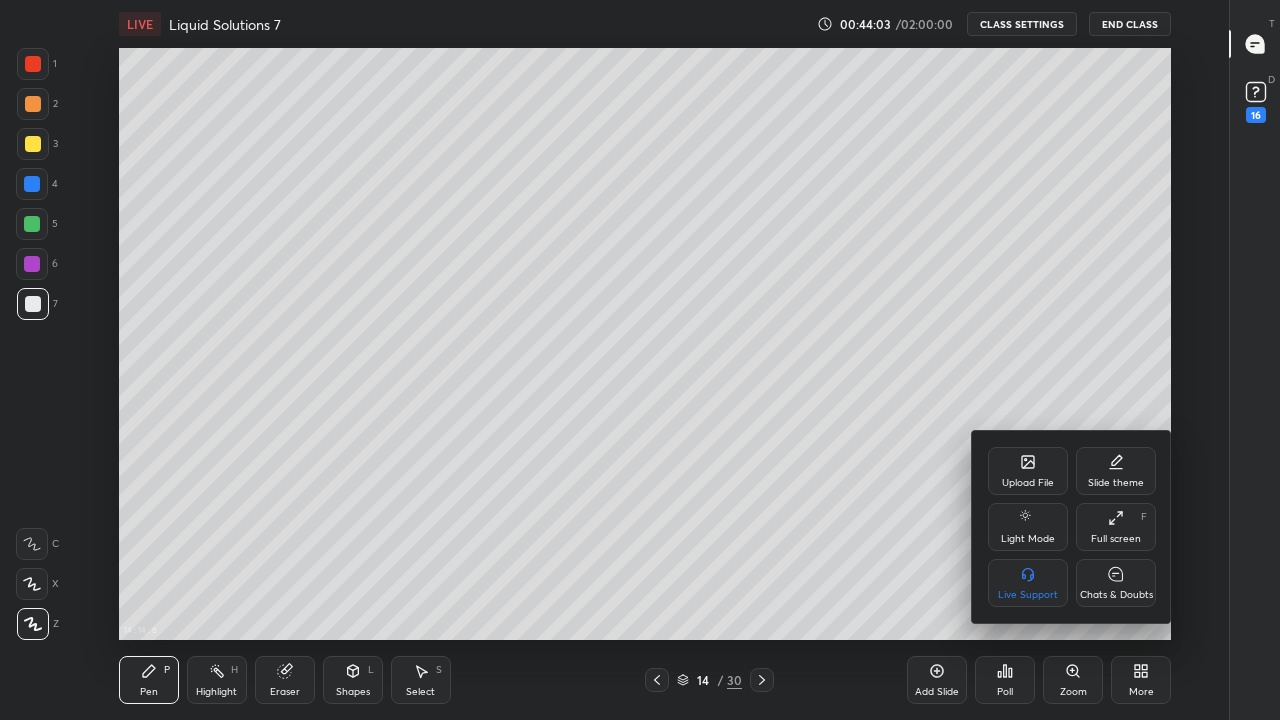 click 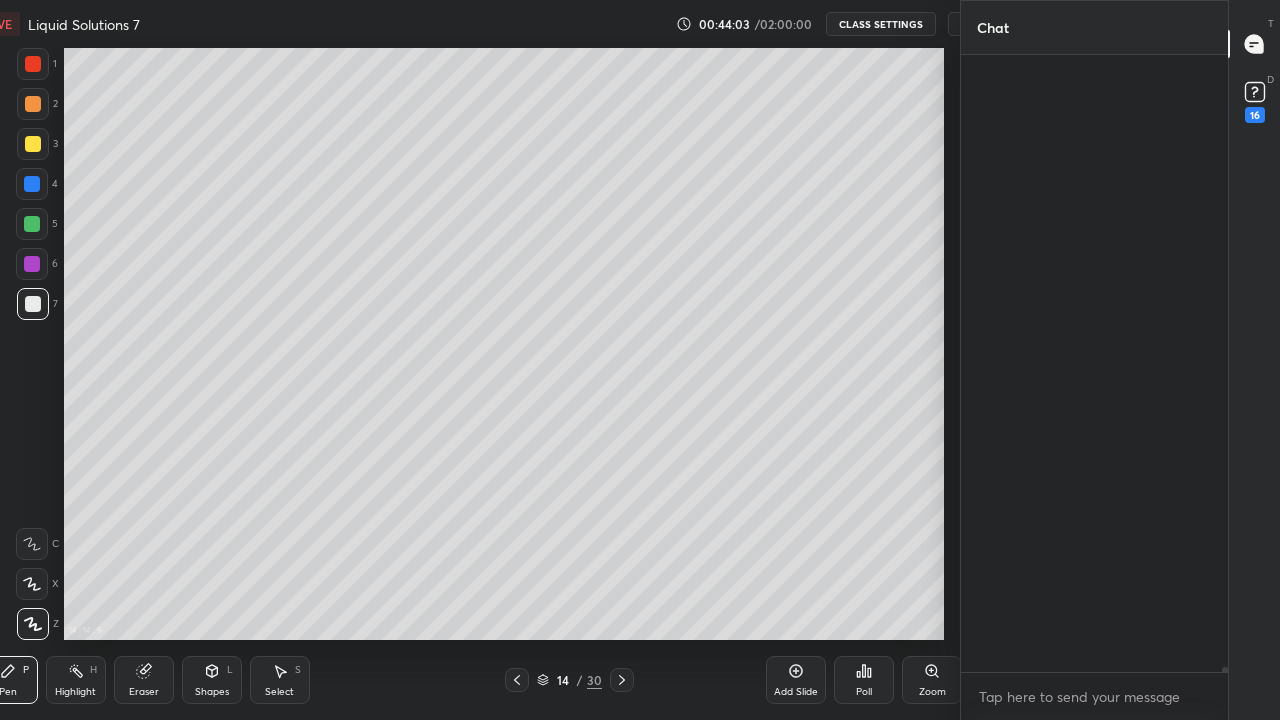 scroll, scrollTop: 592, scrollLeft: 903, axis: both 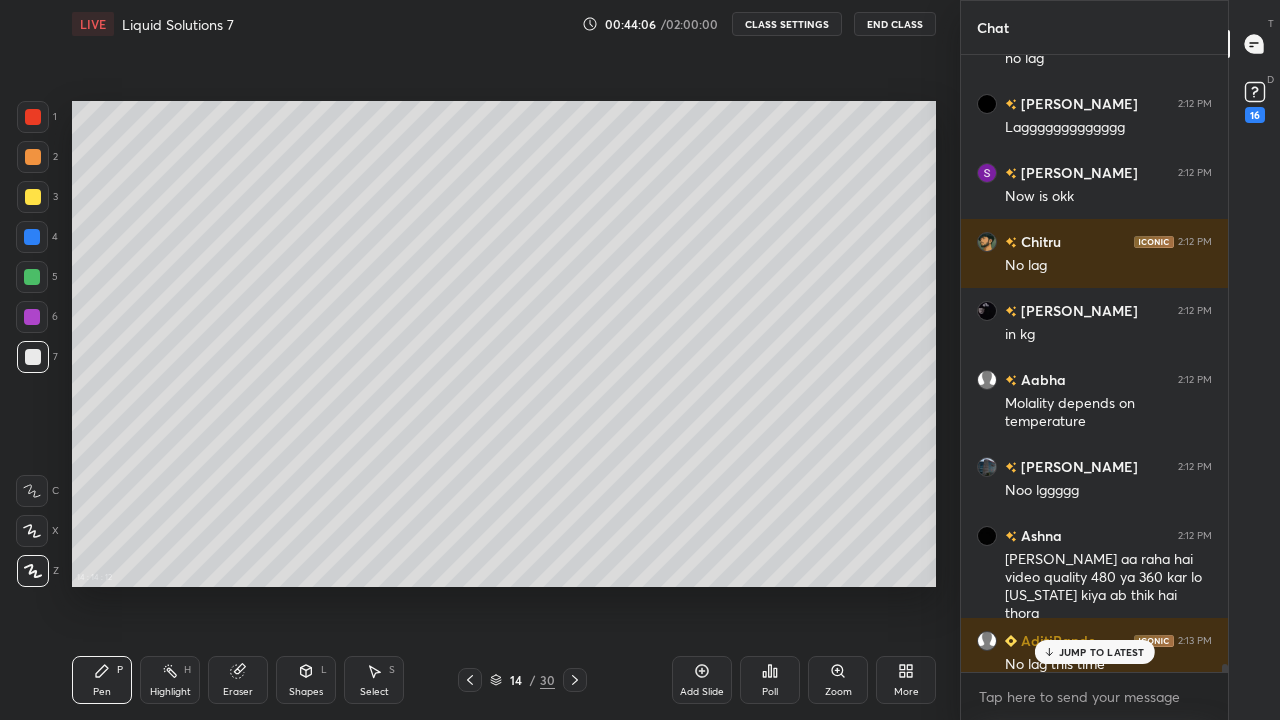 click on "JUMP TO LATEST" at bounding box center [1102, 652] 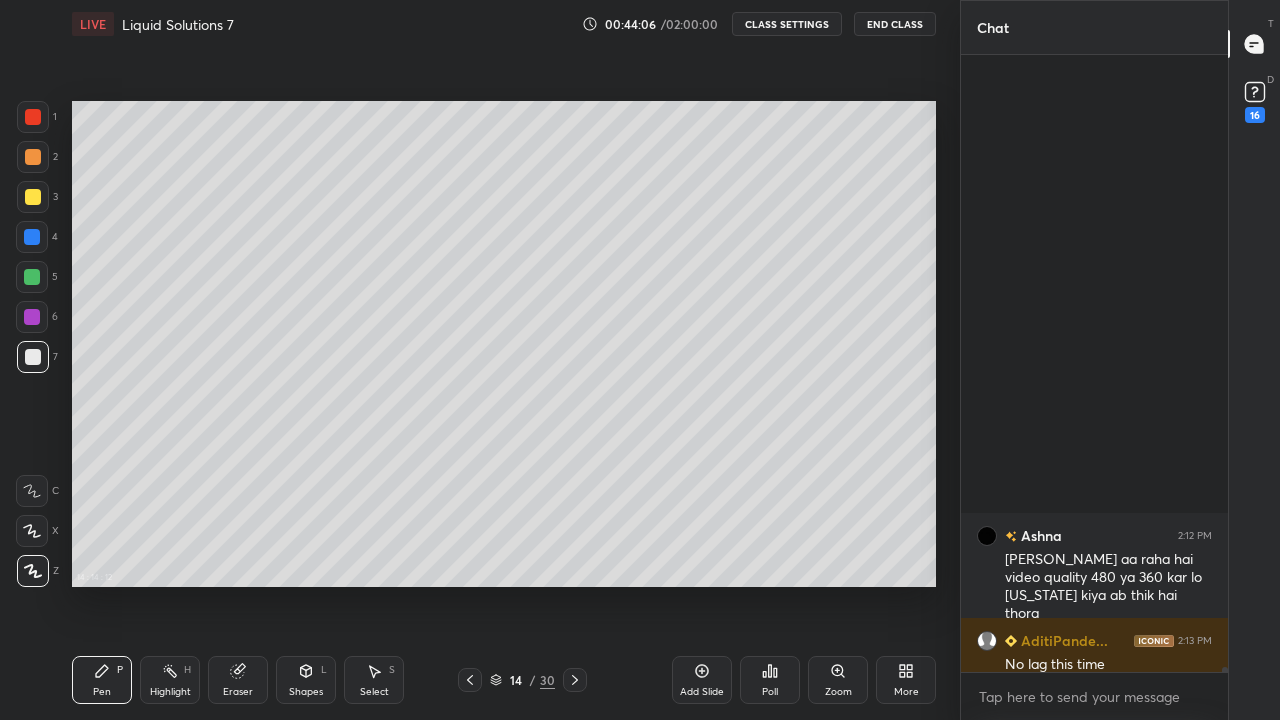 scroll, scrollTop: 73204, scrollLeft: 0, axis: vertical 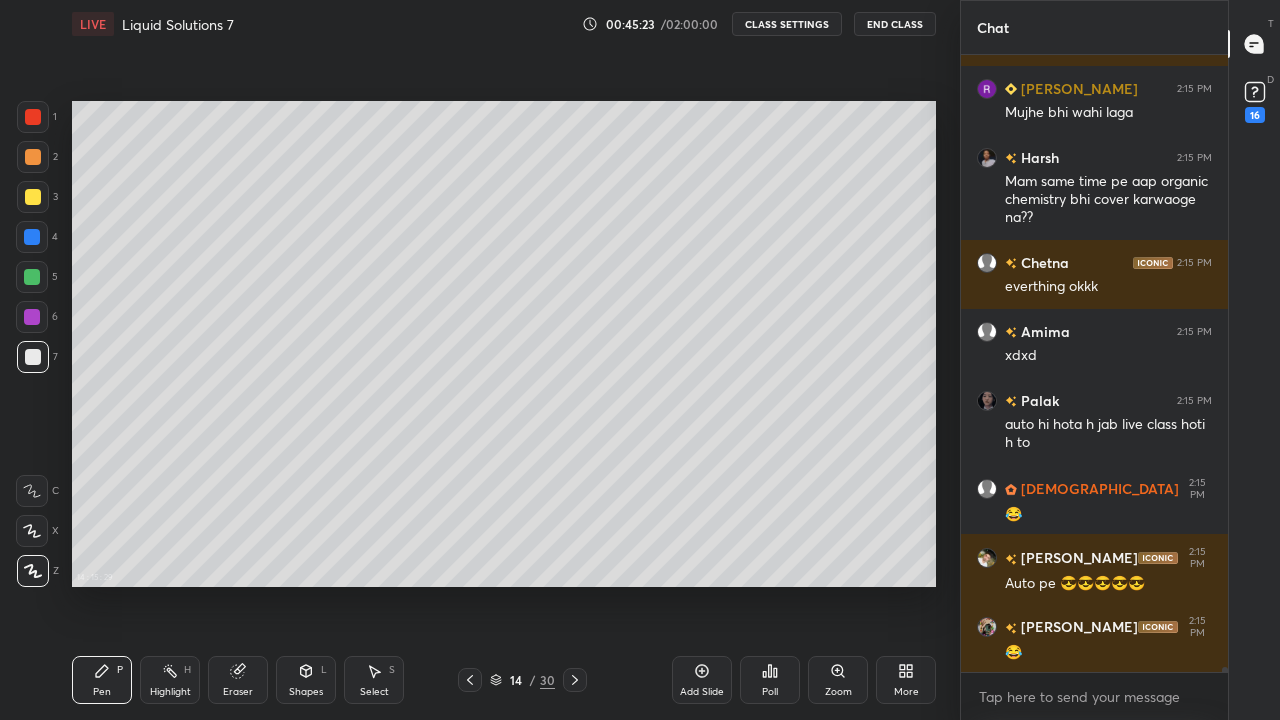 click on "More" at bounding box center (906, 680) 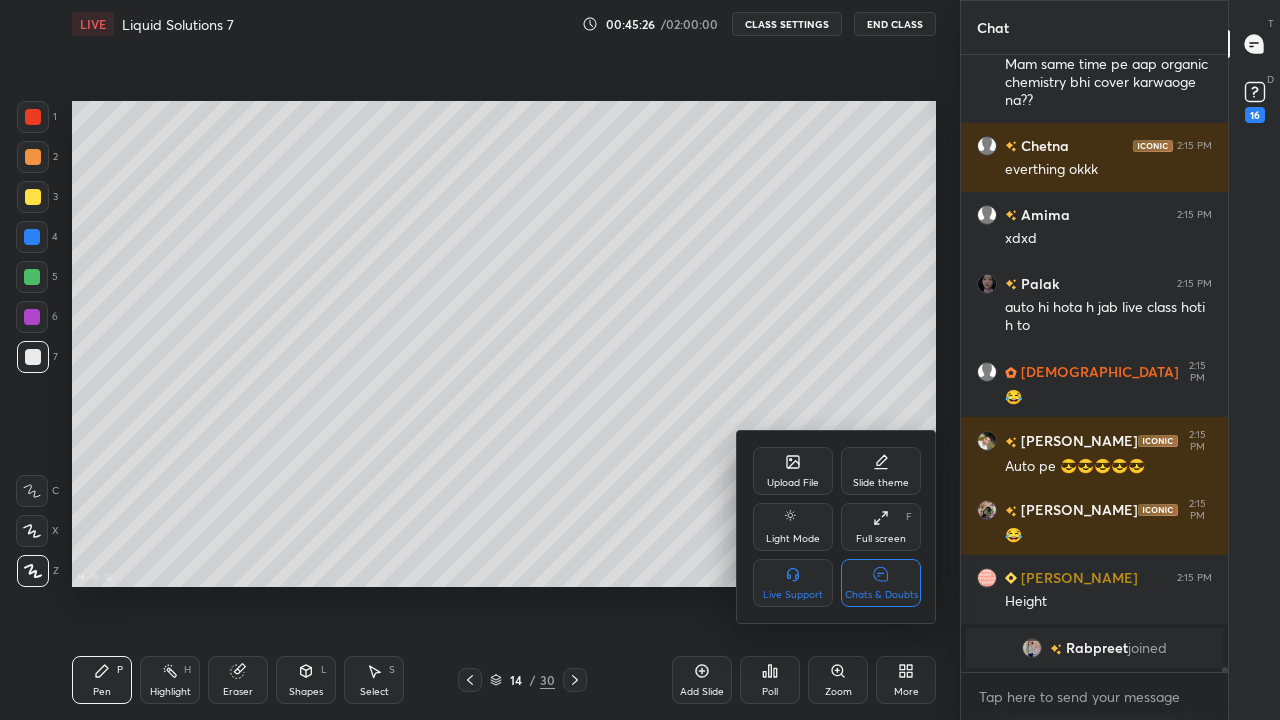 click on "Chats & Doubts" at bounding box center [881, 583] 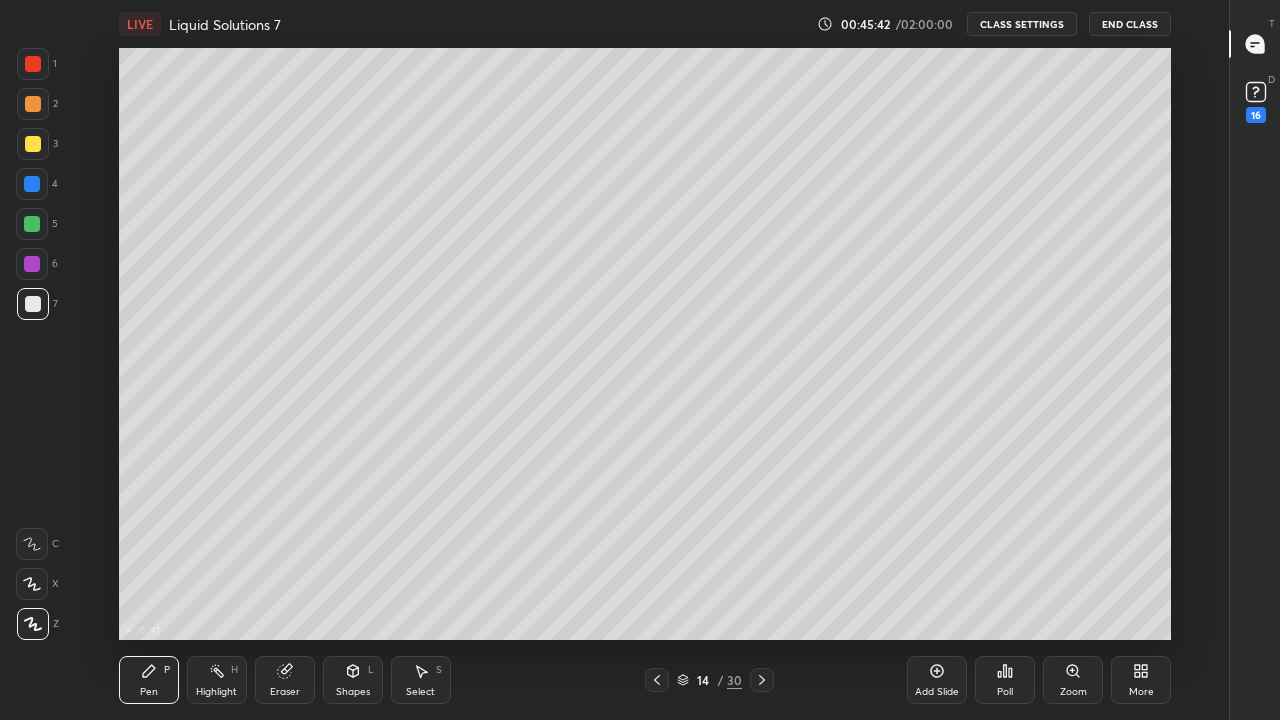 click at bounding box center [32, 224] 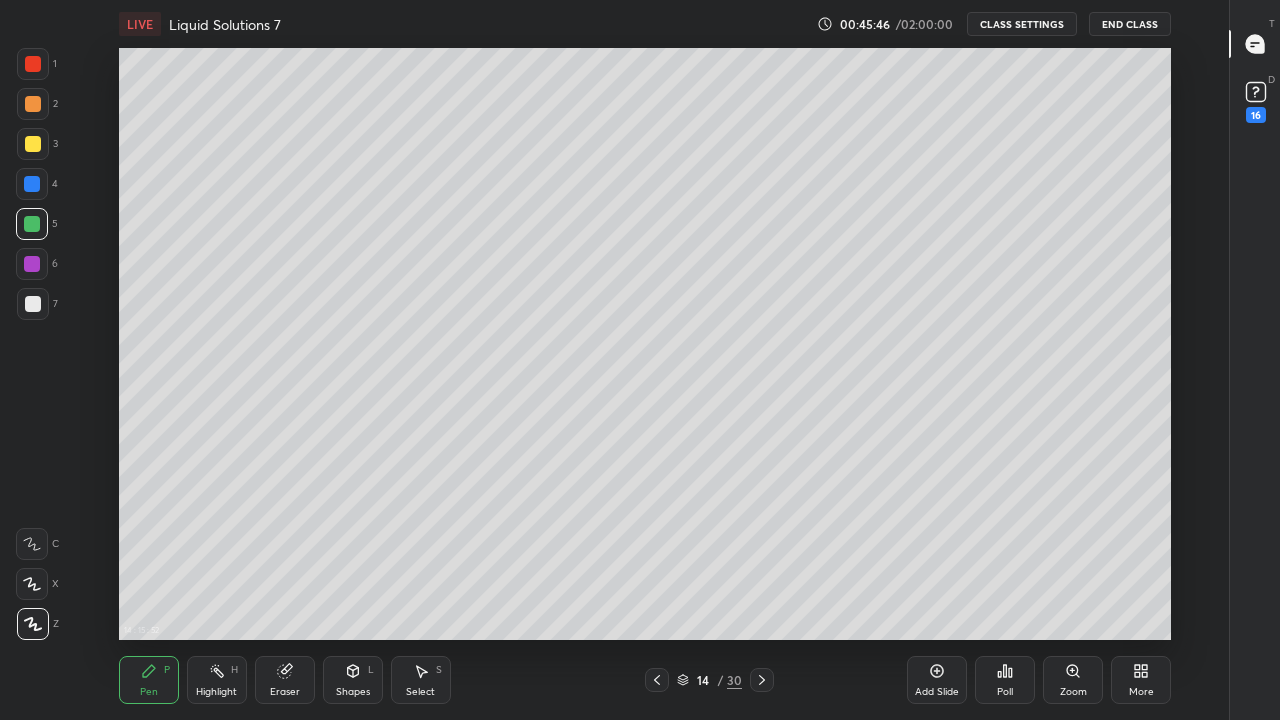 click 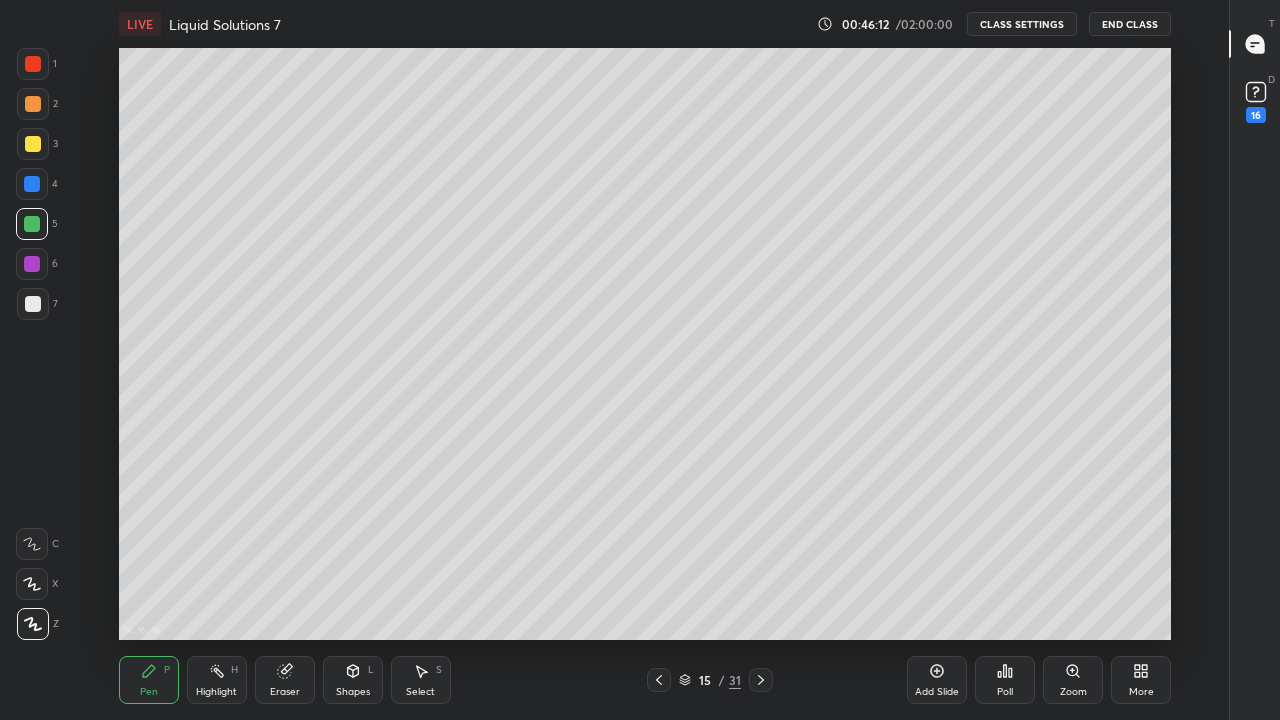 click 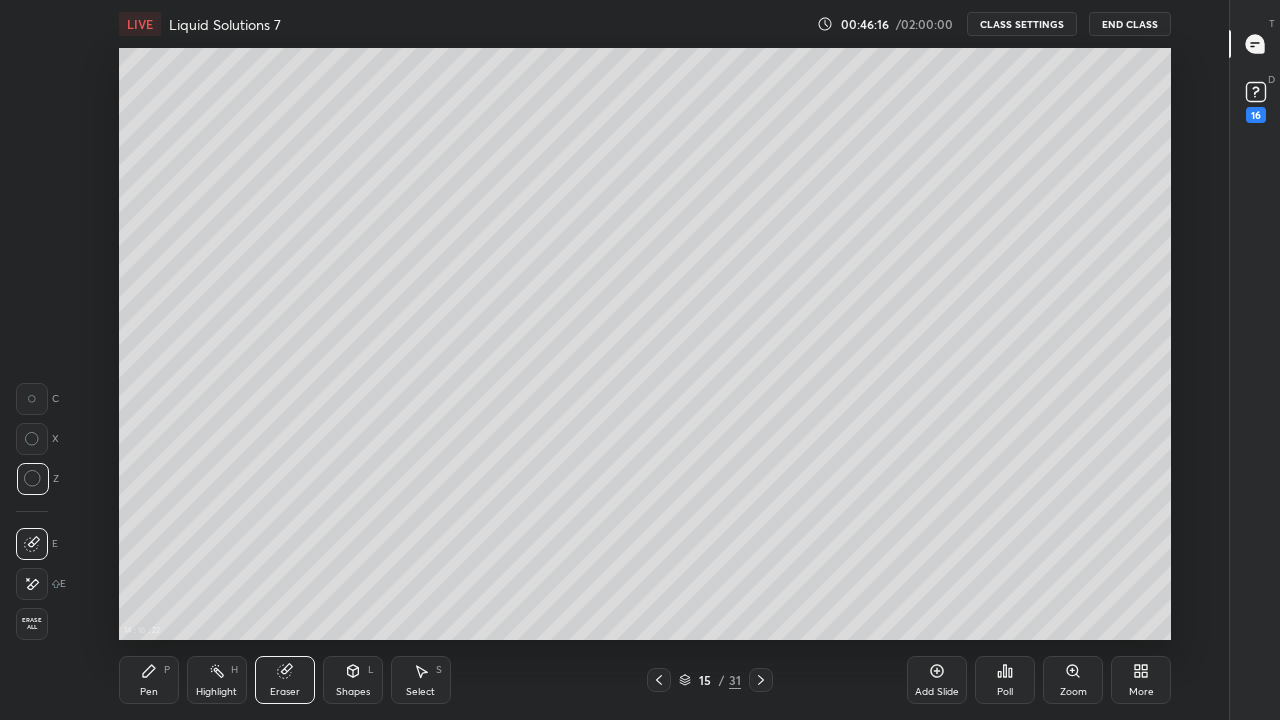 click on "Pen P" at bounding box center (149, 680) 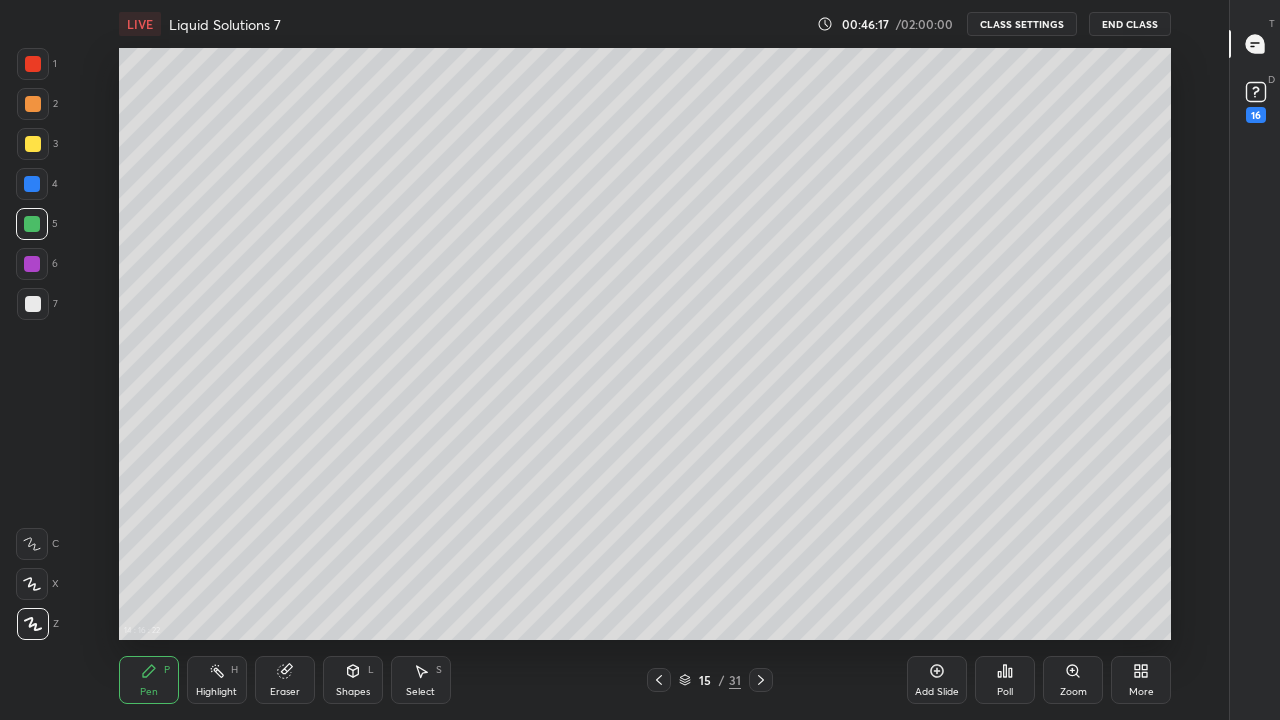 click at bounding box center (33, 304) 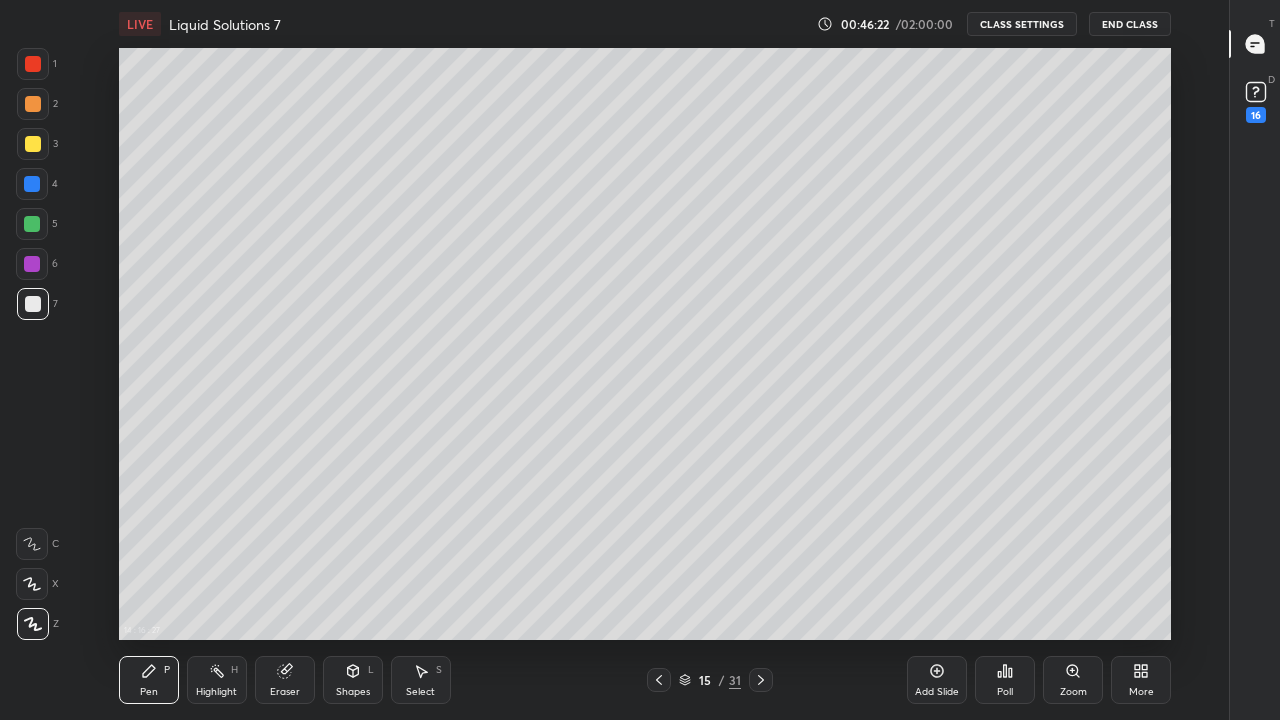 click on "Eraser" at bounding box center (285, 680) 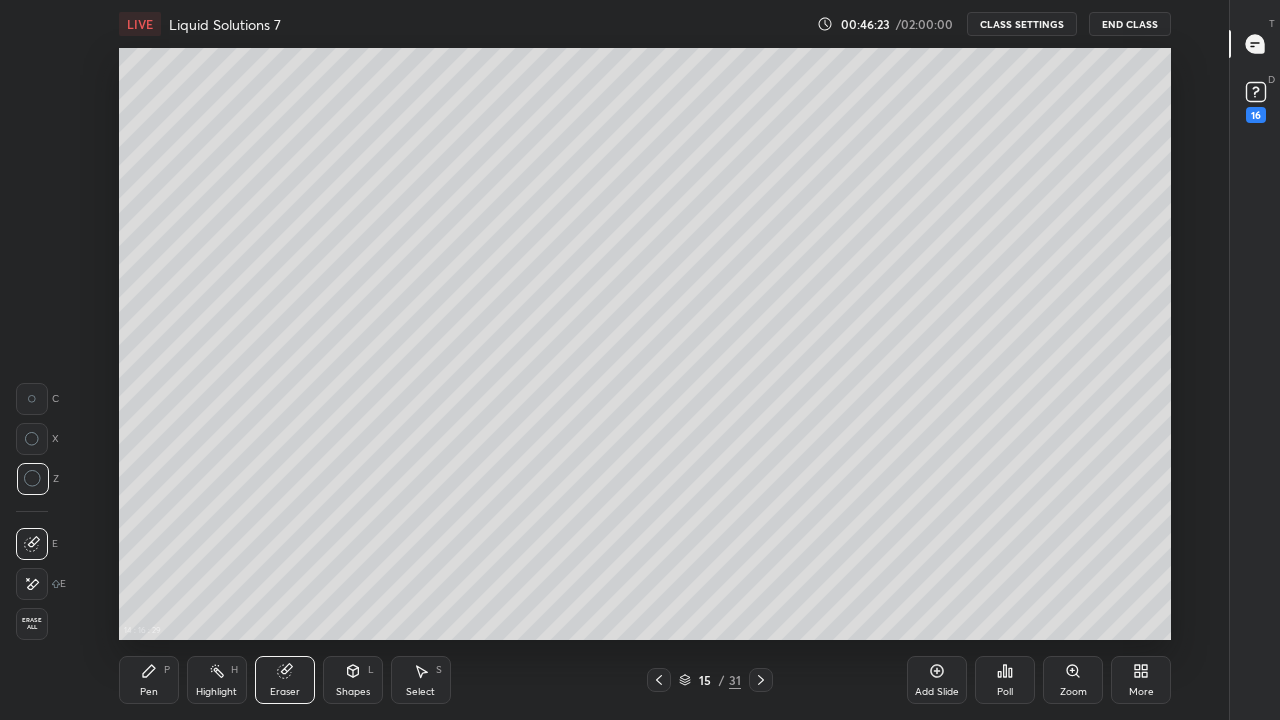 click 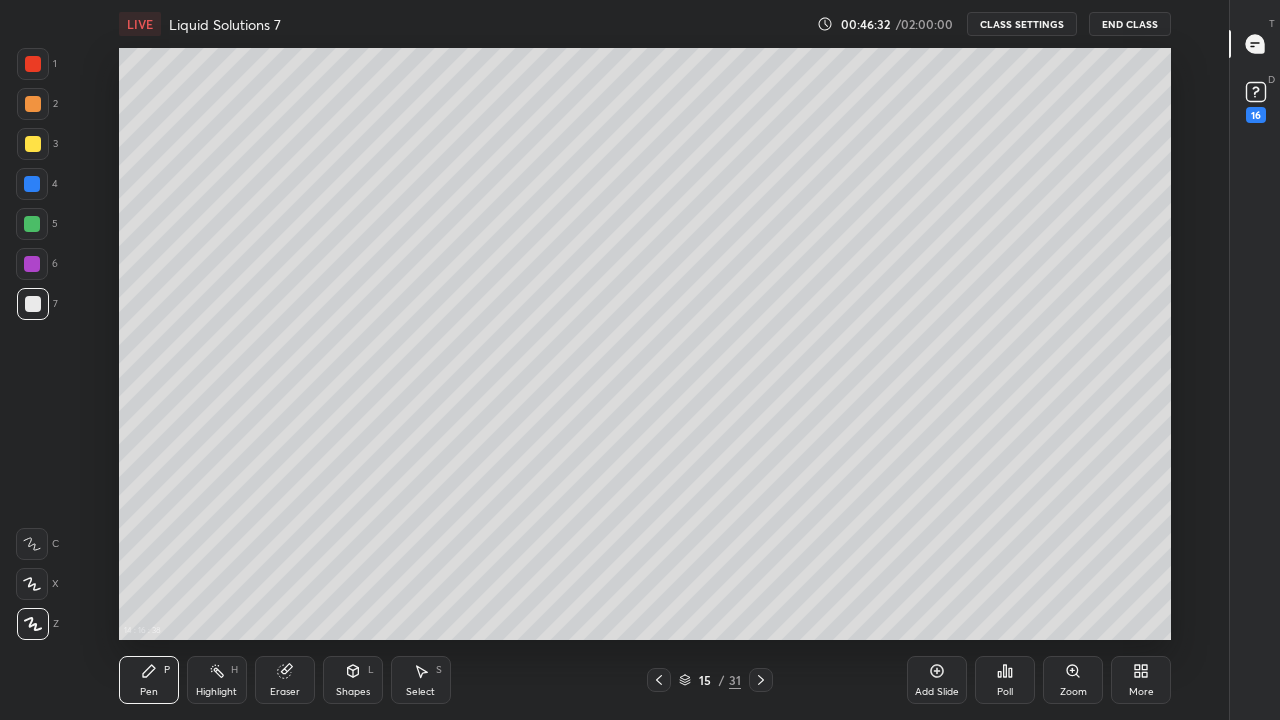 click 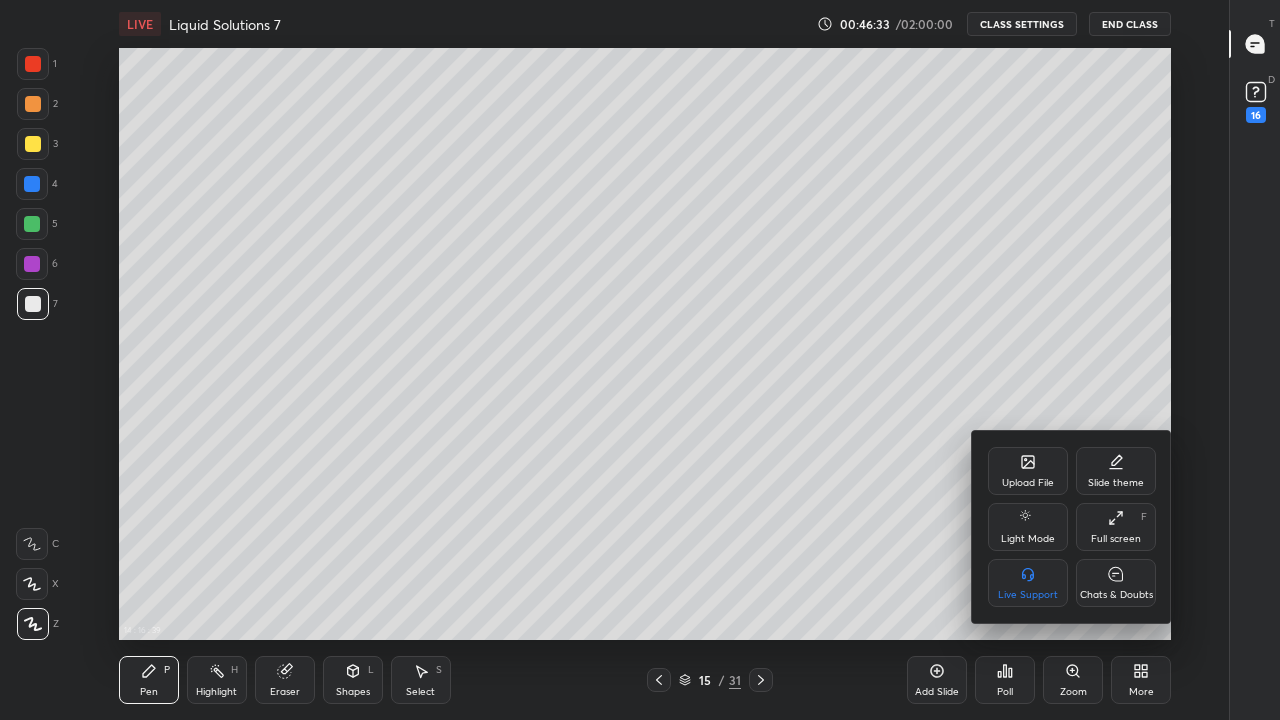 click on "Chats & Doubts" at bounding box center (1116, 583) 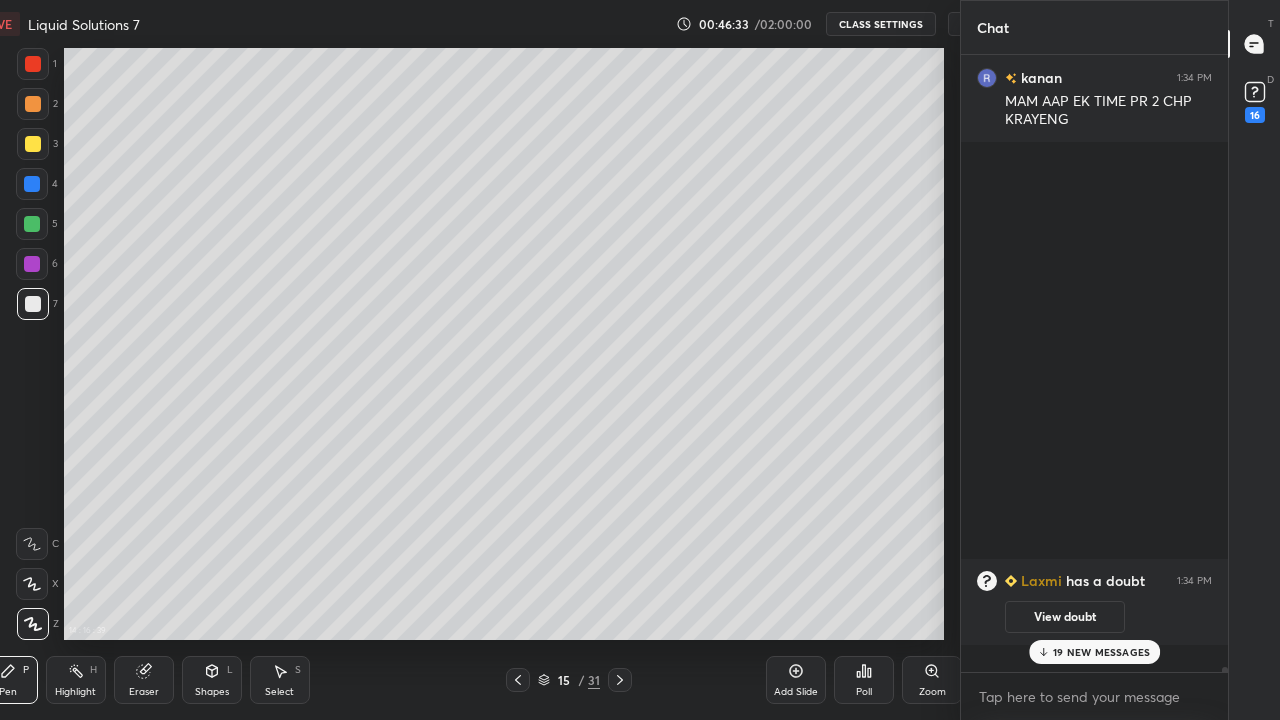 scroll, scrollTop: 7260, scrollLeft: 0, axis: vertical 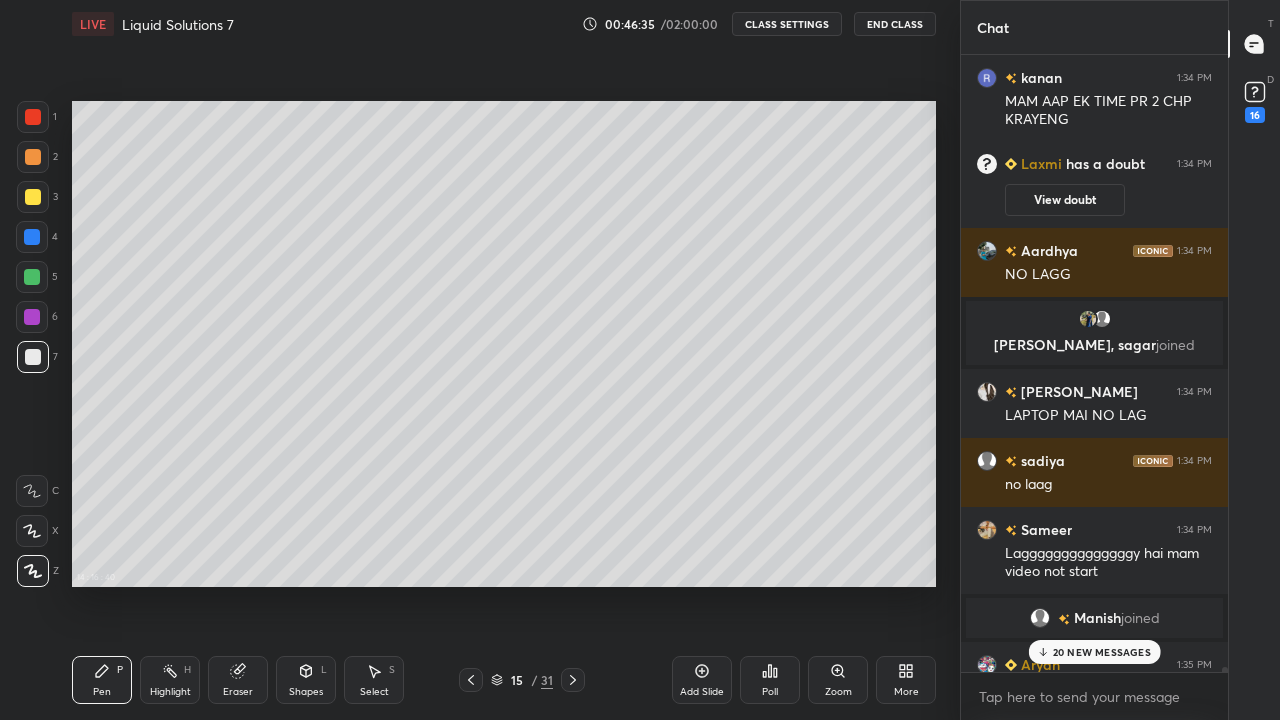 click on "20 NEW MESSAGES" at bounding box center [1094, 652] 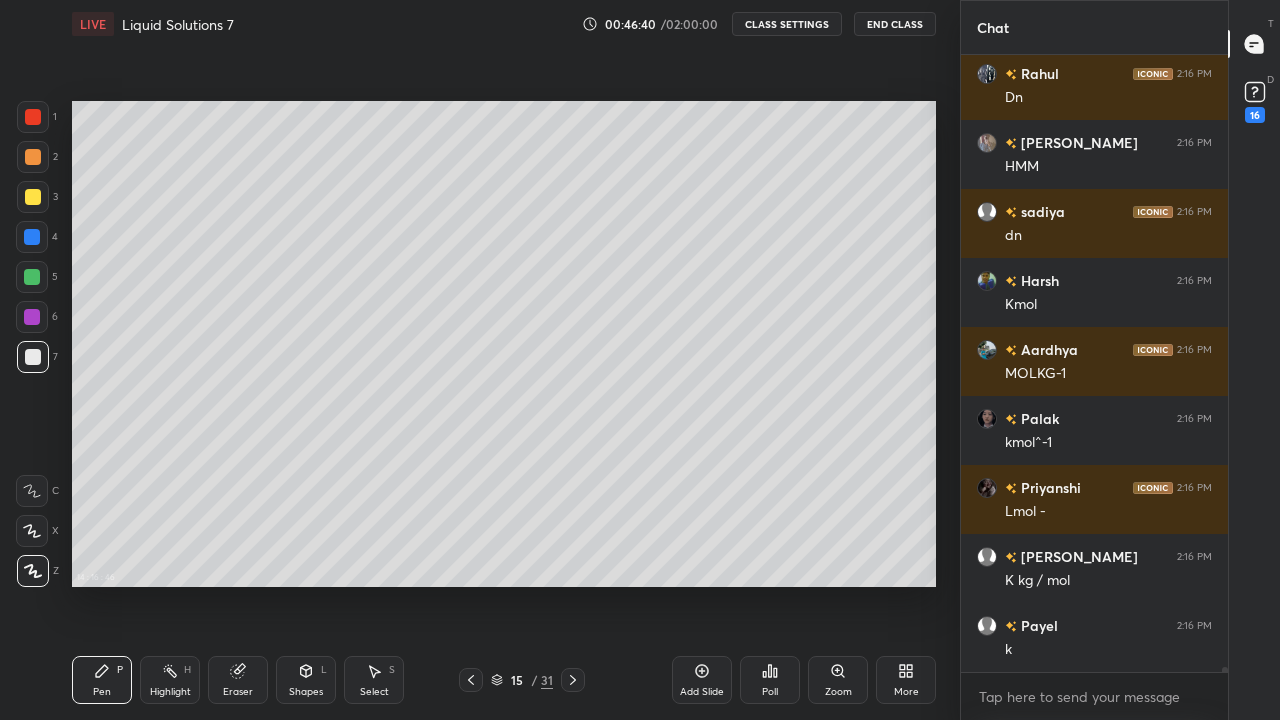 scroll, scrollTop: 78829, scrollLeft: 0, axis: vertical 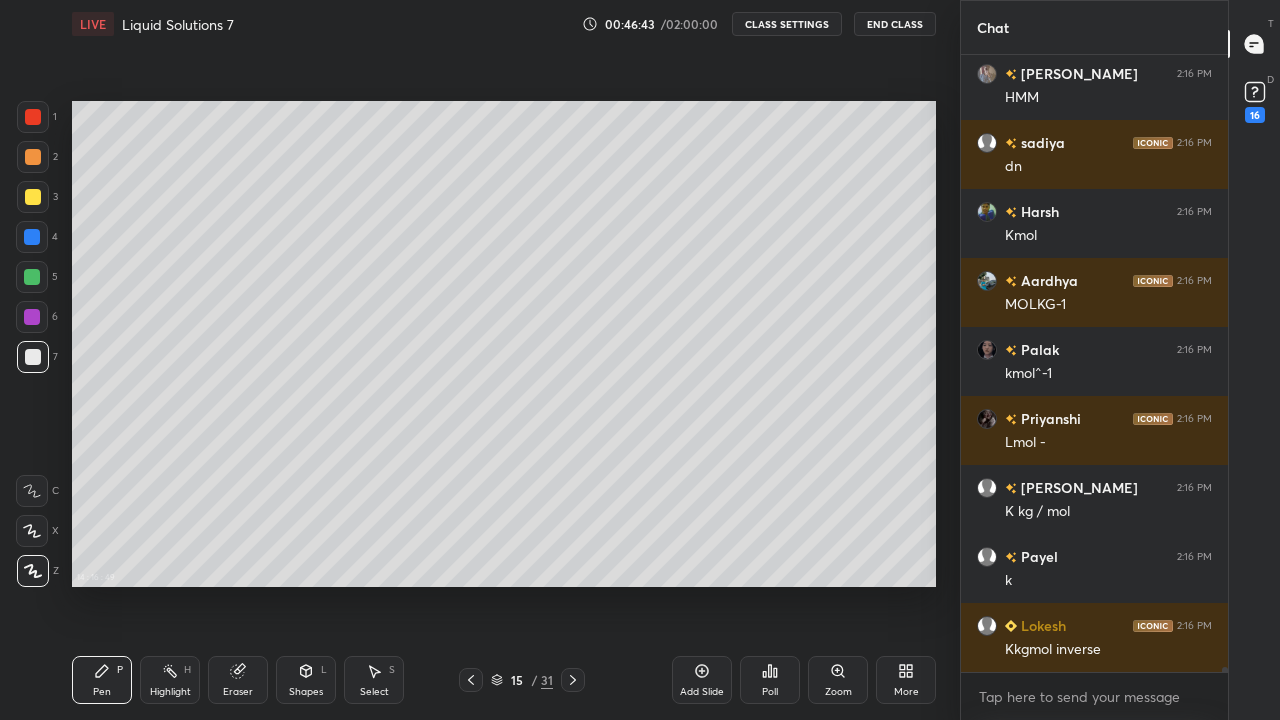 click 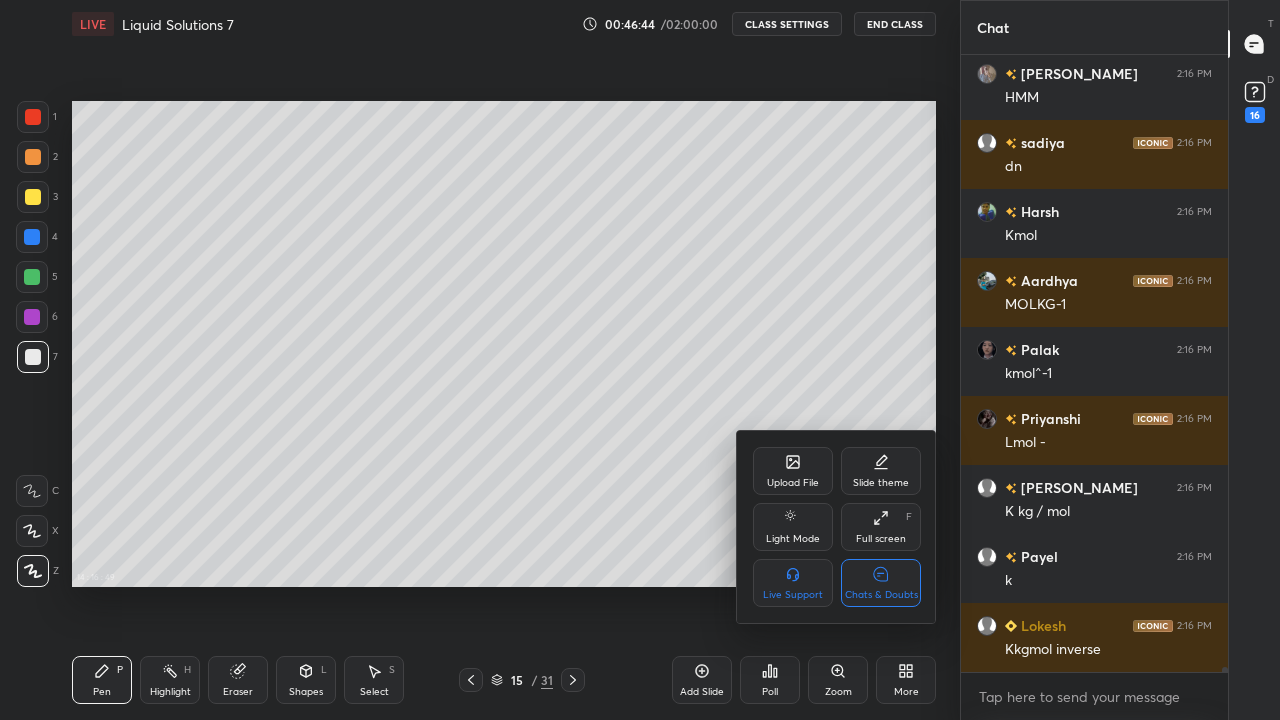 scroll, scrollTop: 78898, scrollLeft: 0, axis: vertical 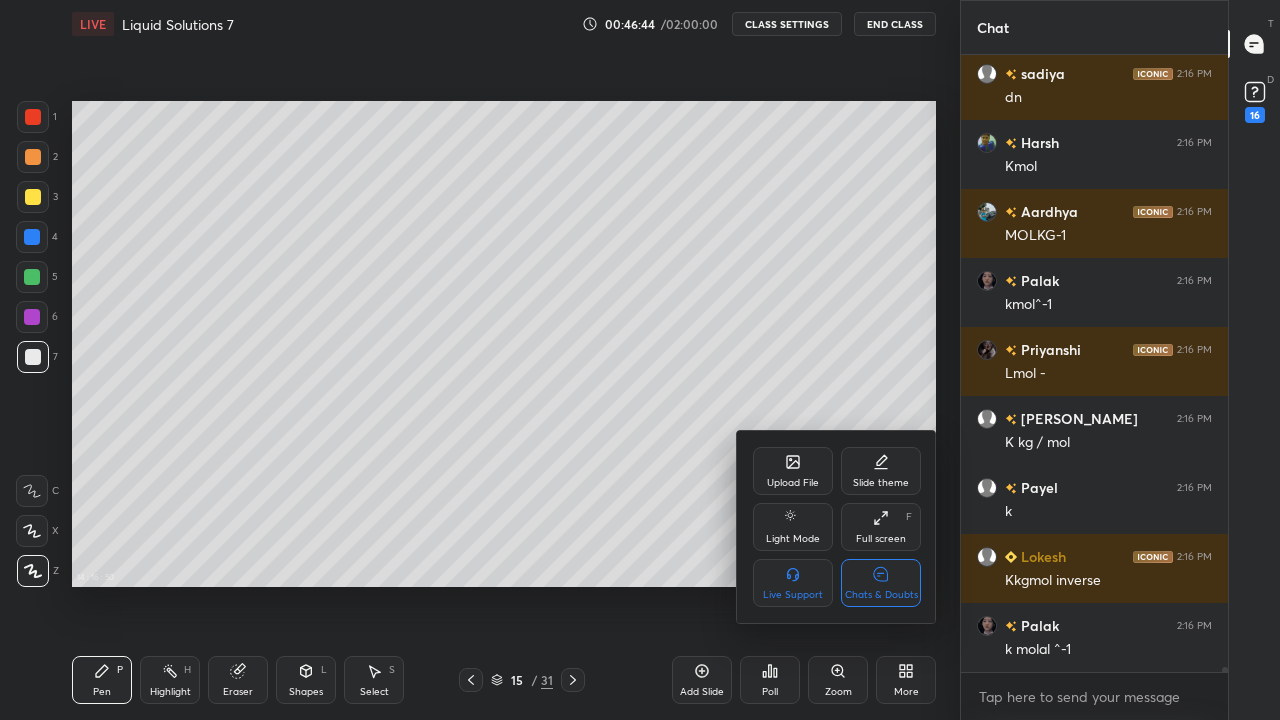 click 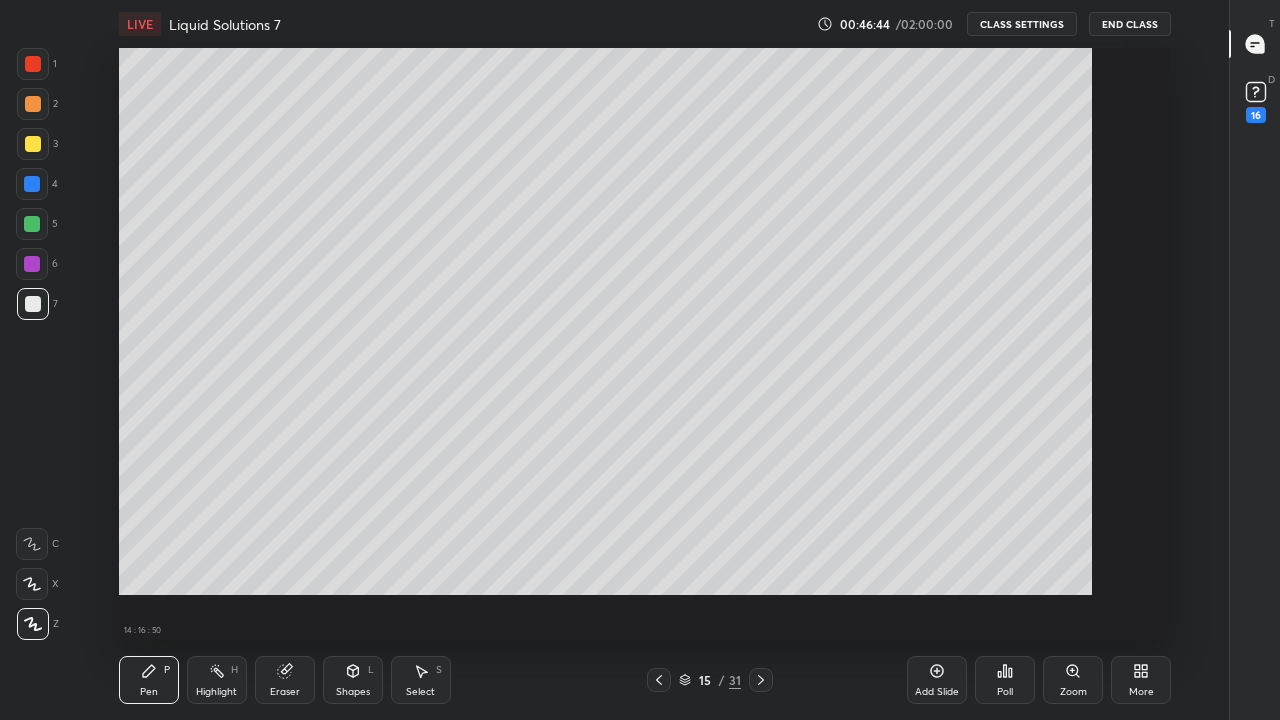 scroll, scrollTop: 7, scrollLeft: 1, axis: both 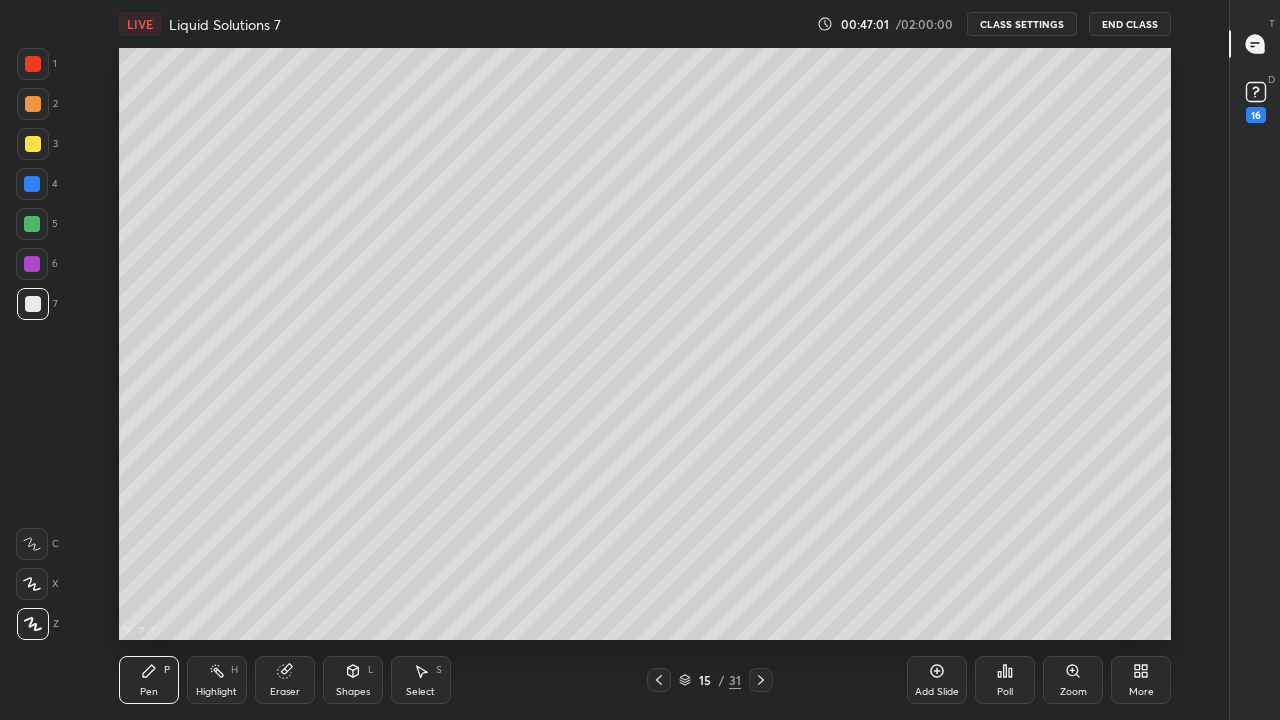 click on "Eraser" at bounding box center [285, 692] 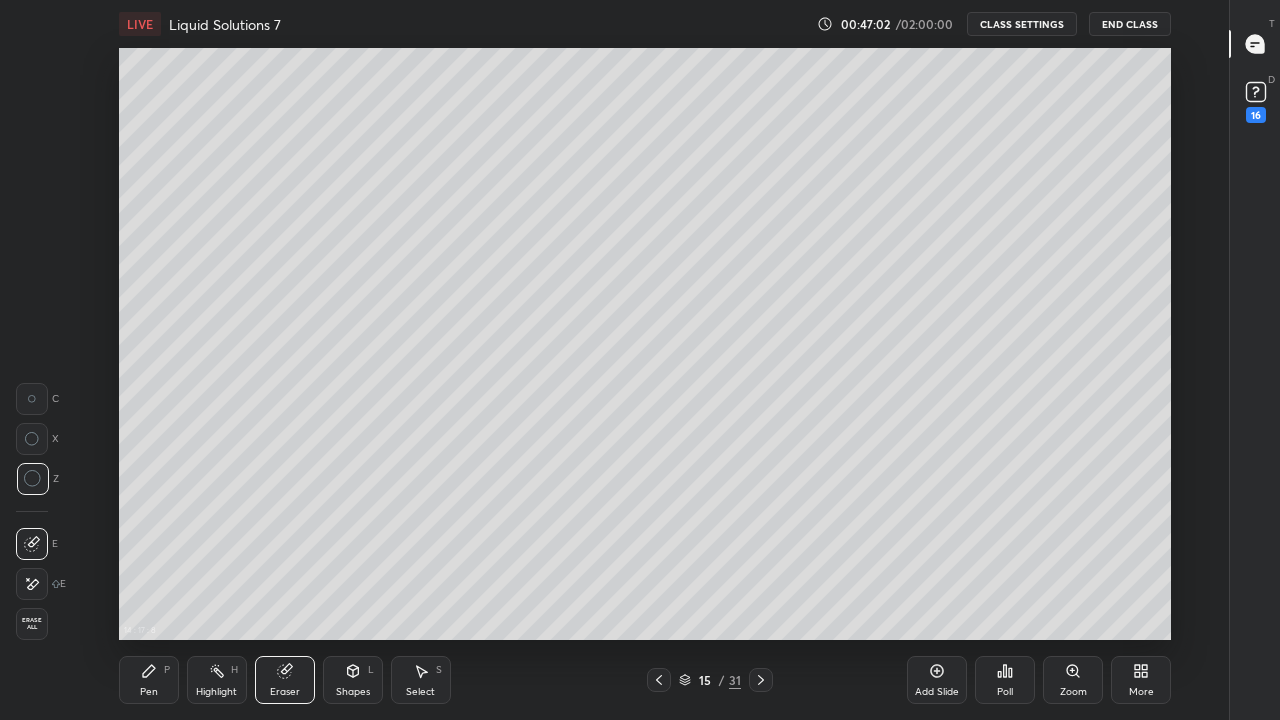 click 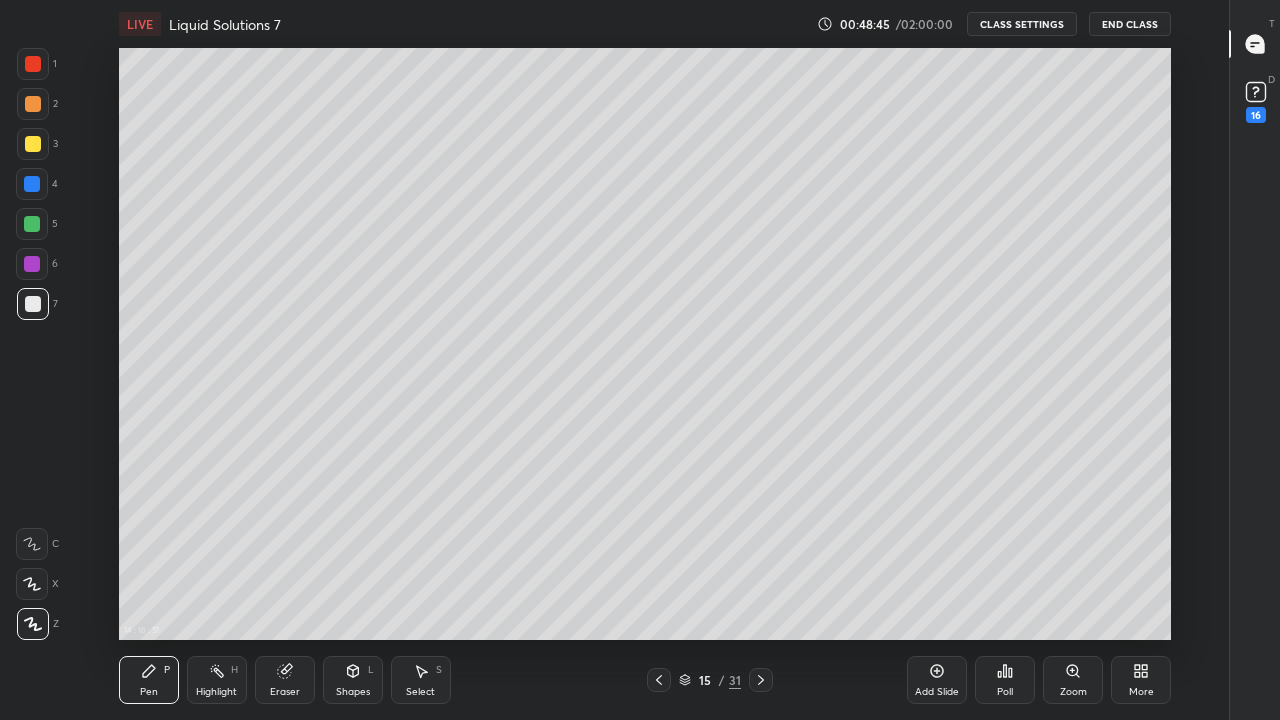 click on "More" at bounding box center [1141, 680] 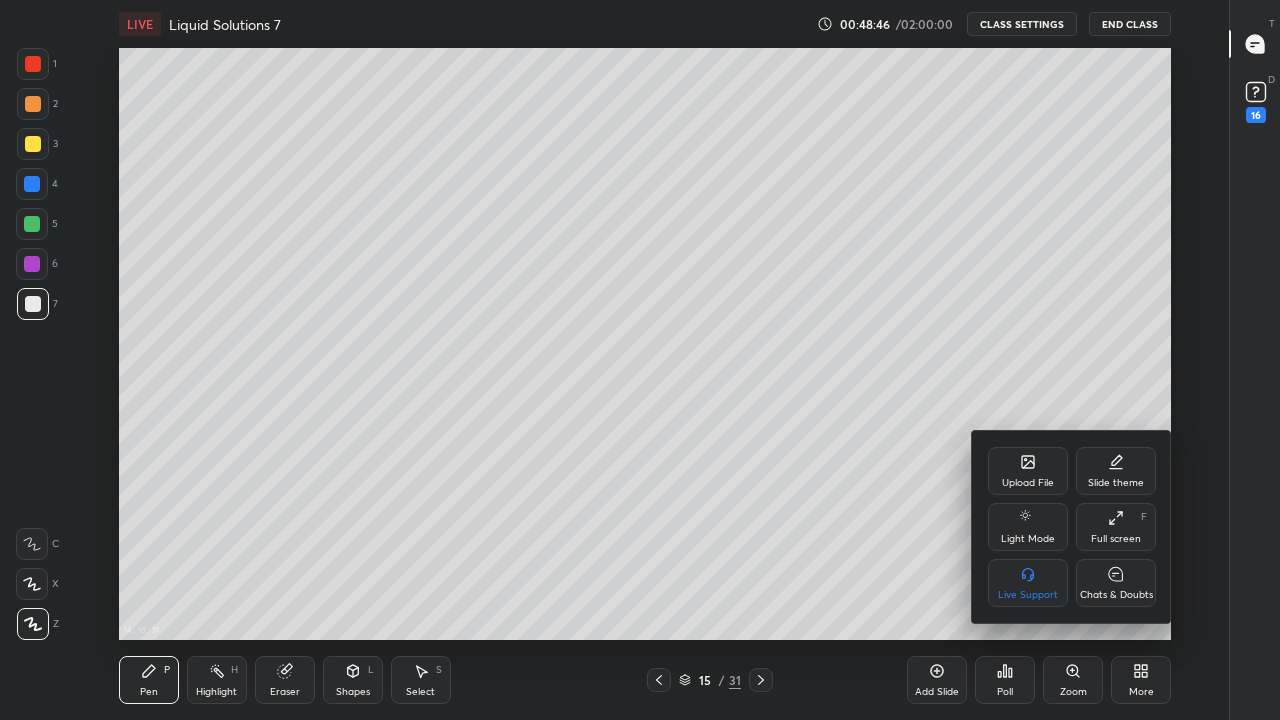 click 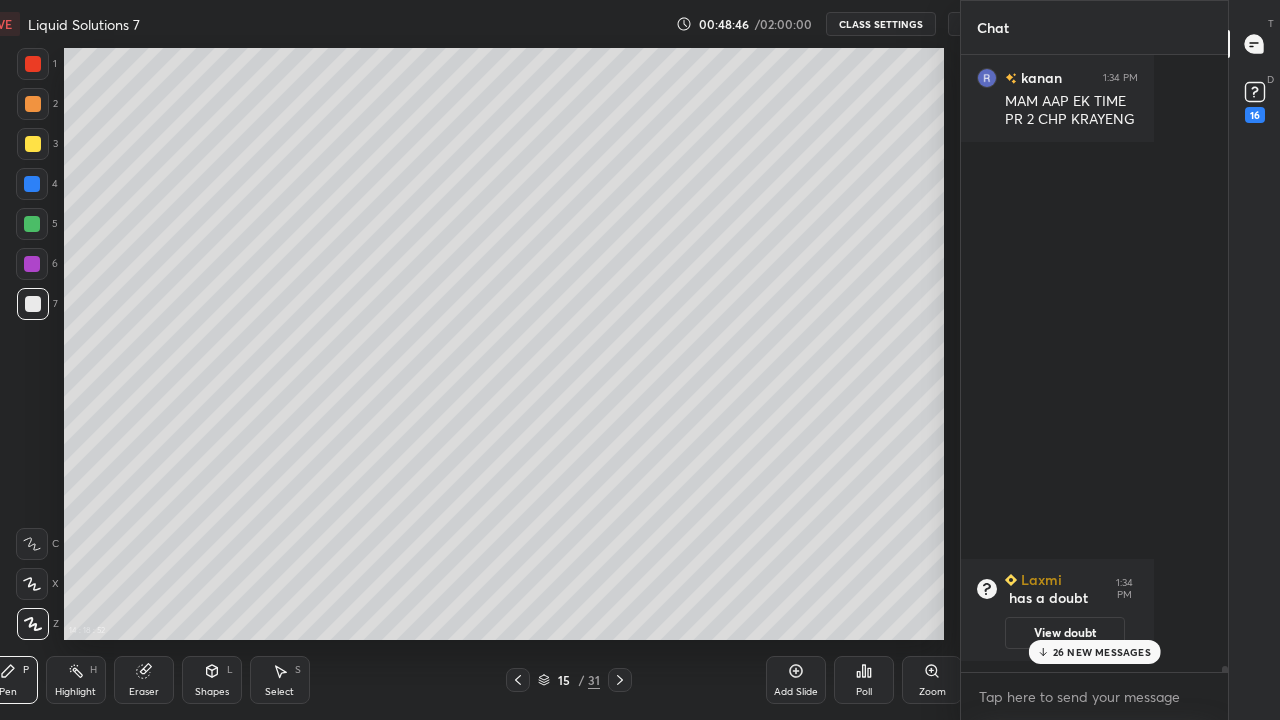 scroll, scrollTop: 592, scrollLeft: 1093, axis: both 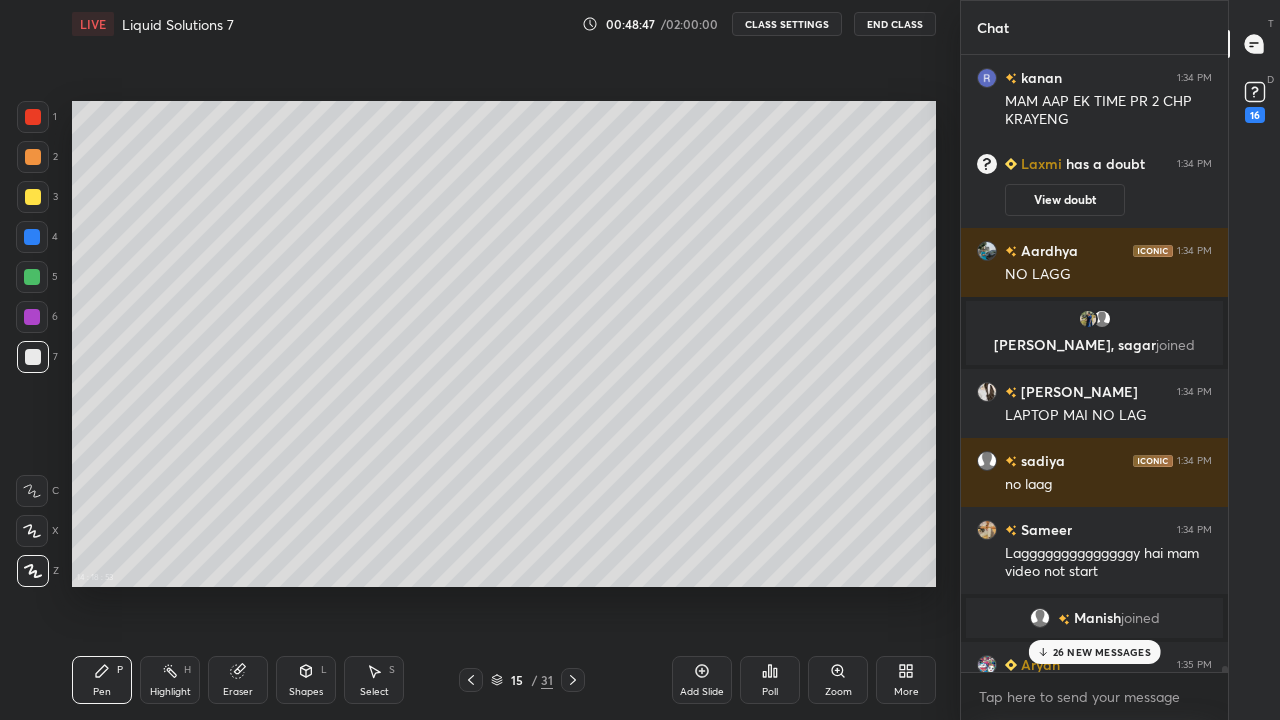 click on "26 NEW MESSAGES" at bounding box center (1094, 652) 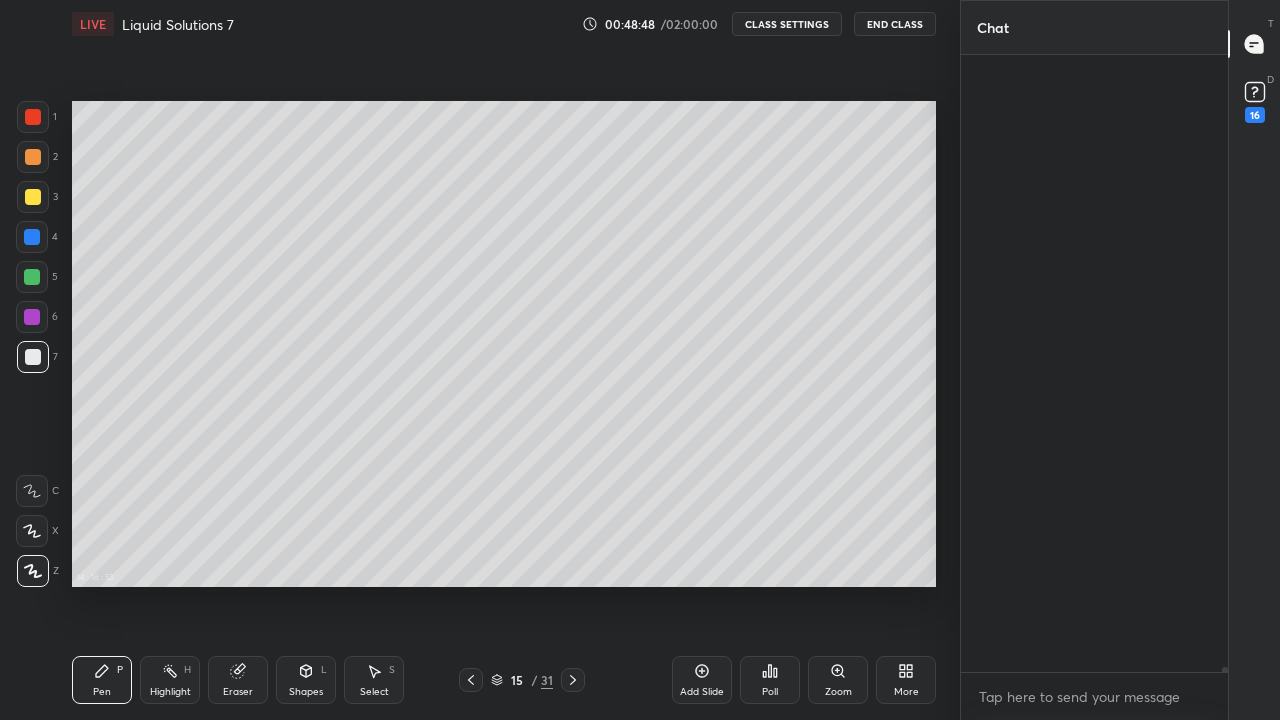 scroll, scrollTop: 80080, scrollLeft: 0, axis: vertical 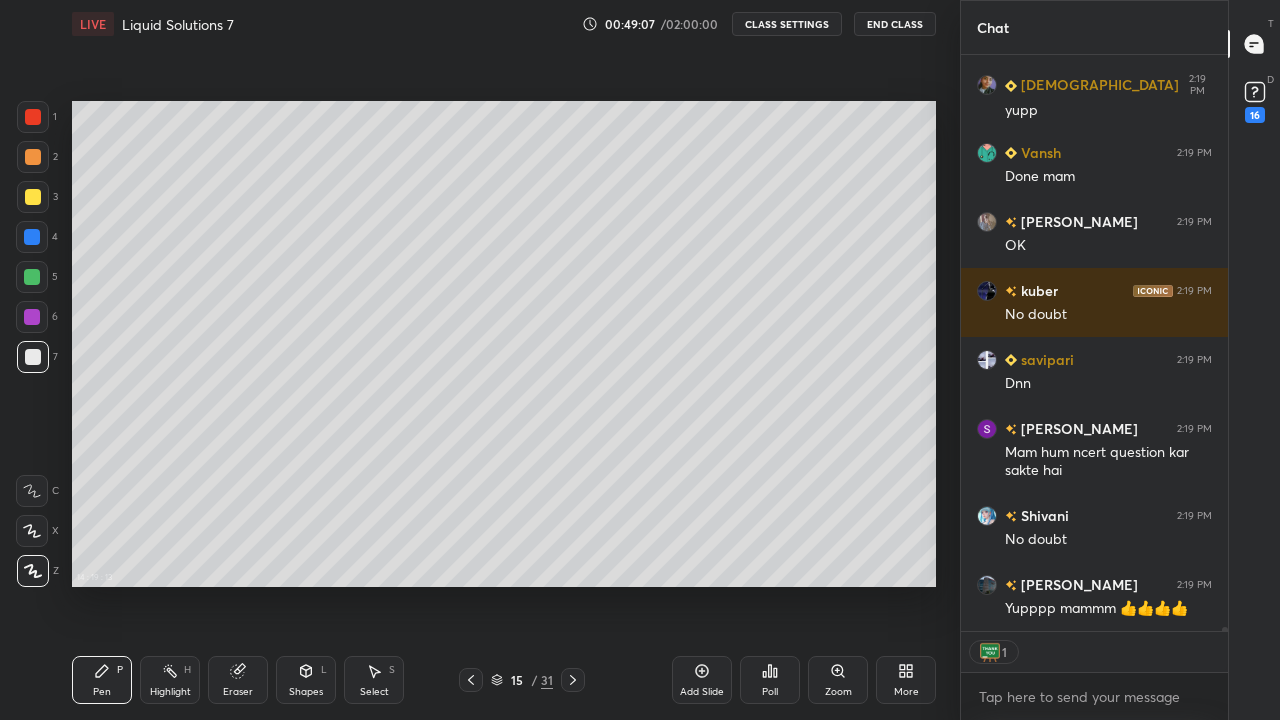 click on "Eraser" at bounding box center [238, 680] 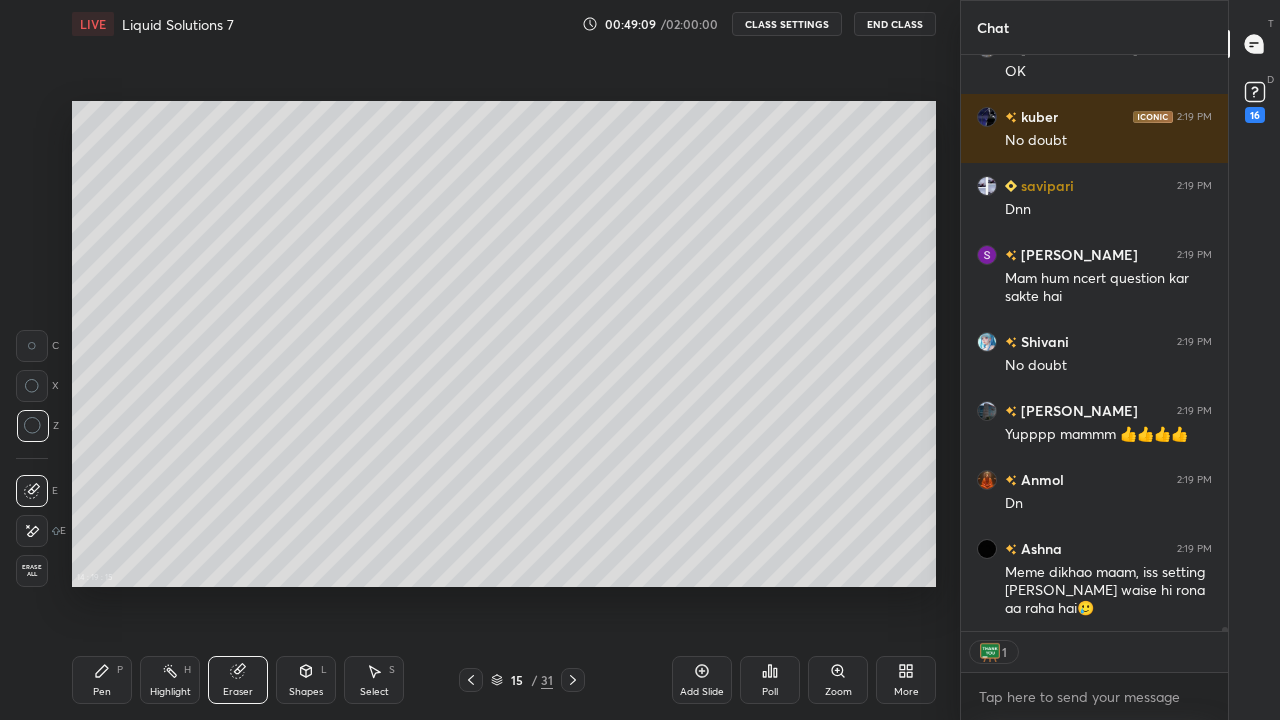 click on "Pen P" at bounding box center (102, 680) 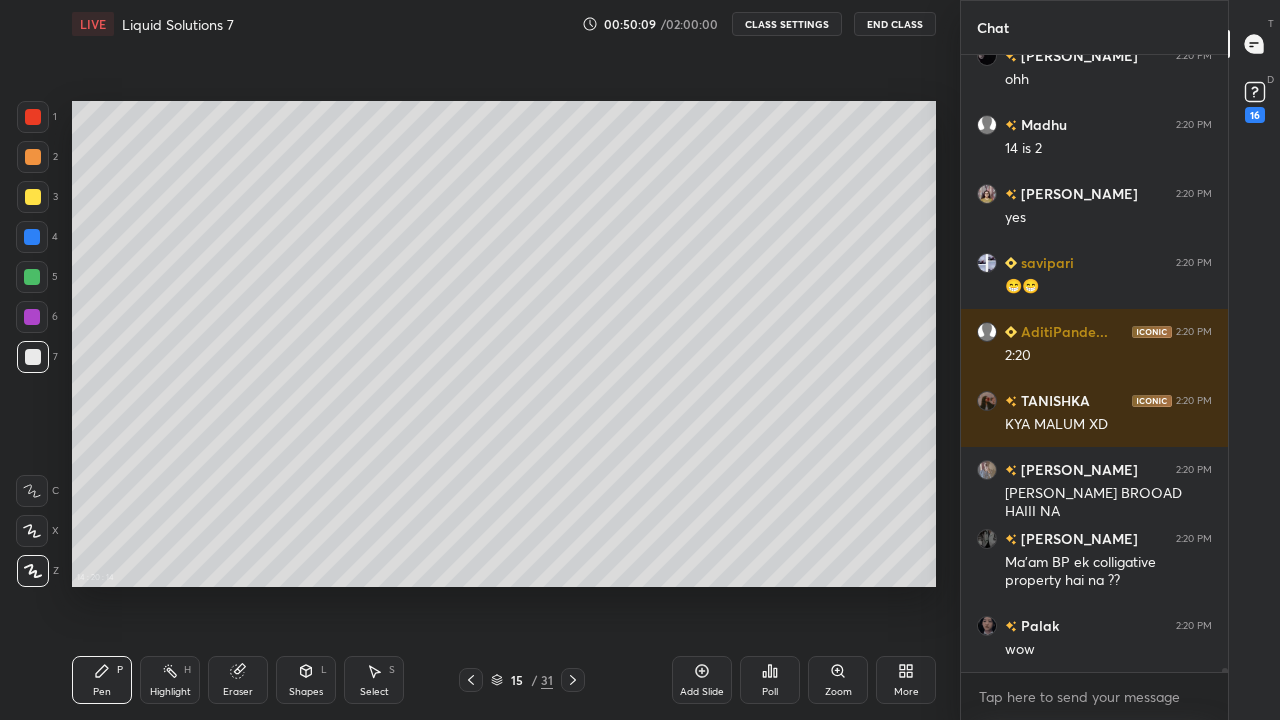 click at bounding box center [33, 197] 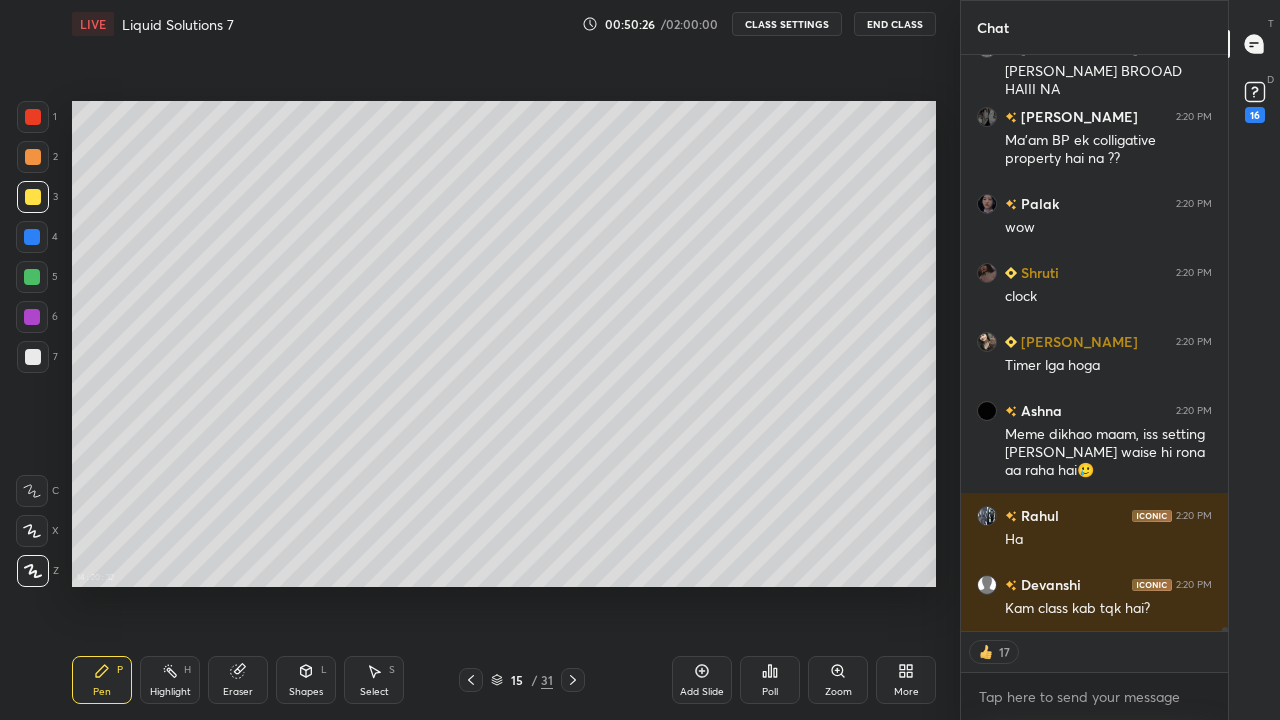 click 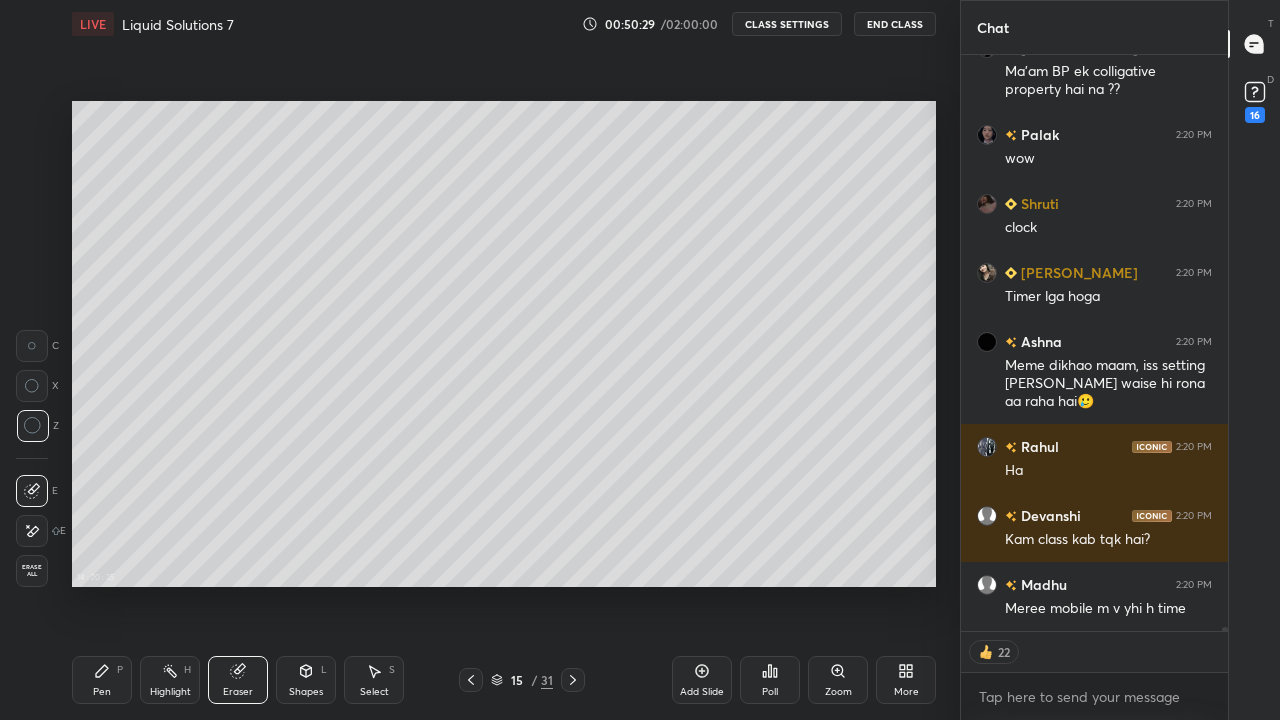 click 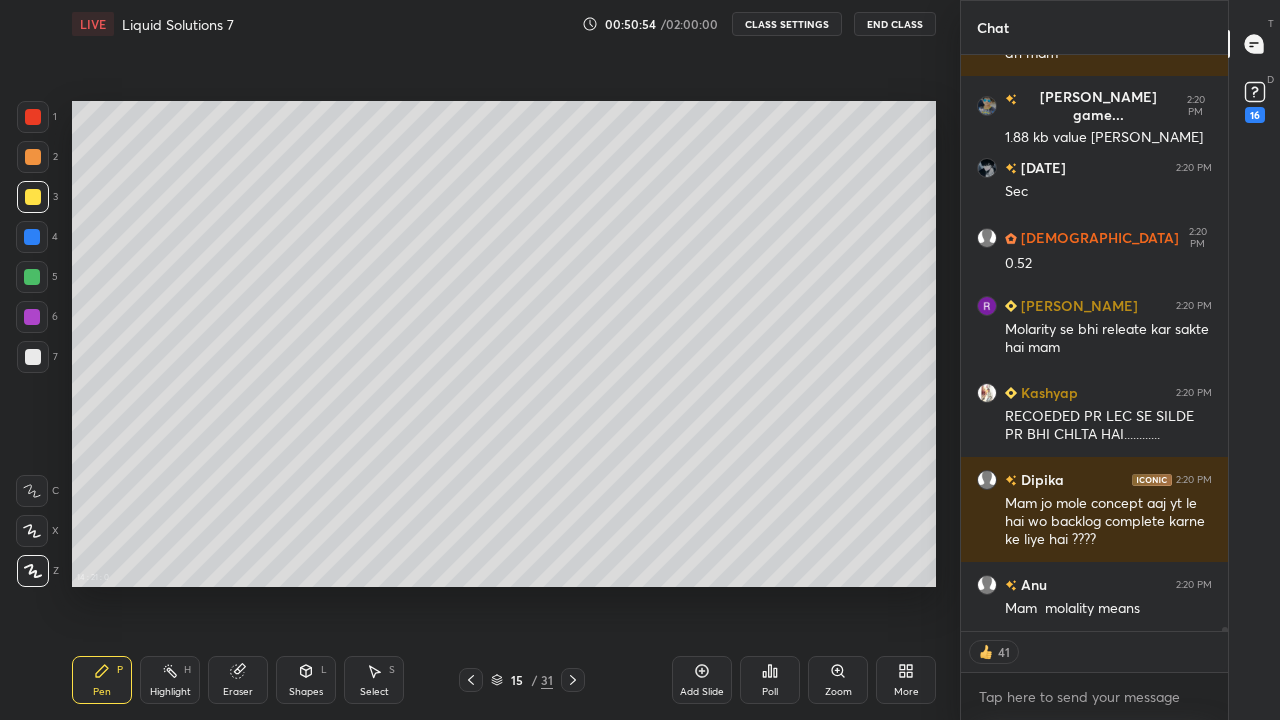 scroll, scrollTop: 87115, scrollLeft: 0, axis: vertical 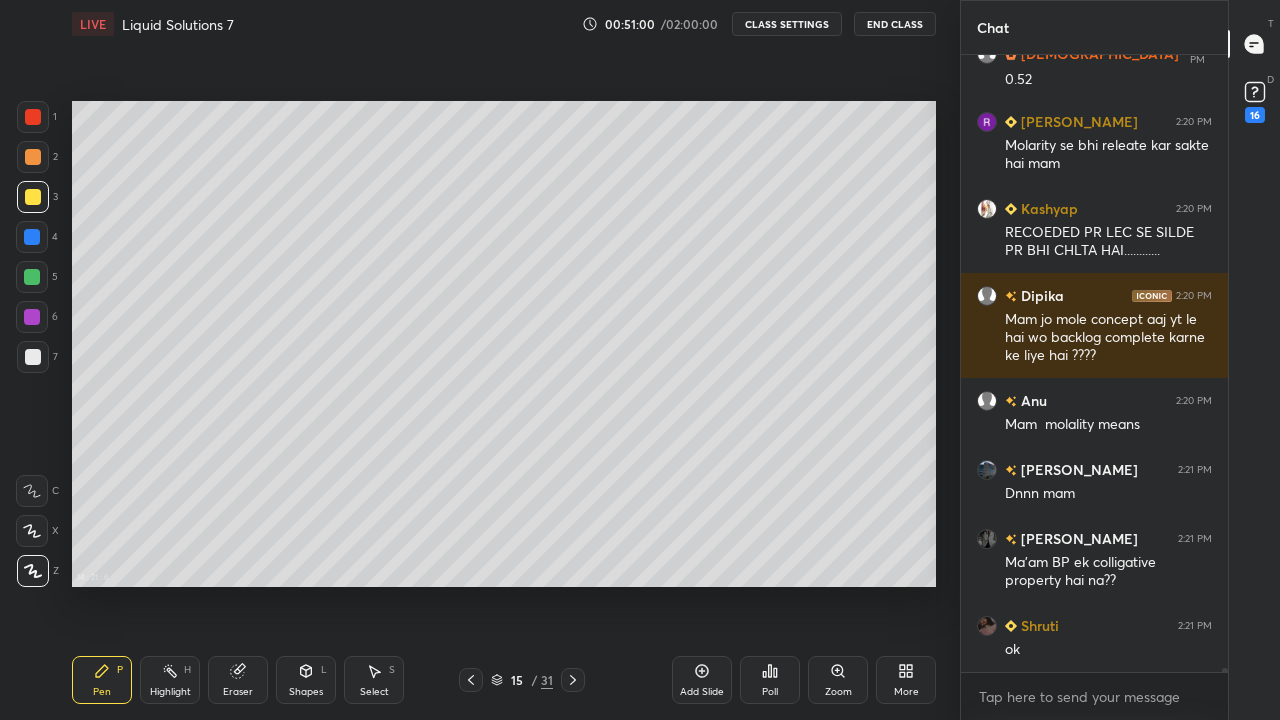 click 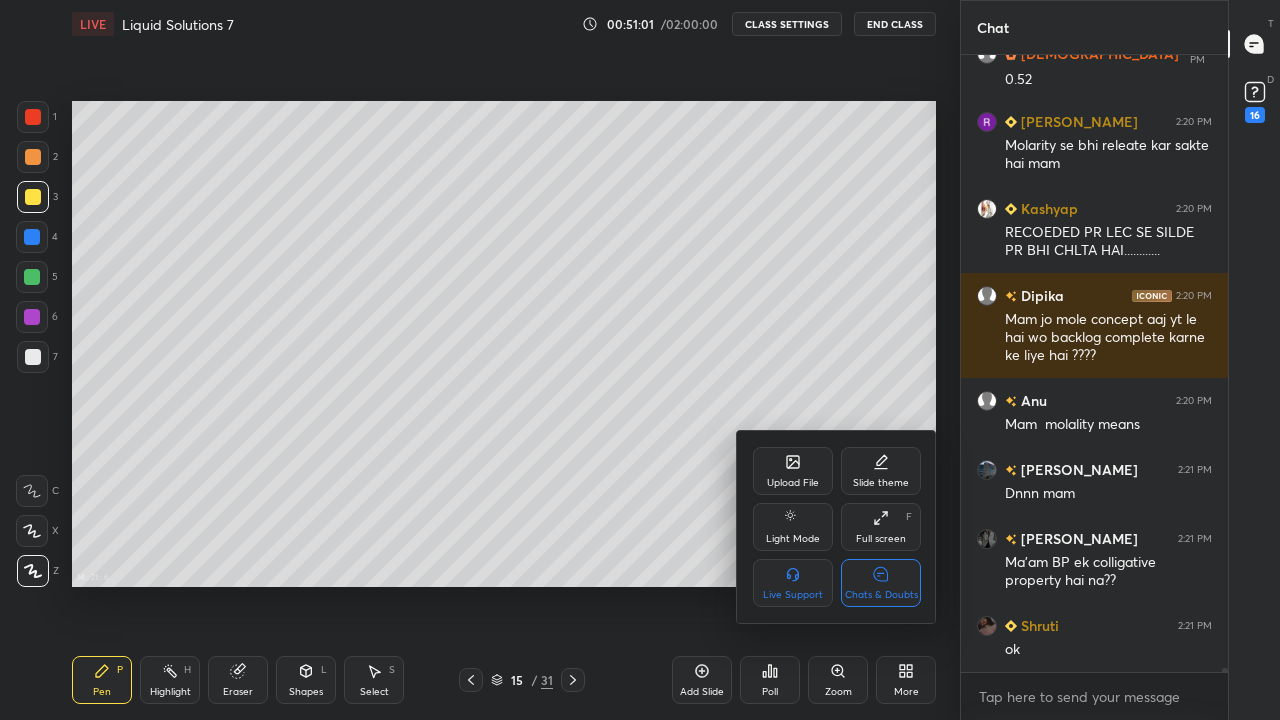 scroll, scrollTop: 87299, scrollLeft: 0, axis: vertical 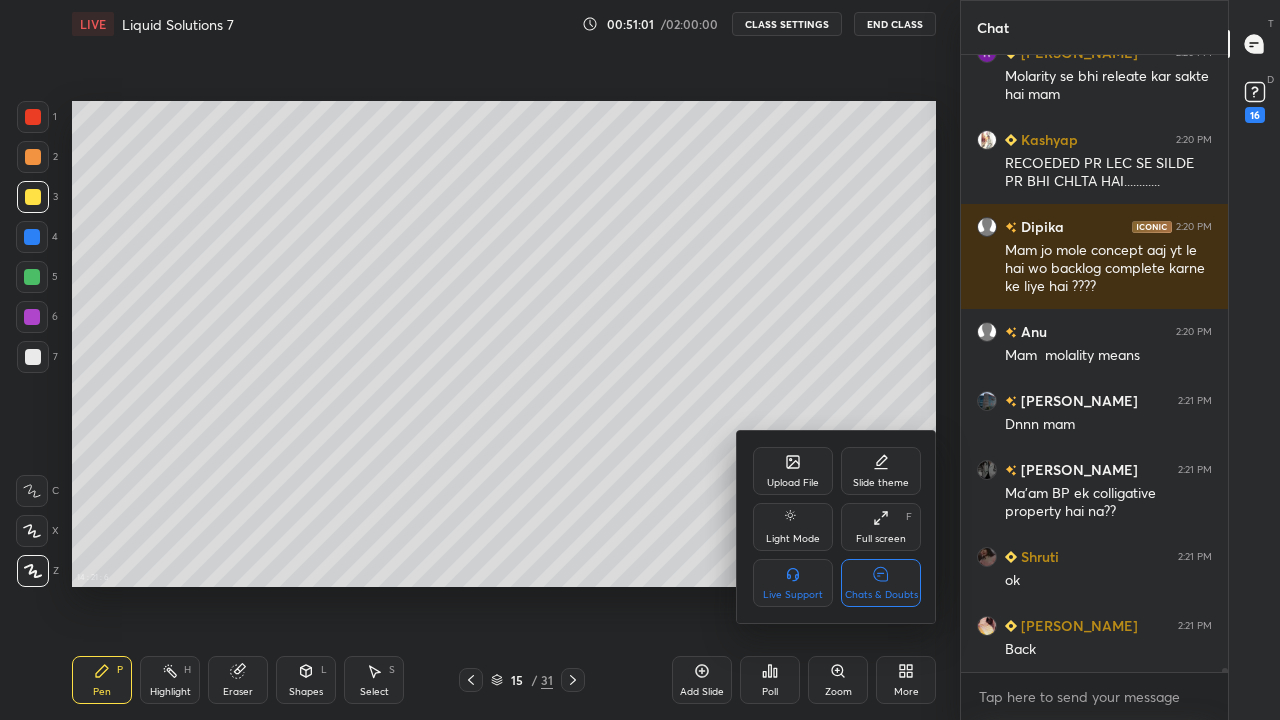 click 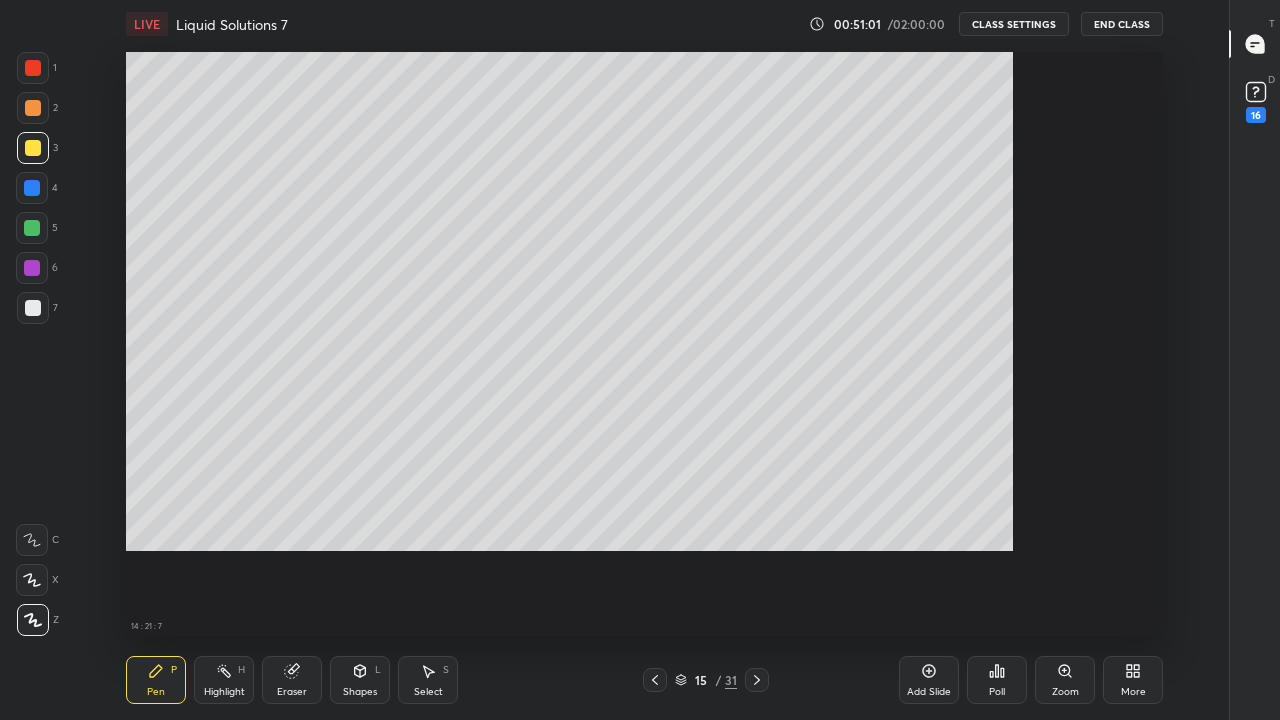 scroll, scrollTop: 7, scrollLeft: 1, axis: both 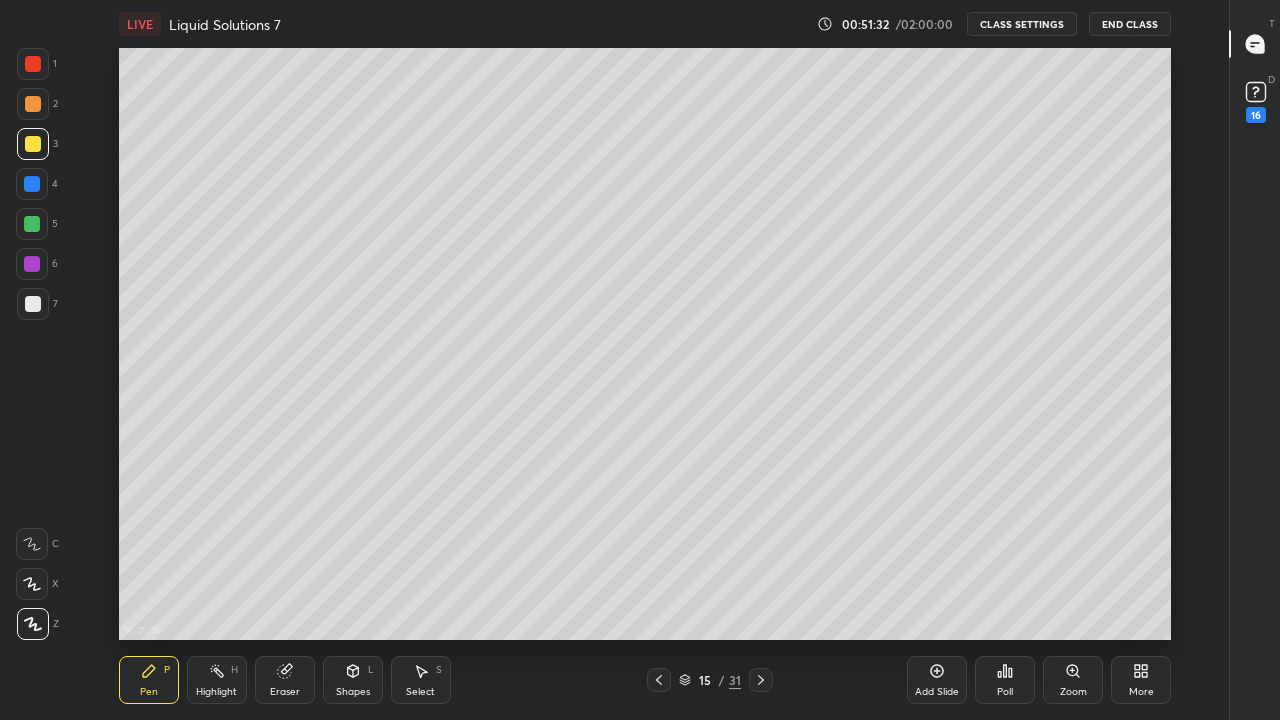 click on "More" at bounding box center [1141, 680] 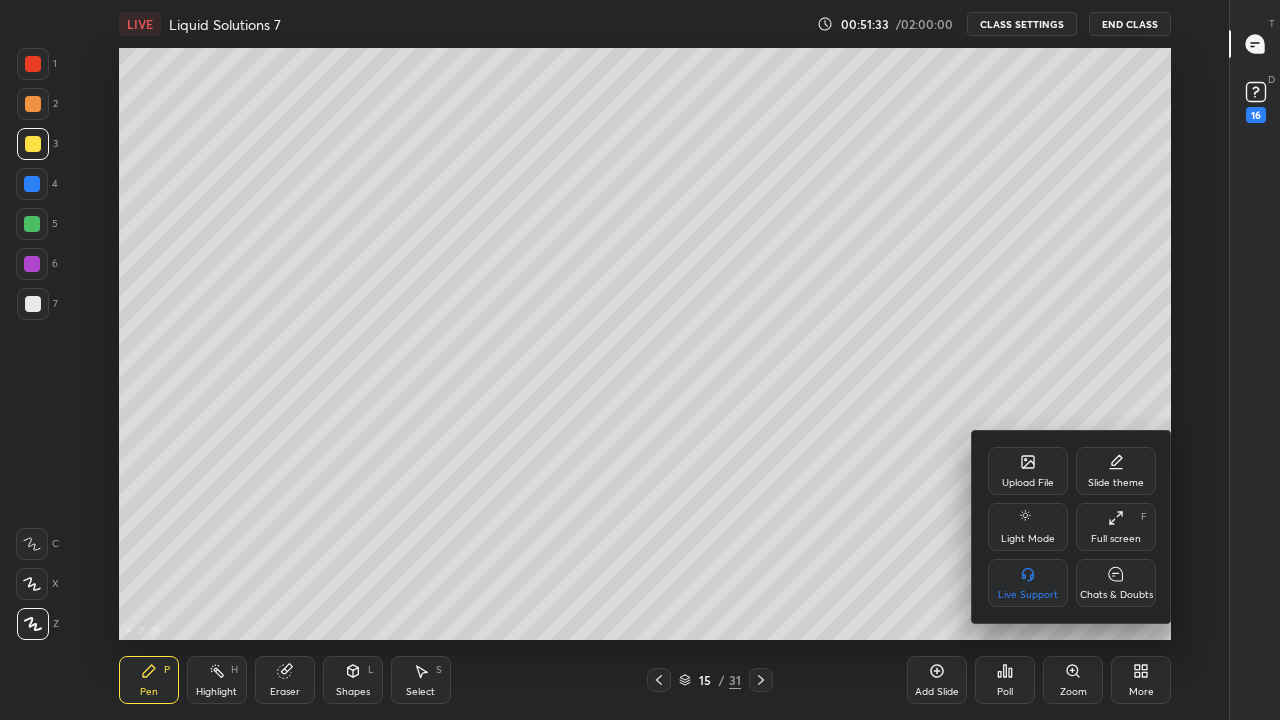 click on "Chats & Doubts" at bounding box center (1116, 595) 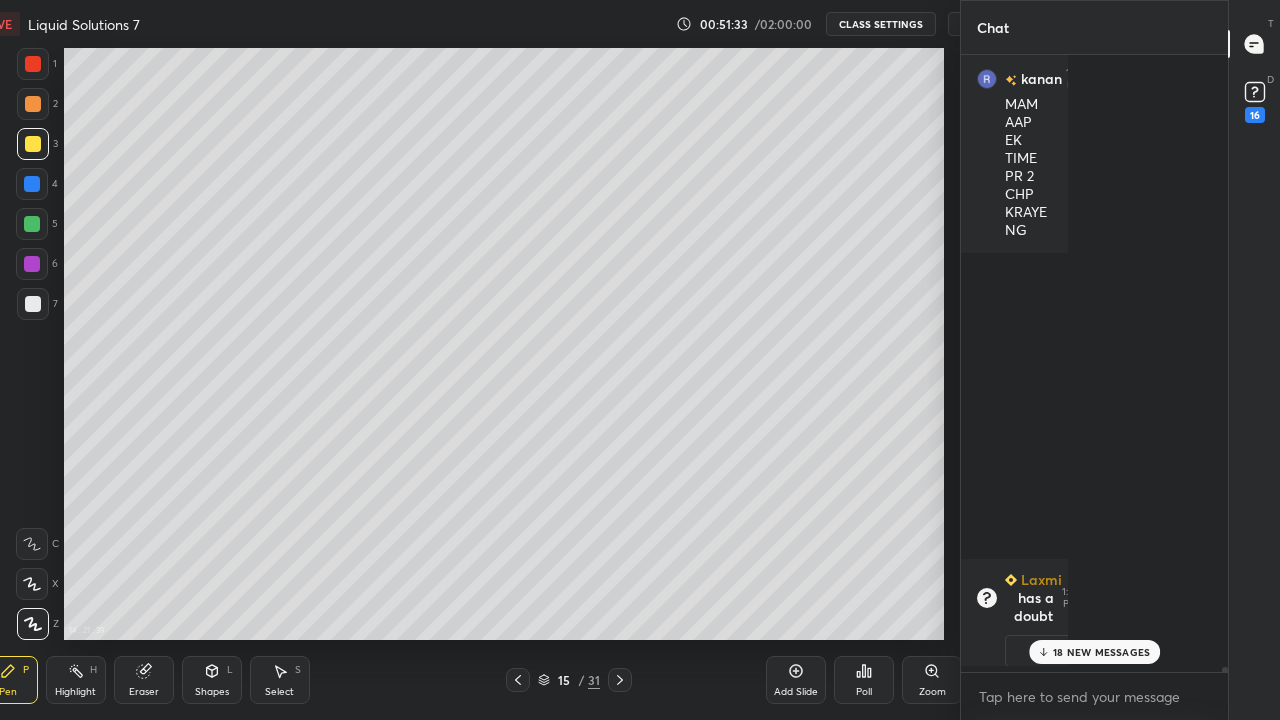 scroll, scrollTop: 592, scrollLeft: 1096, axis: both 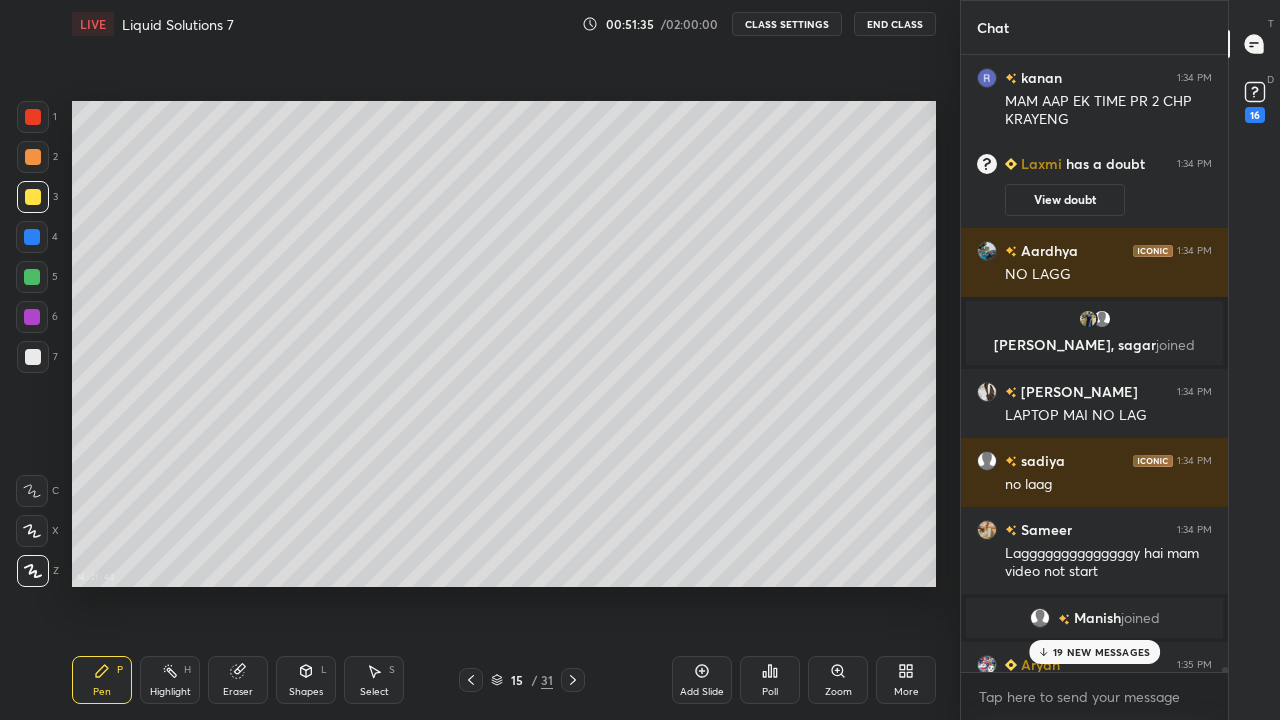 click on "19 NEW MESSAGES" at bounding box center [1101, 652] 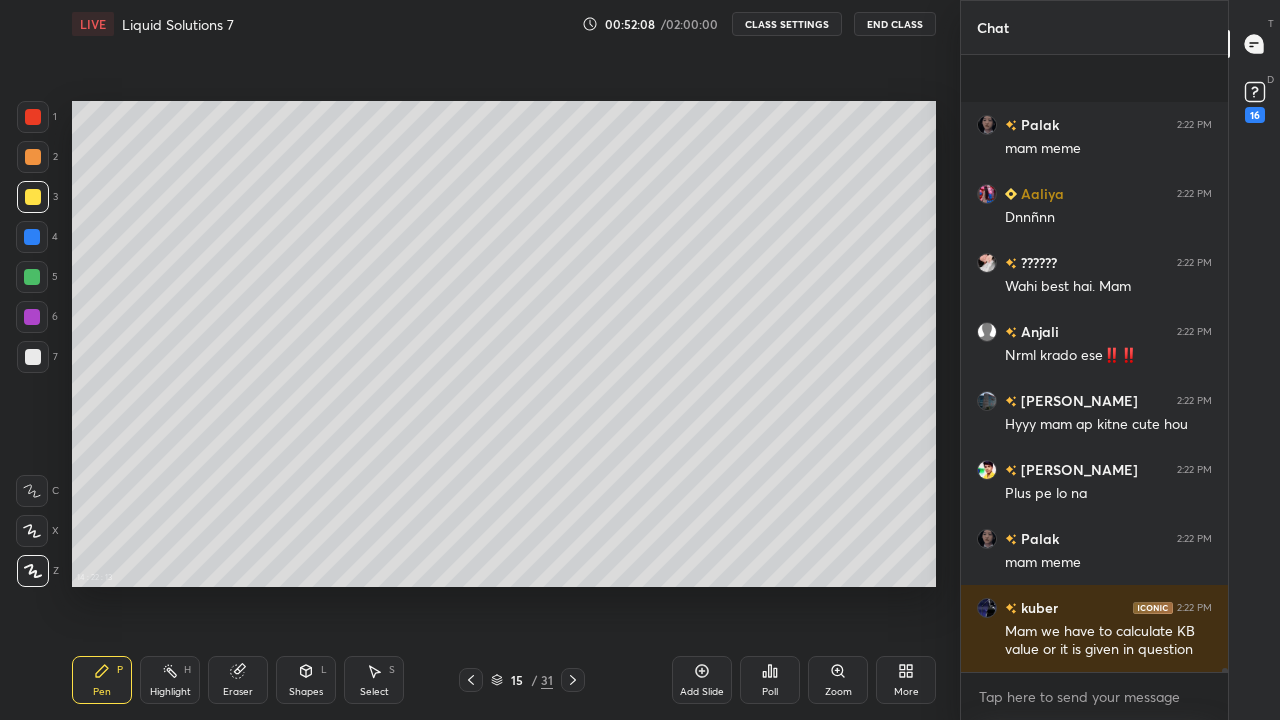 scroll, scrollTop: 88562, scrollLeft: 0, axis: vertical 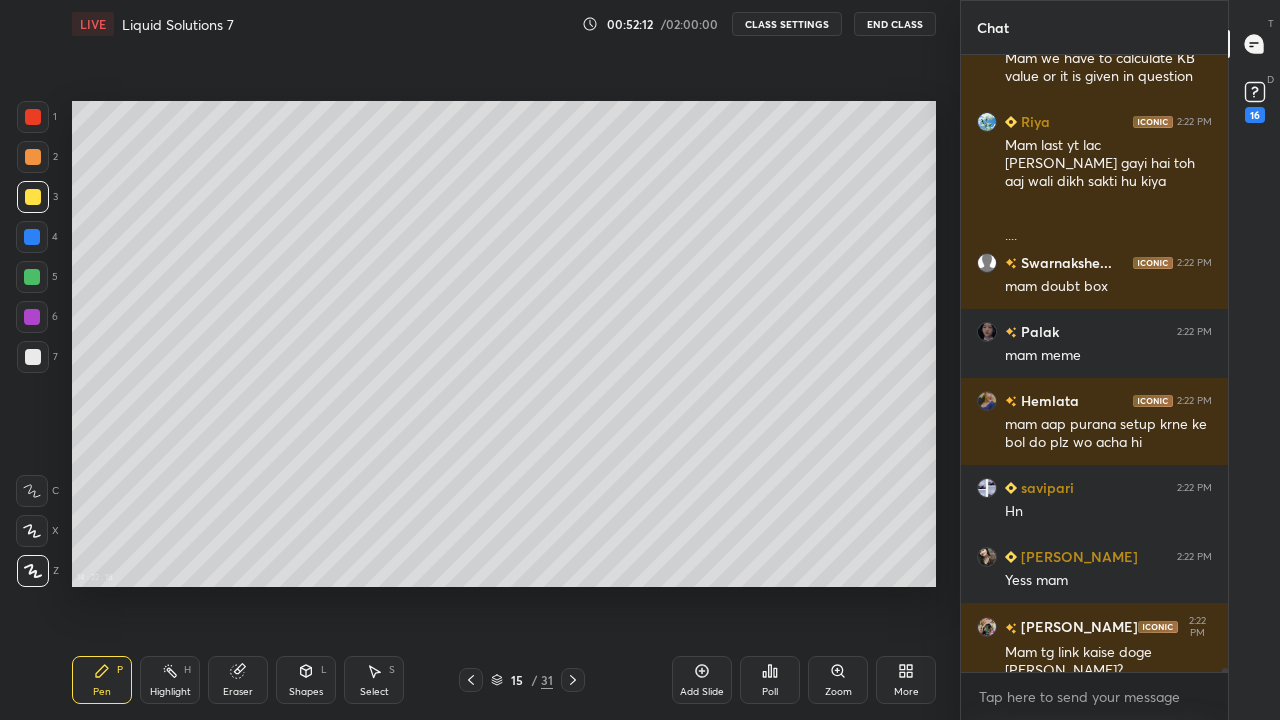 click 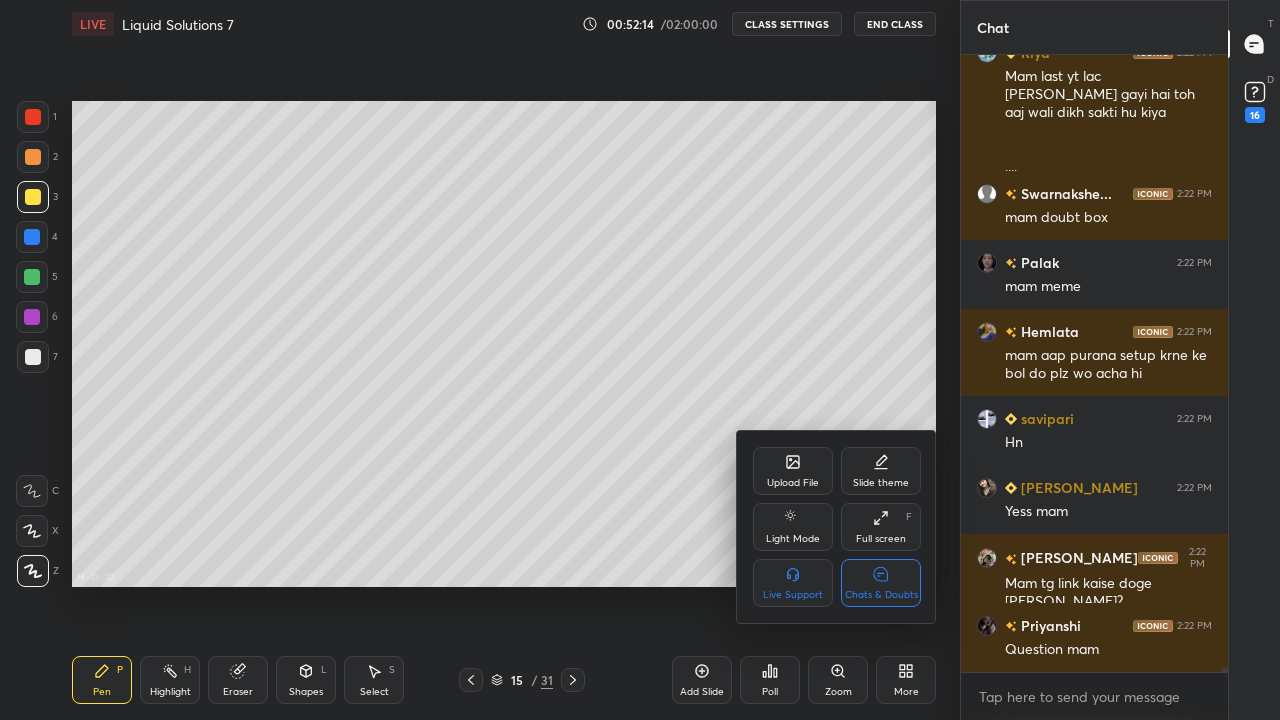click at bounding box center (640, 360) 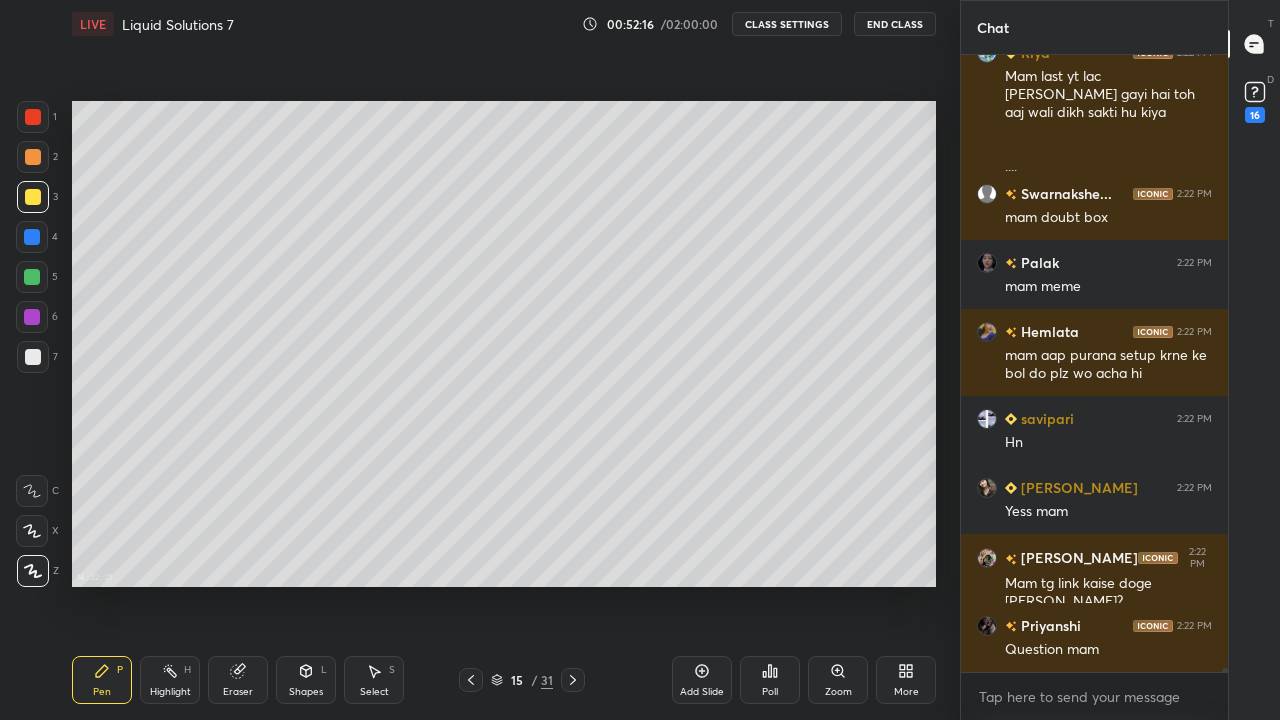 click on "CLASS SETTINGS" at bounding box center (787, 24) 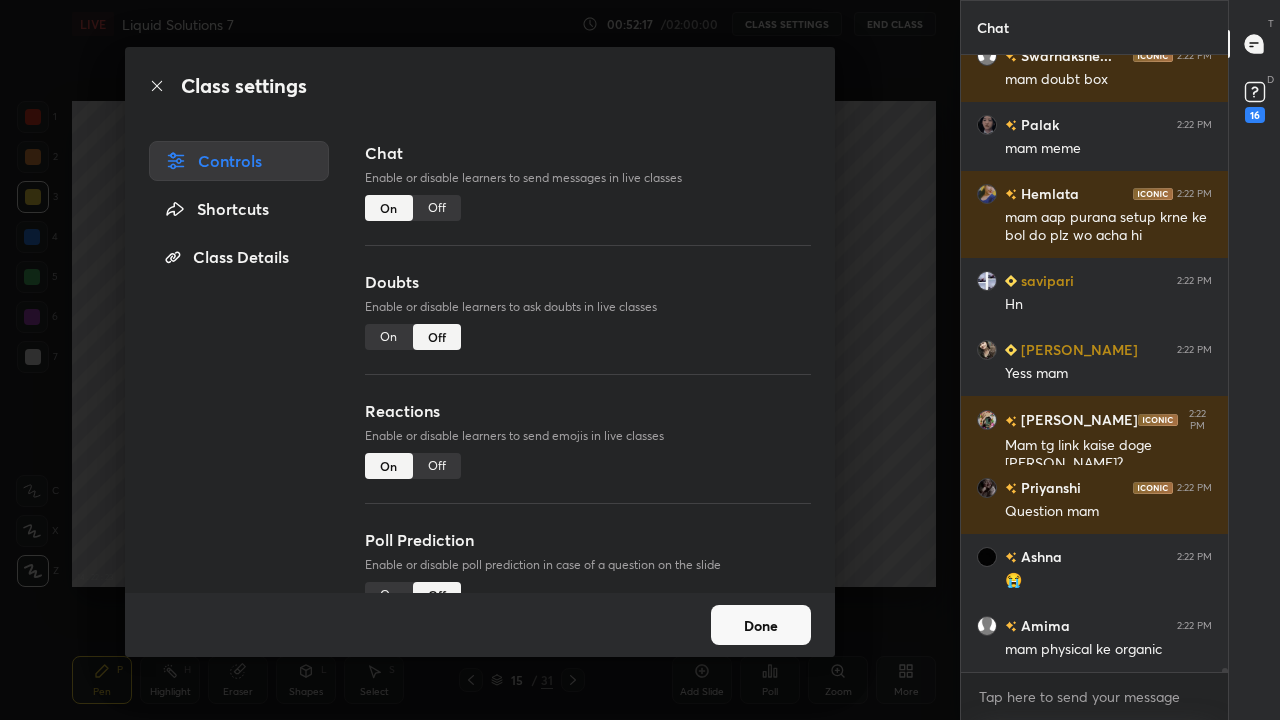 click on "Off" at bounding box center (437, 208) 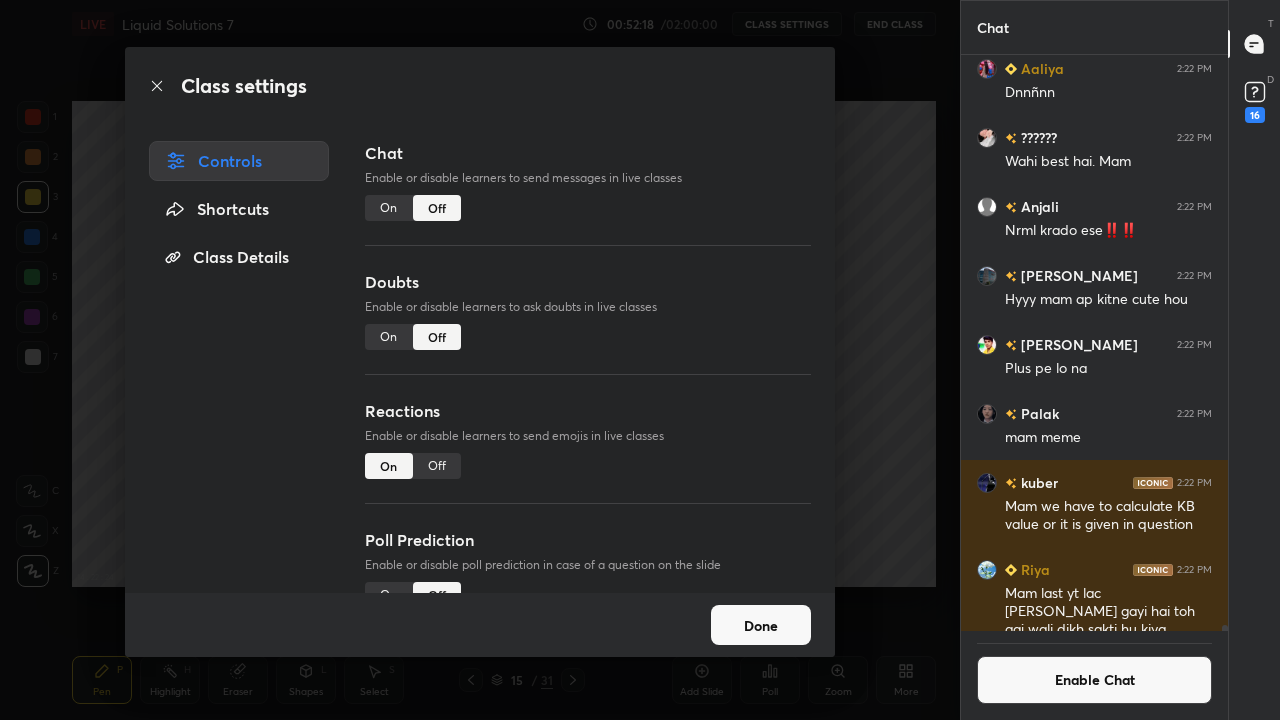 click on "Done" at bounding box center [761, 625] 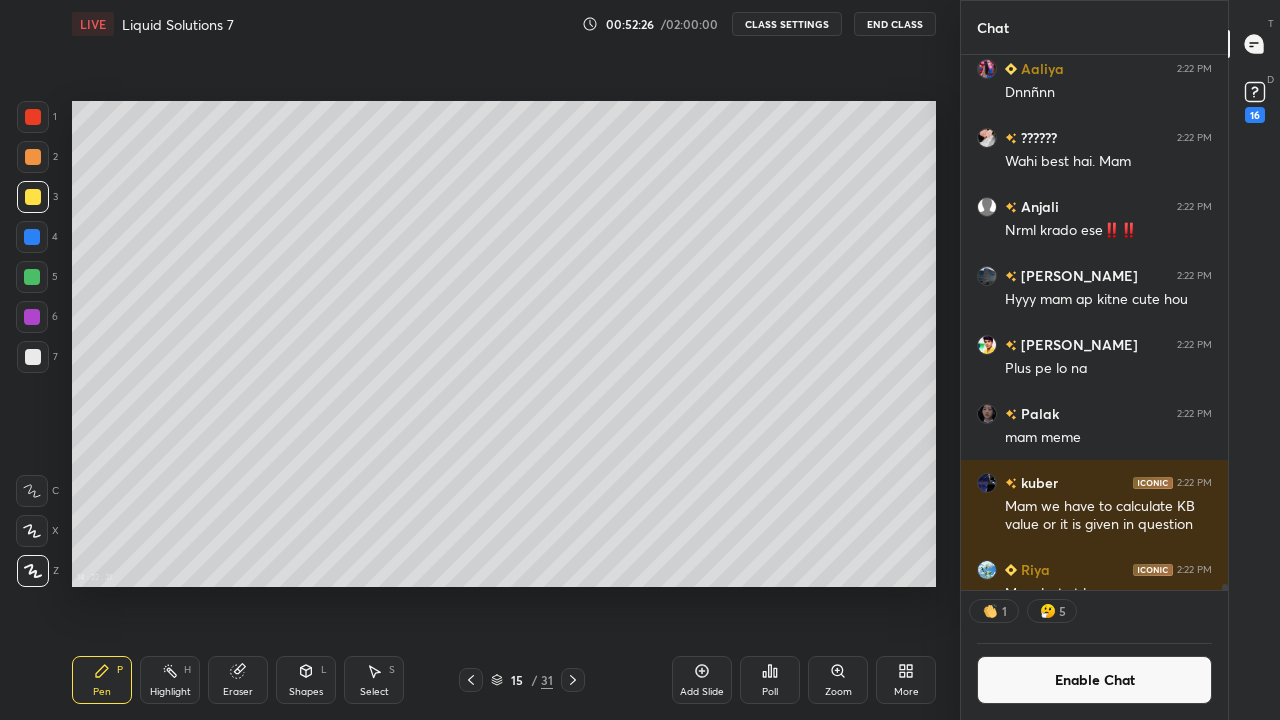 click 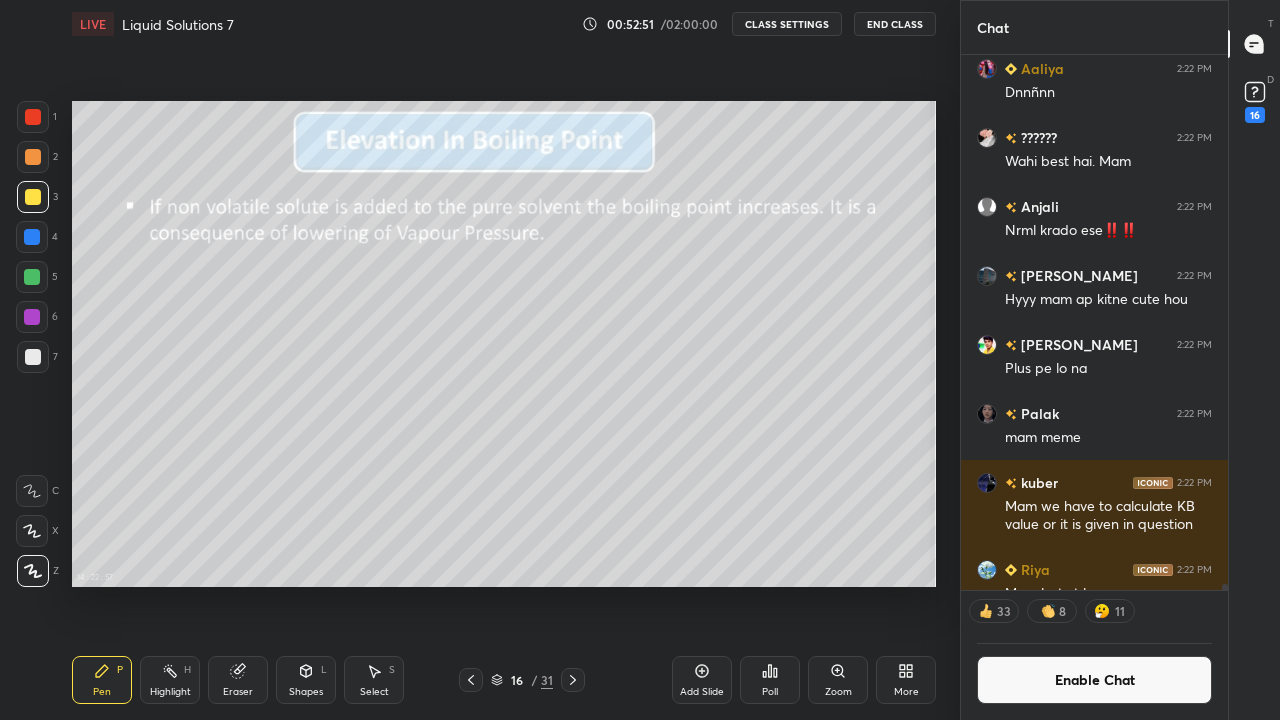 click on "Enable Chat" at bounding box center [1094, 680] 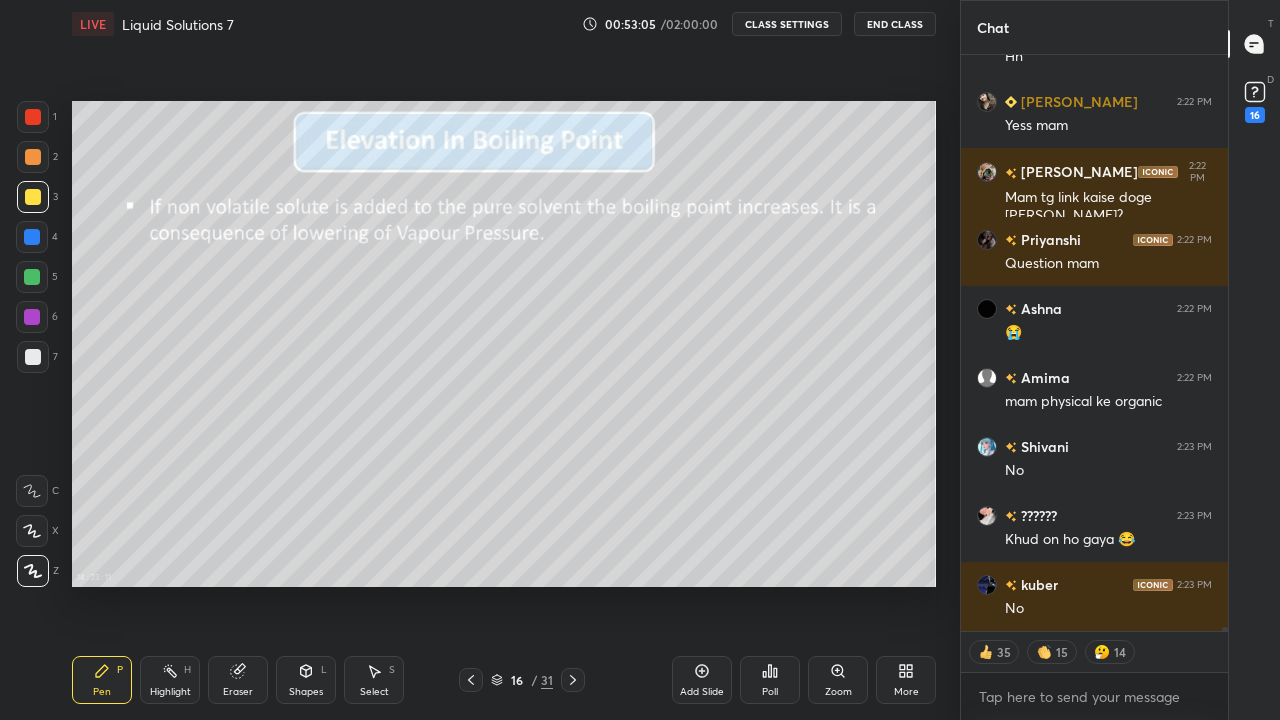 scroll, scrollTop: 88643, scrollLeft: 0, axis: vertical 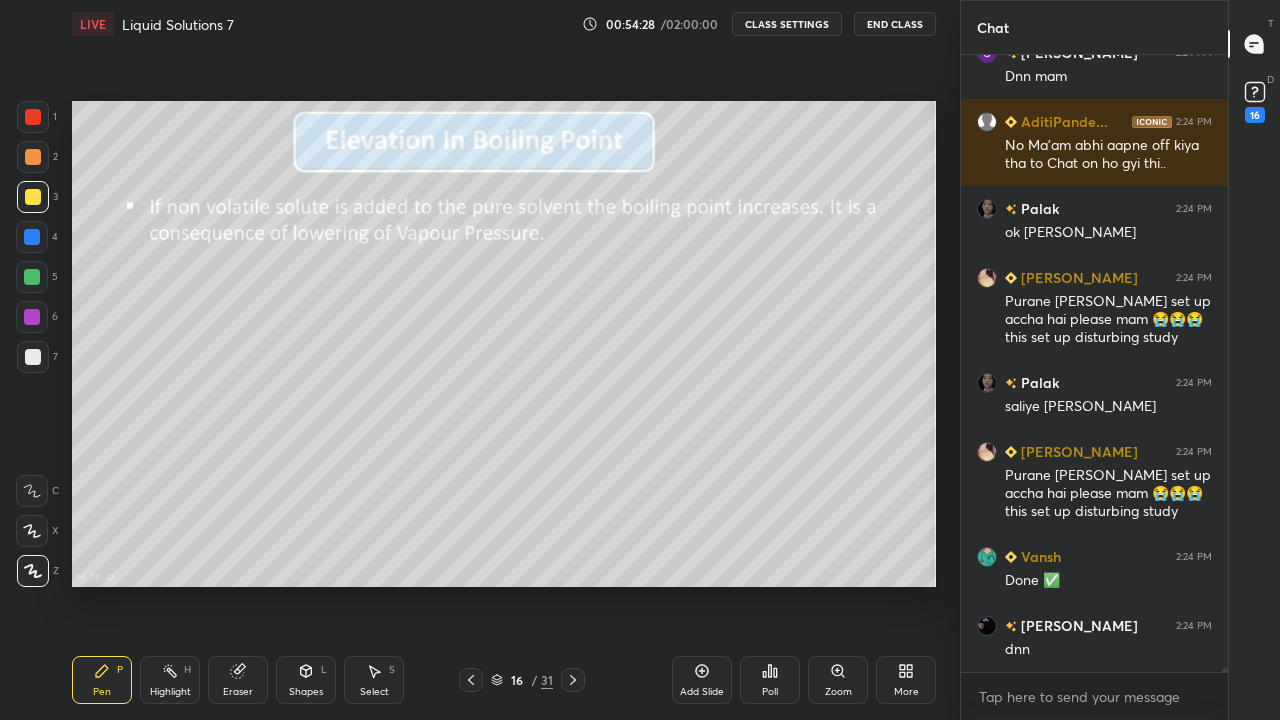 click 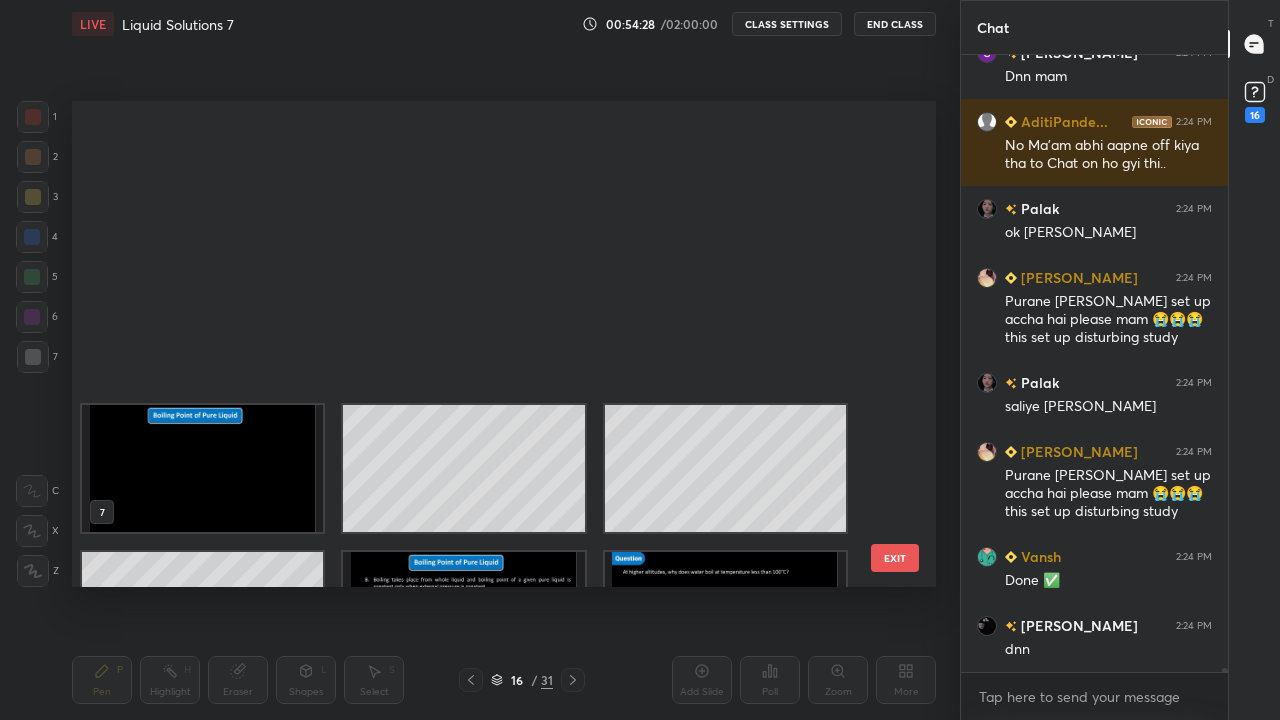scroll, scrollTop: 396, scrollLeft: 0, axis: vertical 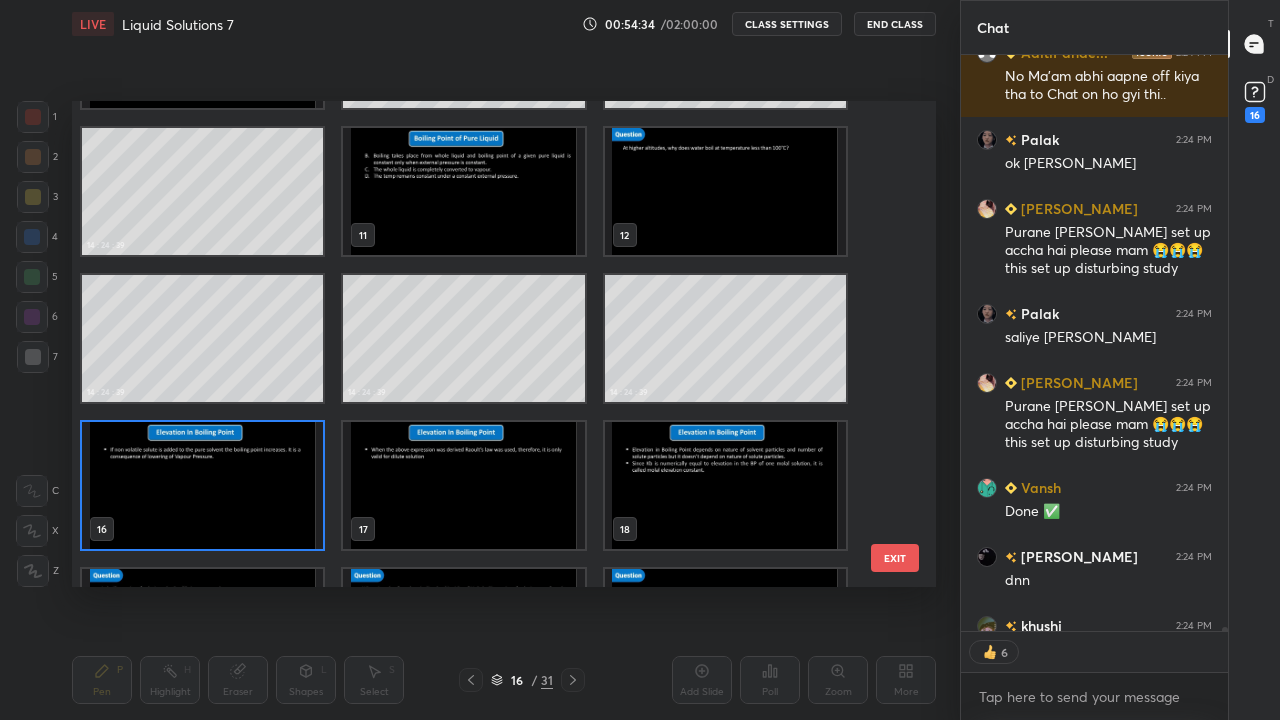 click at bounding box center [463, 485] 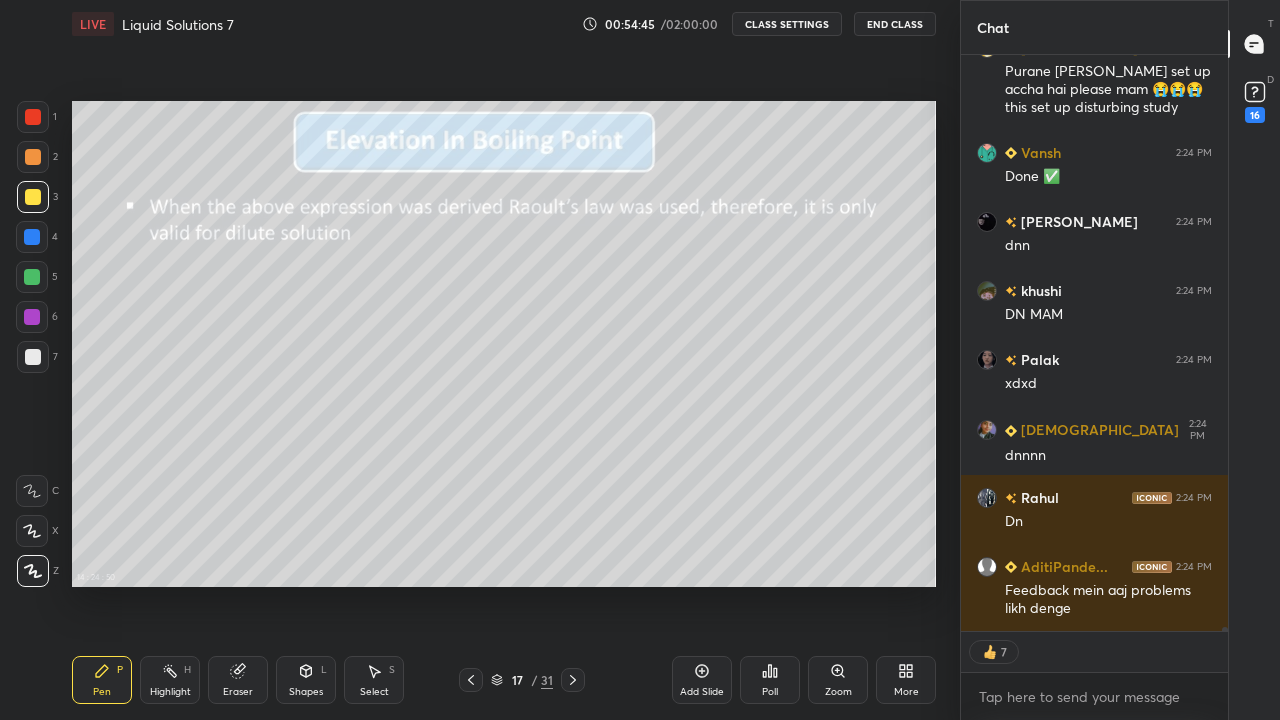 scroll, scrollTop: 90777, scrollLeft: 0, axis: vertical 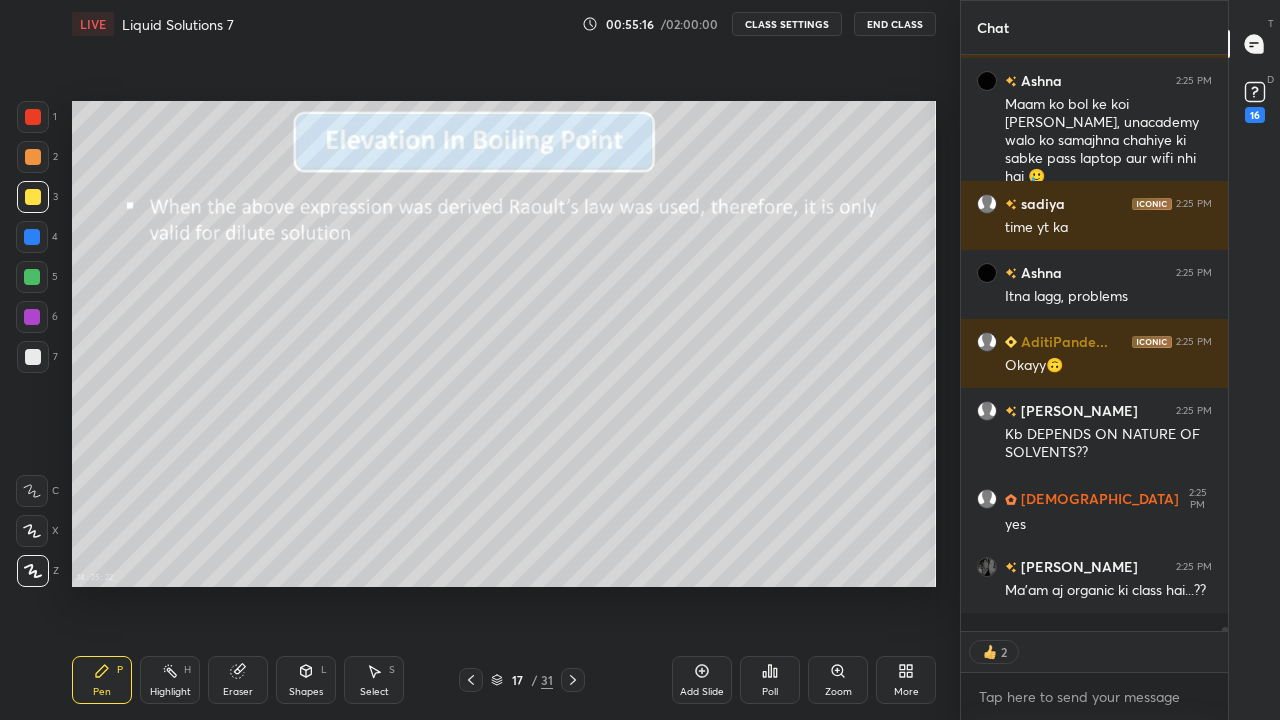 click on "More" at bounding box center [906, 680] 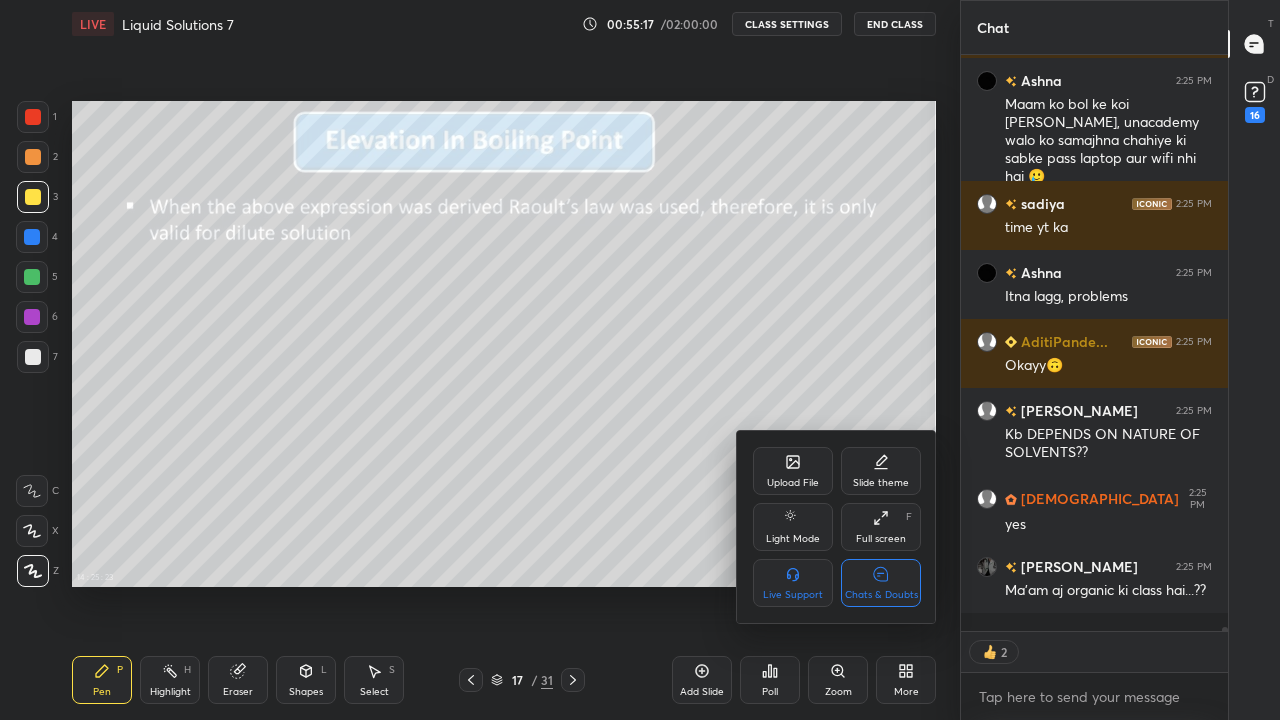 scroll, scrollTop: 91437, scrollLeft: 0, axis: vertical 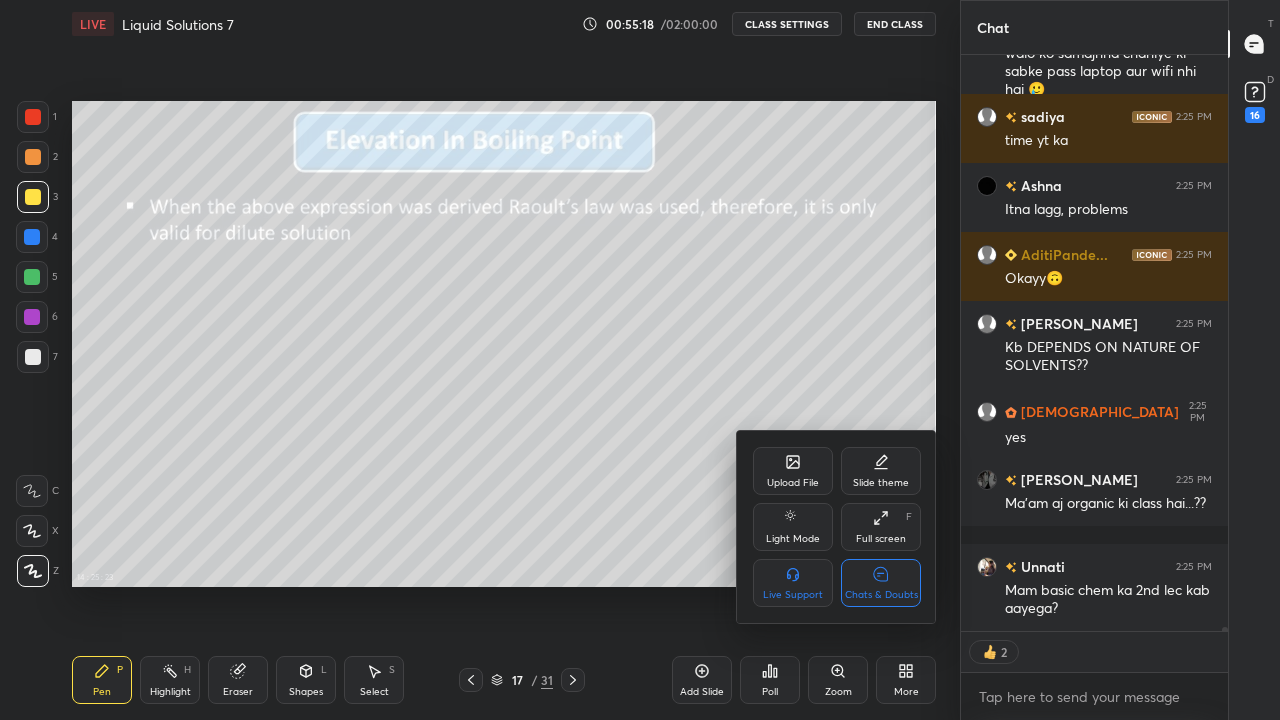 type on "x" 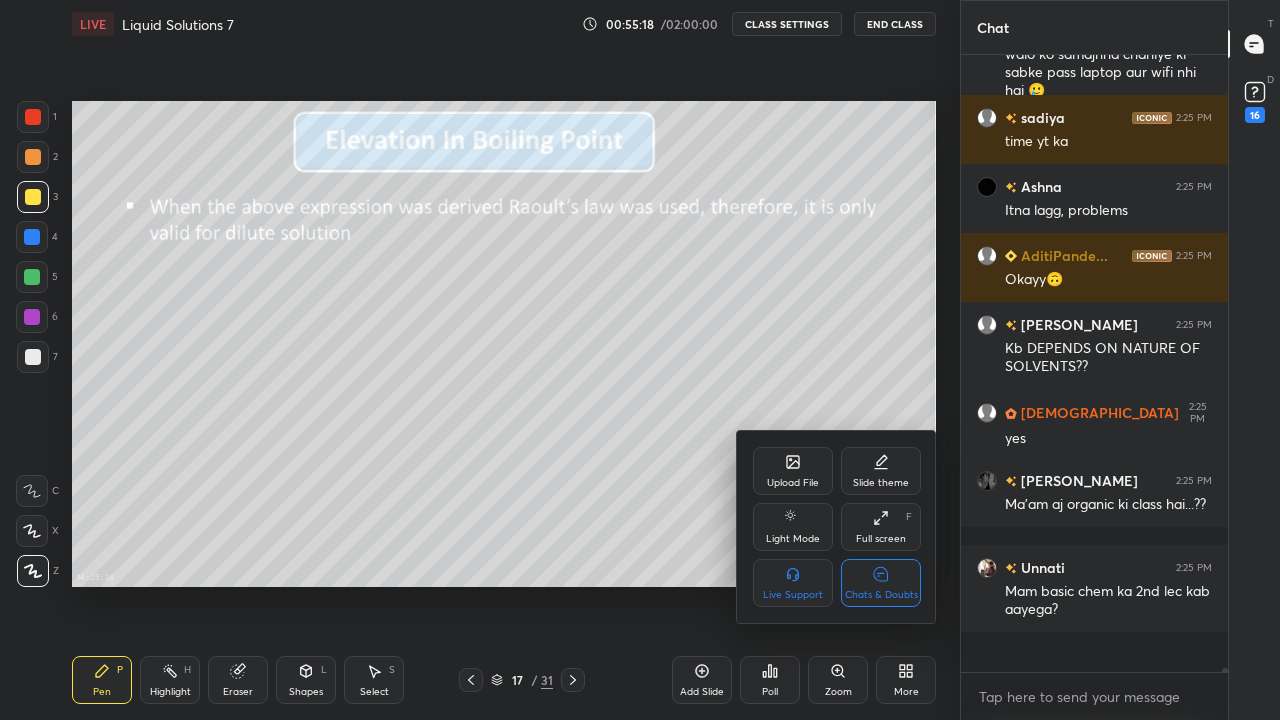 scroll, scrollTop: 7, scrollLeft: 7, axis: both 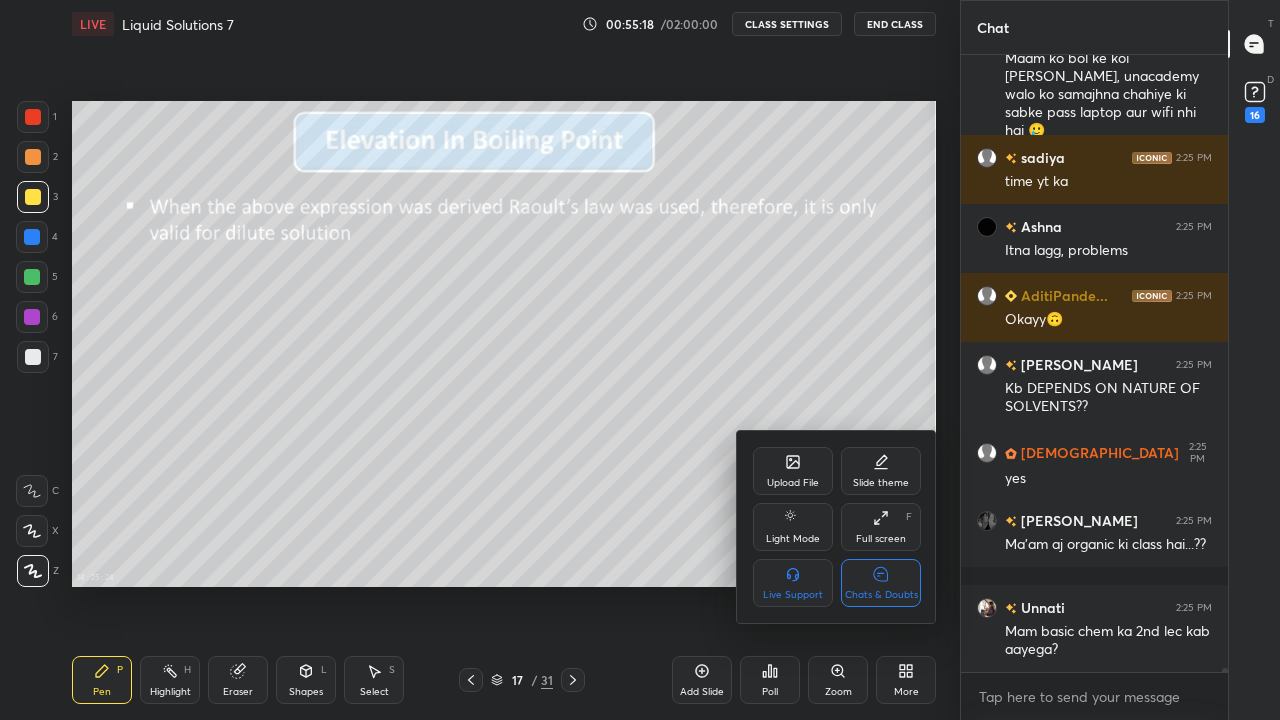 click at bounding box center (640, 360) 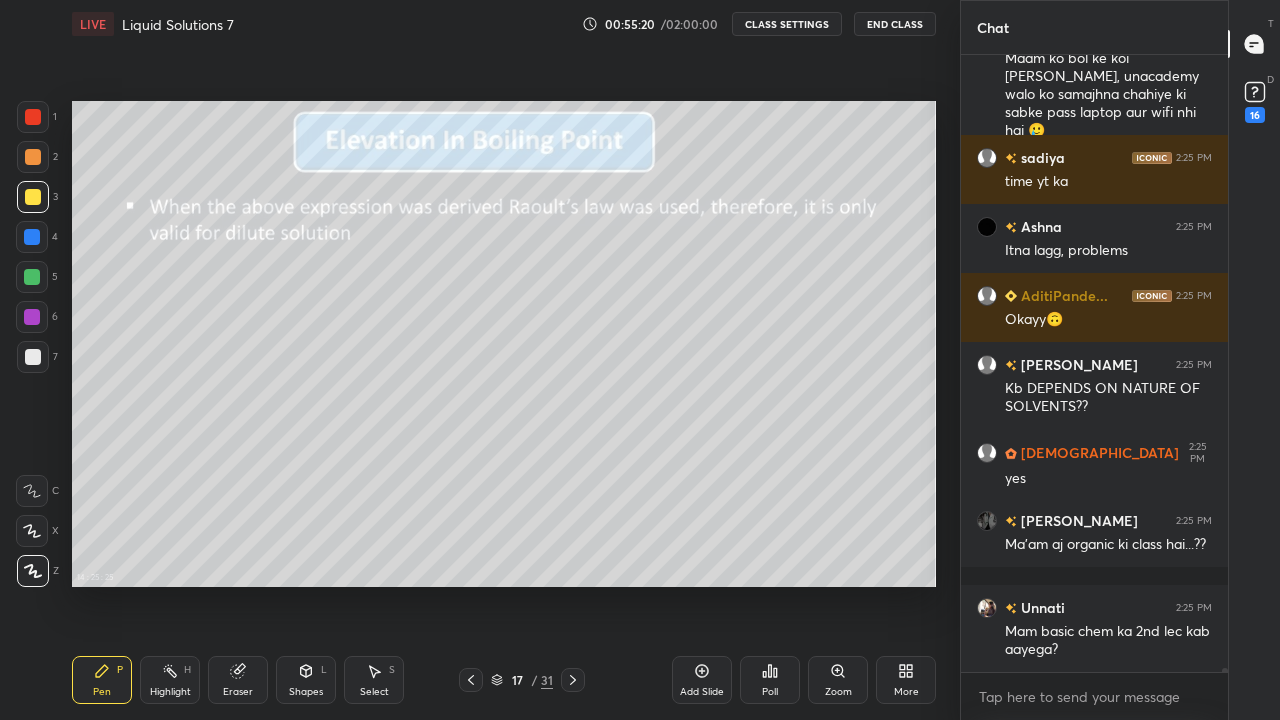 click on "CLASS SETTINGS" at bounding box center (787, 24) 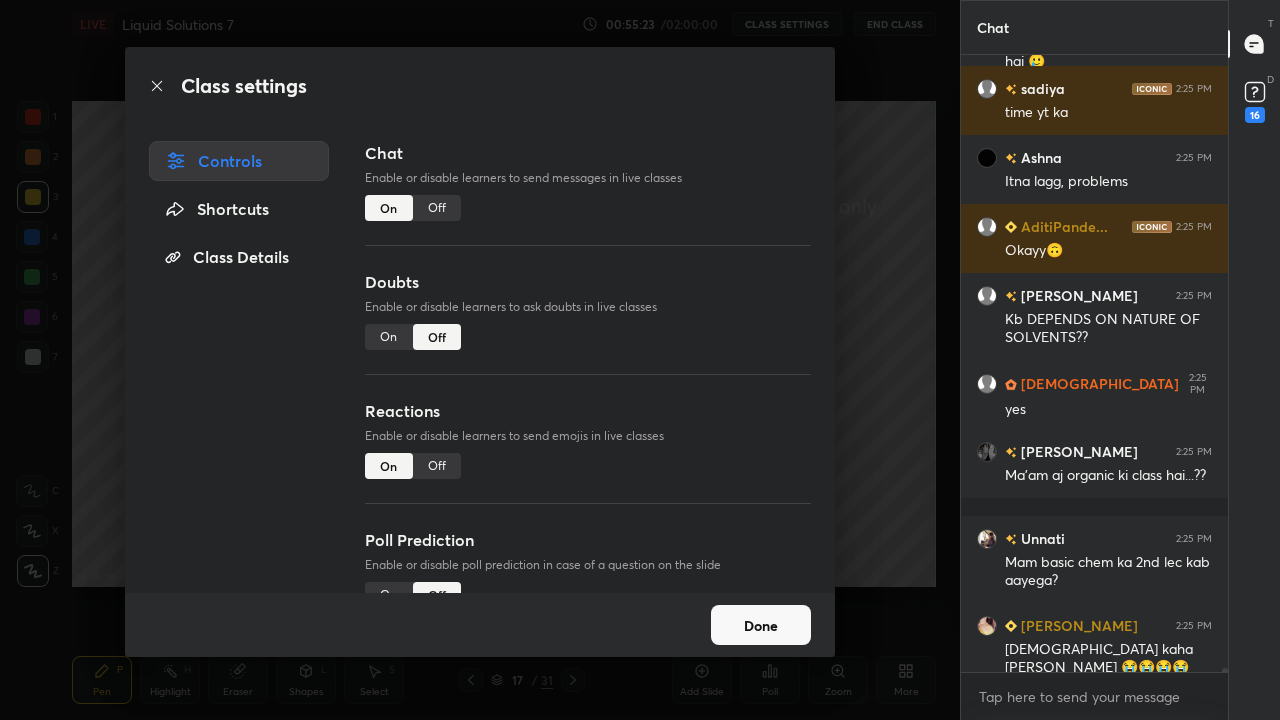 click on "Off" at bounding box center [437, 208] 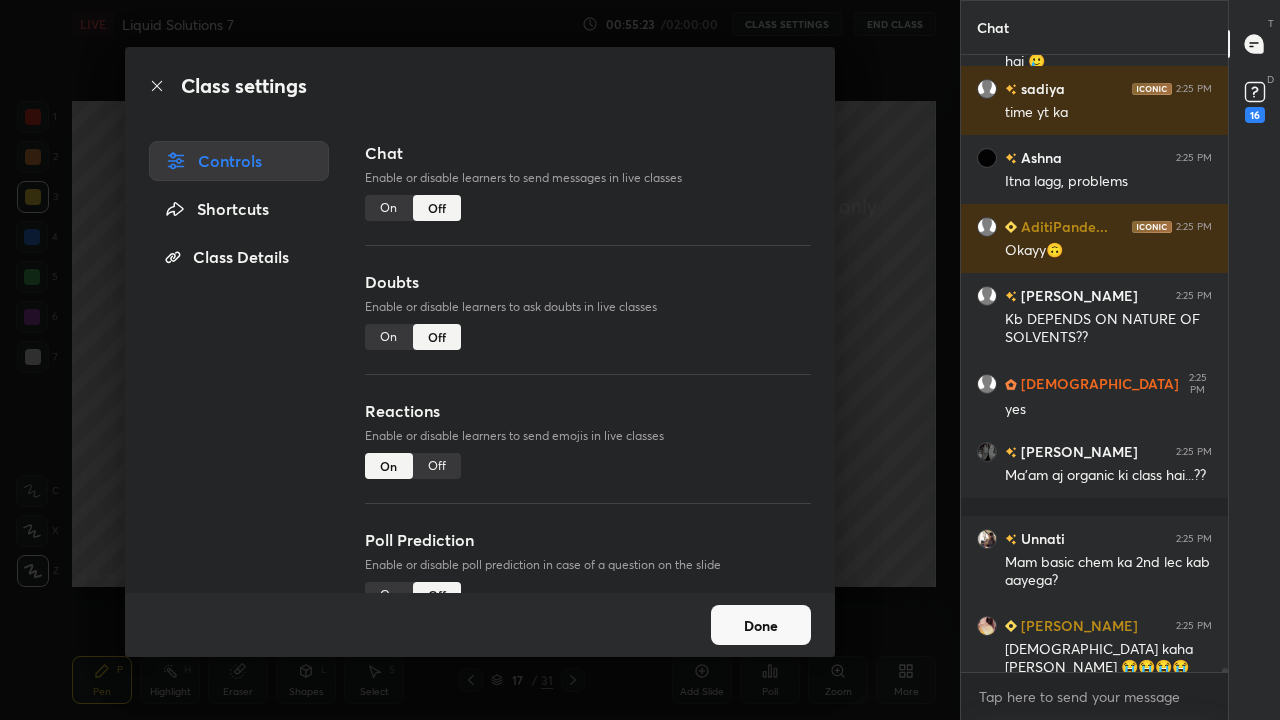 scroll, scrollTop: 90289, scrollLeft: 0, axis: vertical 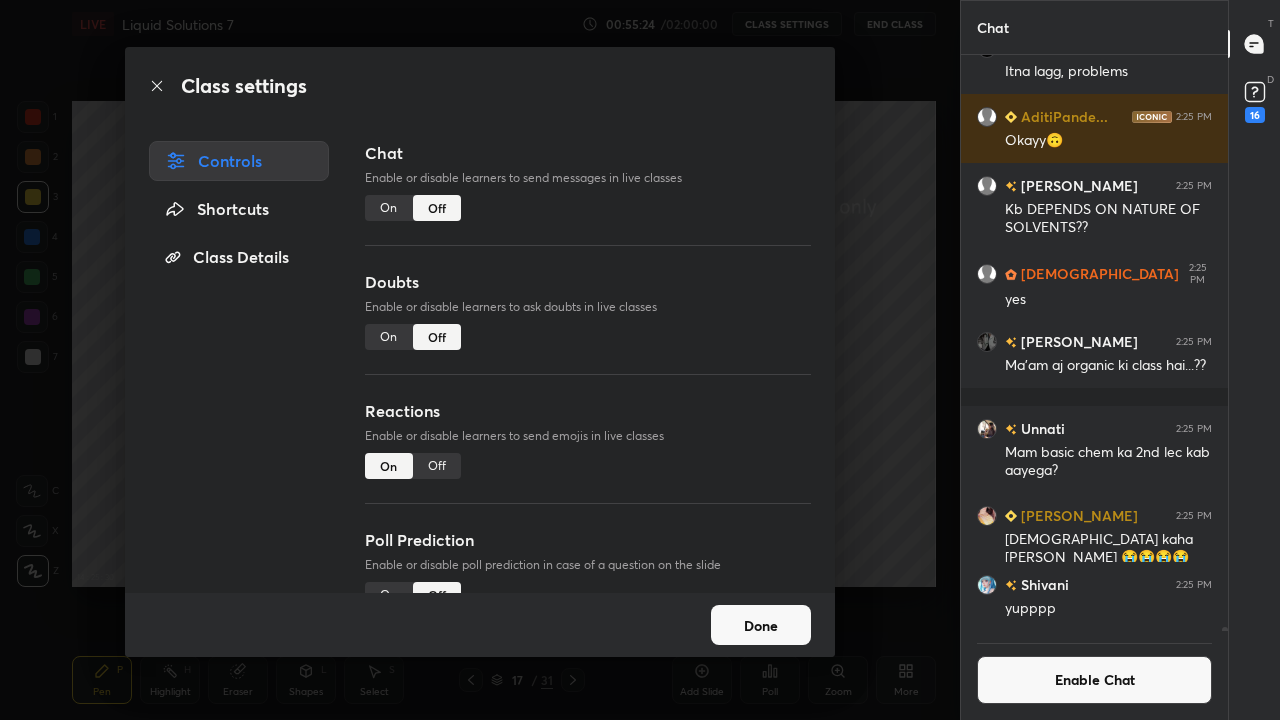 click on "Done" at bounding box center [761, 625] 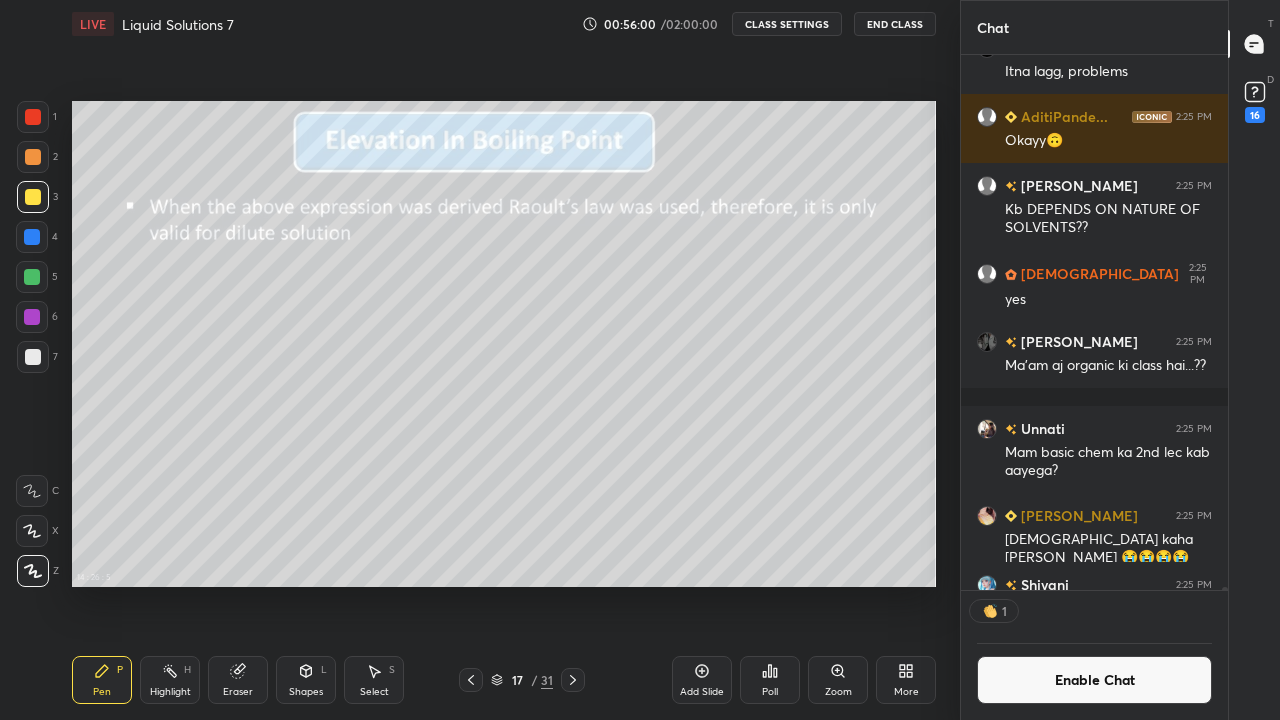 scroll, scrollTop: 529, scrollLeft: 261, axis: both 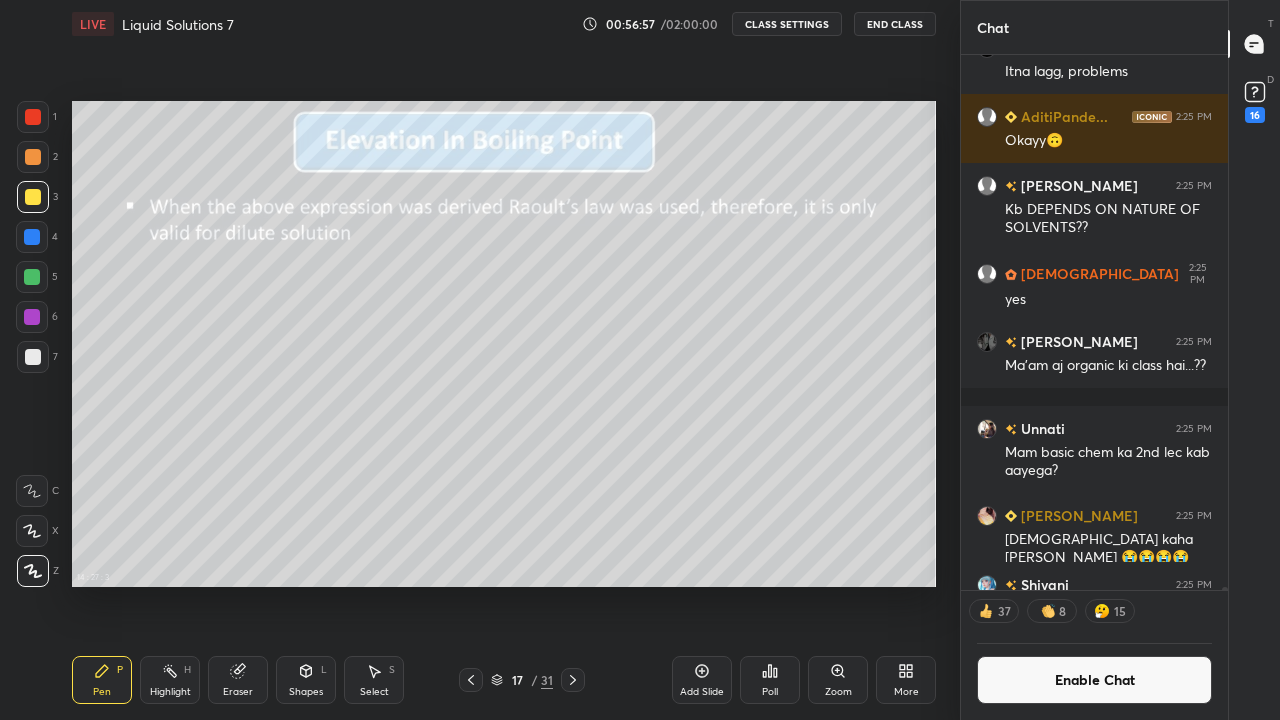 click on "Enable Chat" at bounding box center [1094, 680] 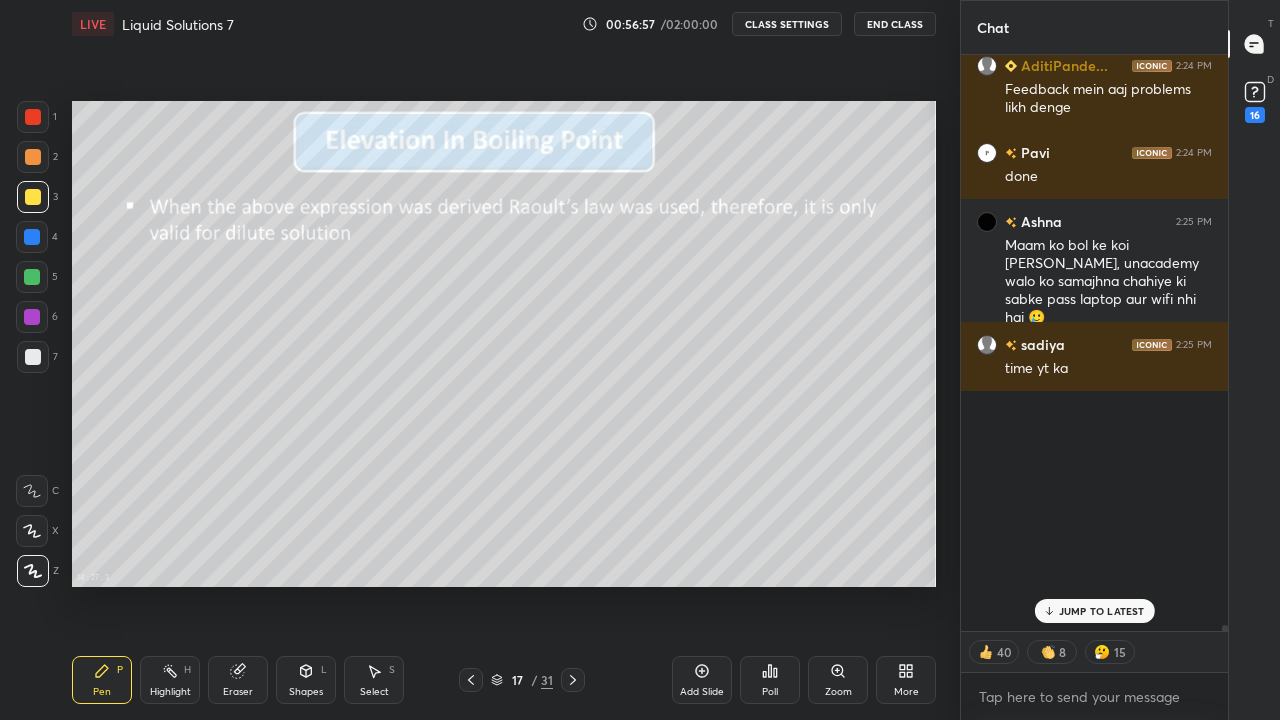 scroll, scrollTop: 7, scrollLeft: 7, axis: both 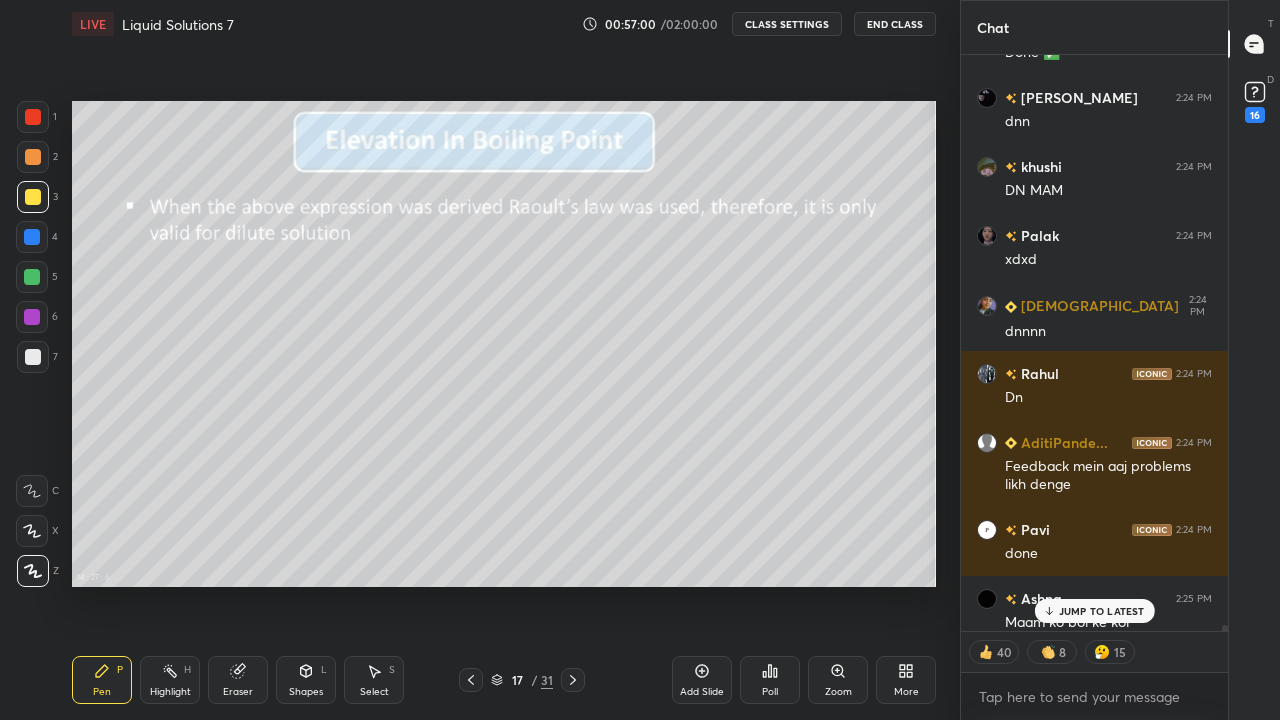 click on "JUMP TO LATEST" at bounding box center [1102, 611] 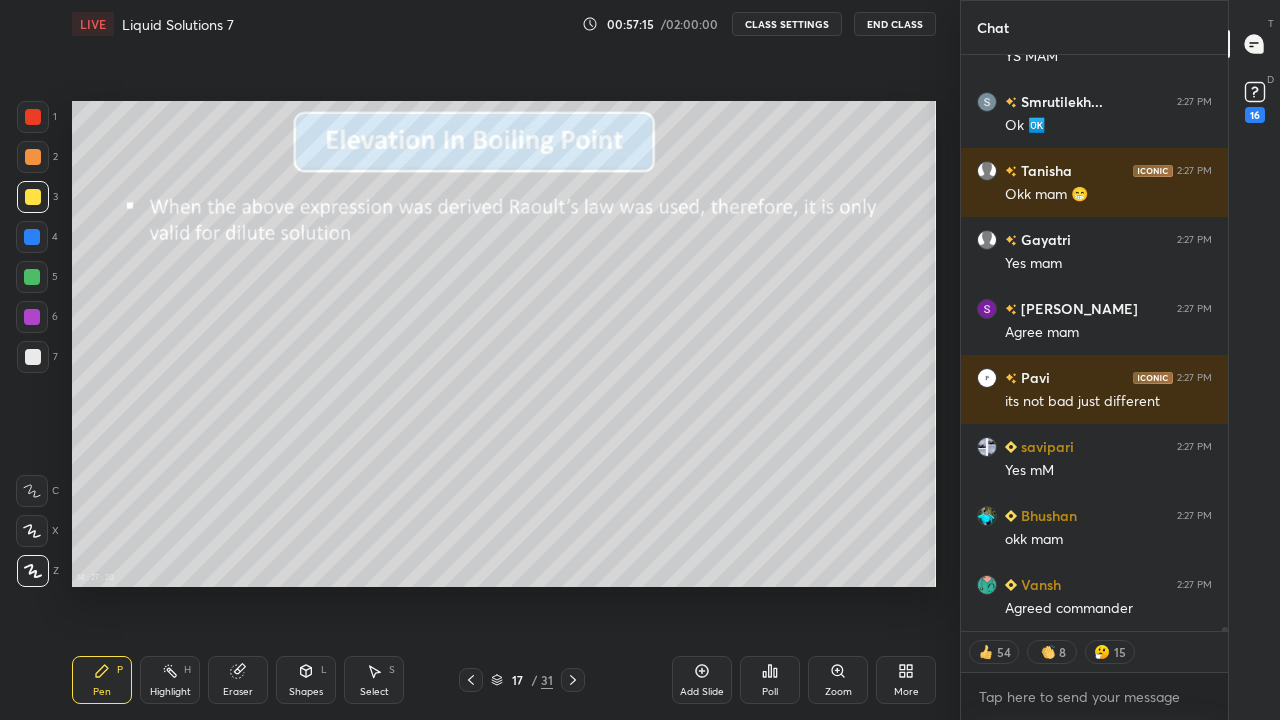 scroll, scrollTop: 92005, scrollLeft: 0, axis: vertical 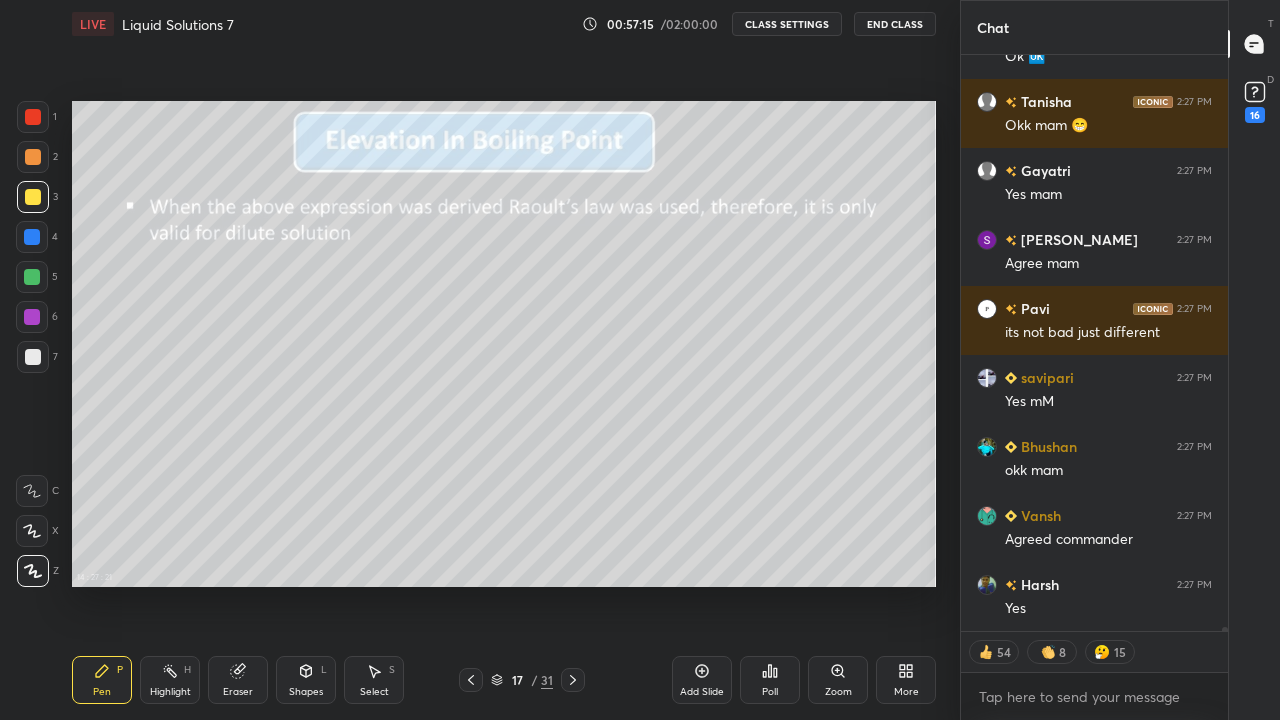click on "17" at bounding box center (517, 680) 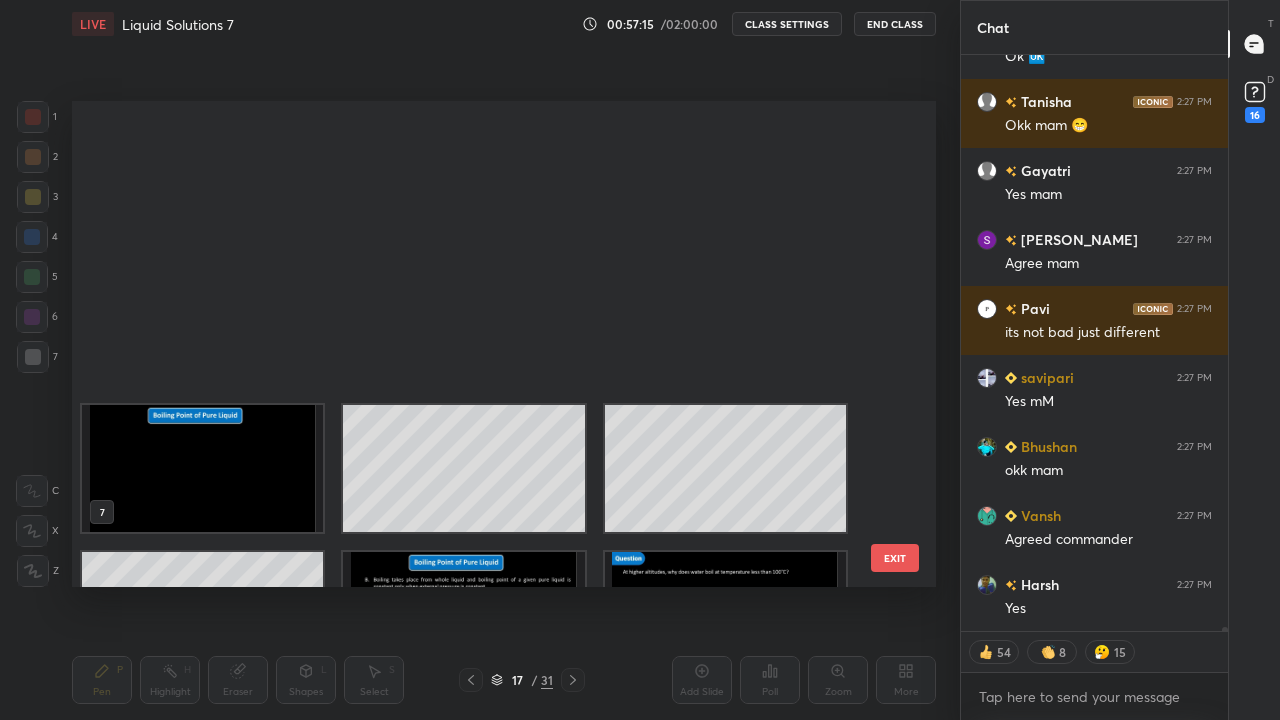 scroll, scrollTop: 396, scrollLeft: 0, axis: vertical 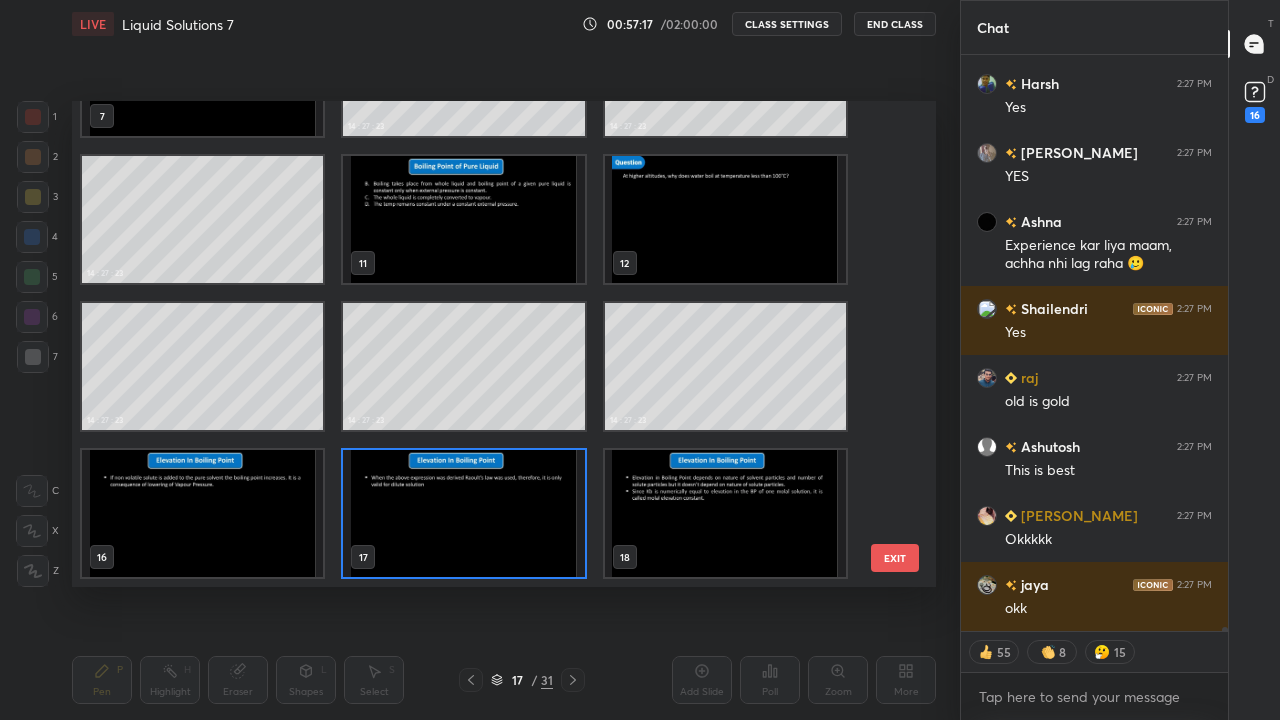 click at bounding box center (725, 513) 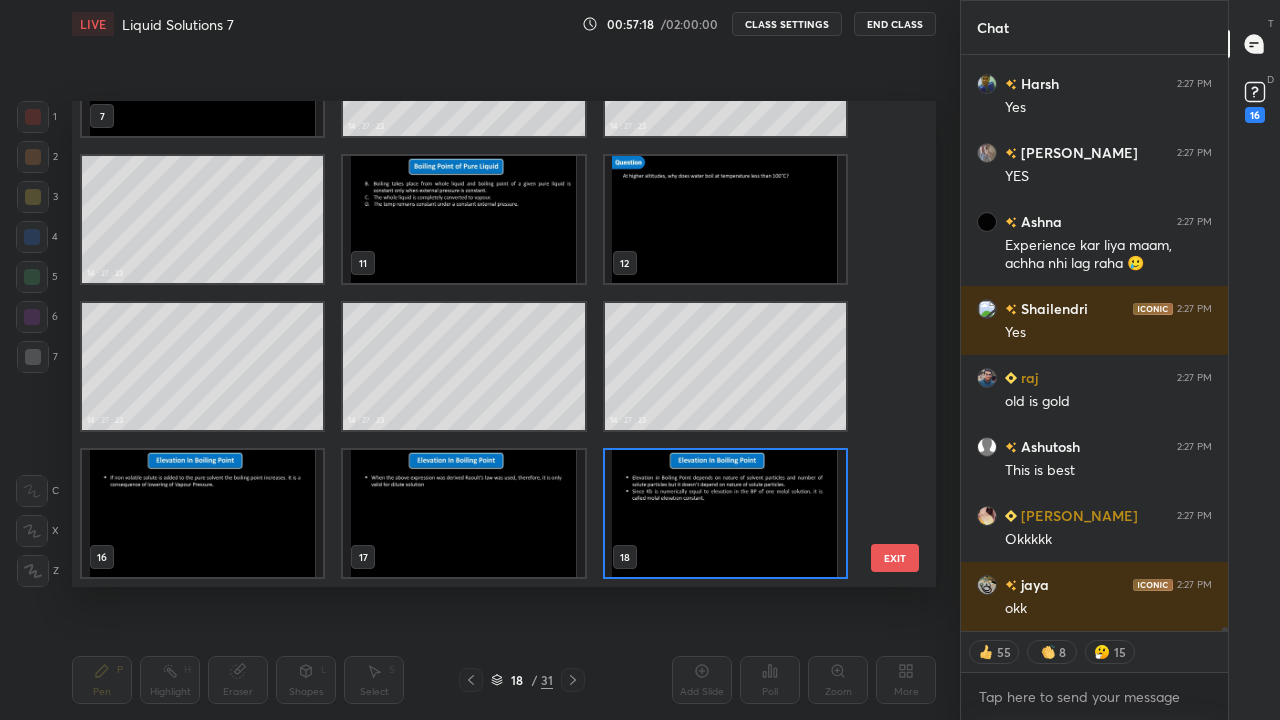 scroll, scrollTop: 92575, scrollLeft: 0, axis: vertical 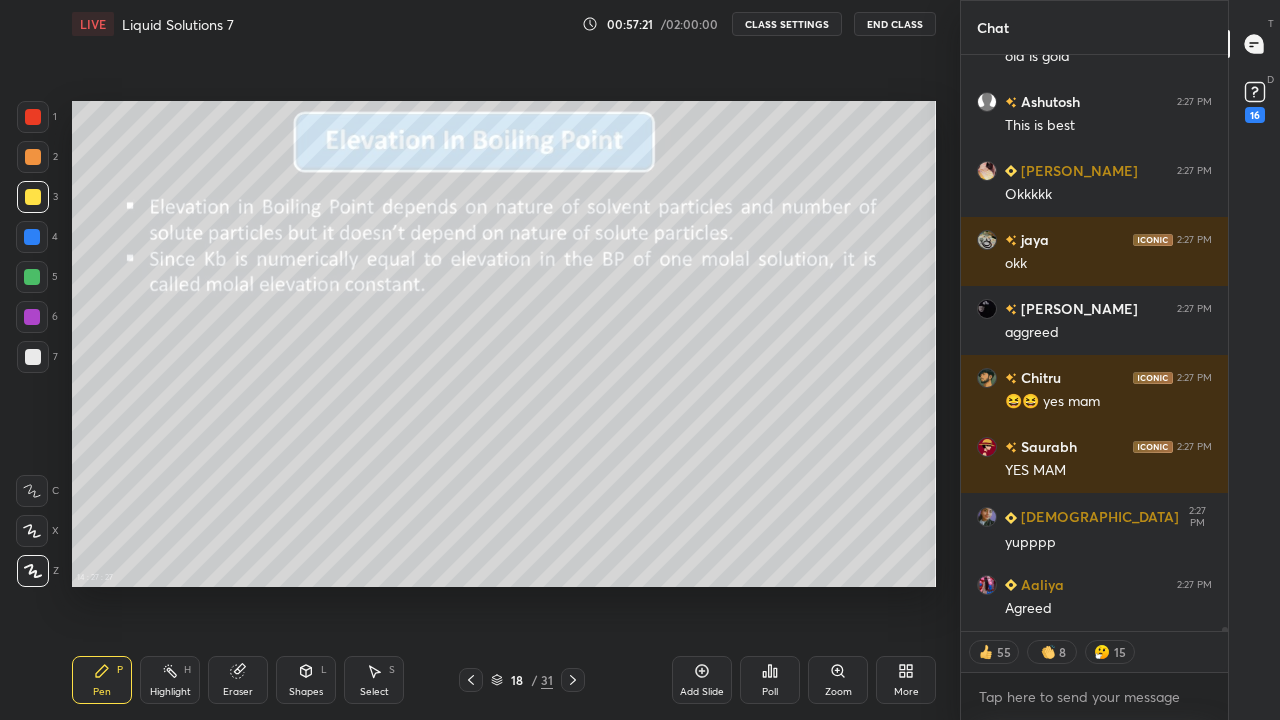 type on "x" 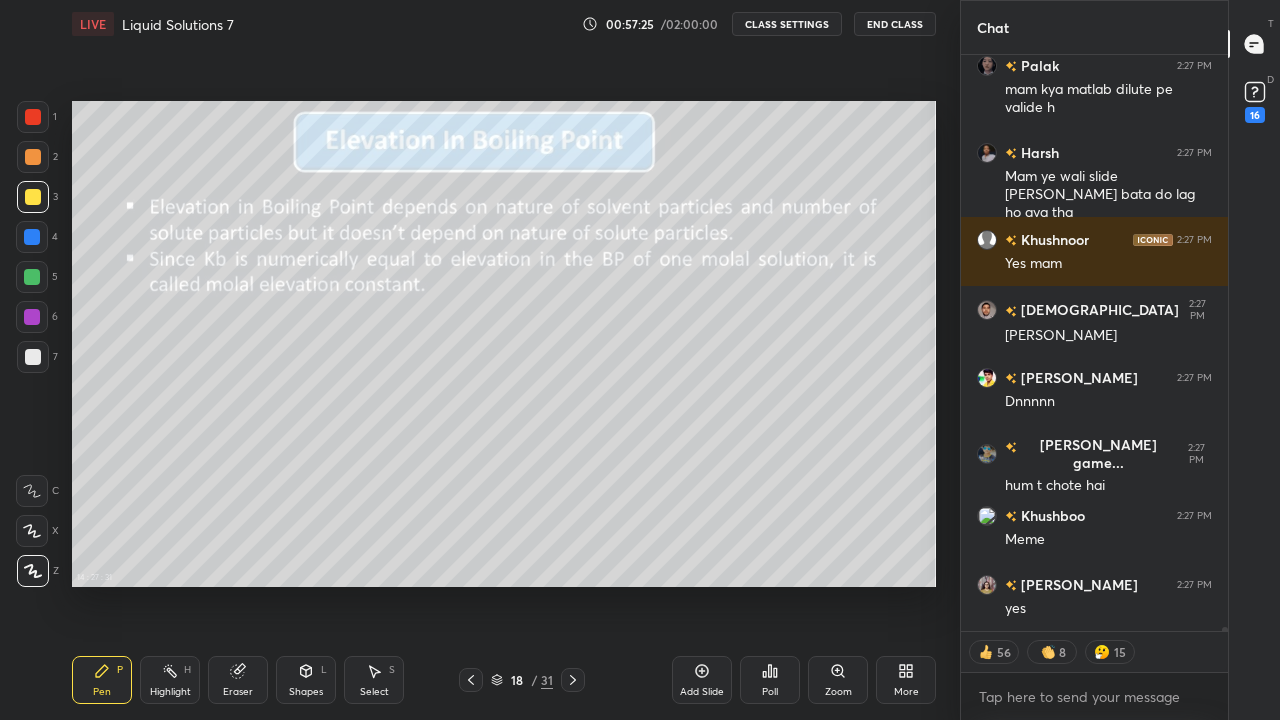 scroll, scrollTop: 93646, scrollLeft: 0, axis: vertical 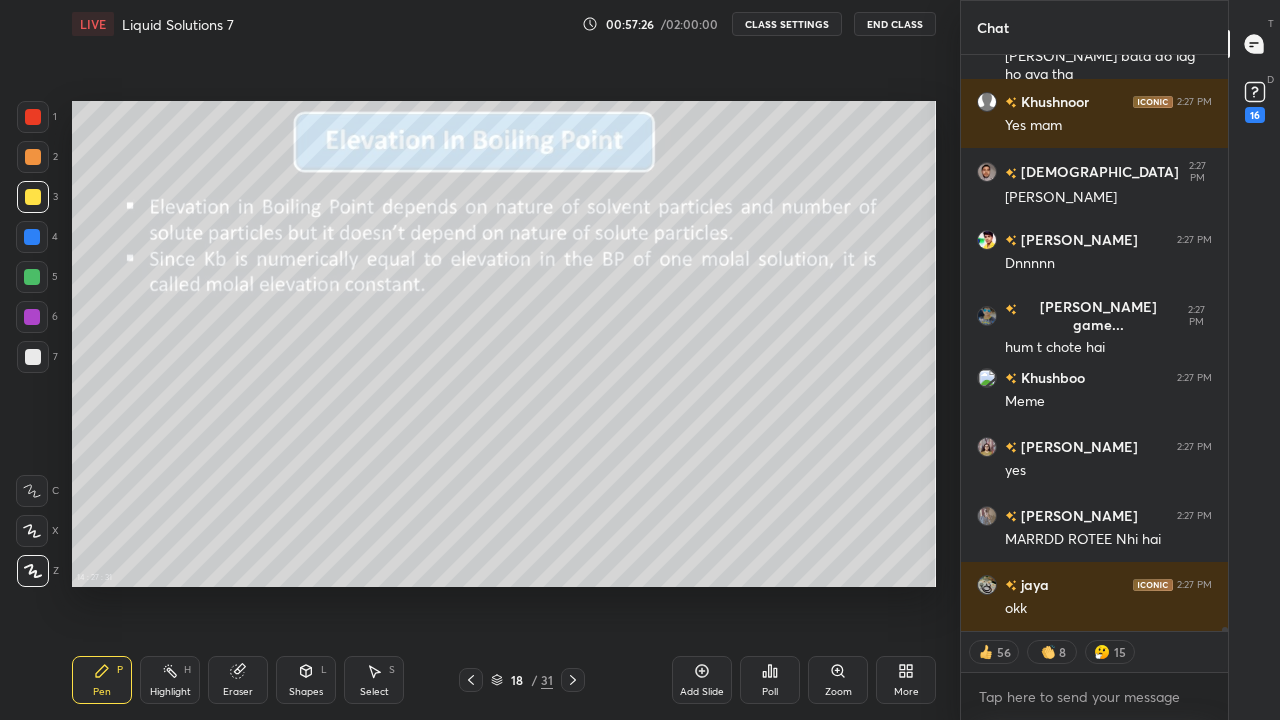 click on "CLASS SETTINGS" at bounding box center [787, 24] 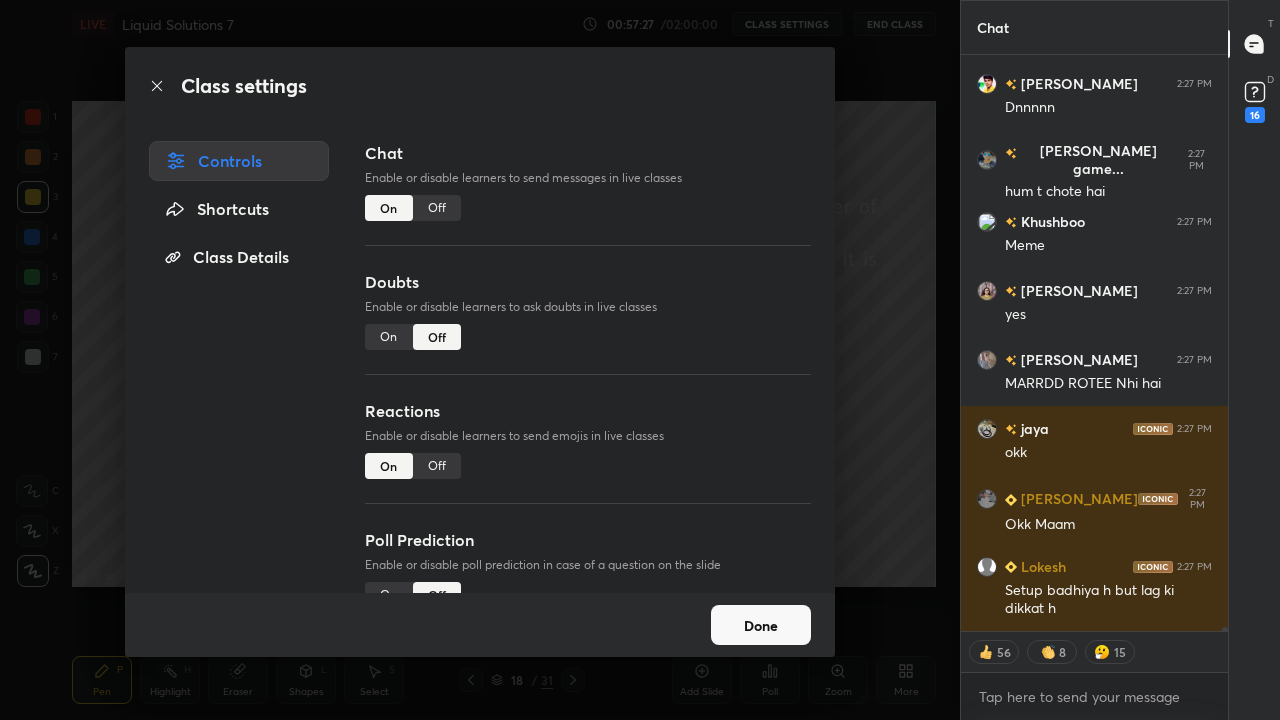 click on "Off" at bounding box center [437, 208] 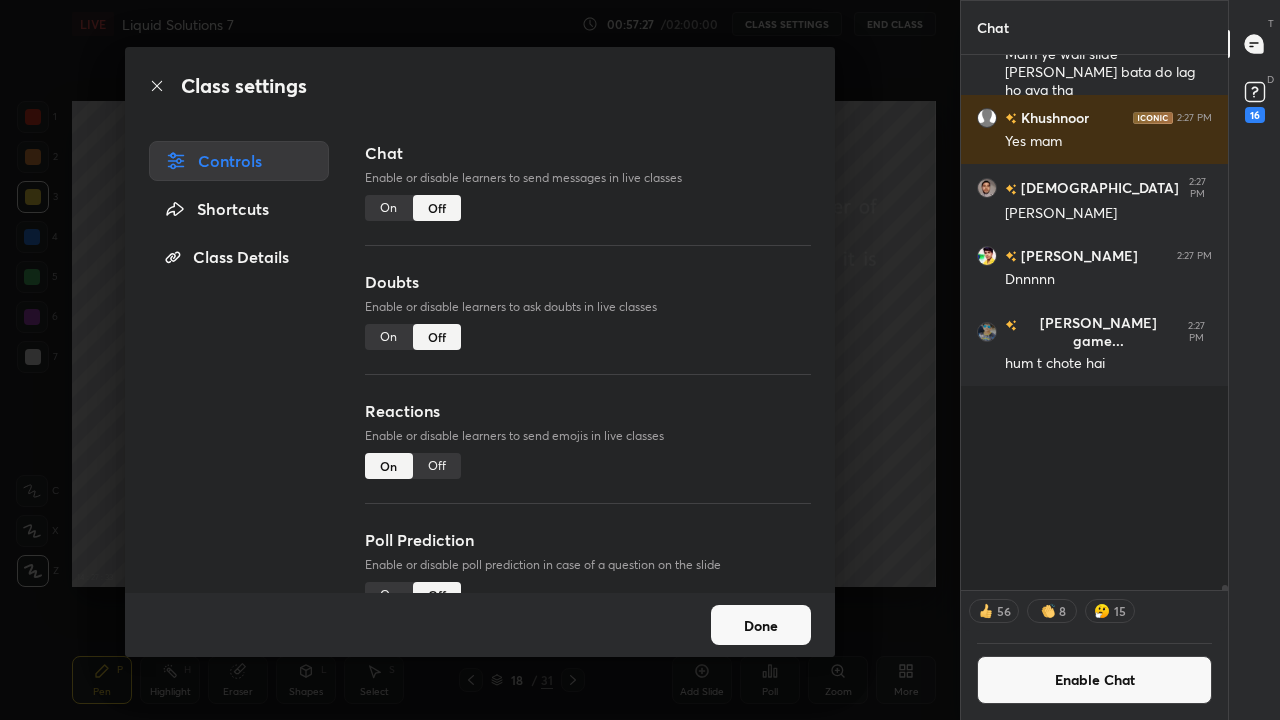 scroll, scrollTop: 92280, scrollLeft: 0, axis: vertical 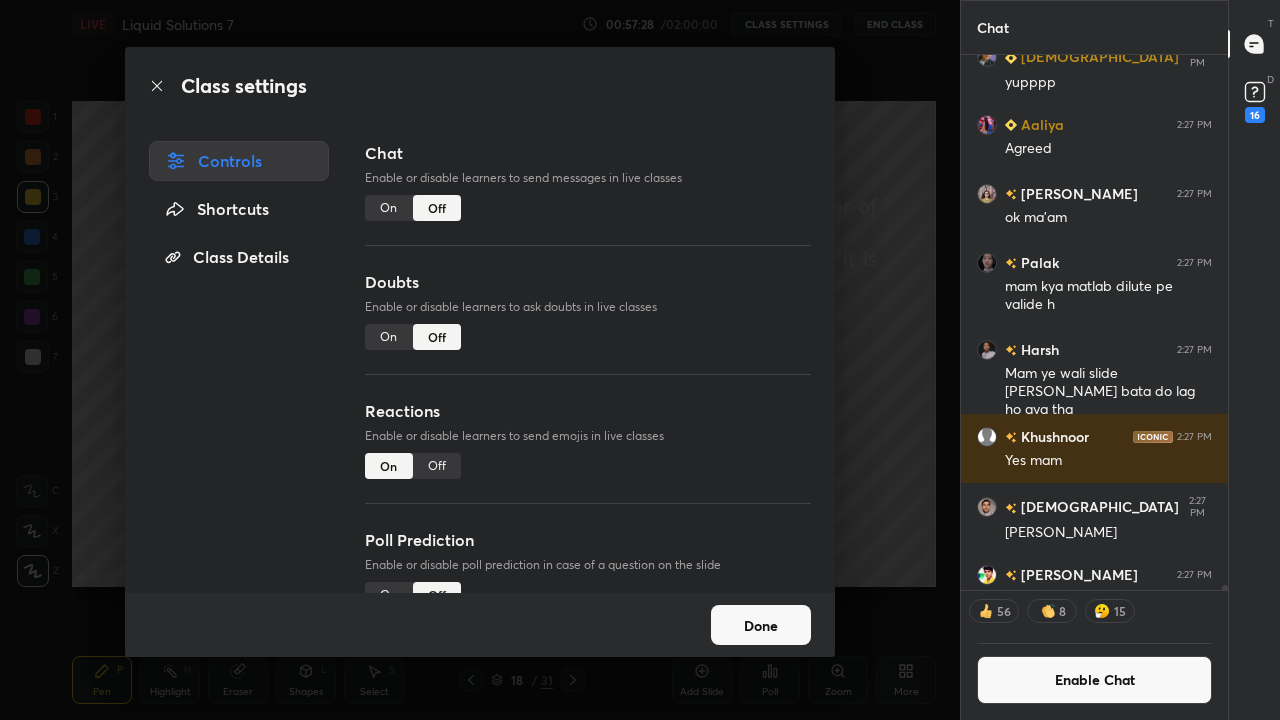 click on "Done" at bounding box center [761, 625] 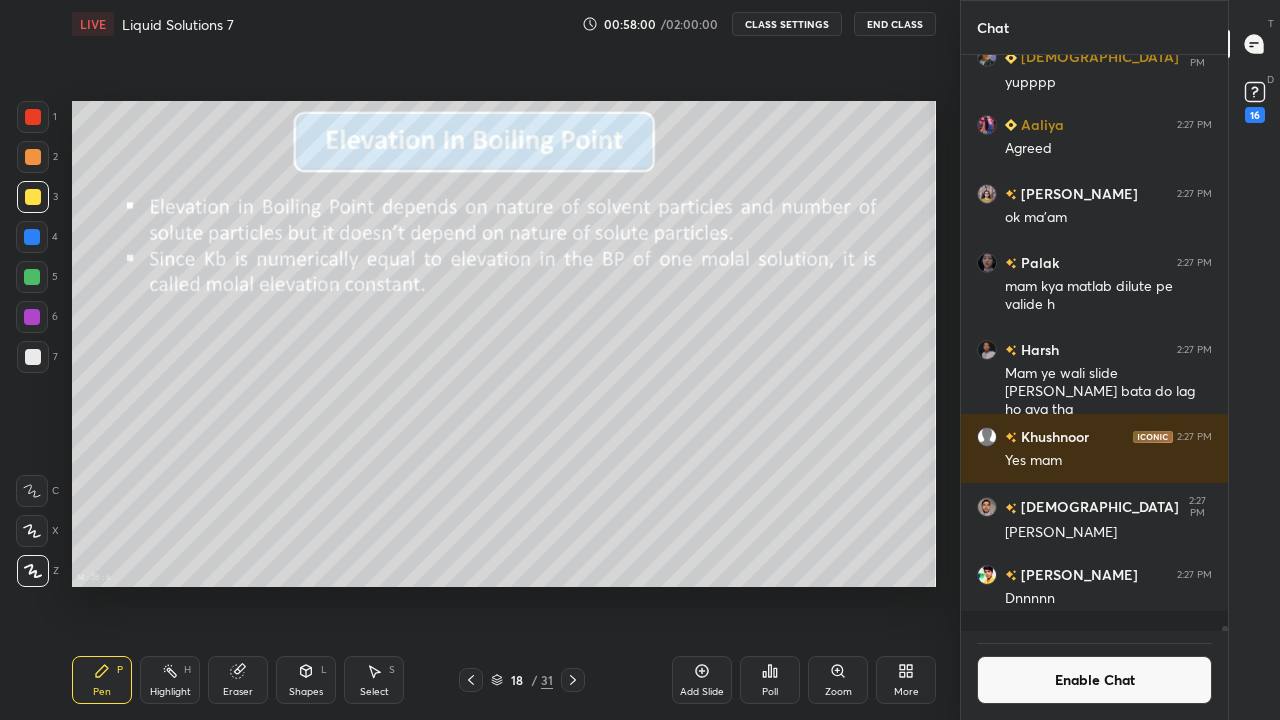 scroll, scrollTop: 7, scrollLeft: 7, axis: both 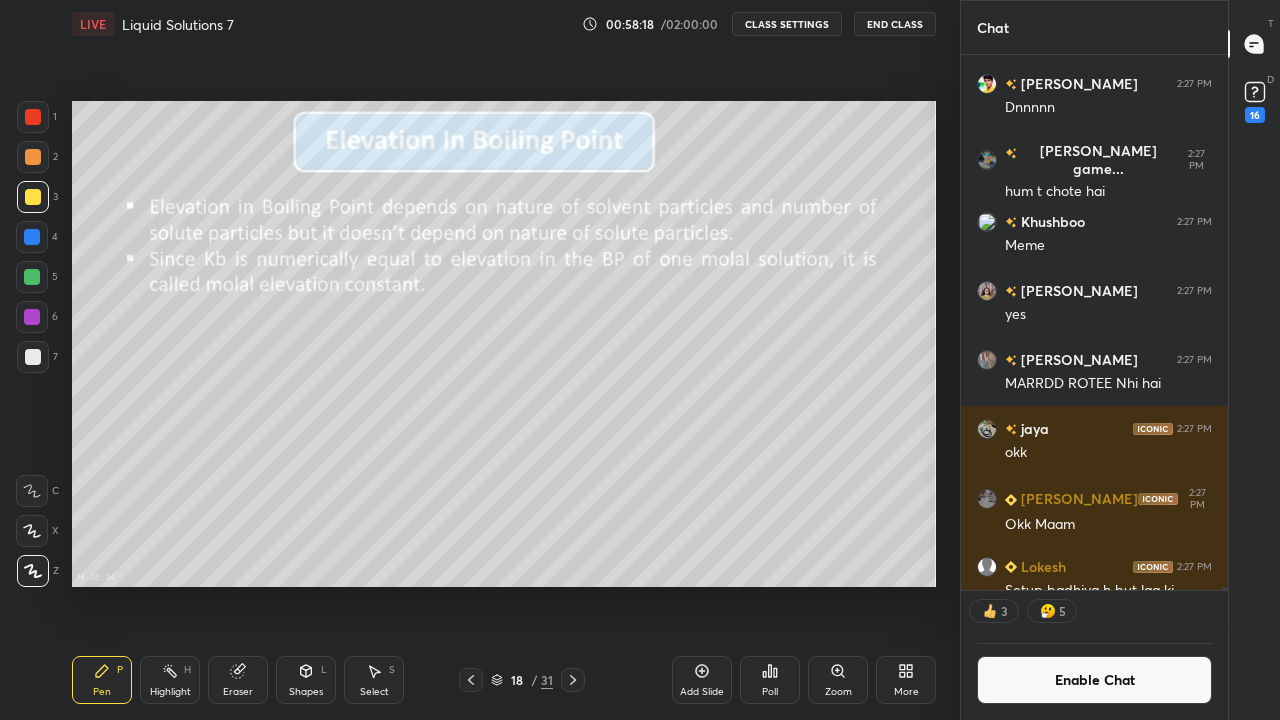 click at bounding box center [32, 277] 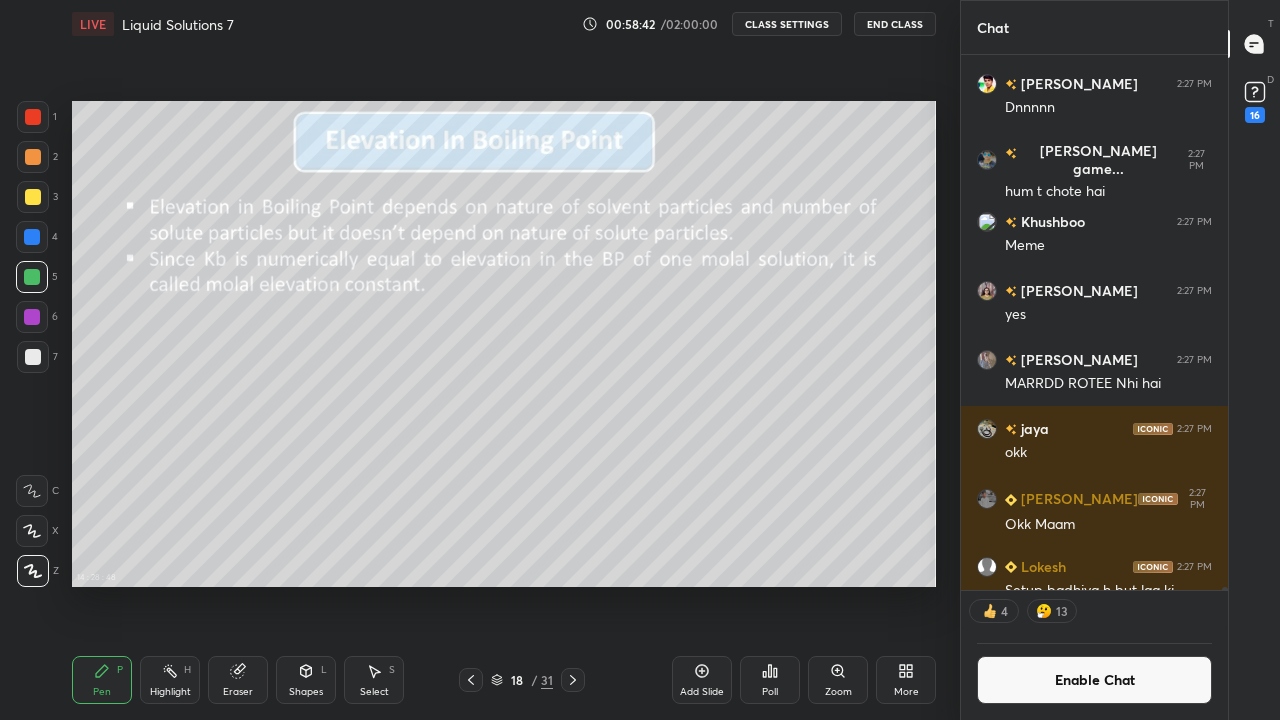 click 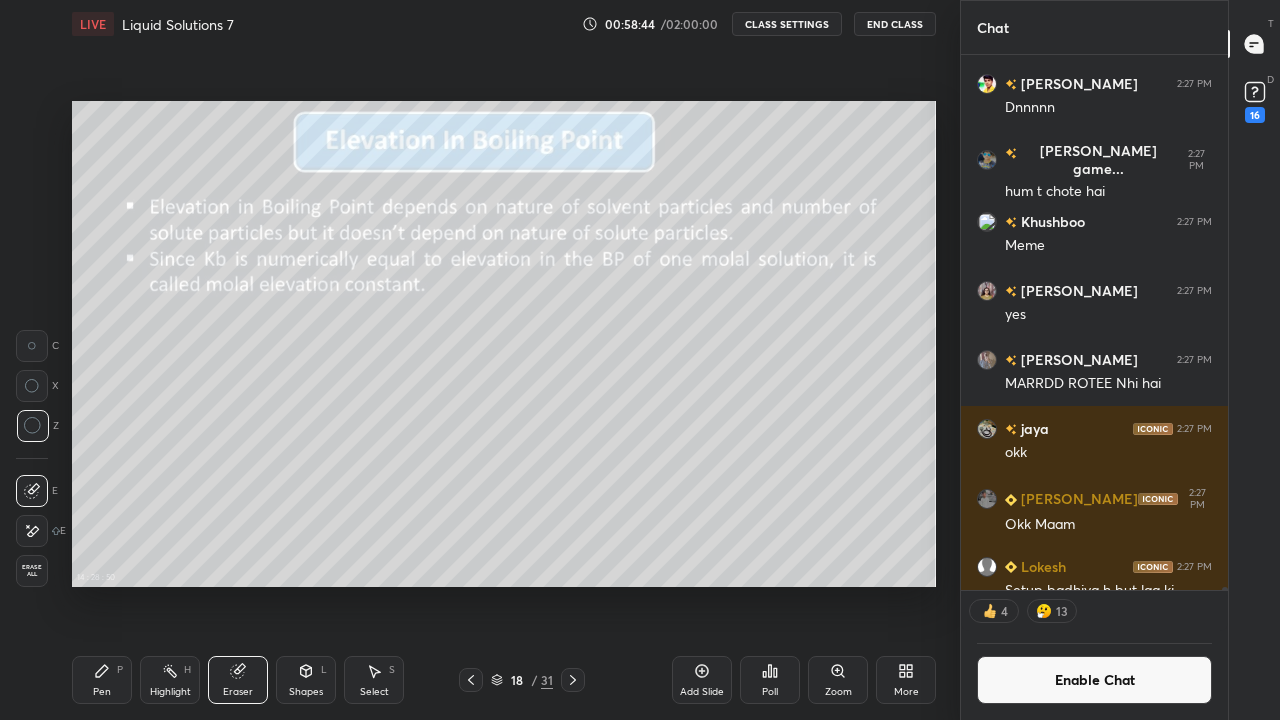 click on "Pen P" at bounding box center [102, 680] 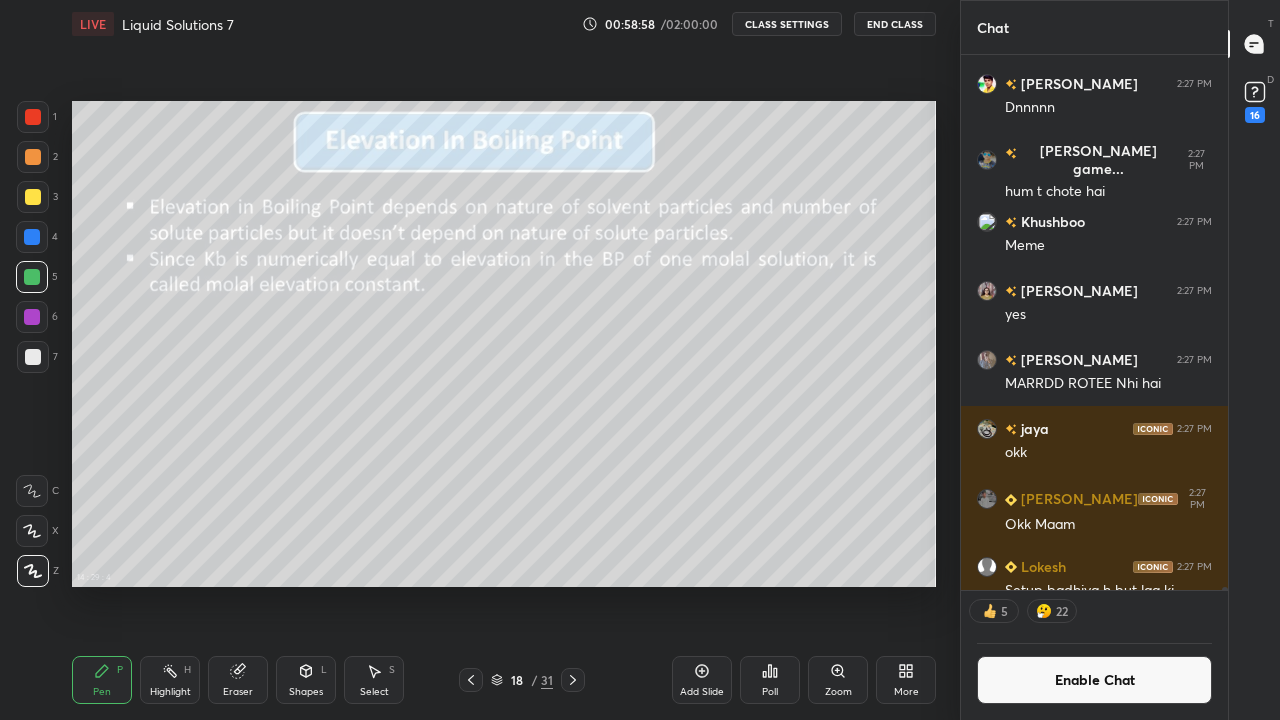 click on "Eraser" at bounding box center [238, 680] 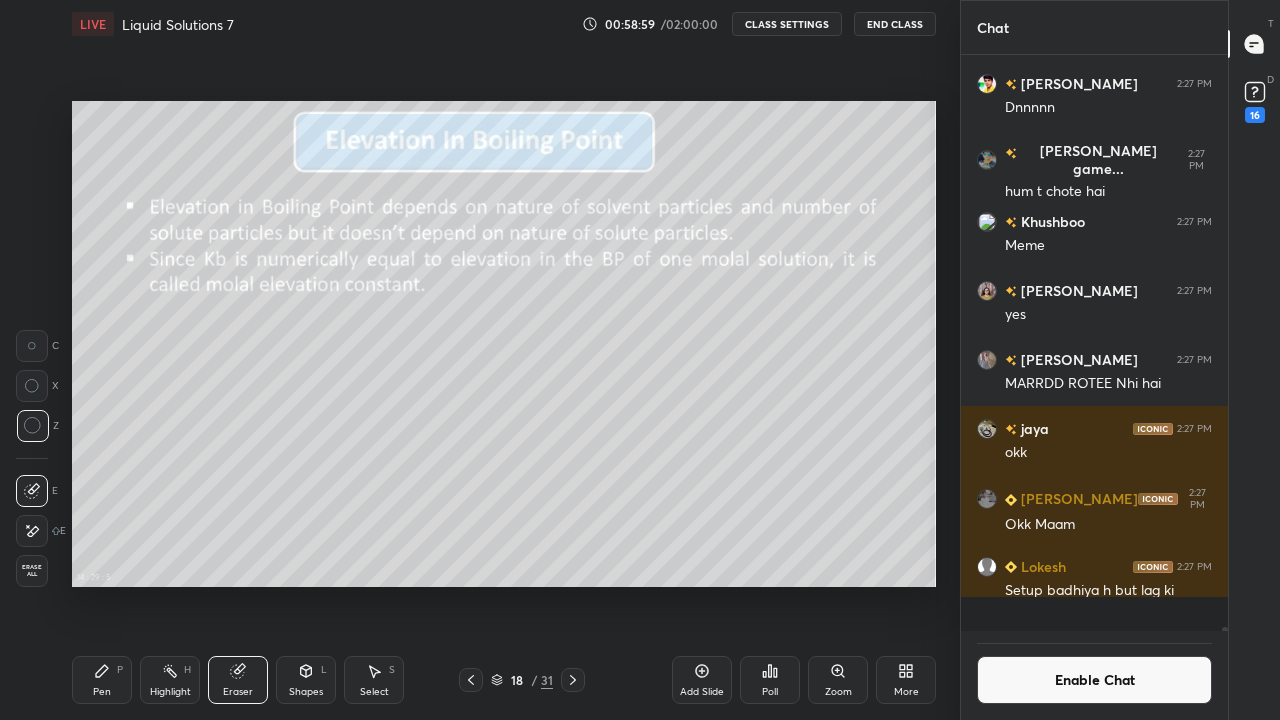 scroll, scrollTop: 7, scrollLeft: 7, axis: both 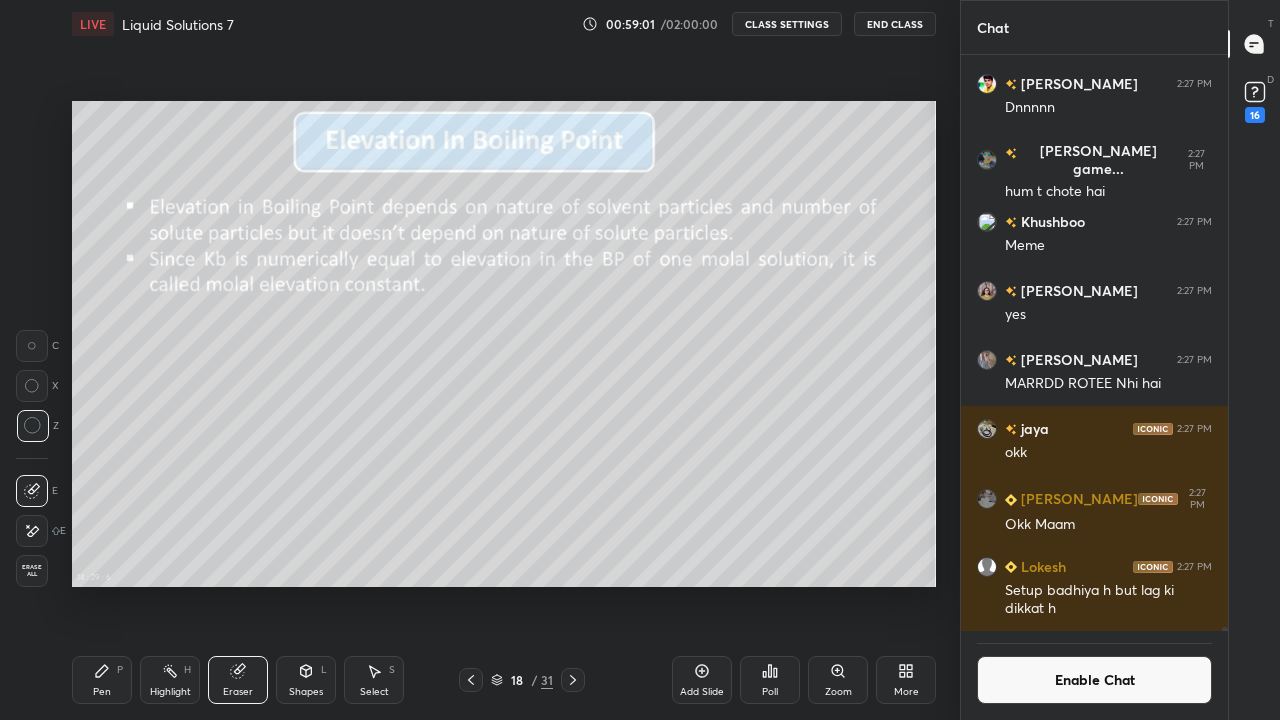 click on "Pen P" at bounding box center [102, 680] 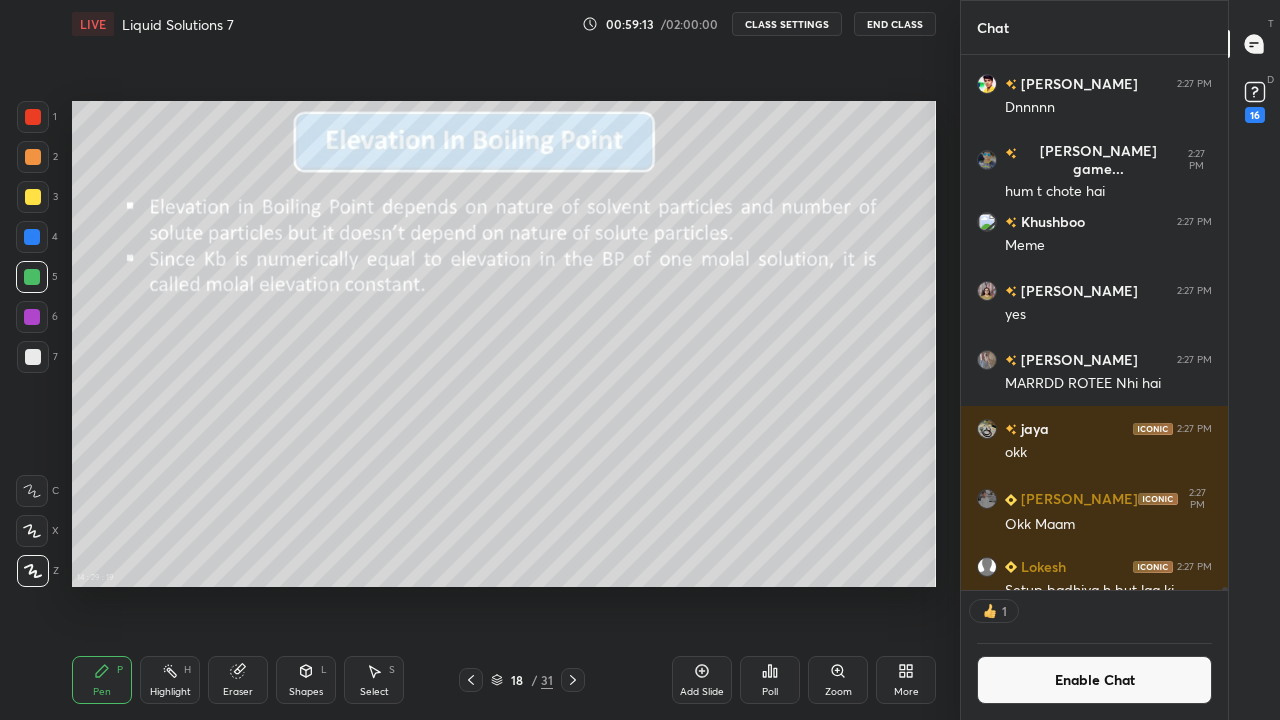 scroll, scrollTop: 529, scrollLeft: 261, axis: both 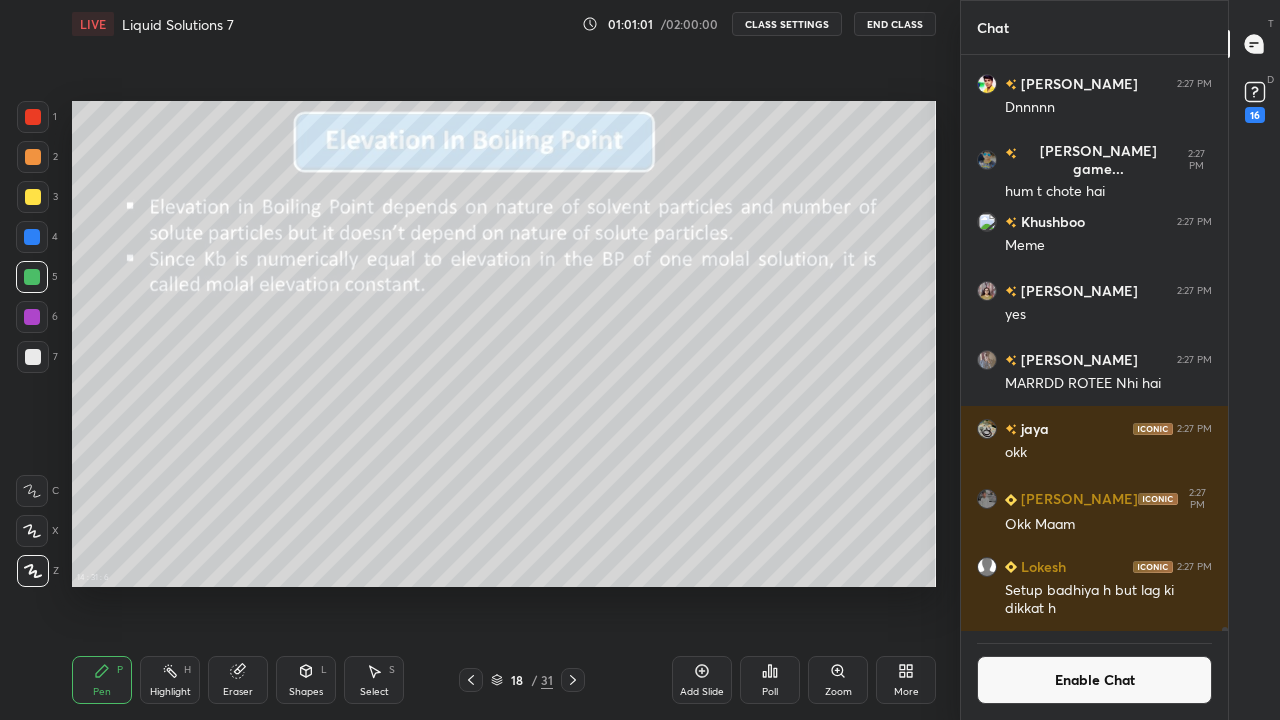 click on "Enable Chat" at bounding box center [1094, 680] 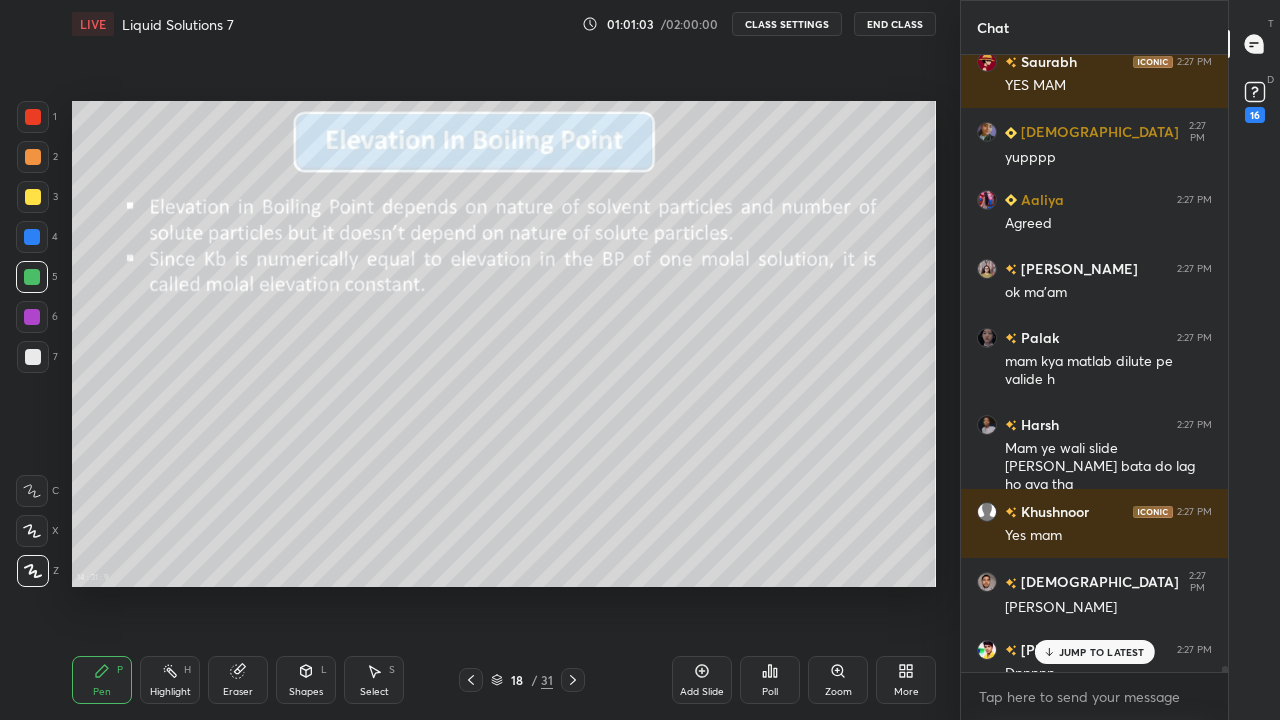 click on "JUMP TO LATEST" at bounding box center (1102, 652) 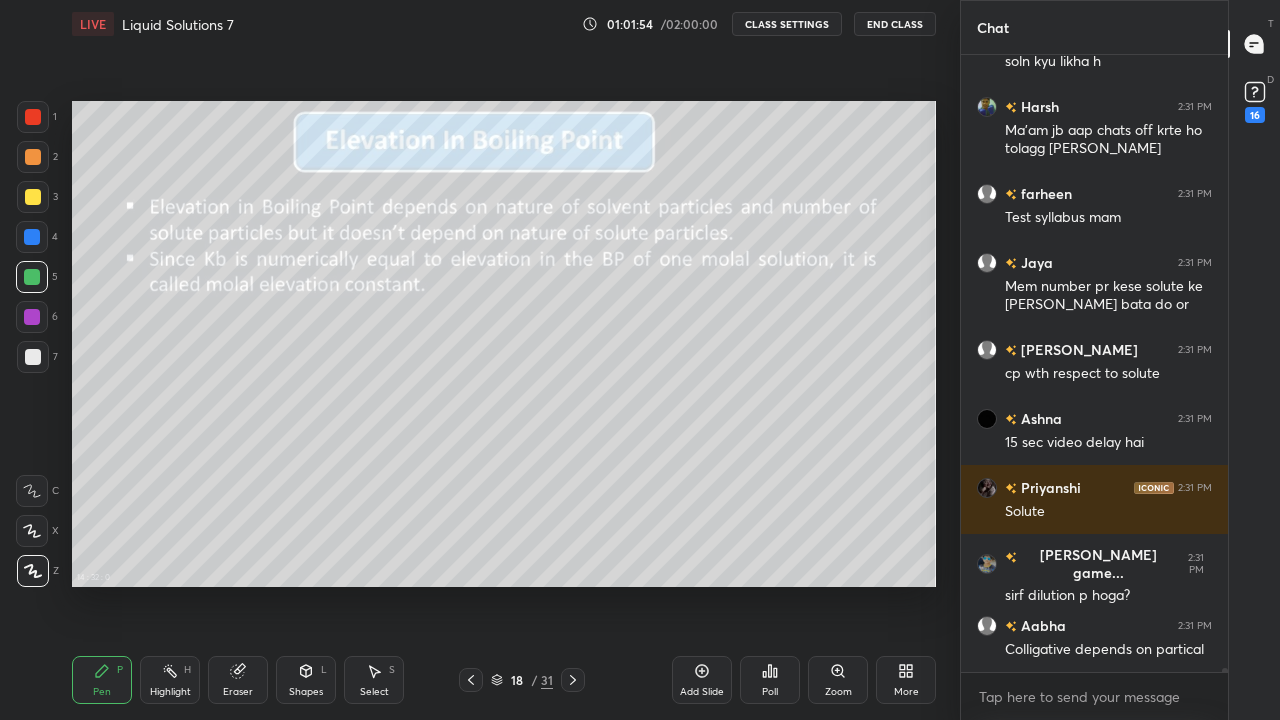 scroll, scrollTop: 94157, scrollLeft: 0, axis: vertical 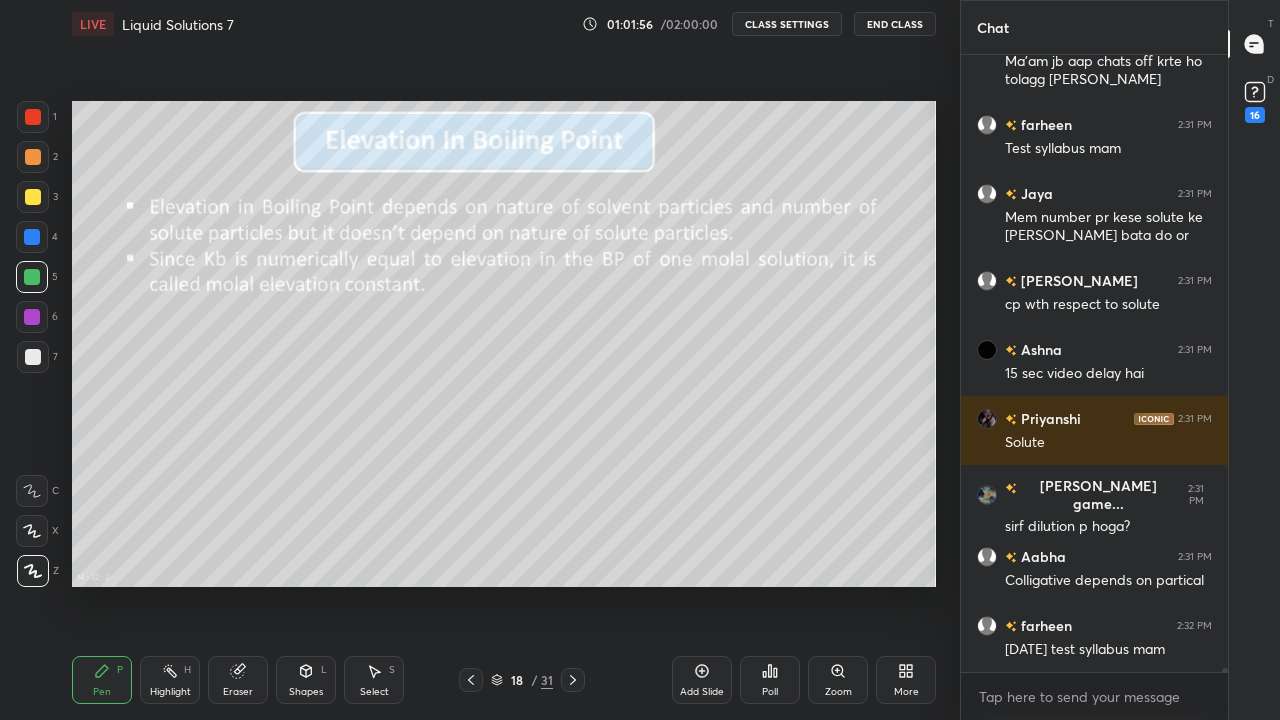 click 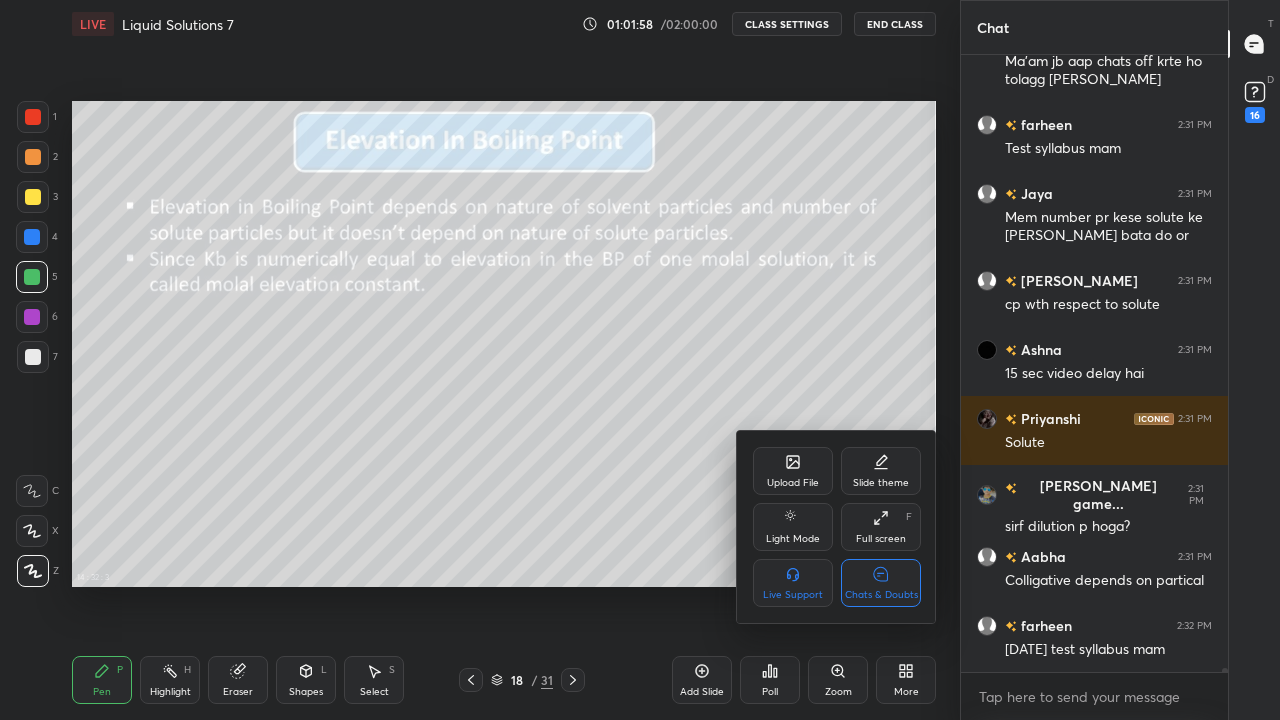 click on "Chats & Doubts" at bounding box center [881, 583] 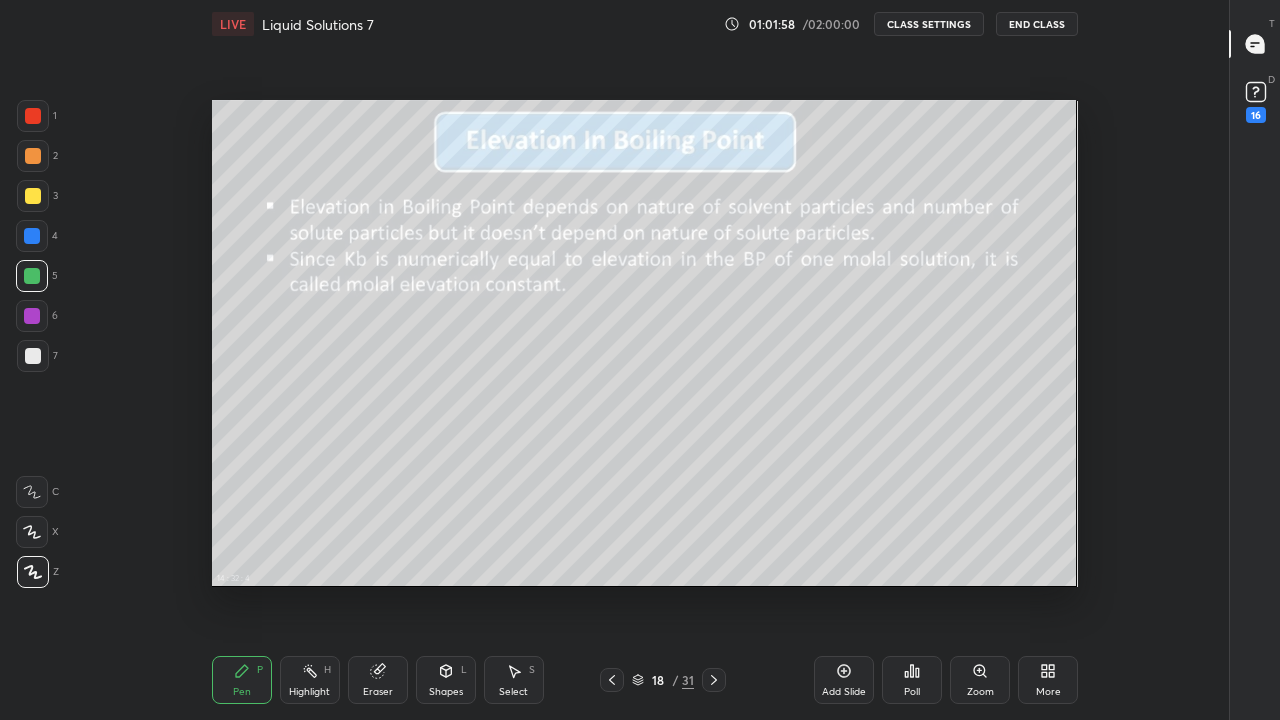 scroll, scrollTop: 7, scrollLeft: 1, axis: both 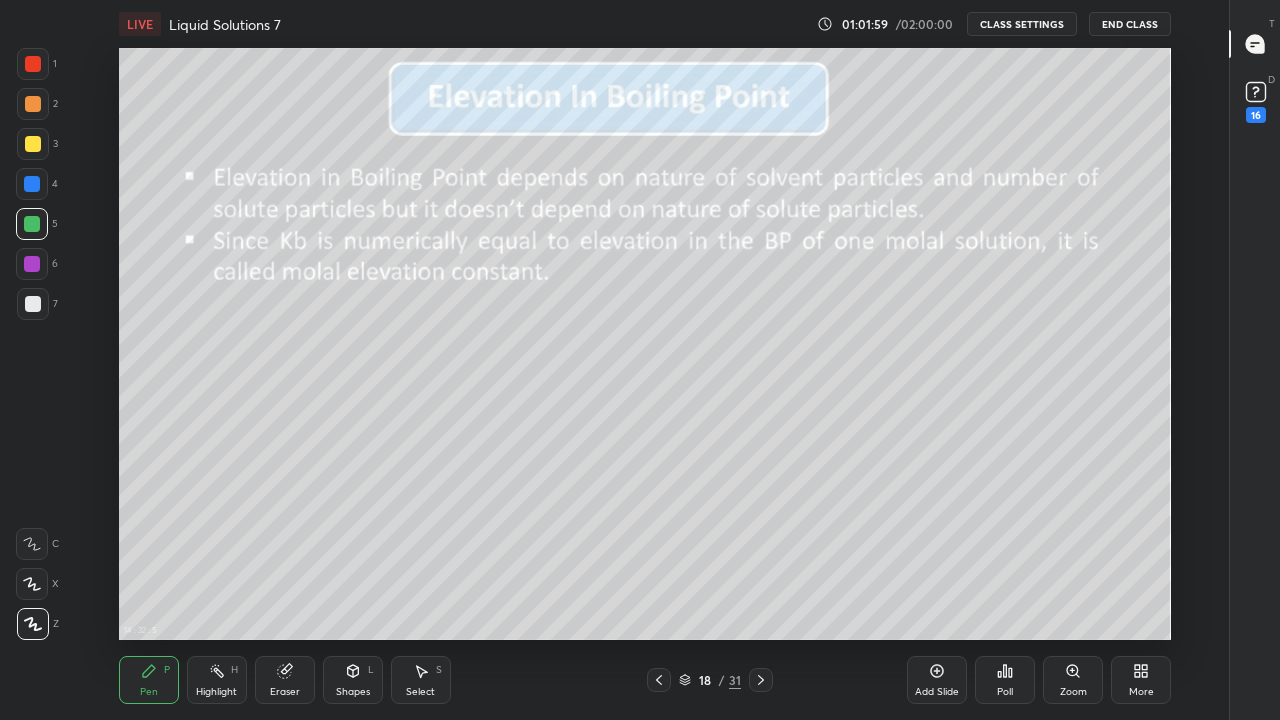click on "CLASS SETTINGS" at bounding box center (1022, 24) 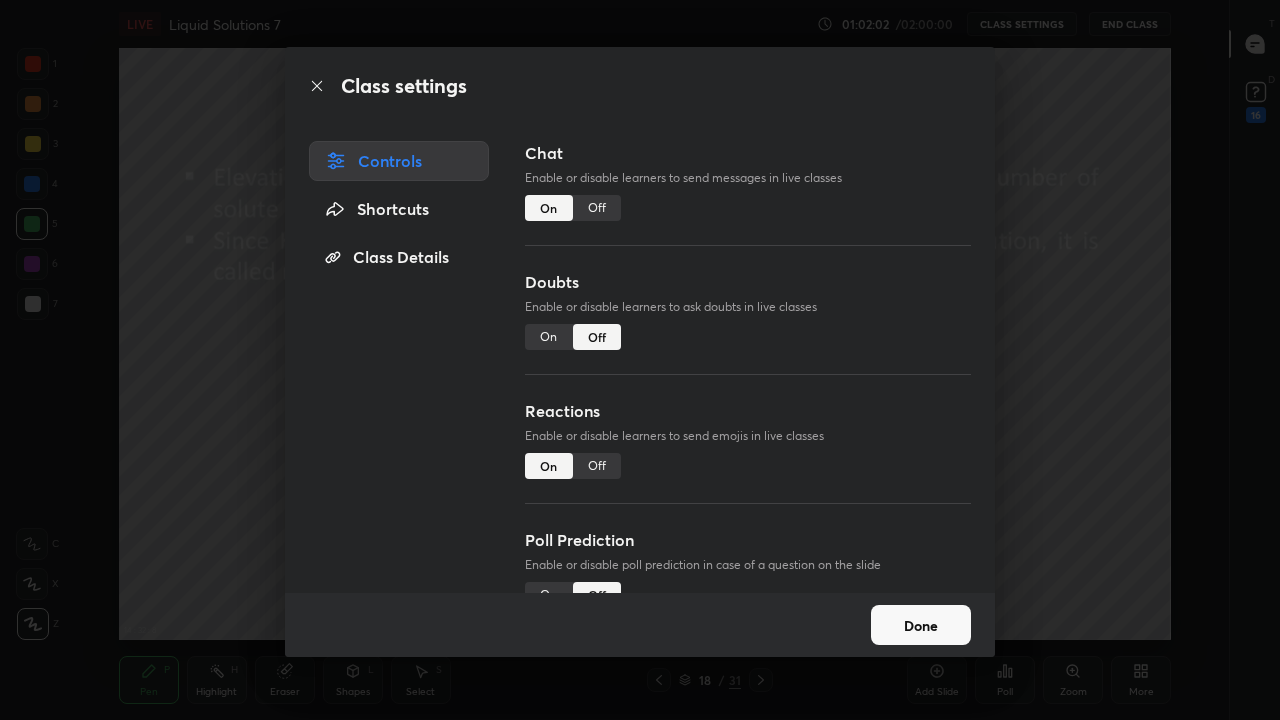 click on "Off" at bounding box center [597, 208] 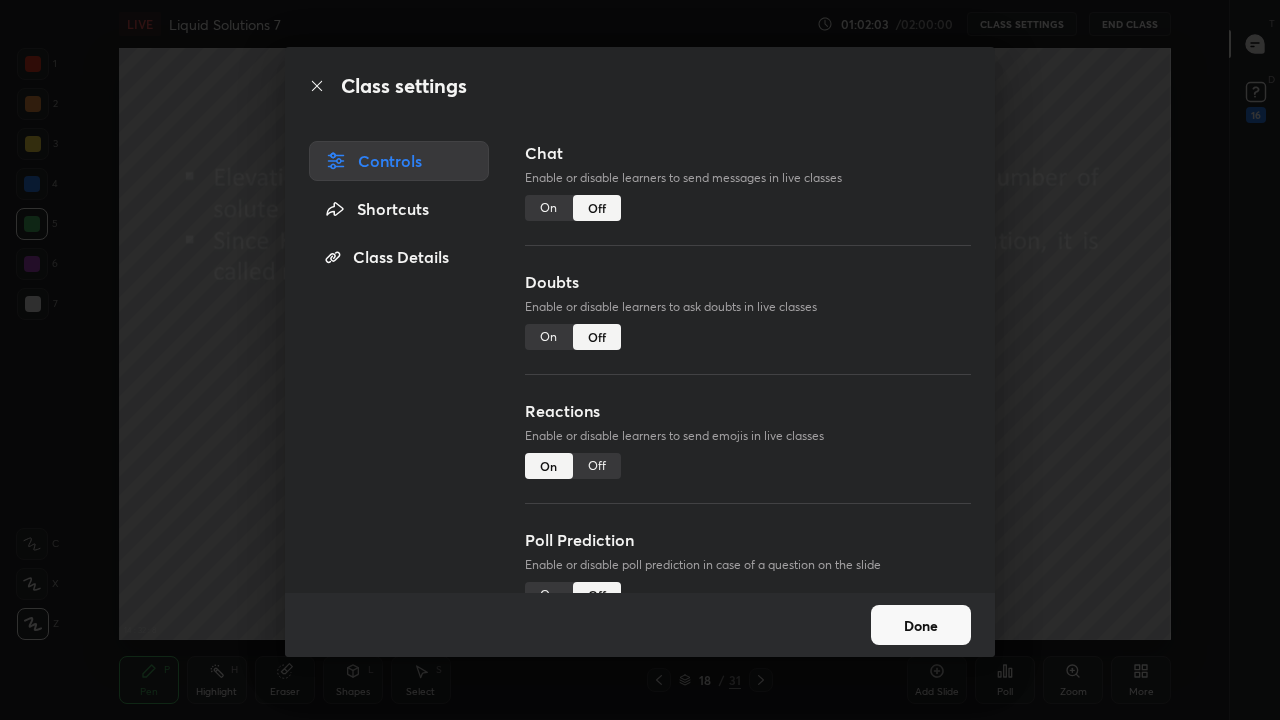 click on "Done" at bounding box center [921, 625] 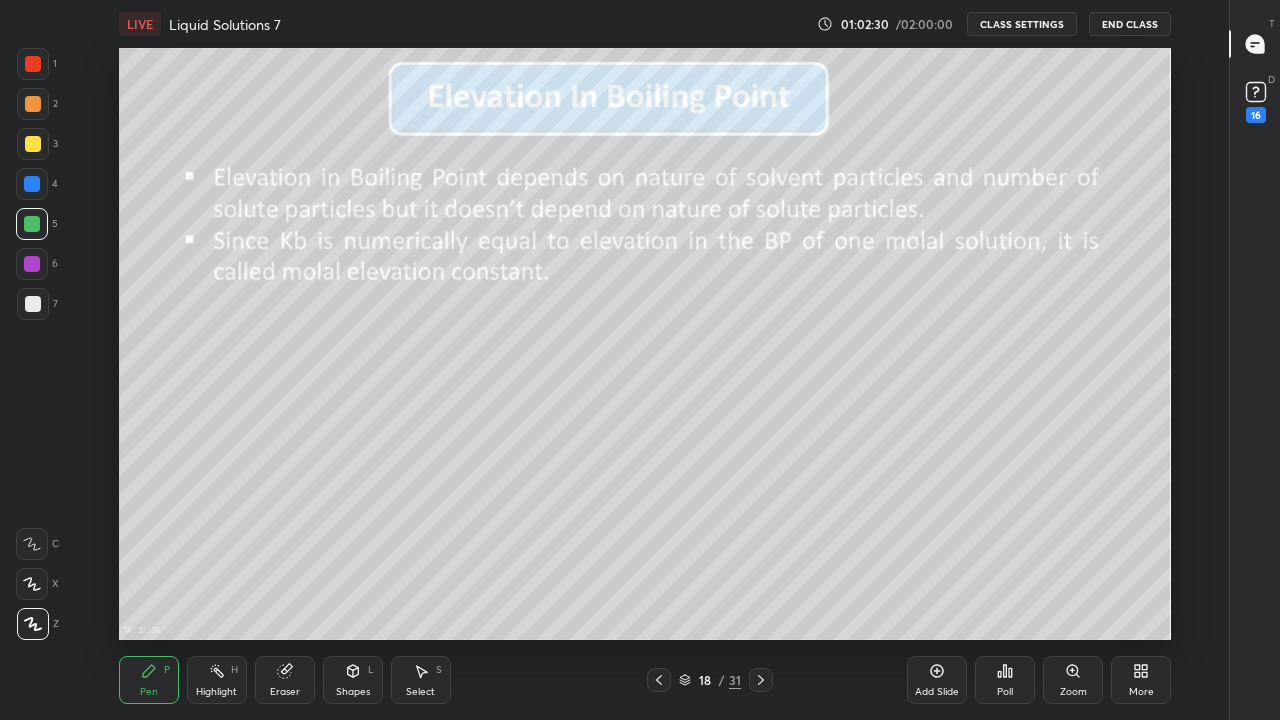 click 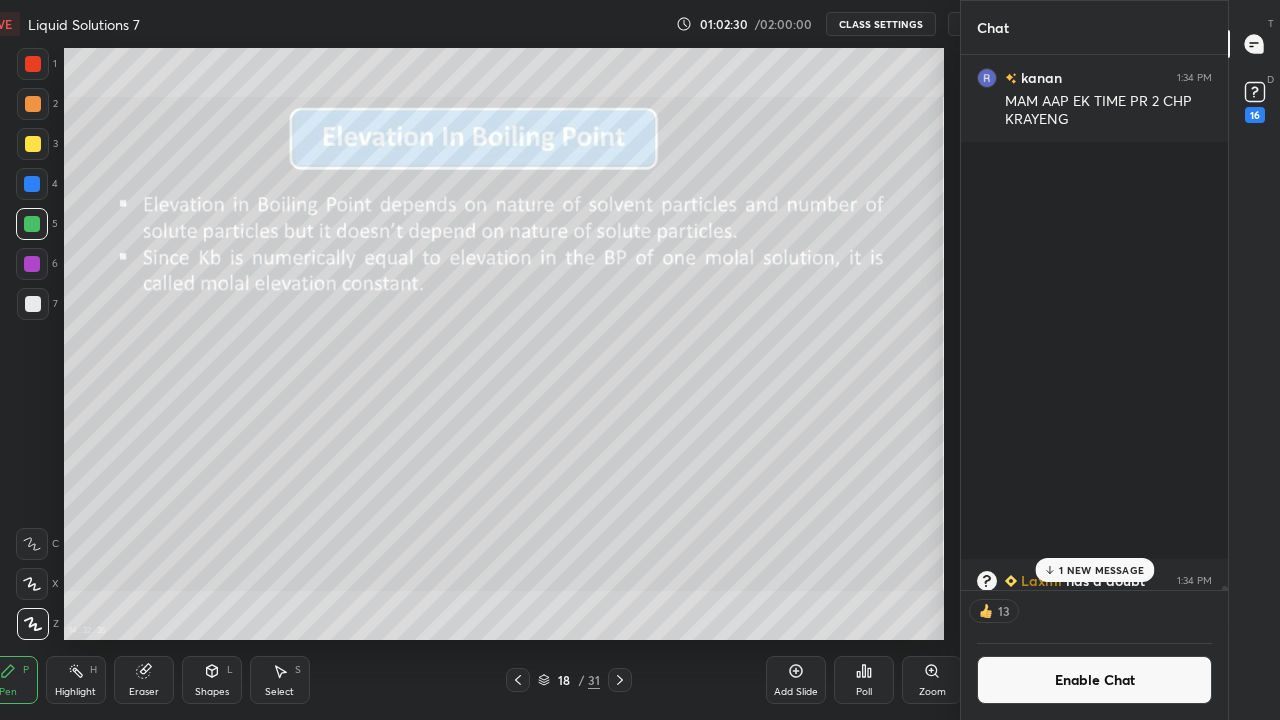 scroll, scrollTop: 592, scrollLeft: 1082, axis: both 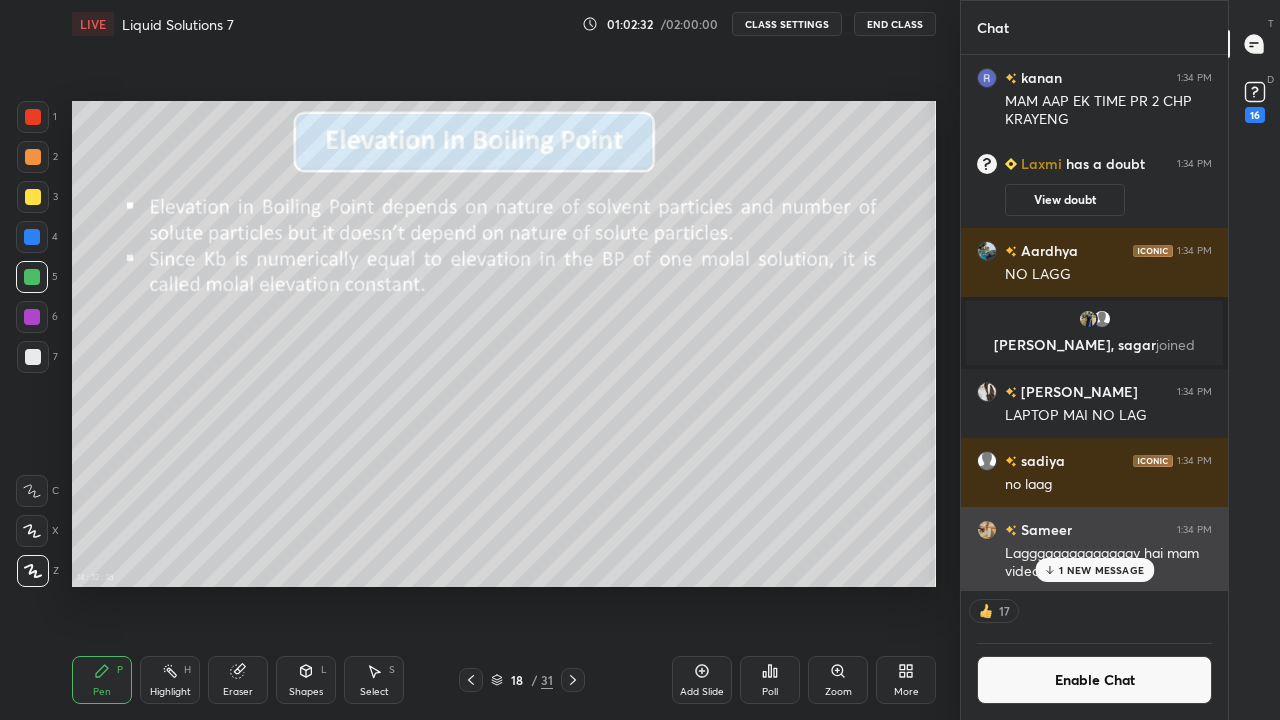 click on "Sameer 1:34 PM Laggggggggggggggy hai mam video not start" at bounding box center (1094, 550) 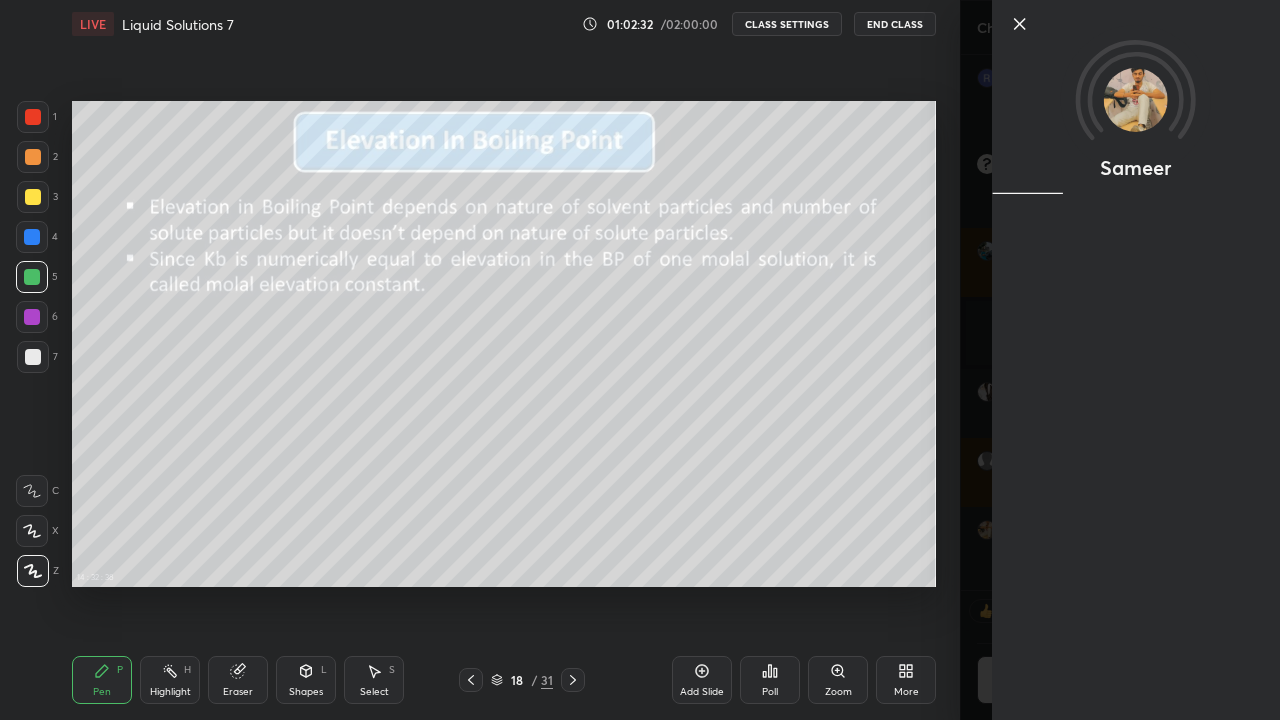 click on "Sameer" at bounding box center (1136, 360) 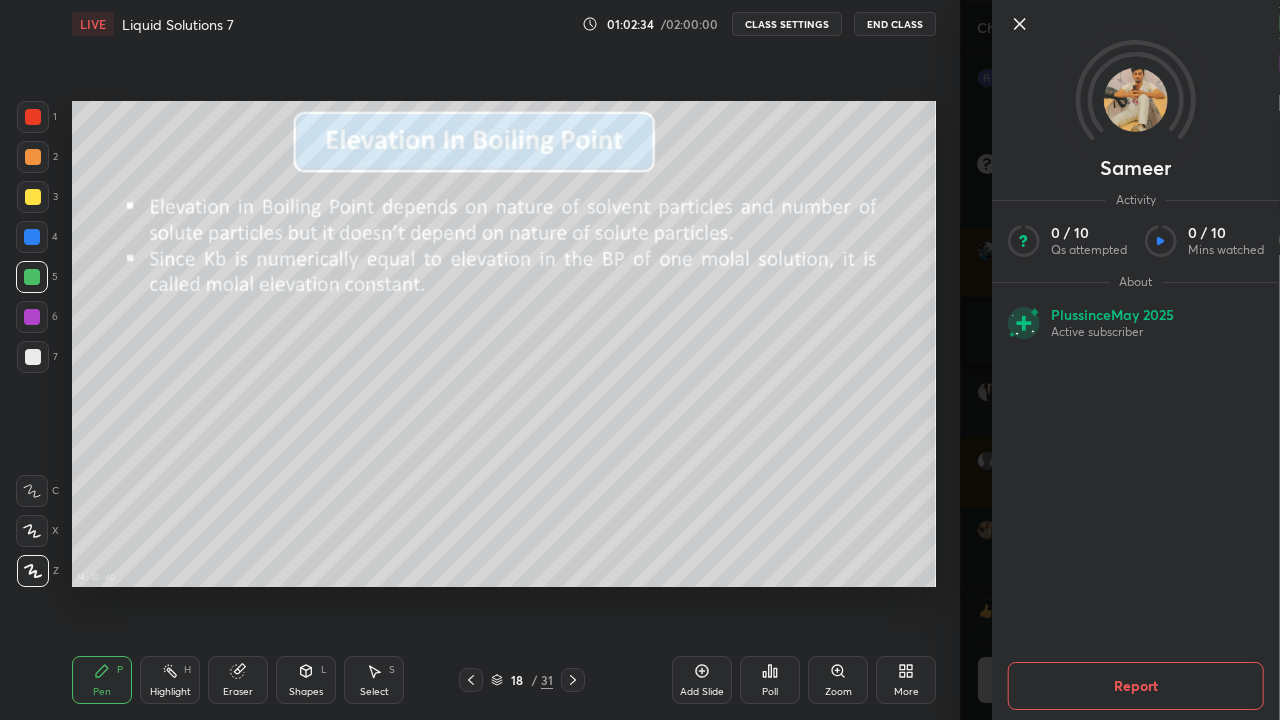 click on "1 2 3 4 5 6 7 C X Z C X Z E E Erase all   H H LIVE Liquid Solutions 7 01:02:34 /  02:00:00 CLASS SETTINGS End Class 14 : 32 : 40 Setting up your live class Back Liquid Solutions 7 • L6 of Liquid Solutions [PERSON_NAME] Pen P Highlight H Eraser Shapes L Select S 18 / 31 Add Slide Poll Zoom More" at bounding box center [480, 360] 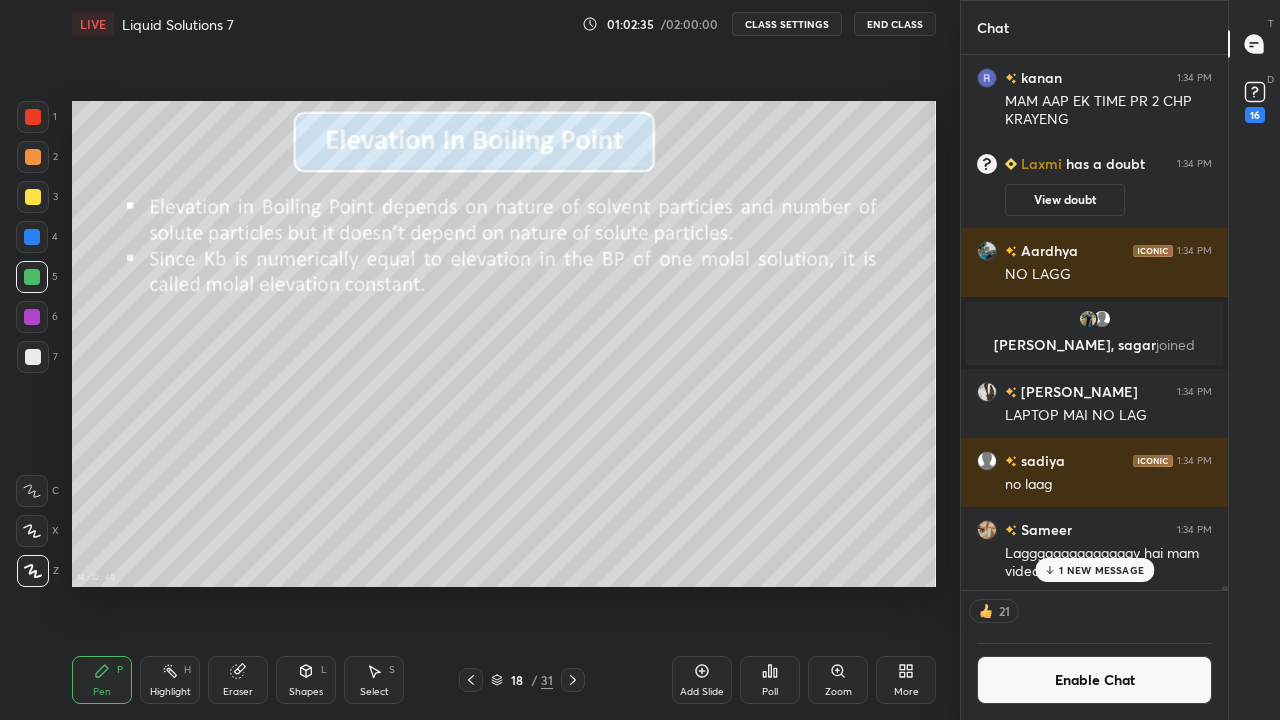 click on "1 NEW MESSAGE" at bounding box center (1094, 570) 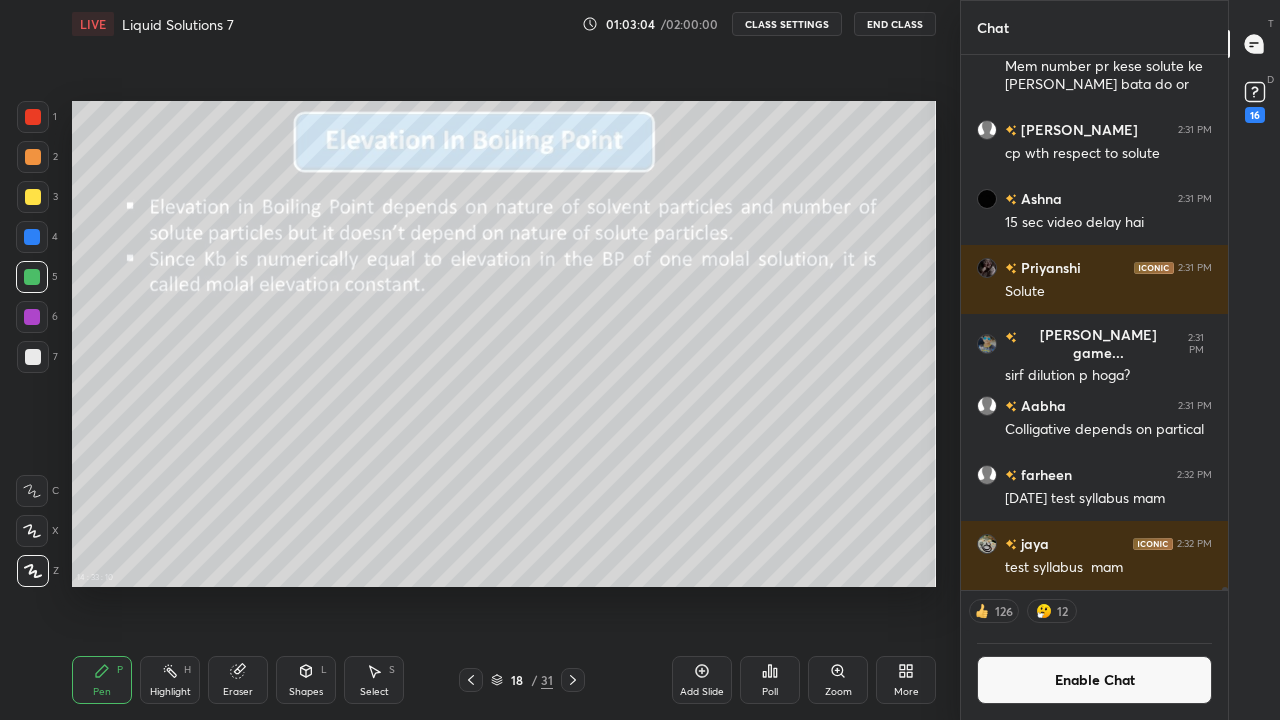 click at bounding box center (33, 197) 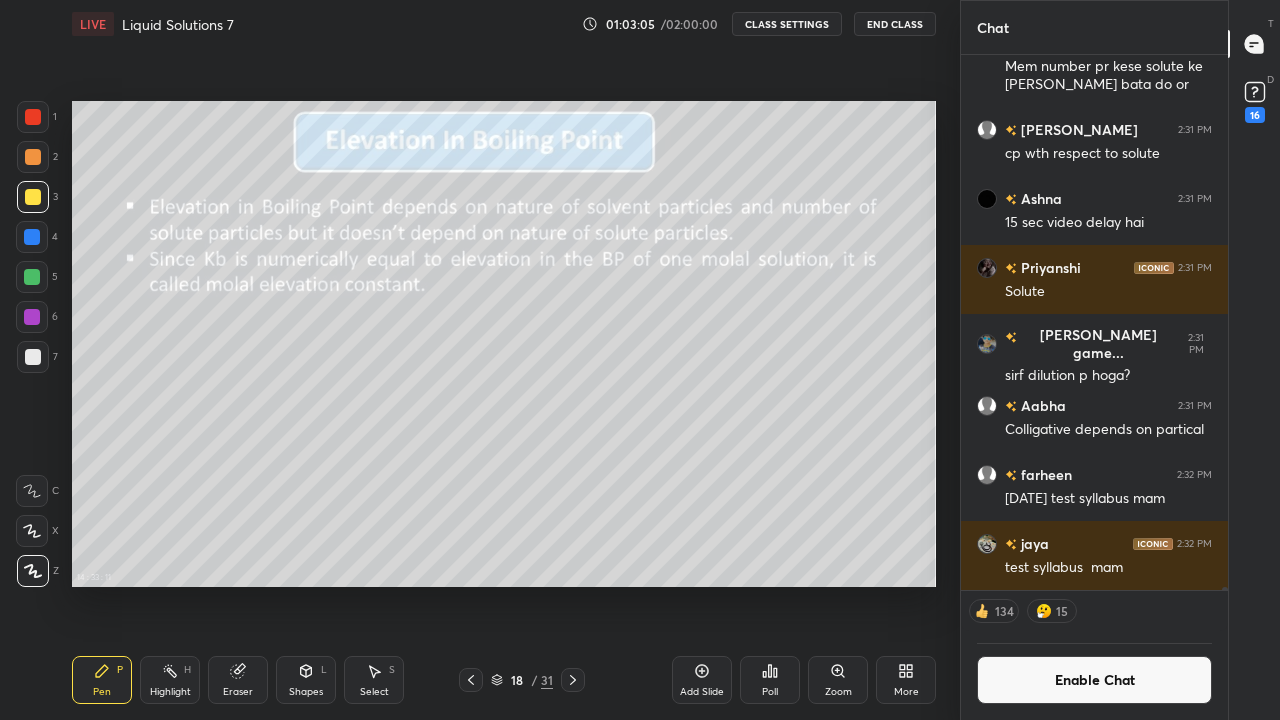 click on "Add Slide" at bounding box center (702, 680) 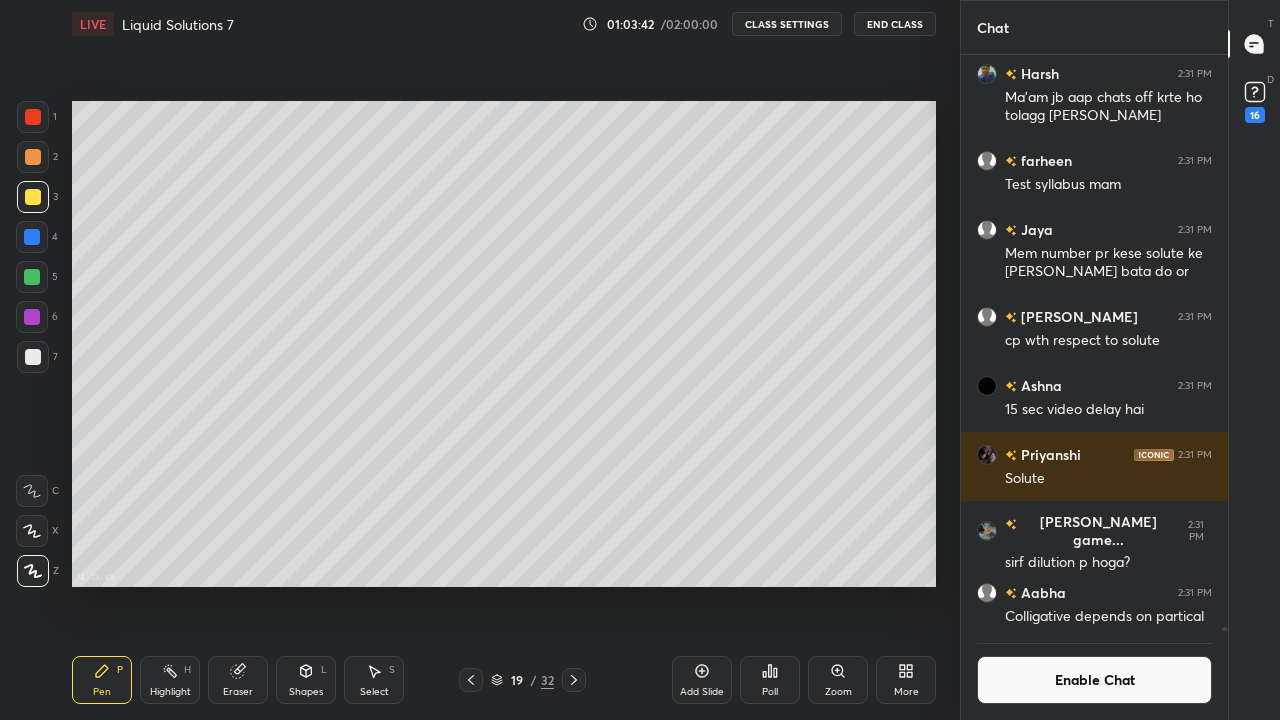 scroll, scrollTop: 7, scrollLeft: 7, axis: both 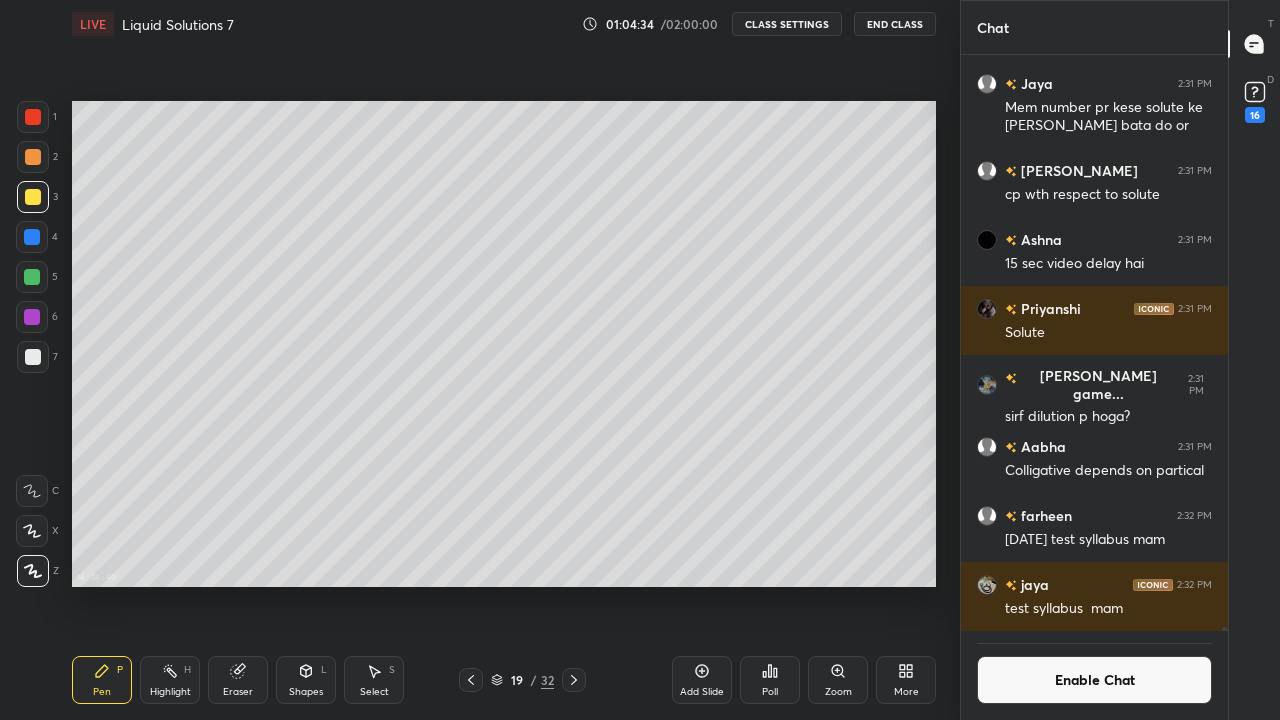 click on "Eraser" at bounding box center (238, 680) 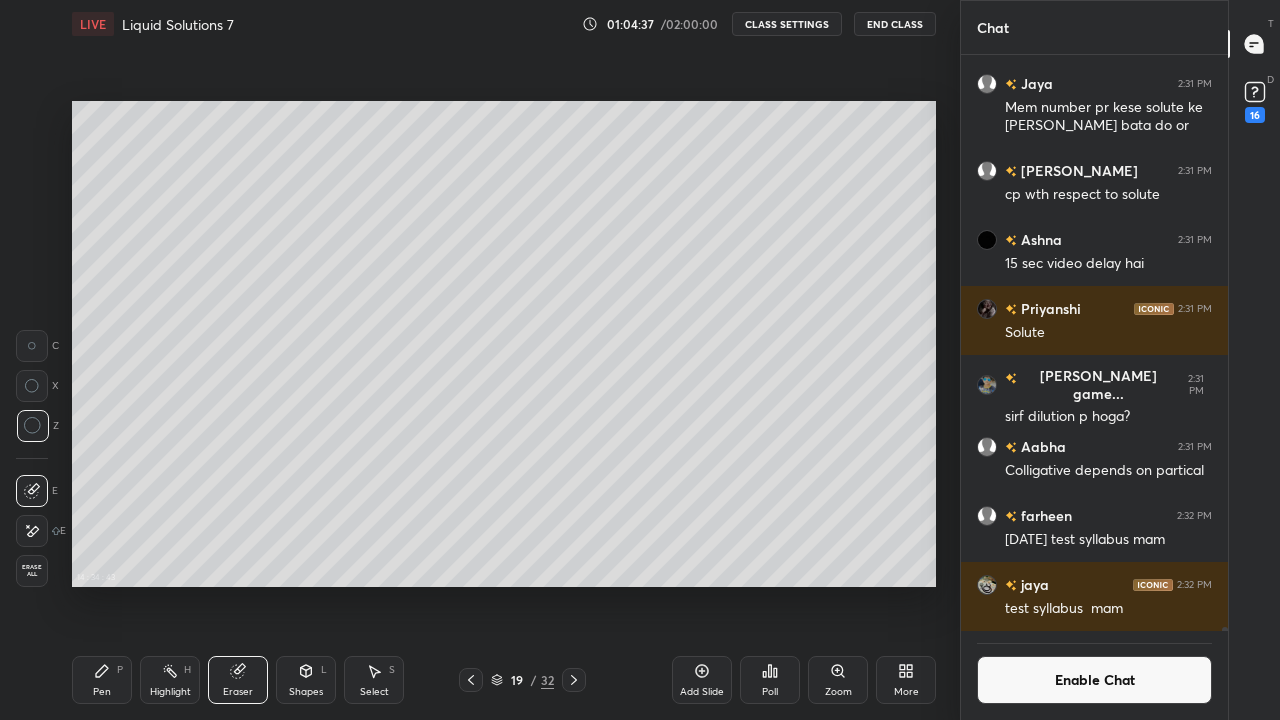 click 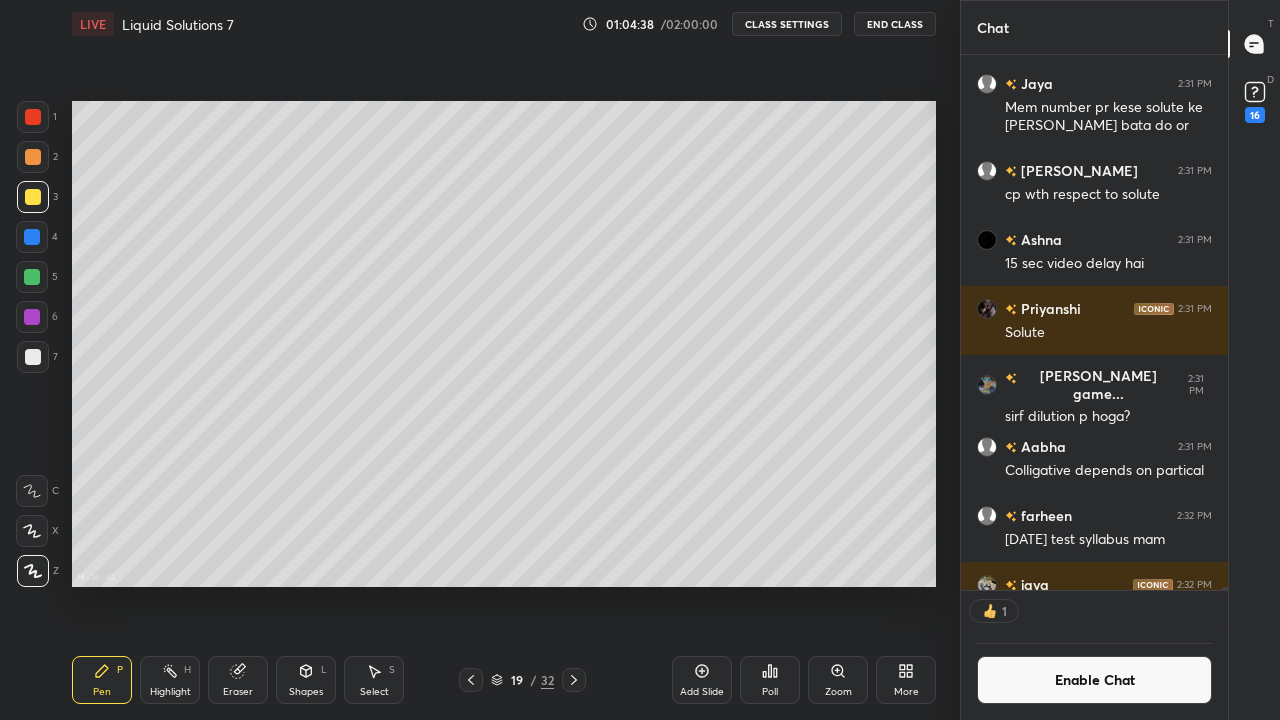 scroll, scrollTop: 529, scrollLeft: 261, axis: both 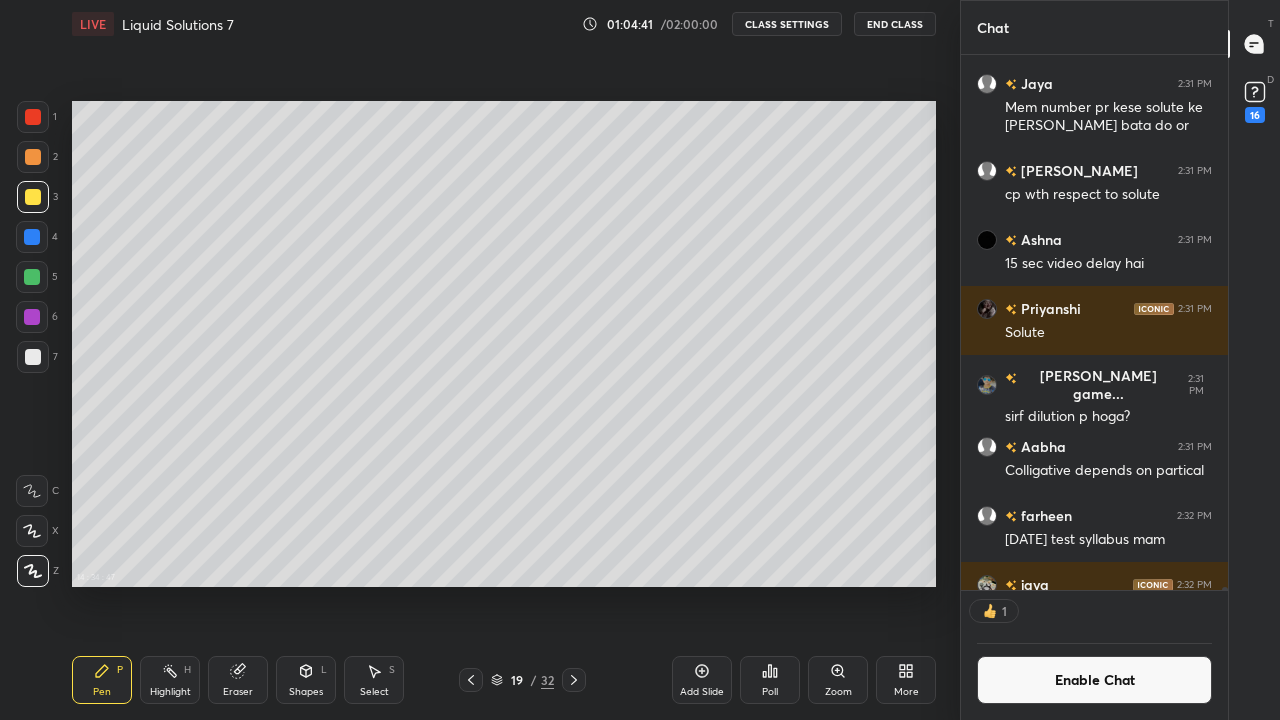 click on "Enable Chat" at bounding box center [1094, 680] 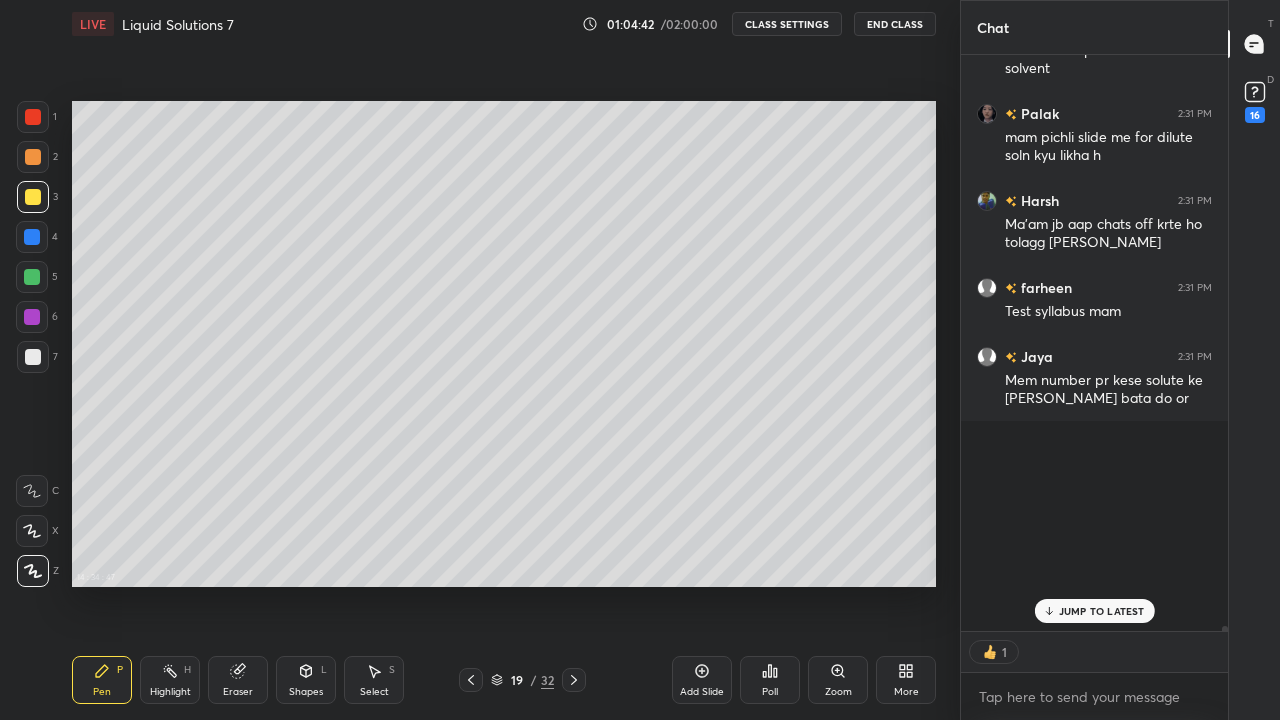scroll, scrollTop: 7, scrollLeft: 7, axis: both 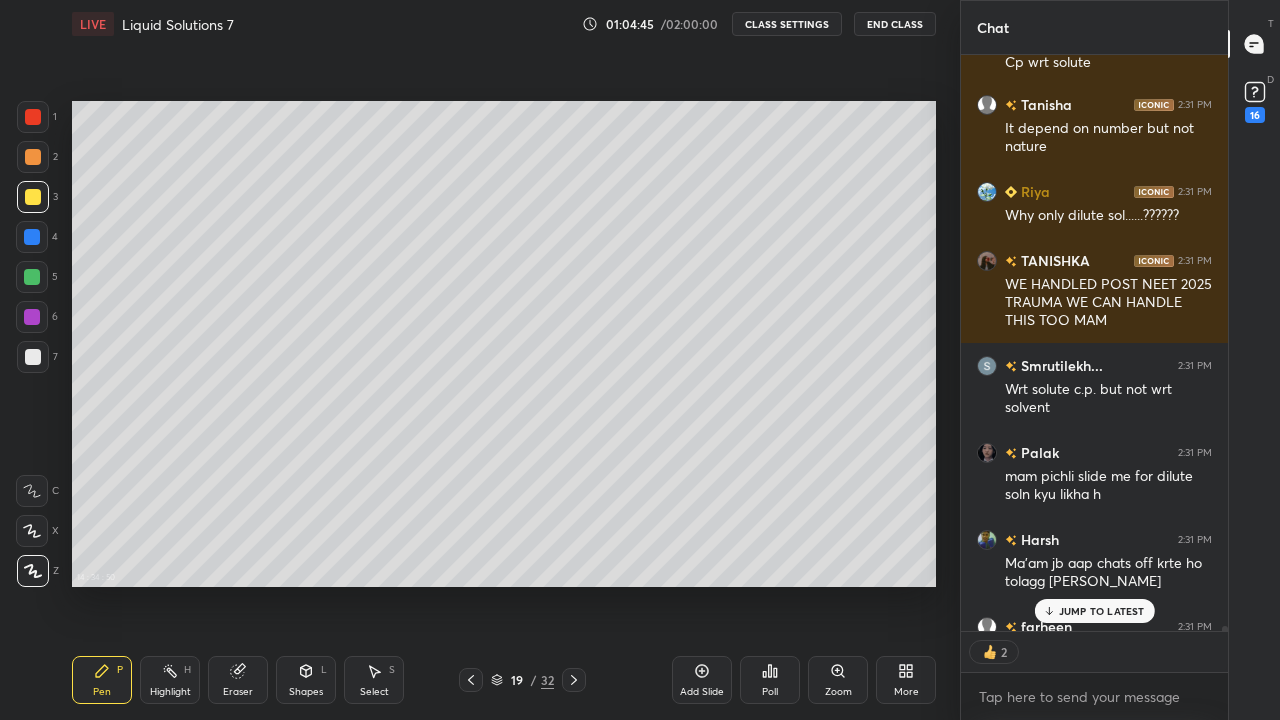 click 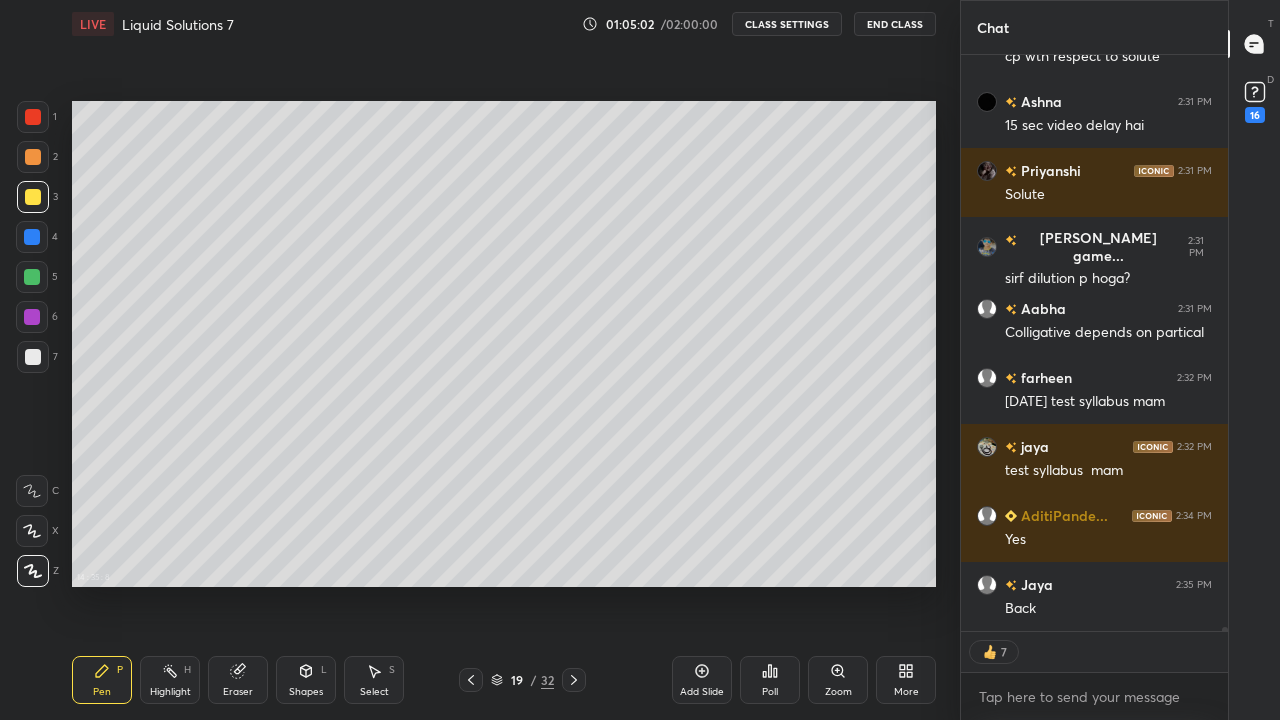 scroll, scrollTop: 94134, scrollLeft: 0, axis: vertical 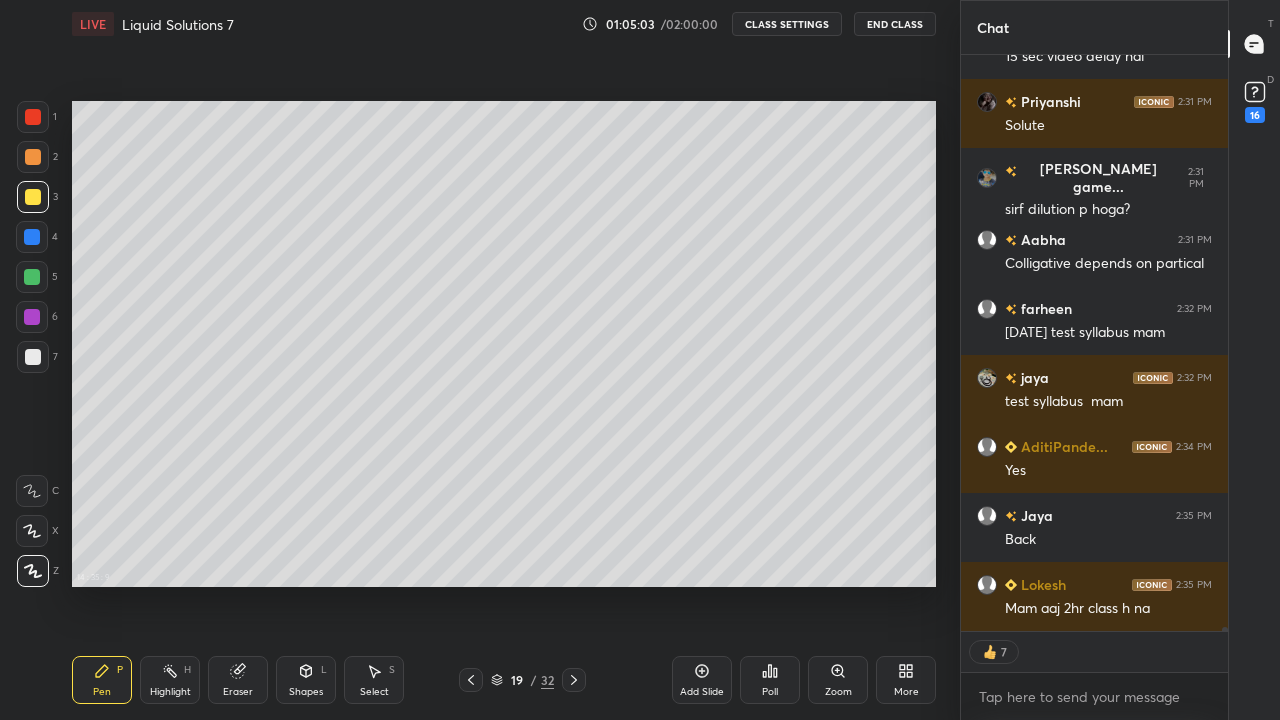 type on "x" 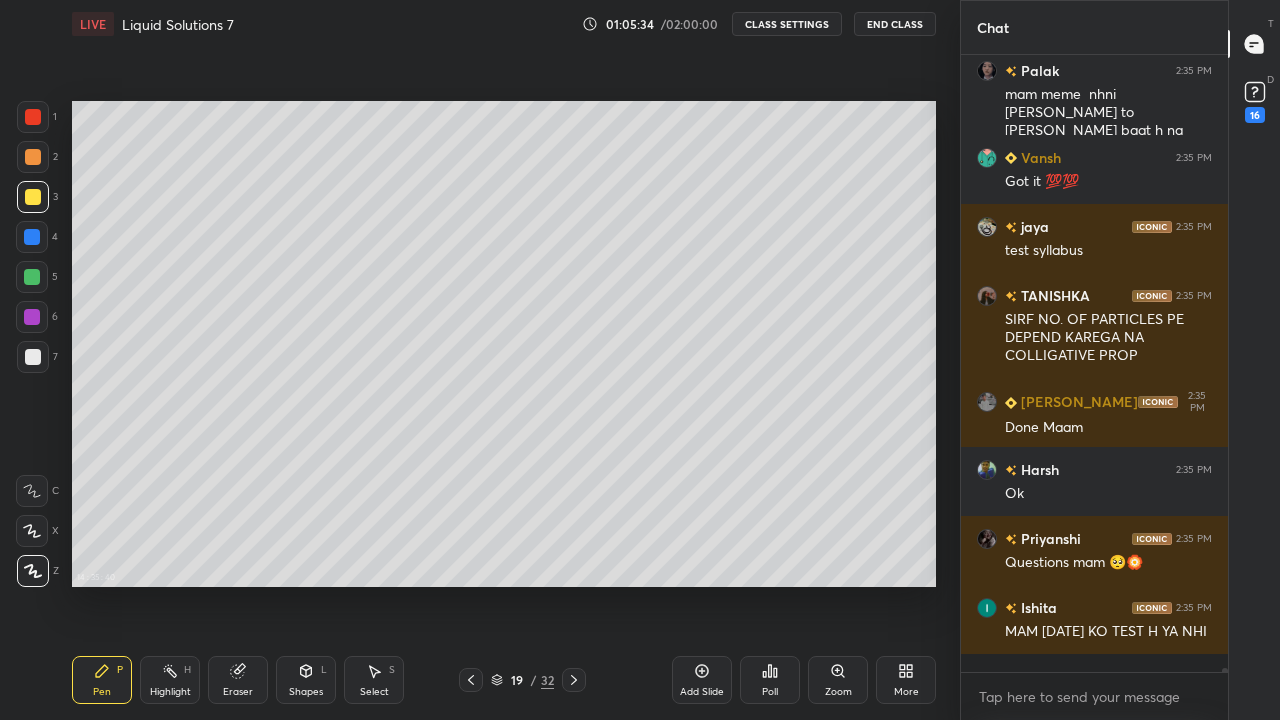 scroll, scrollTop: 94872, scrollLeft: 0, axis: vertical 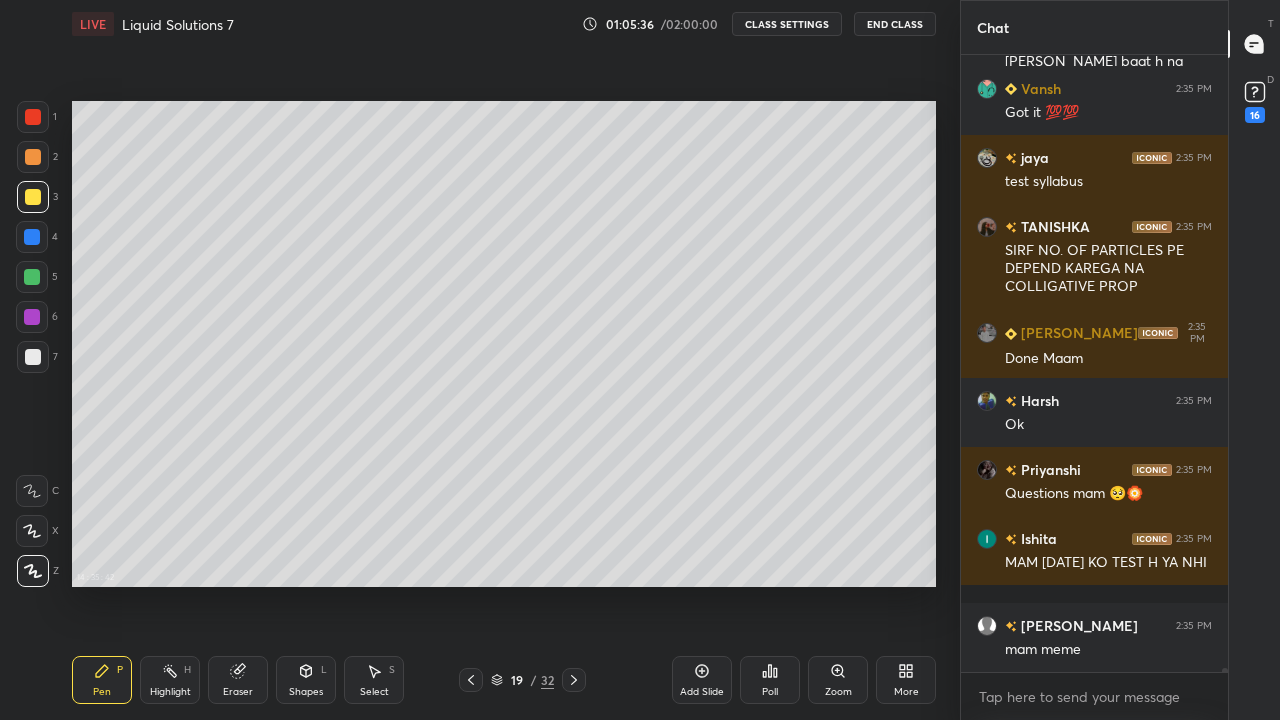 click 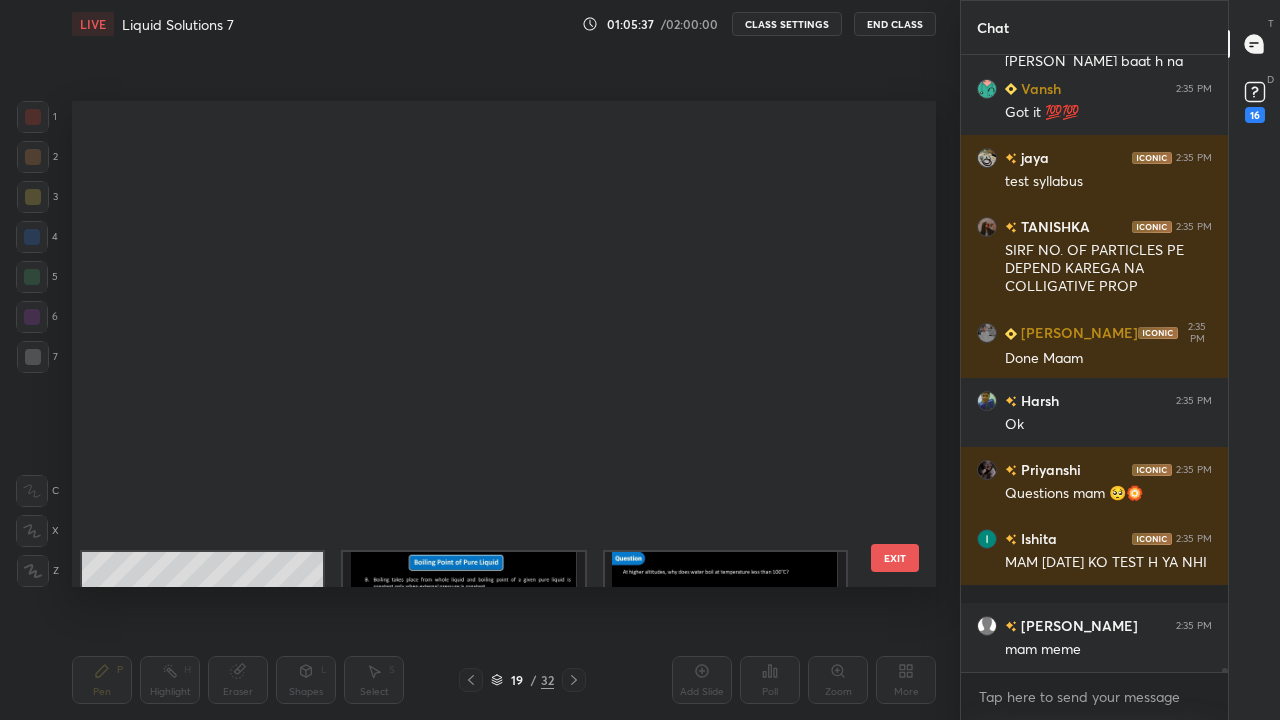 scroll, scrollTop: 543, scrollLeft: 0, axis: vertical 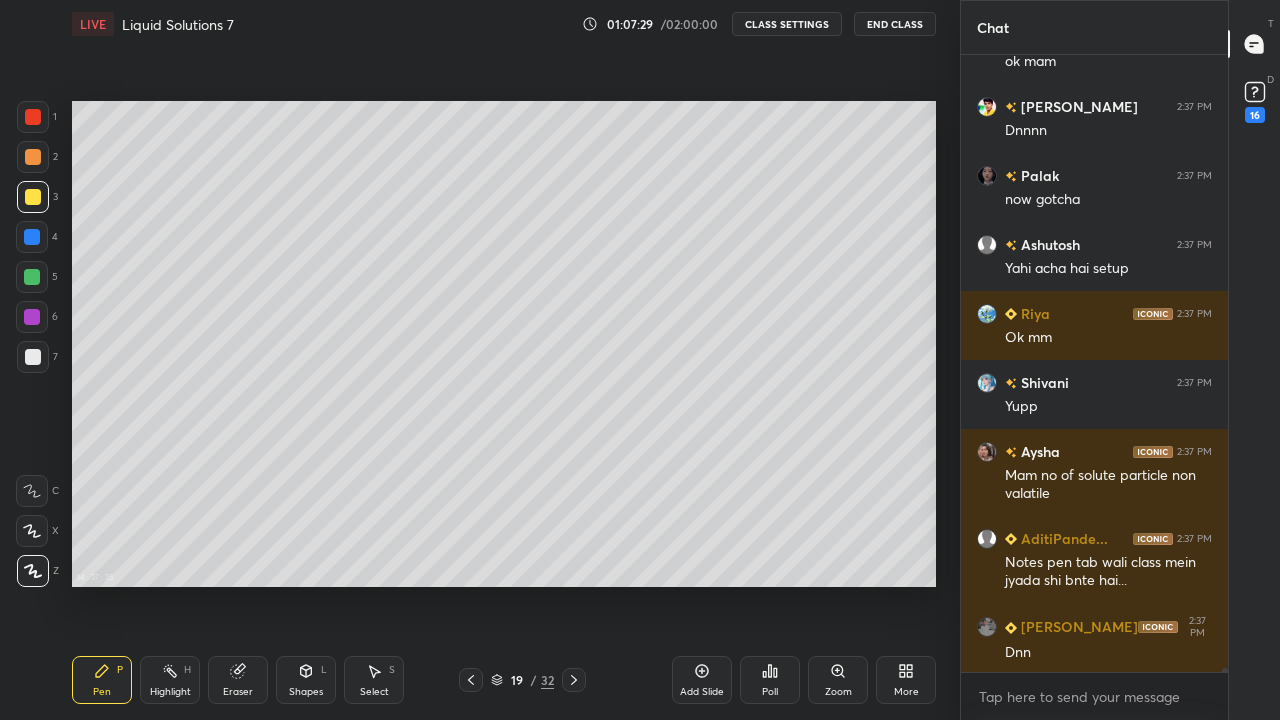 click on "CLASS SETTINGS" at bounding box center (787, 24) 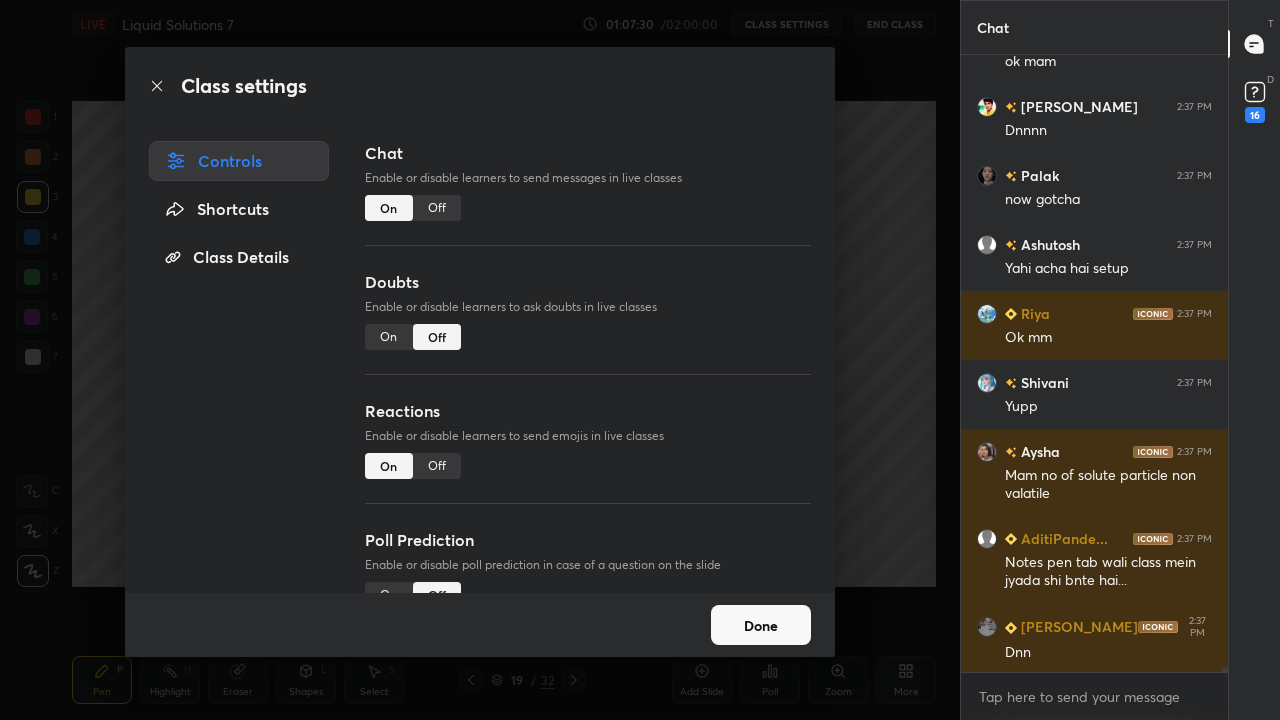 scroll, scrollTop: 99384, scrollLeft: 0, axis: vertical 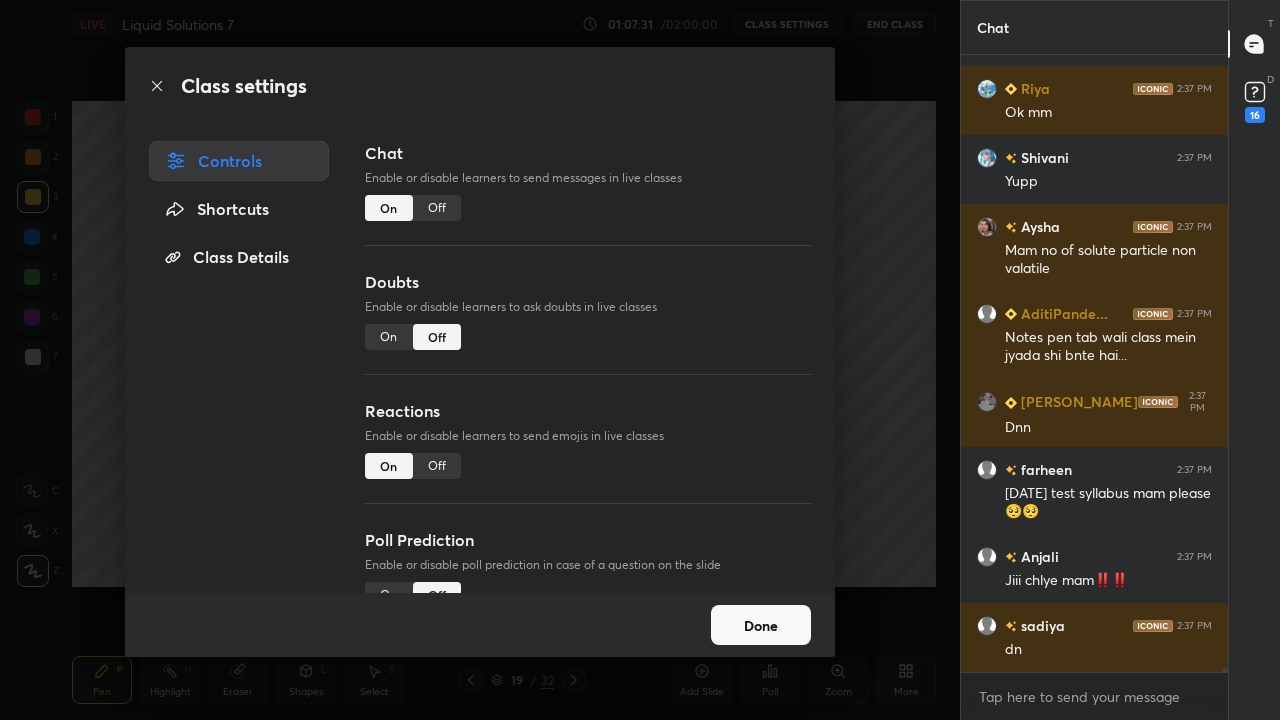 click on "Off" at bounding box center (437, 208) 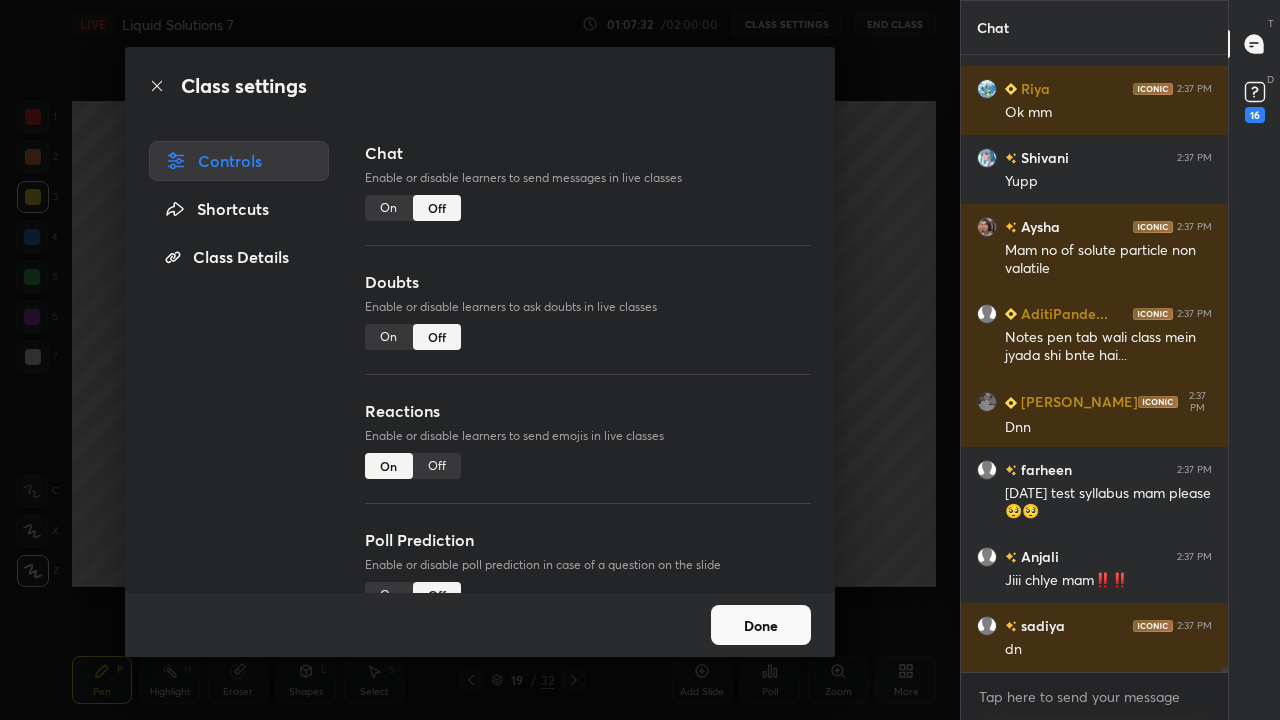 scroll, scrollTop: 97321, scrollLeft: 0, axis: vertical 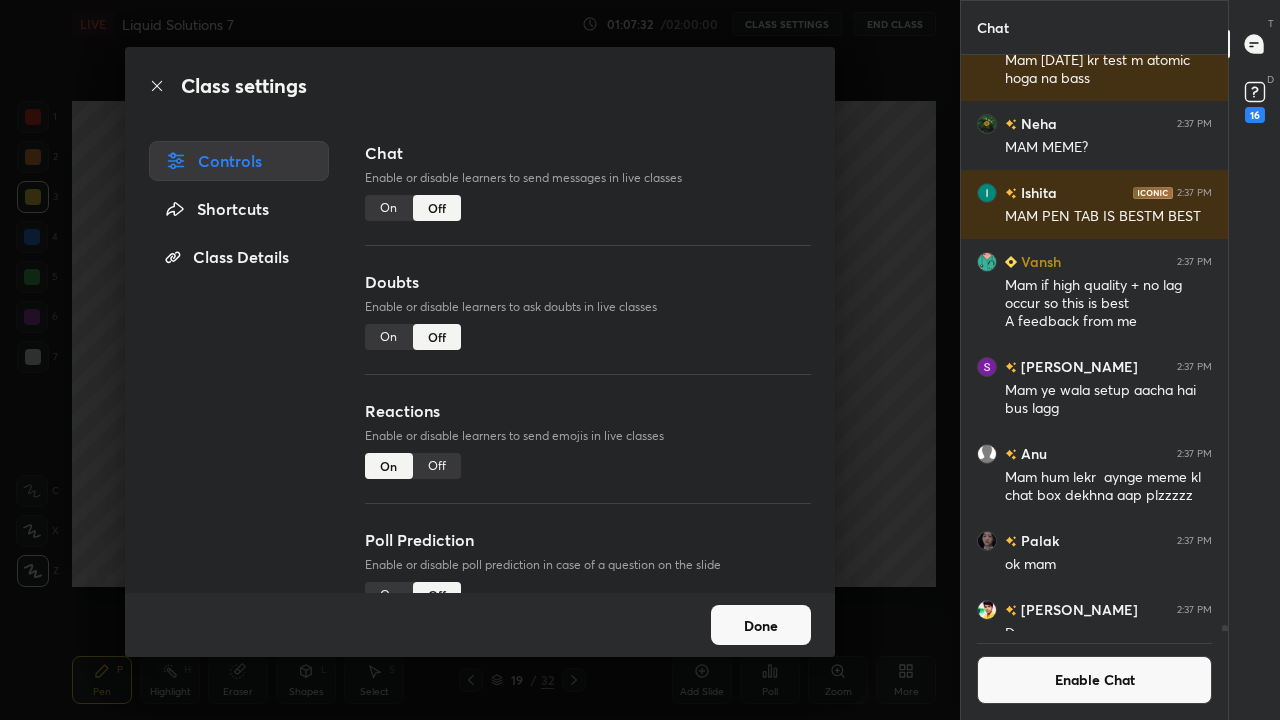 click on "Done" at bounding box center [761, 625] 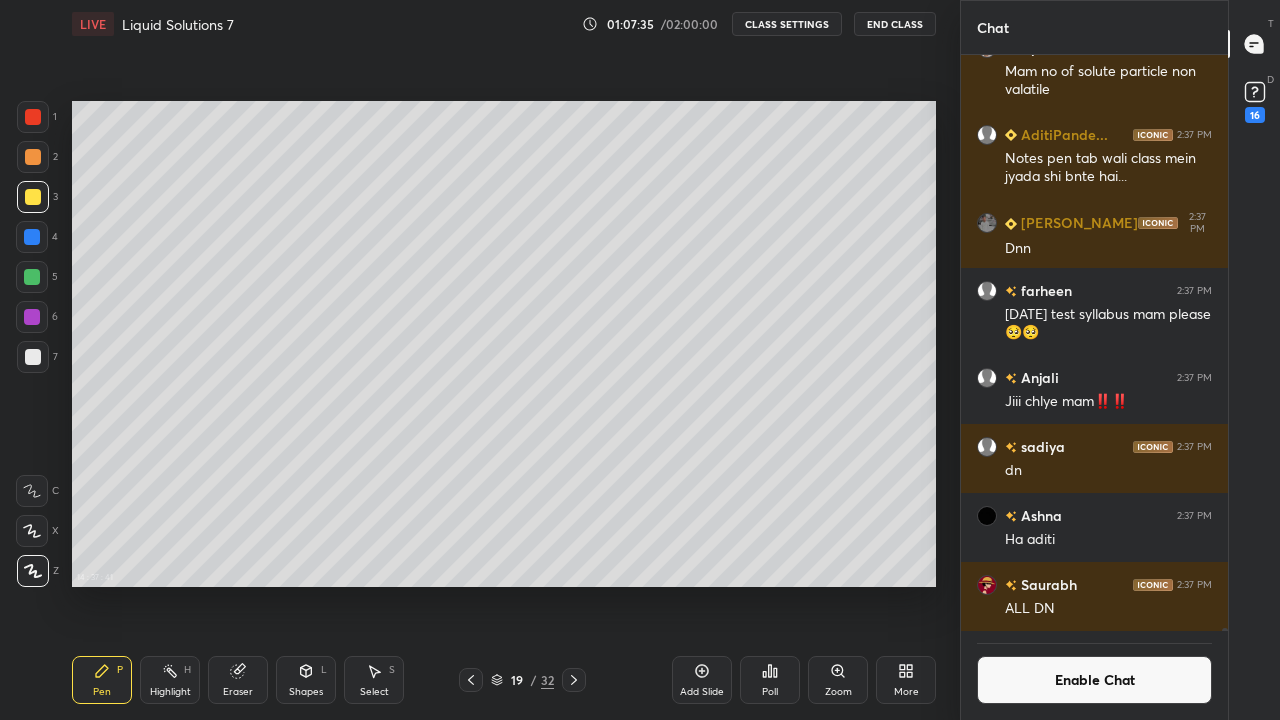 click 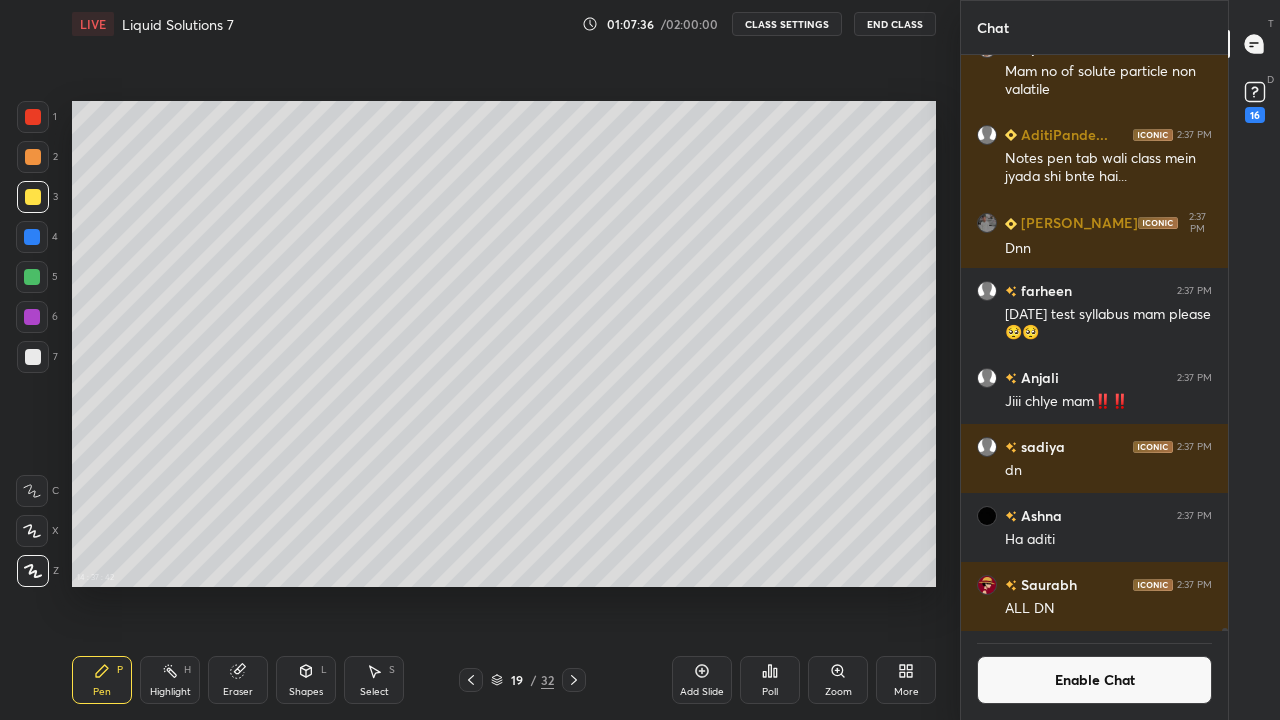 click 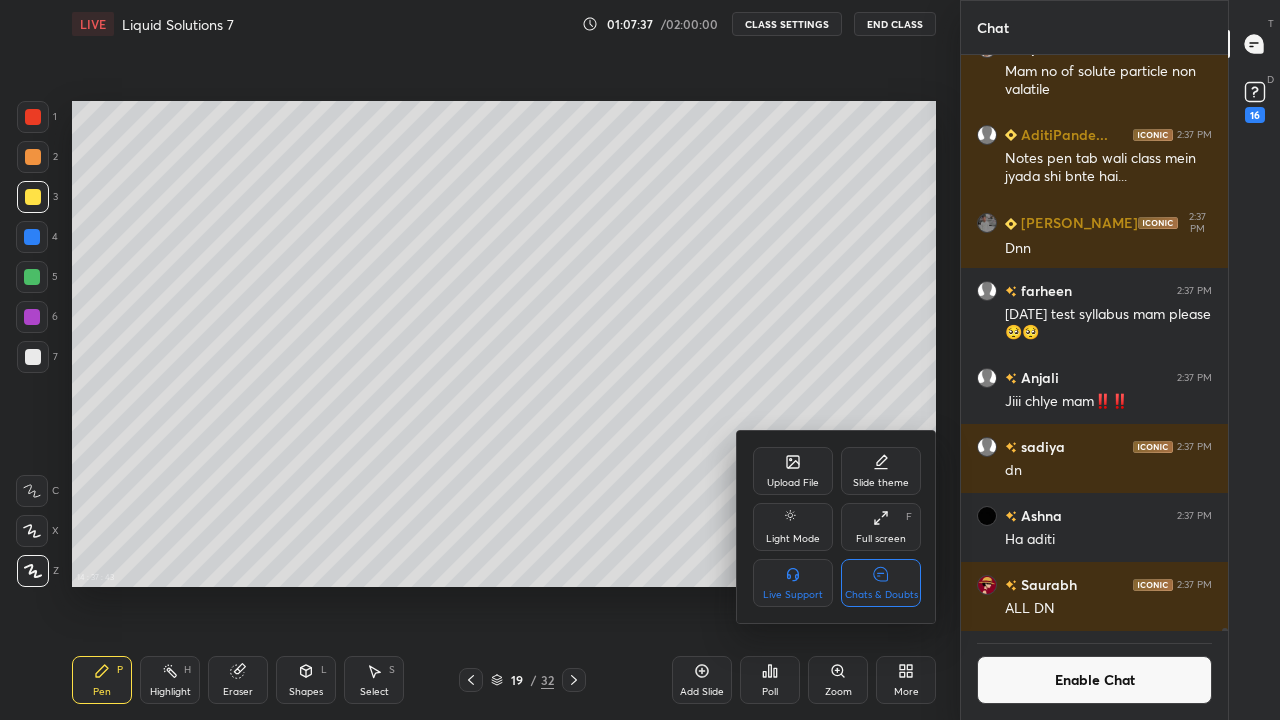click 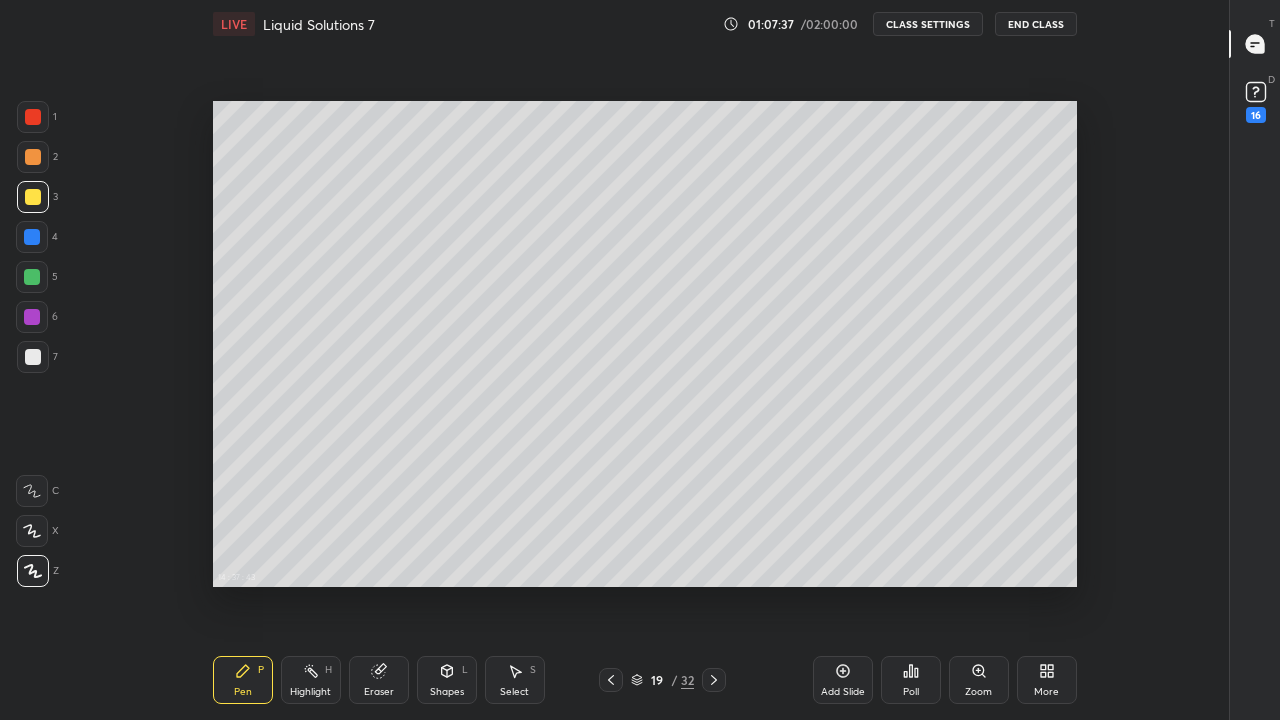scroll, scrollTop: 7, scrollLeft: 1, axis: both 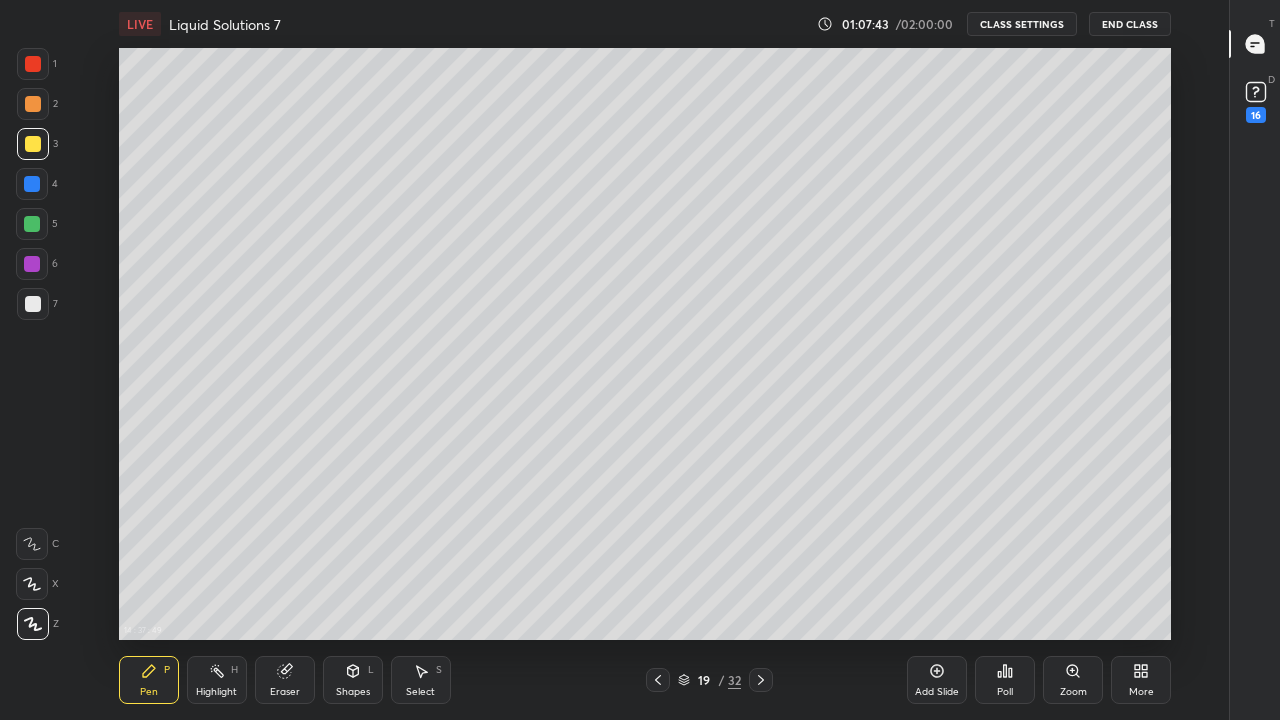 click 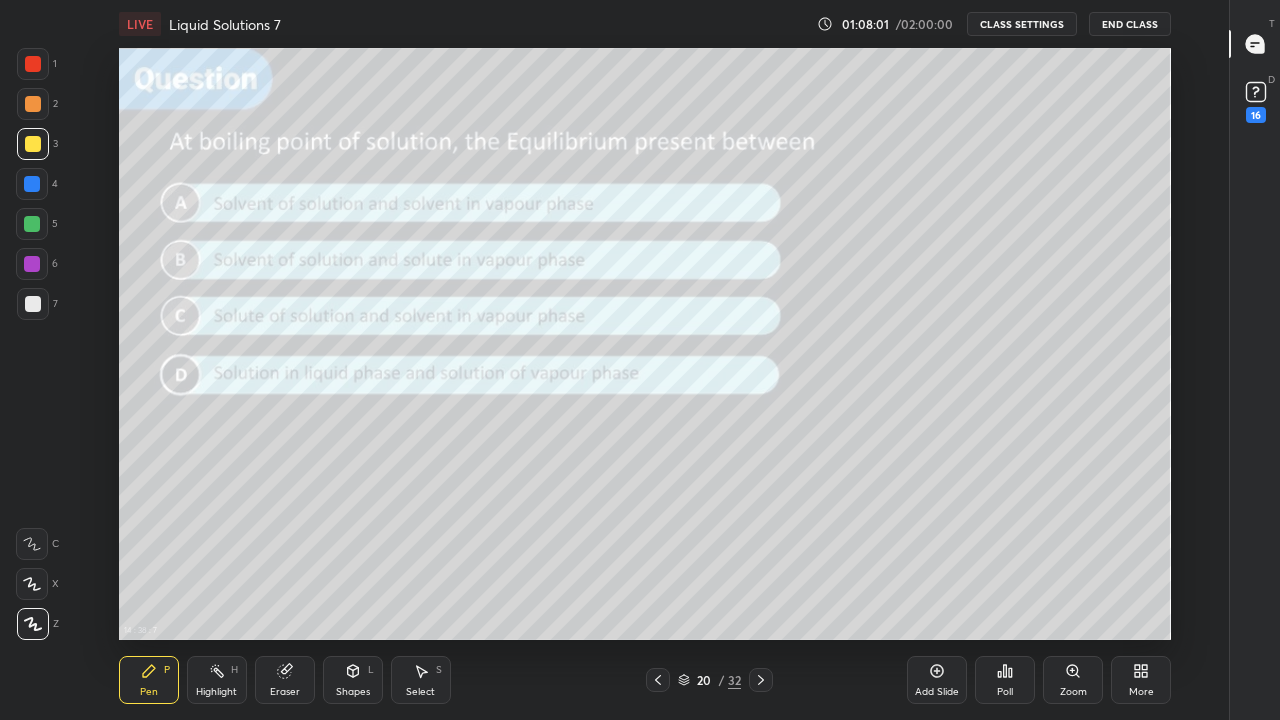 click 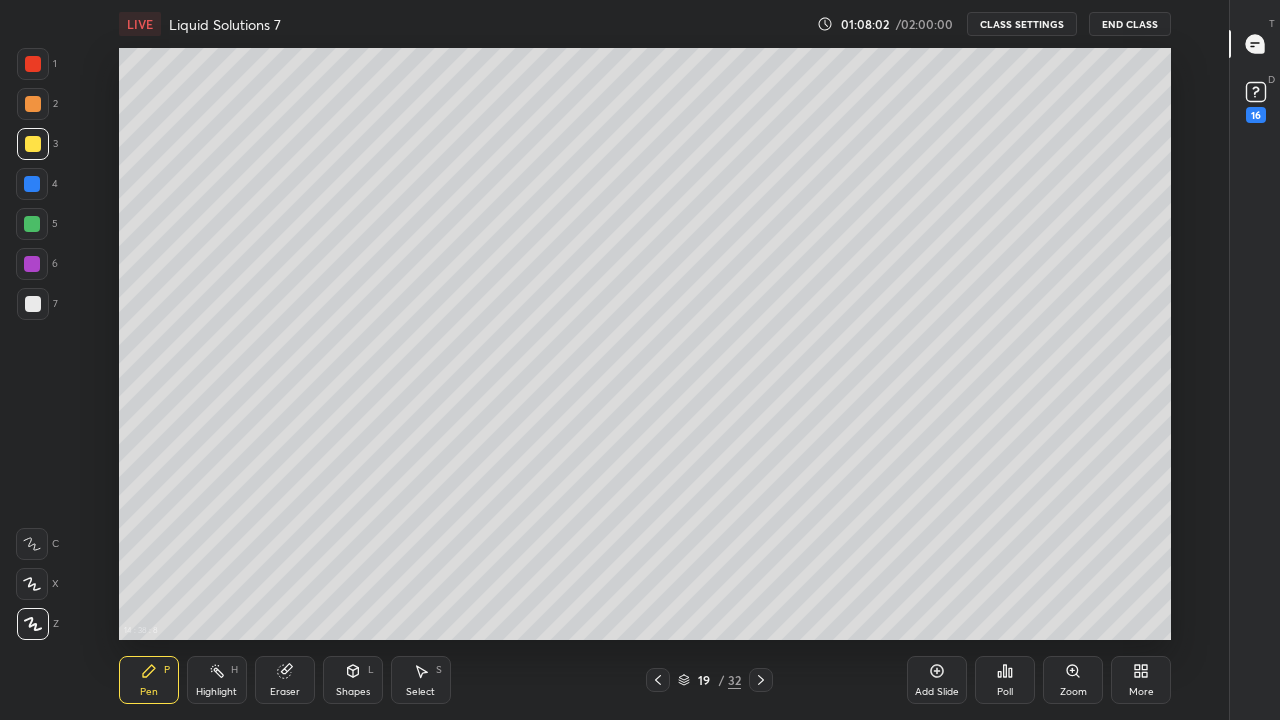 click 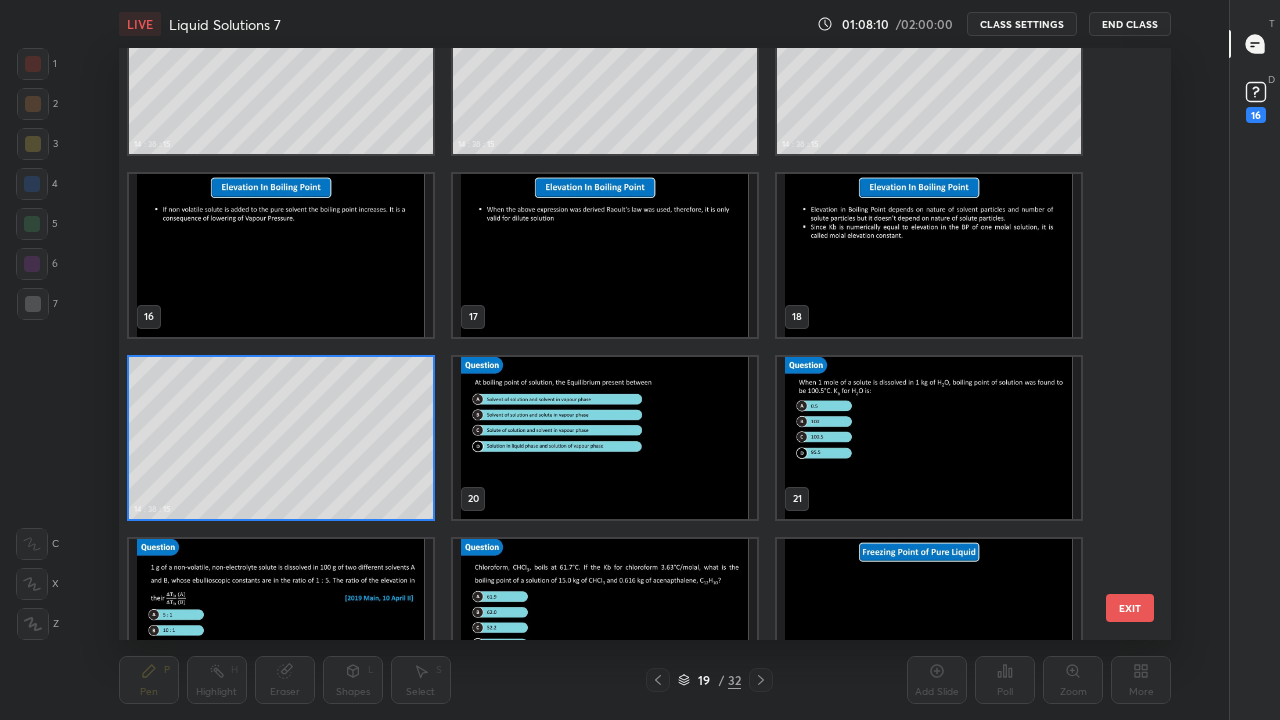 click at bounding box center (929, 438) 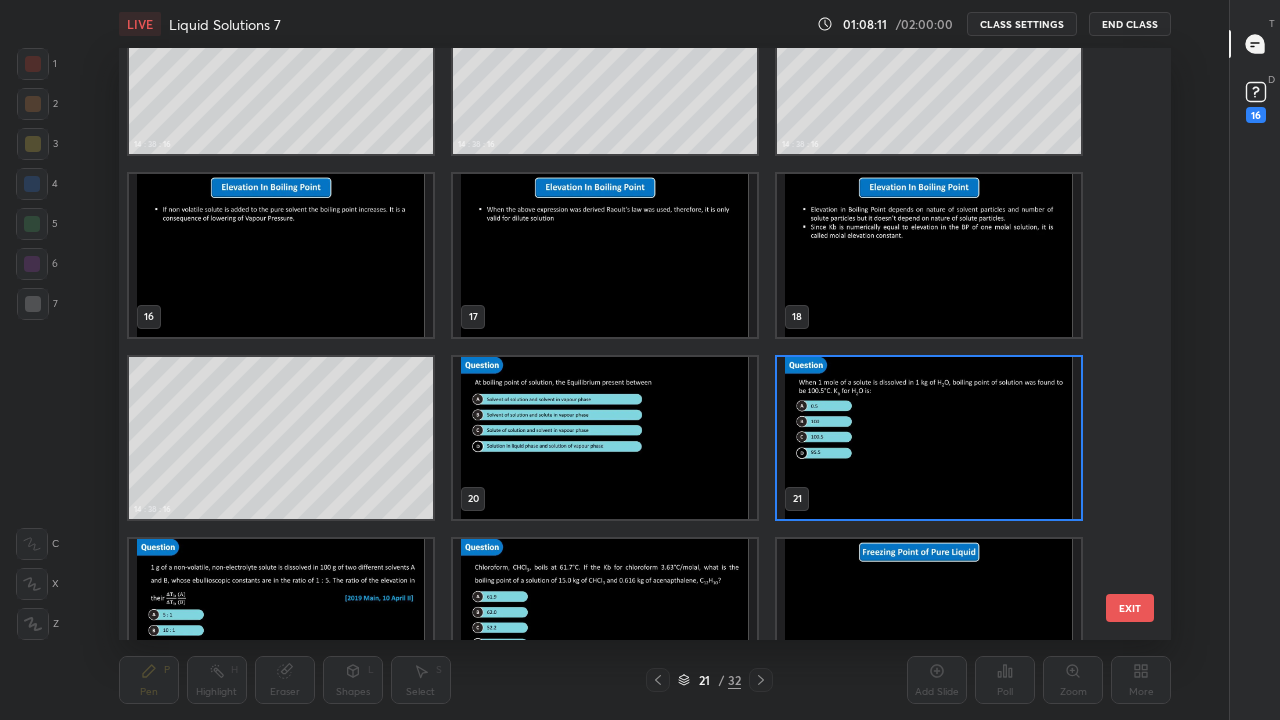 click at bounding box center [929, 438] 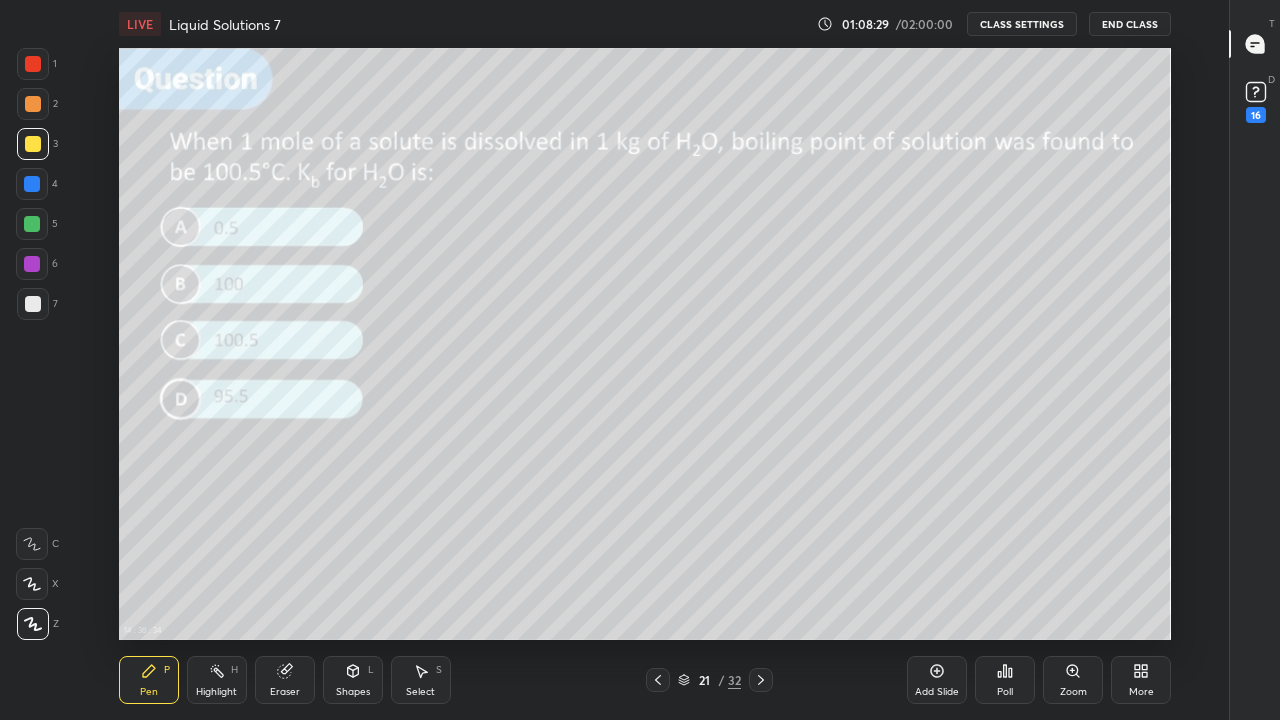 click on "Poll" at bounding box center [1005, 680] 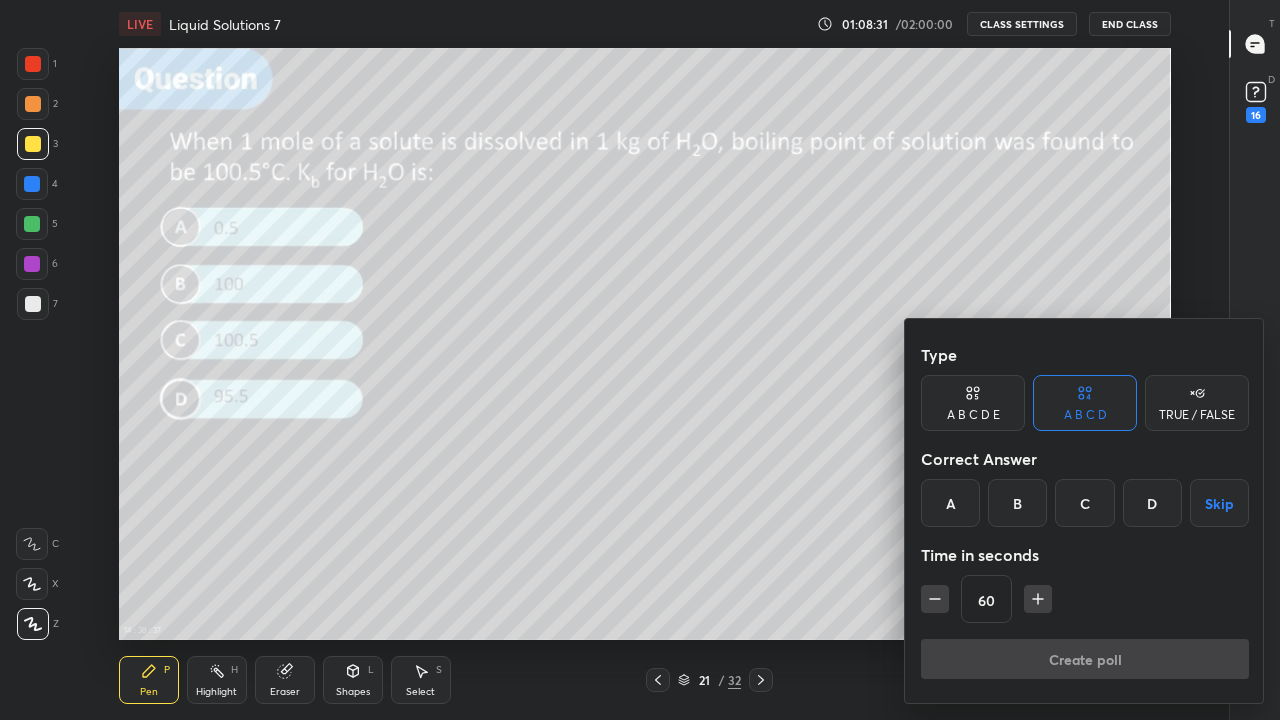 click 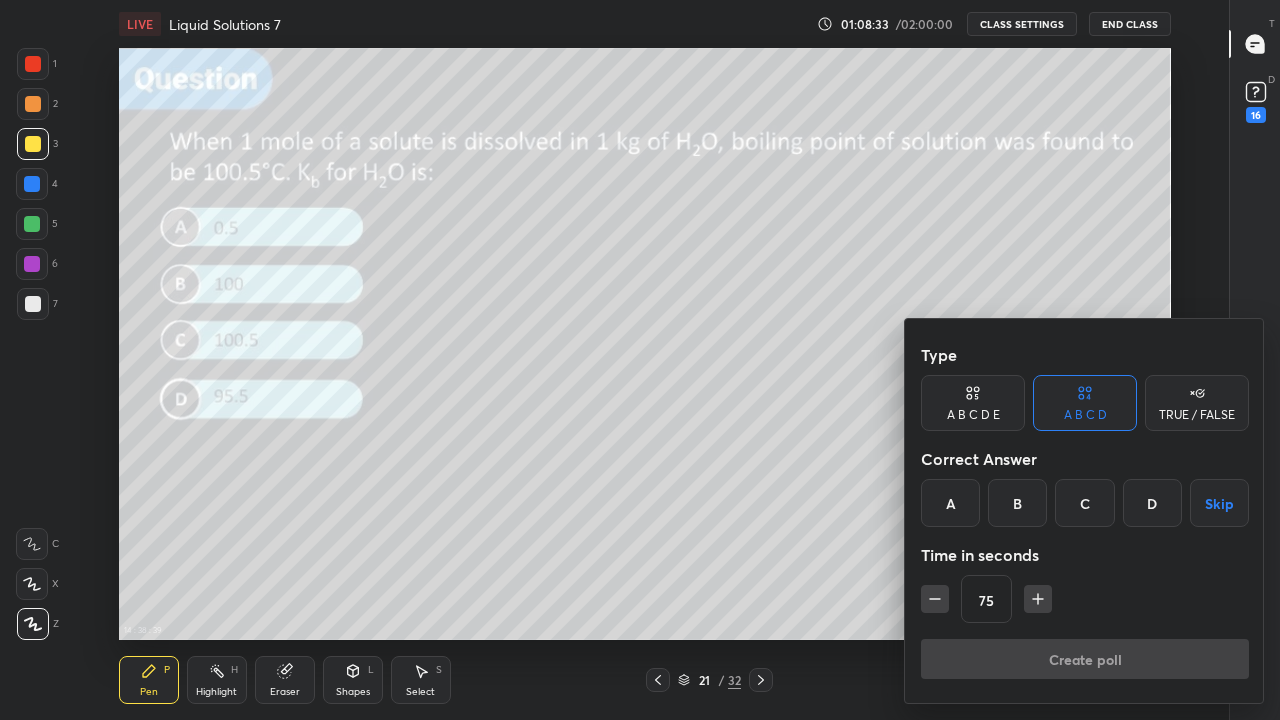 click on "A" at bounding box center [950, 503] 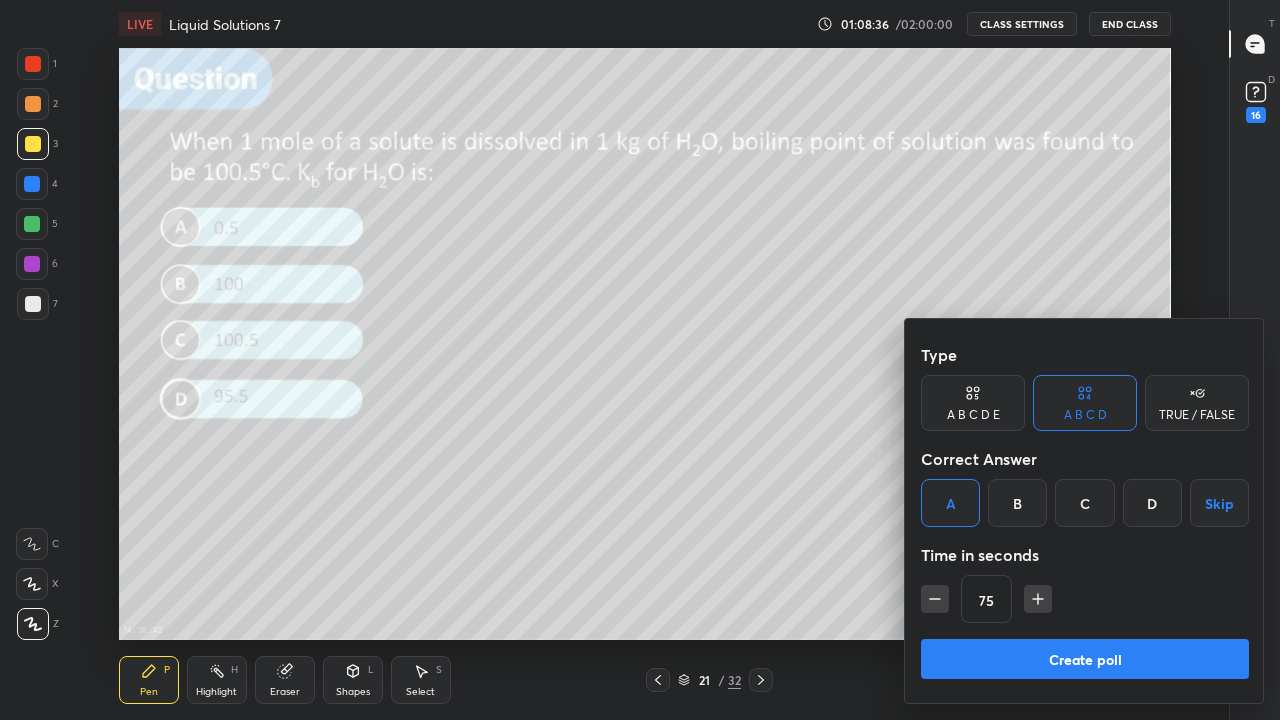 click 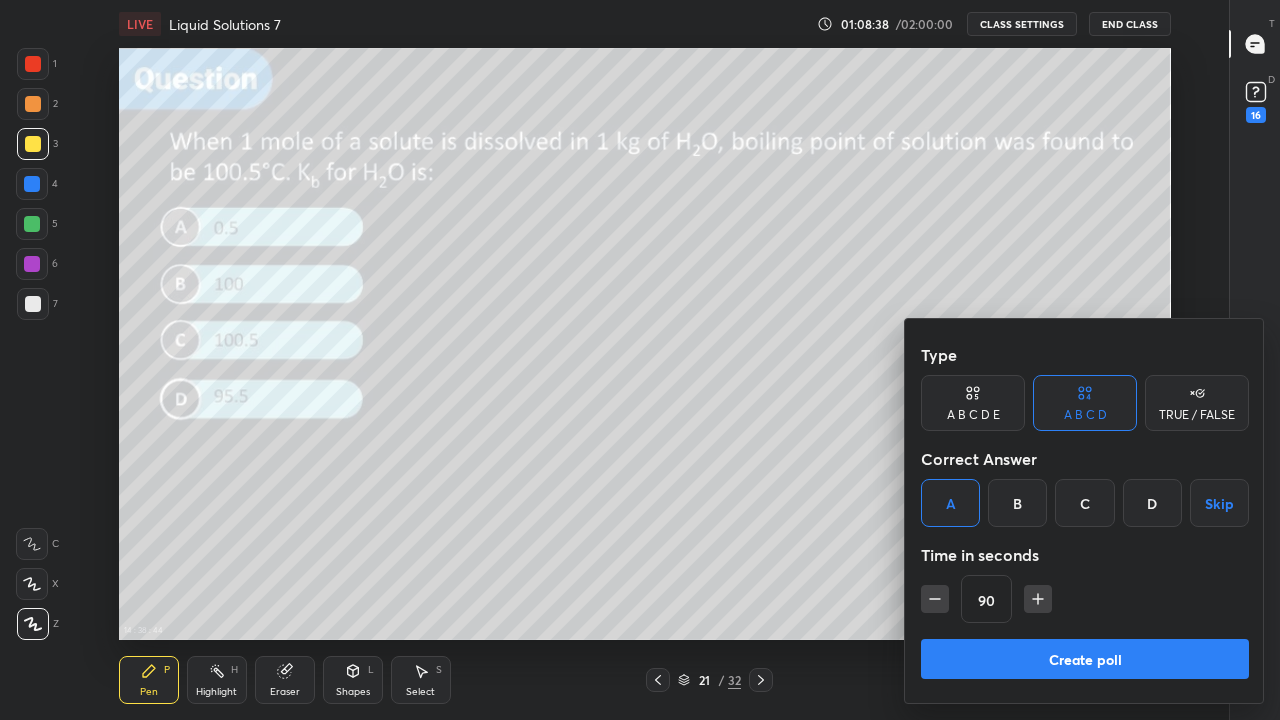 click on "Create poll" at bounding box center (1085, 659) 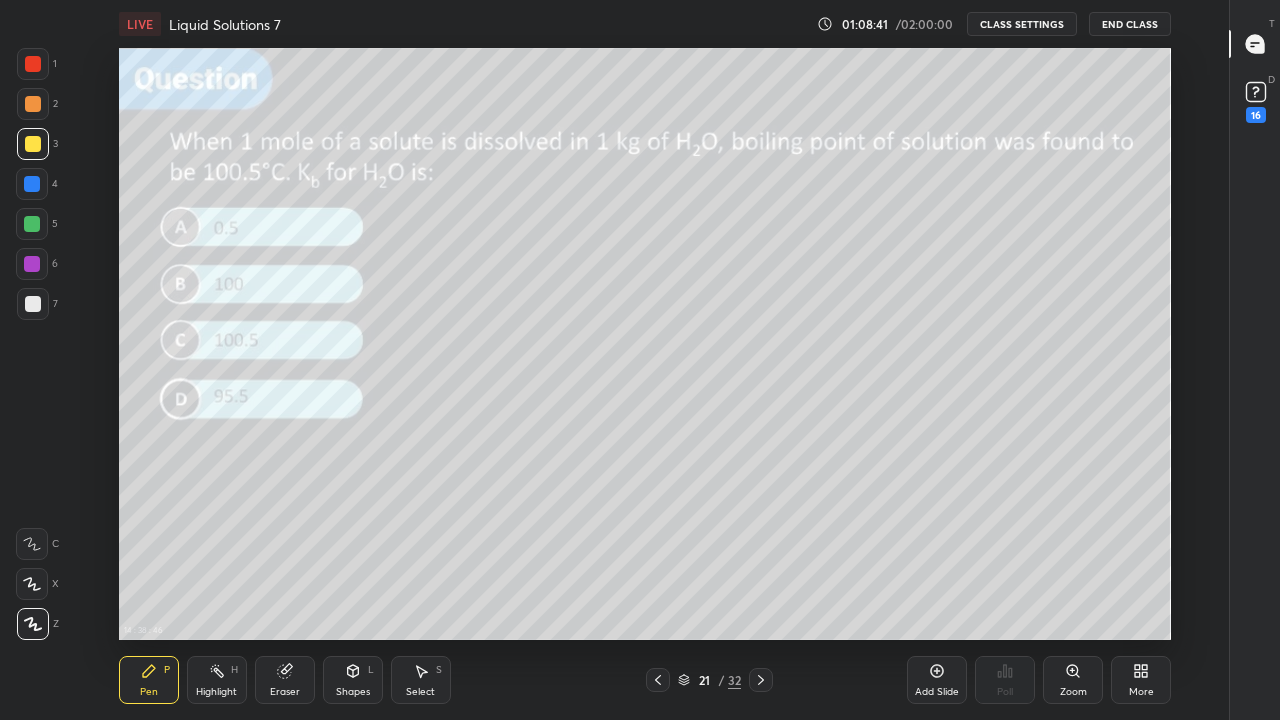 scroll, scrollTop: 7, scrollLeft: 1, axis: both 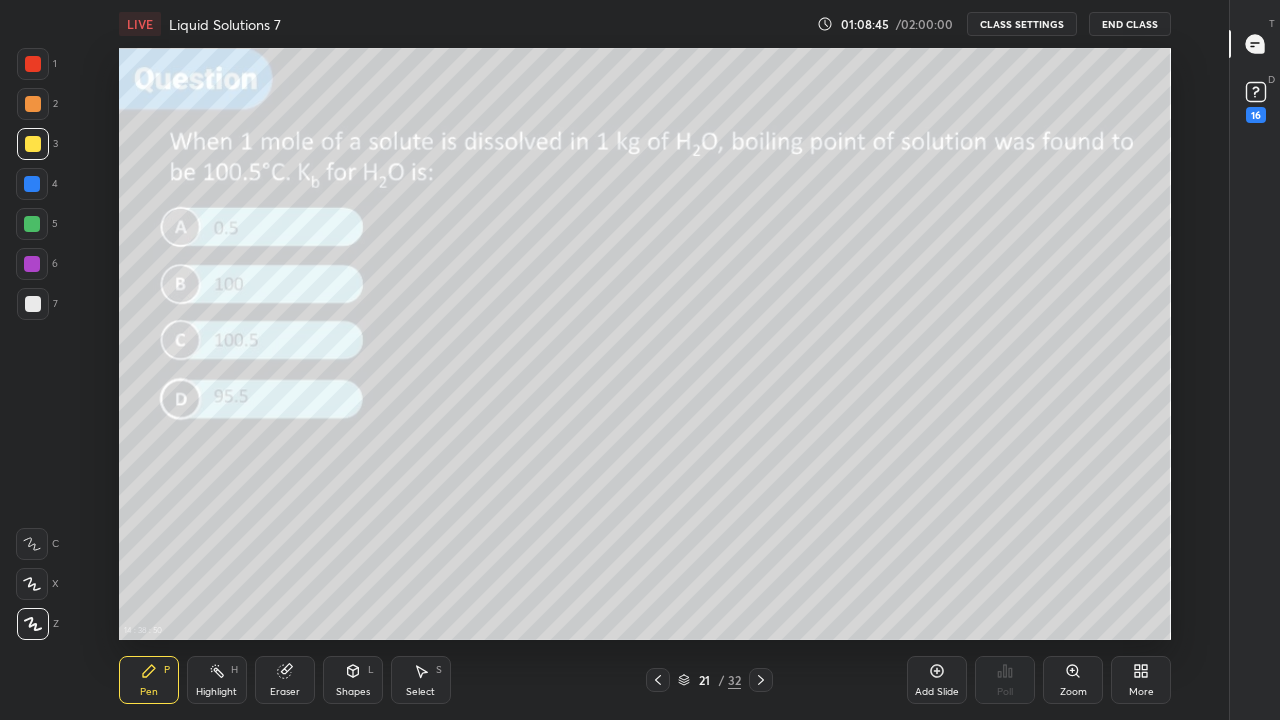 click on "More" at bounding box center [1141, 680] 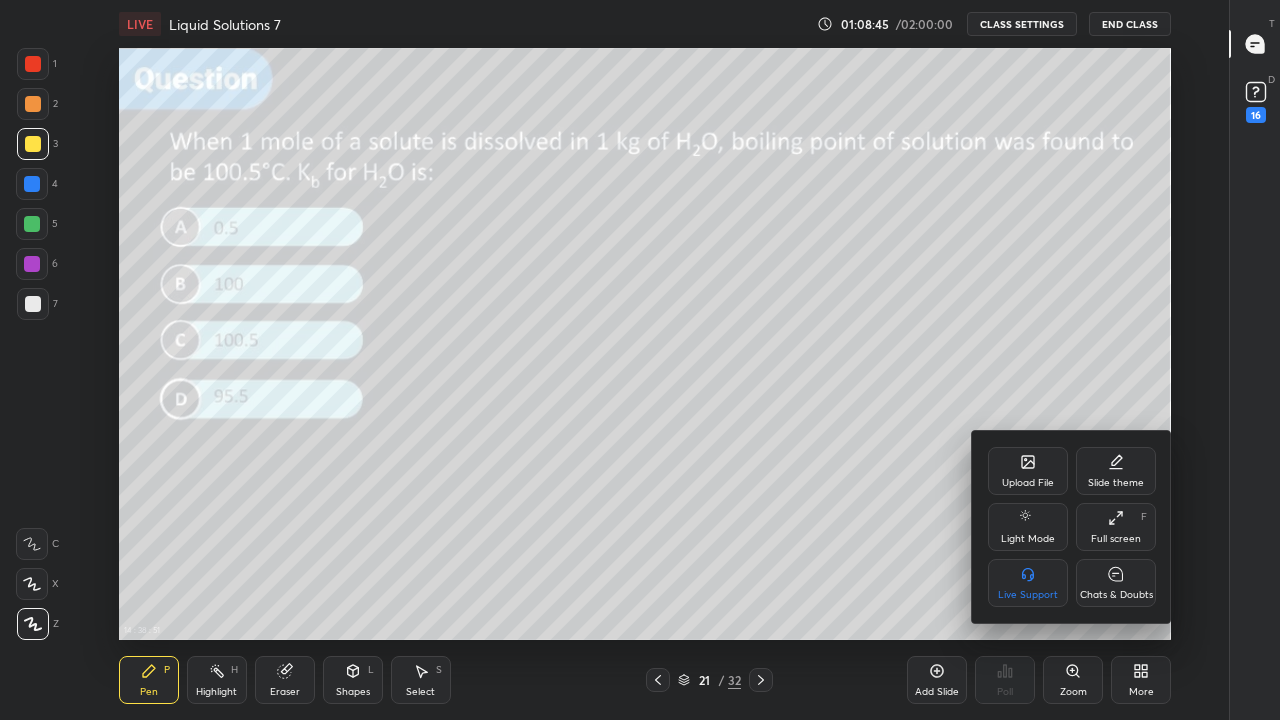 click on "Chats & Doubts" at bounding box center (1116, 583) 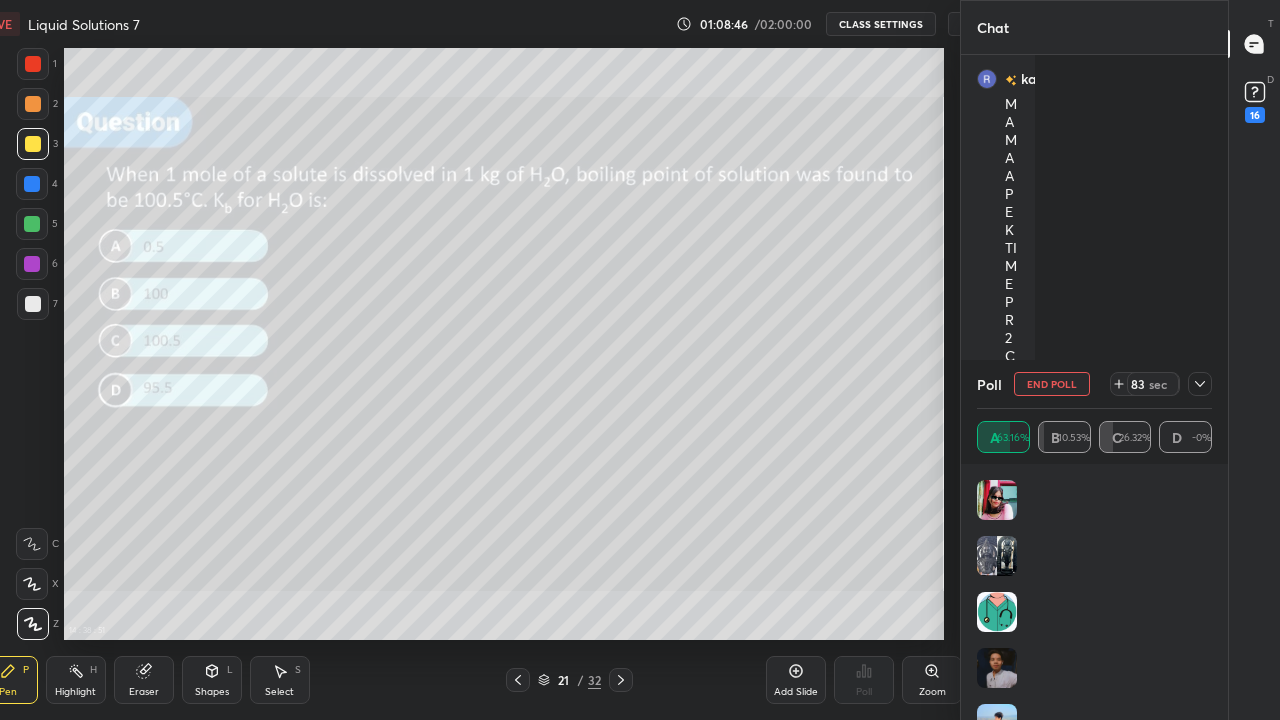 scroll, scrollTop: 592, scrollLeft: 1108, axis: both 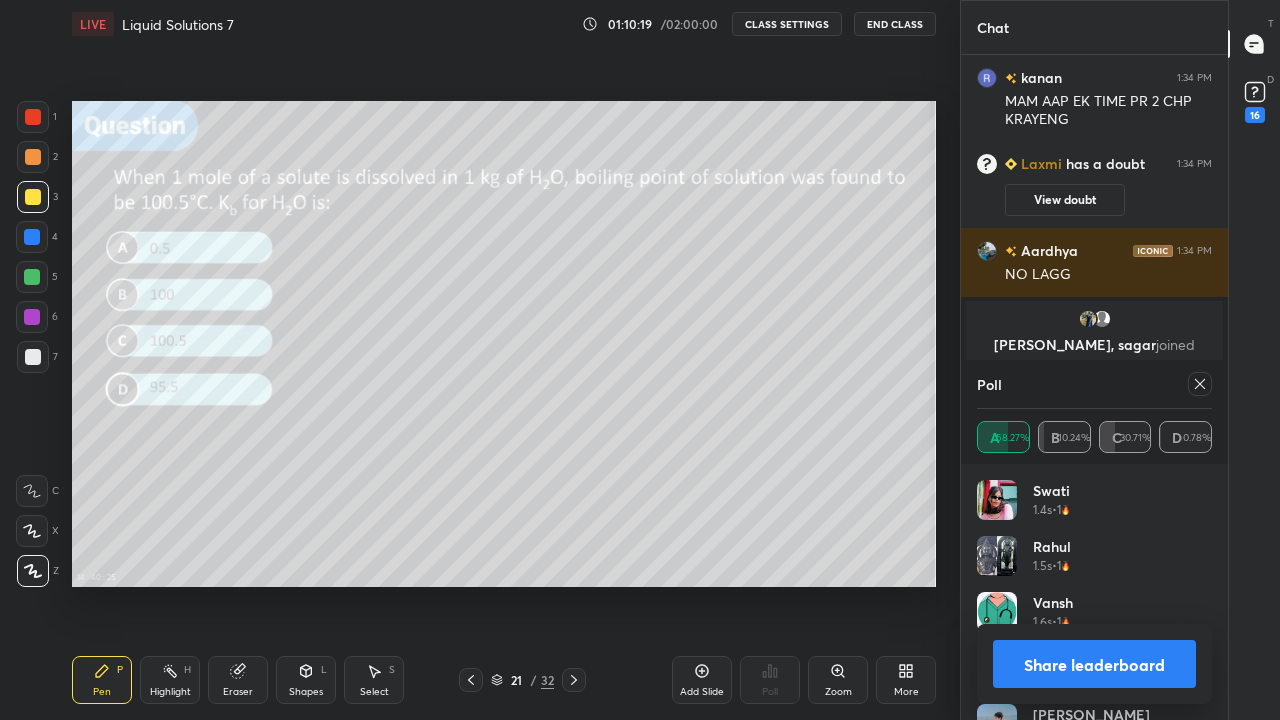 click on "Share leaderboard" at bounding box center [1094, 664] 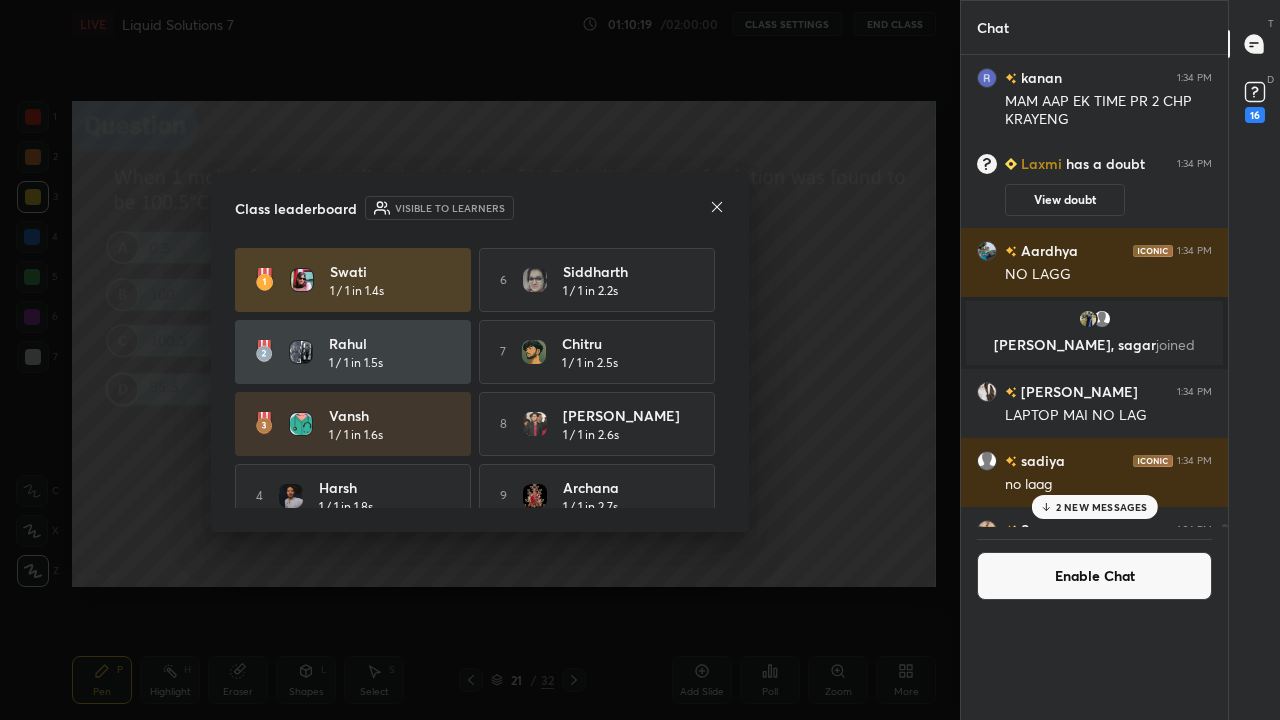 scroll, scrollTop: 0, scrollLeft: 0, axis: both 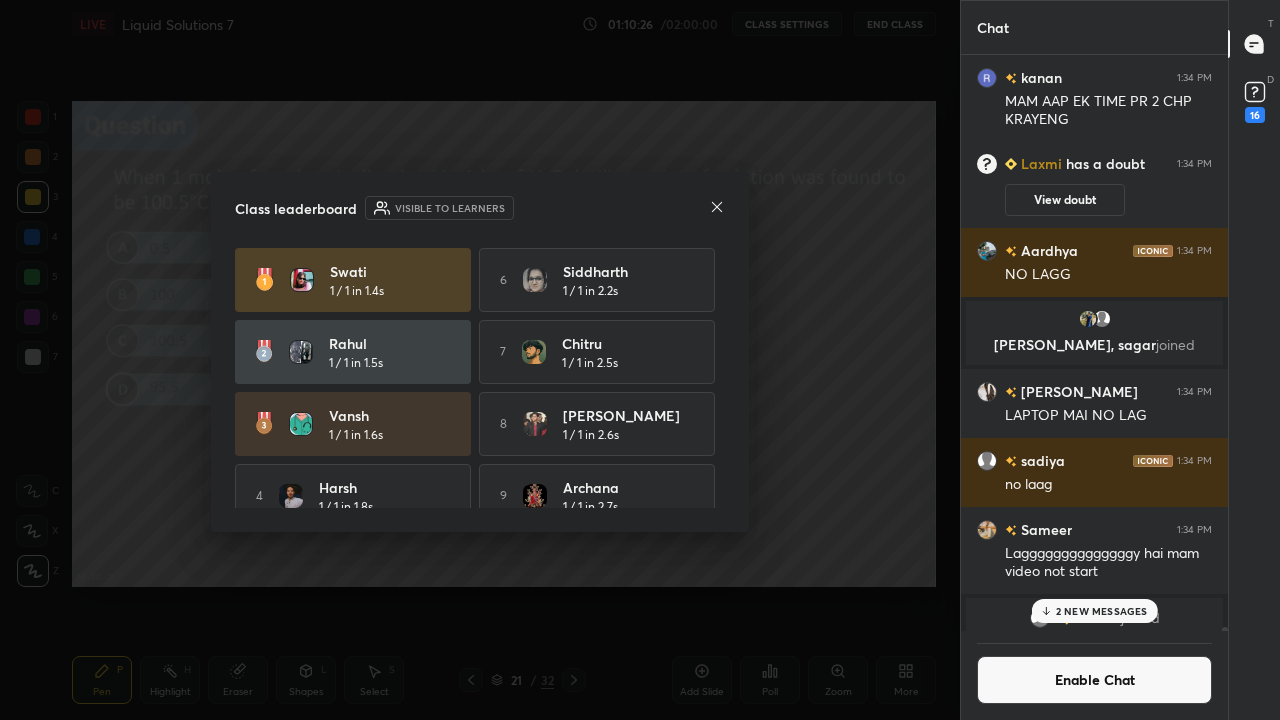 click 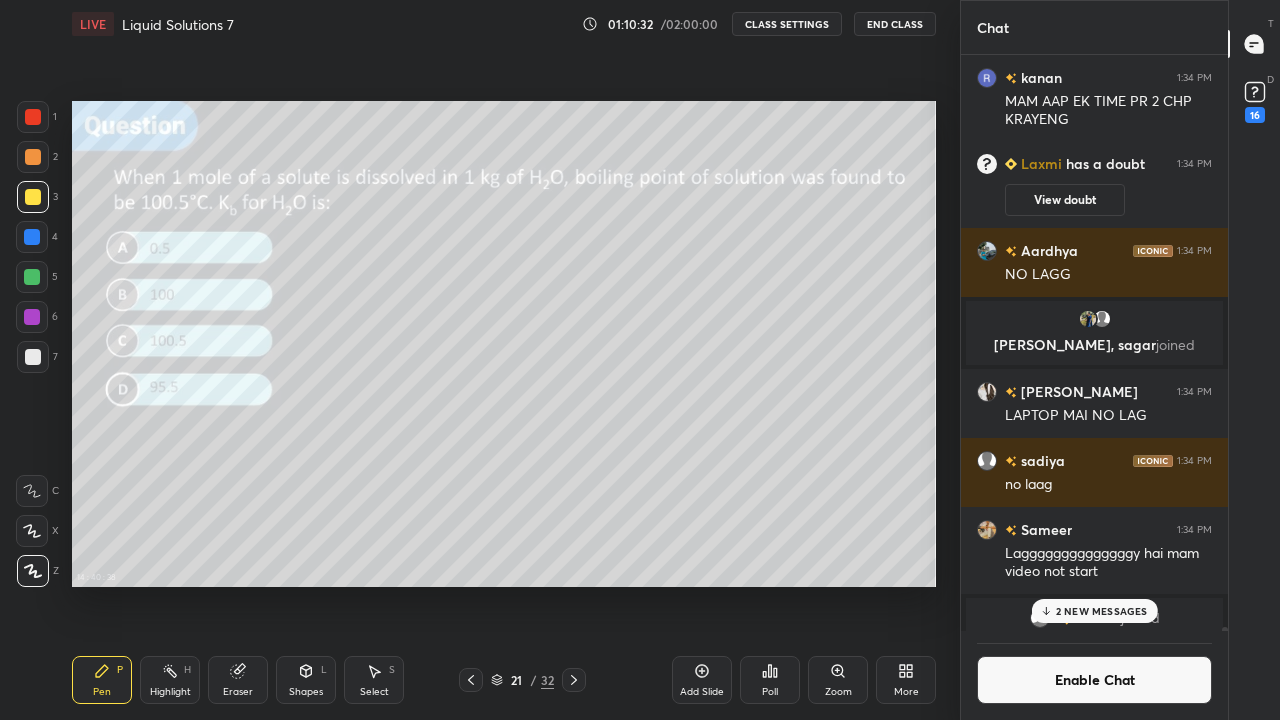 click at bounding box center [33, 197] 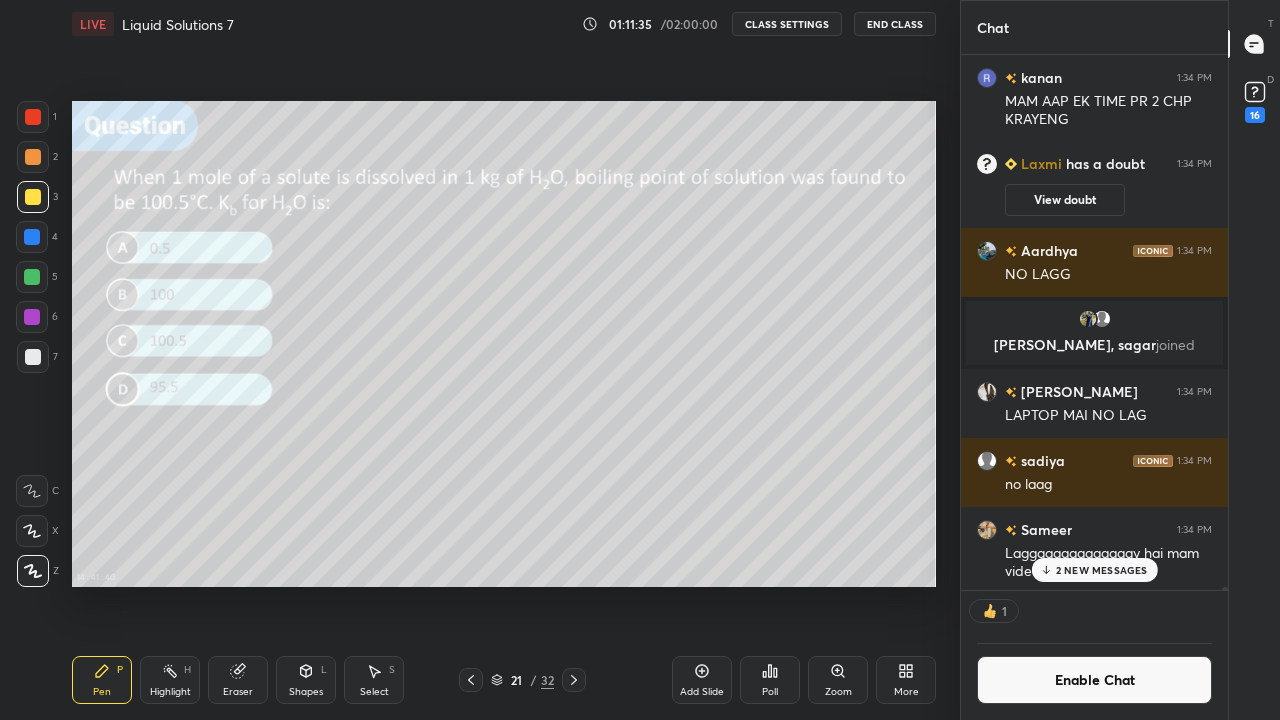 scroll, scrollTop: 529, scrollLeft: 261, axis: both 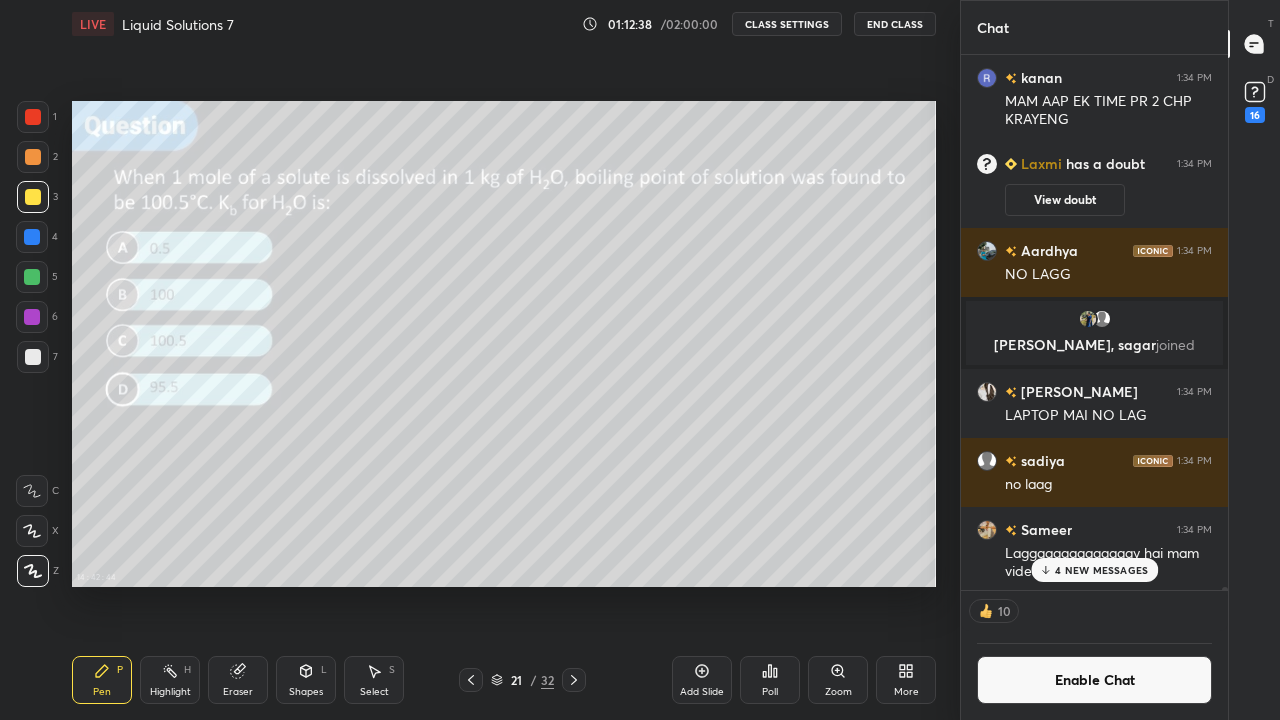 click on "4 NEW MESSAGES" at bounding box center (1101, 570) 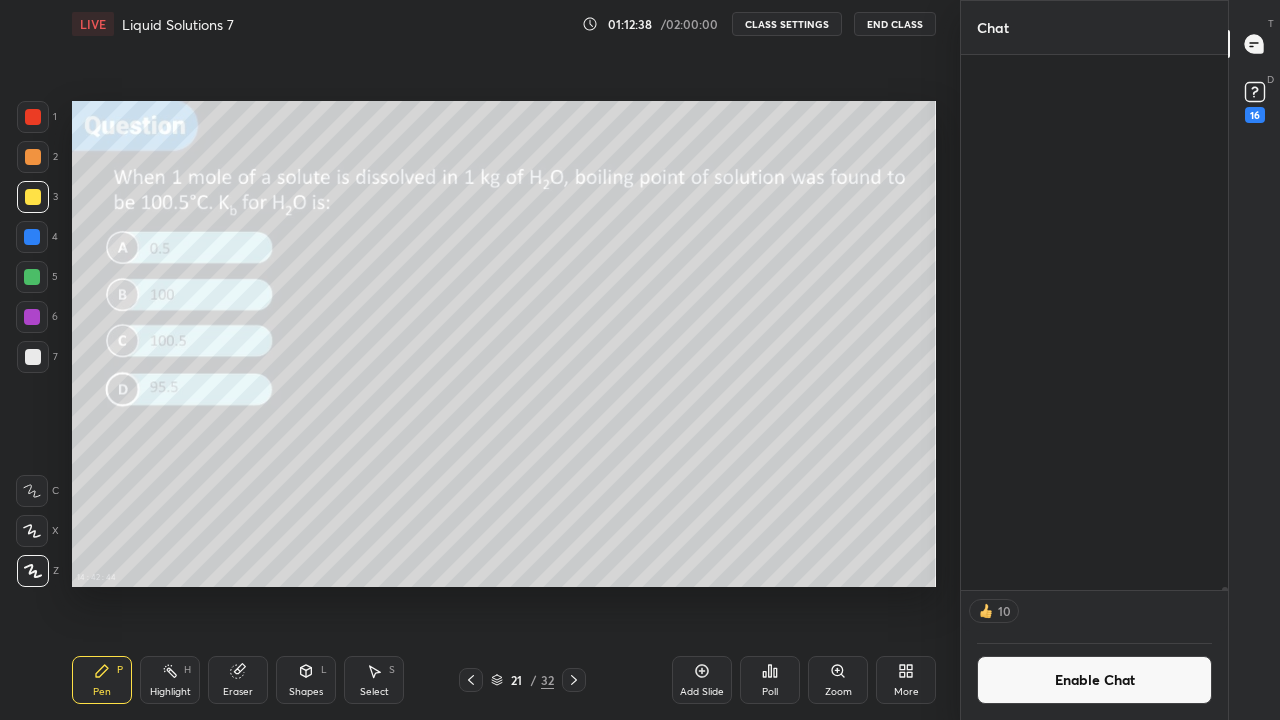 scroll, scrollTop: 98006, scrollLeft: 0, axis: vertical 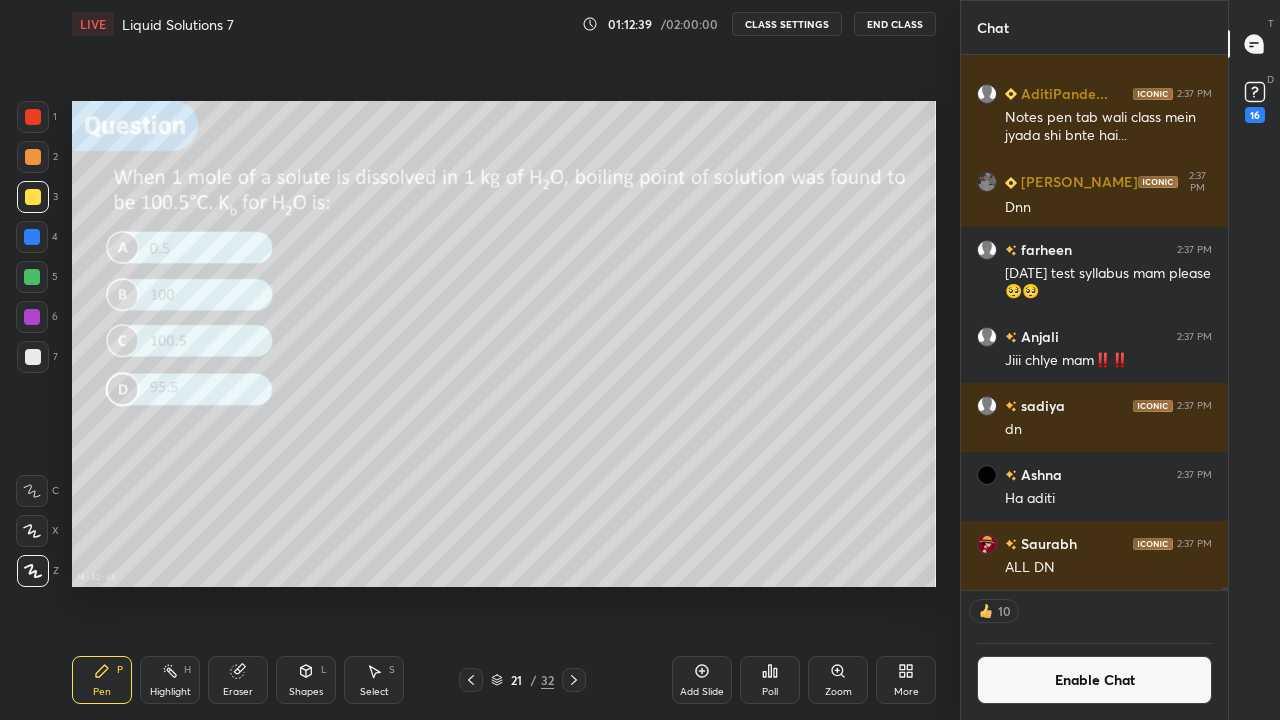 click on "Enable Chat" at bounding box center [1094, 680] 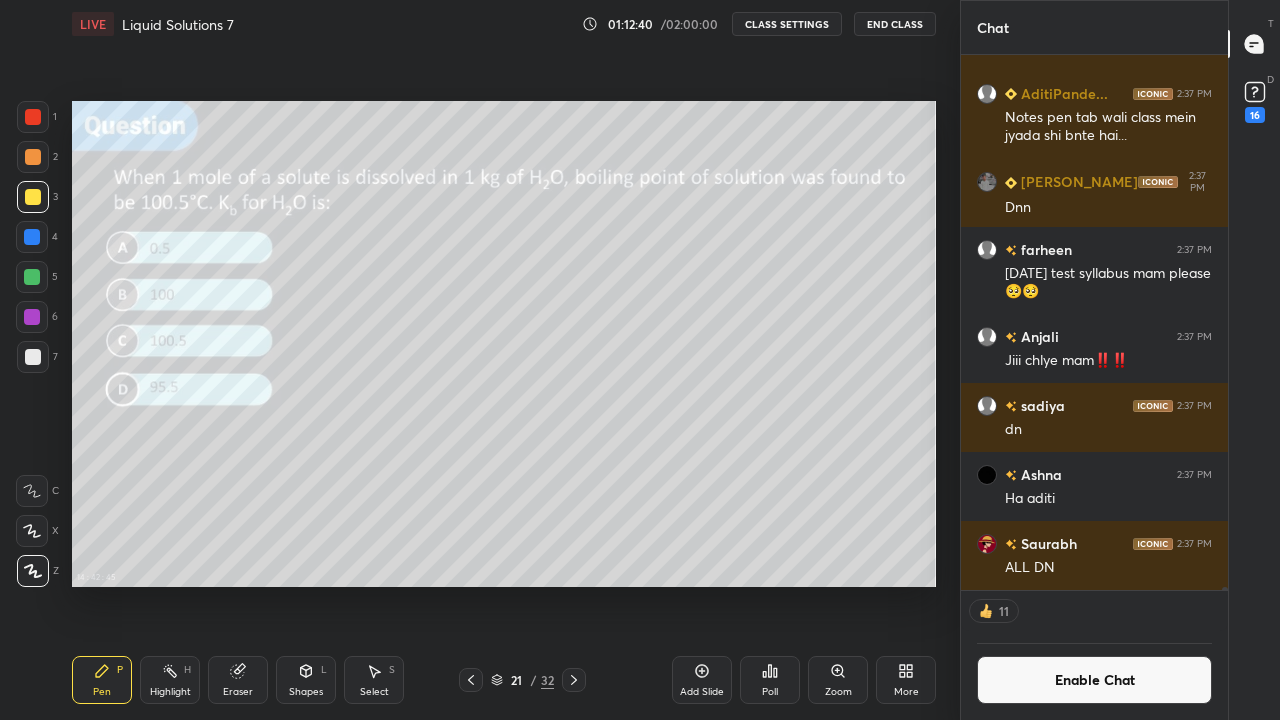 scroll, scrollTop: 97503, scrollLeft: 0, axis: vertical 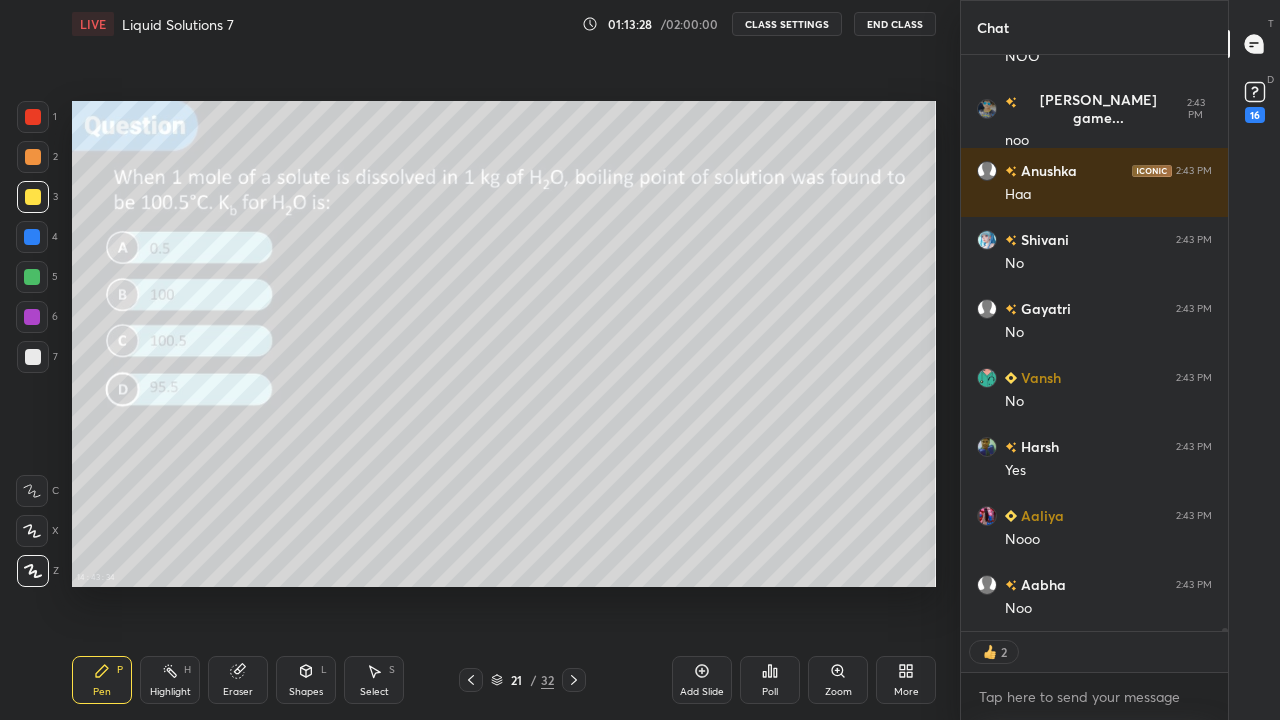 click on "More" at bounding box center [906, 680] 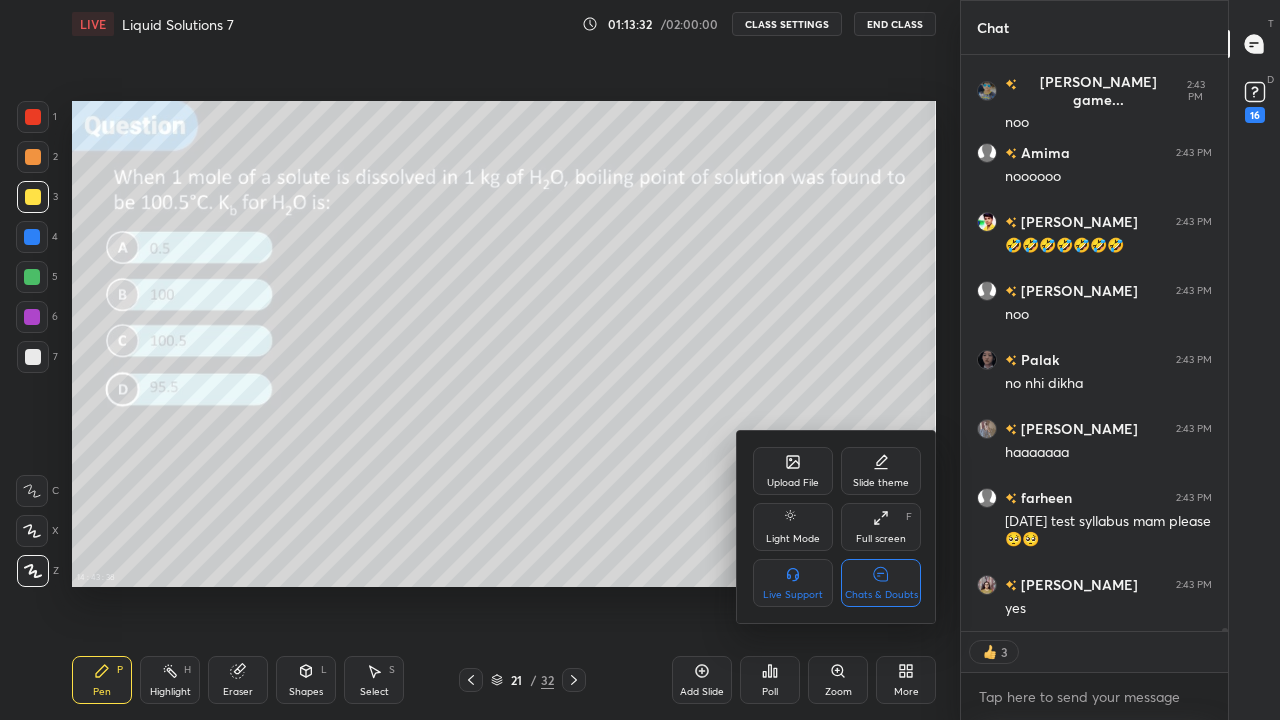 click on "Chats & Doubts" at bounding box center [881, 583] 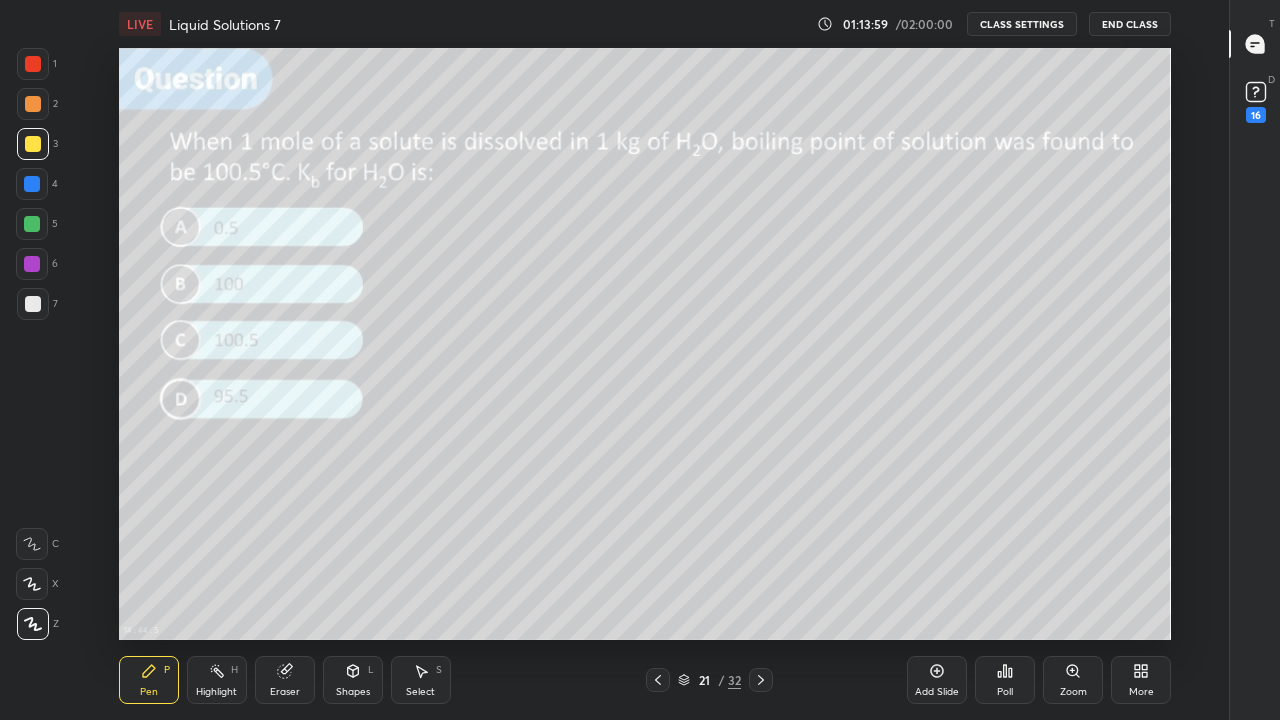 click 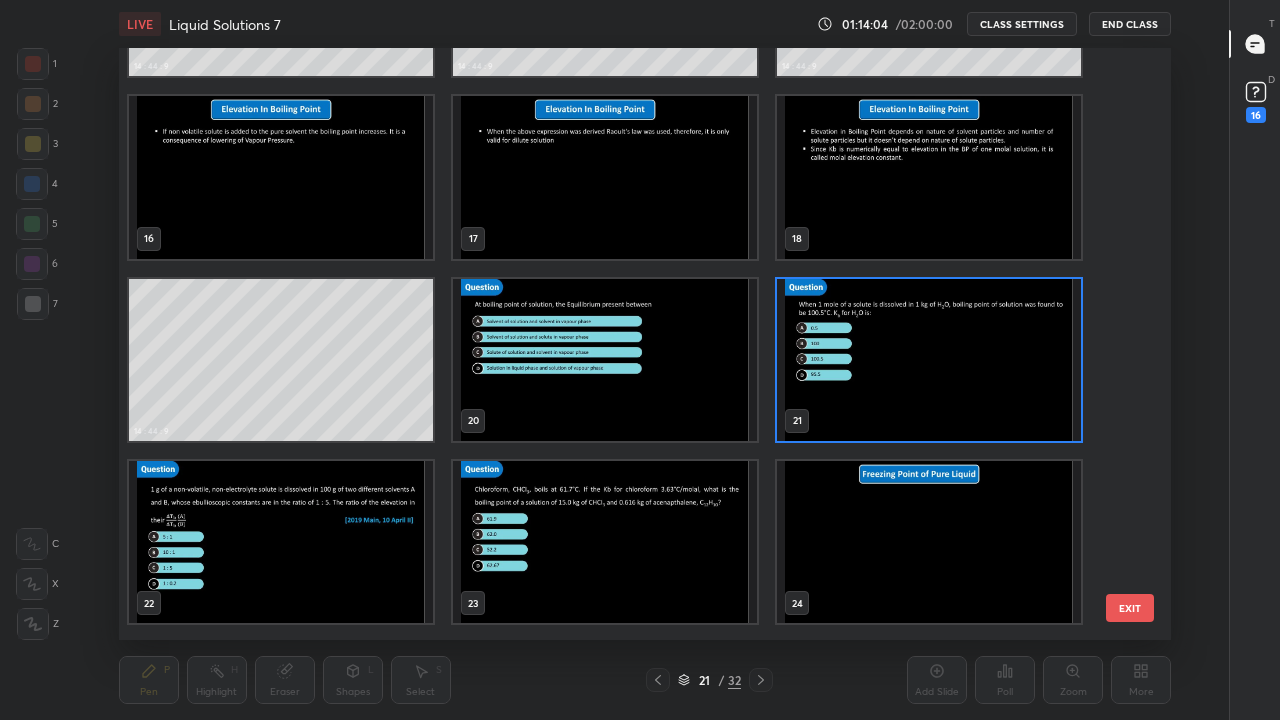 click 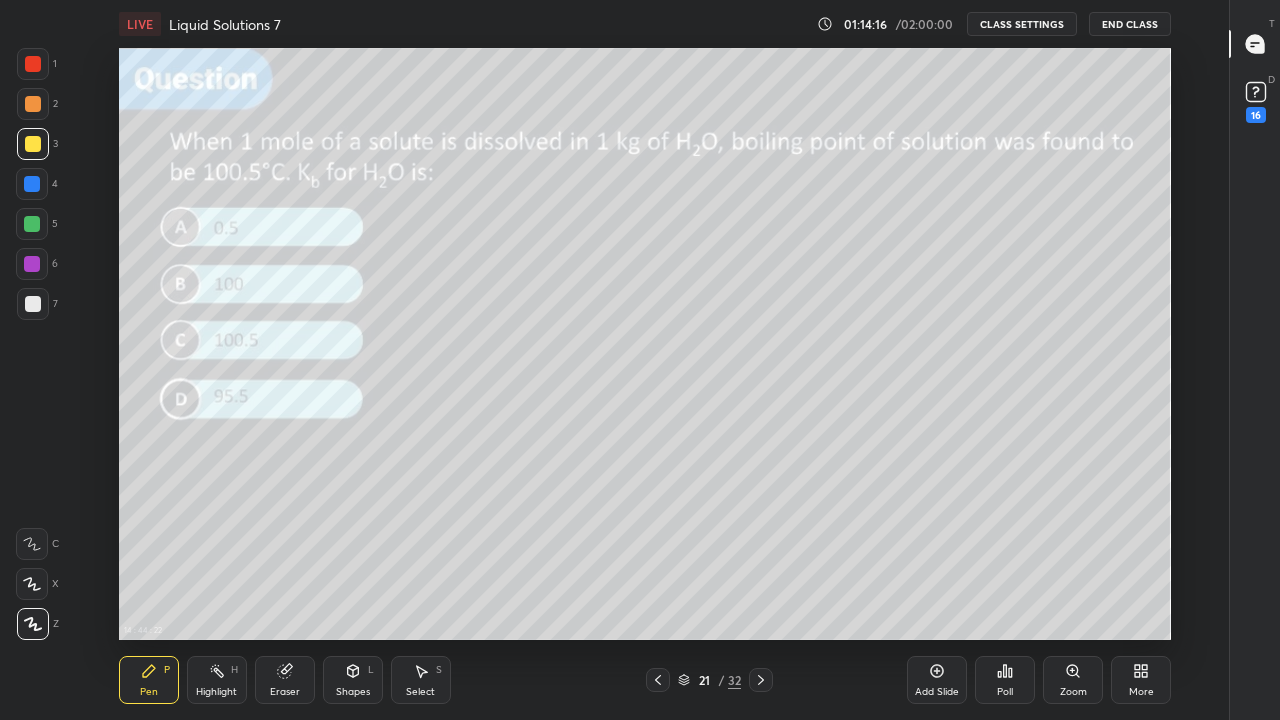 click 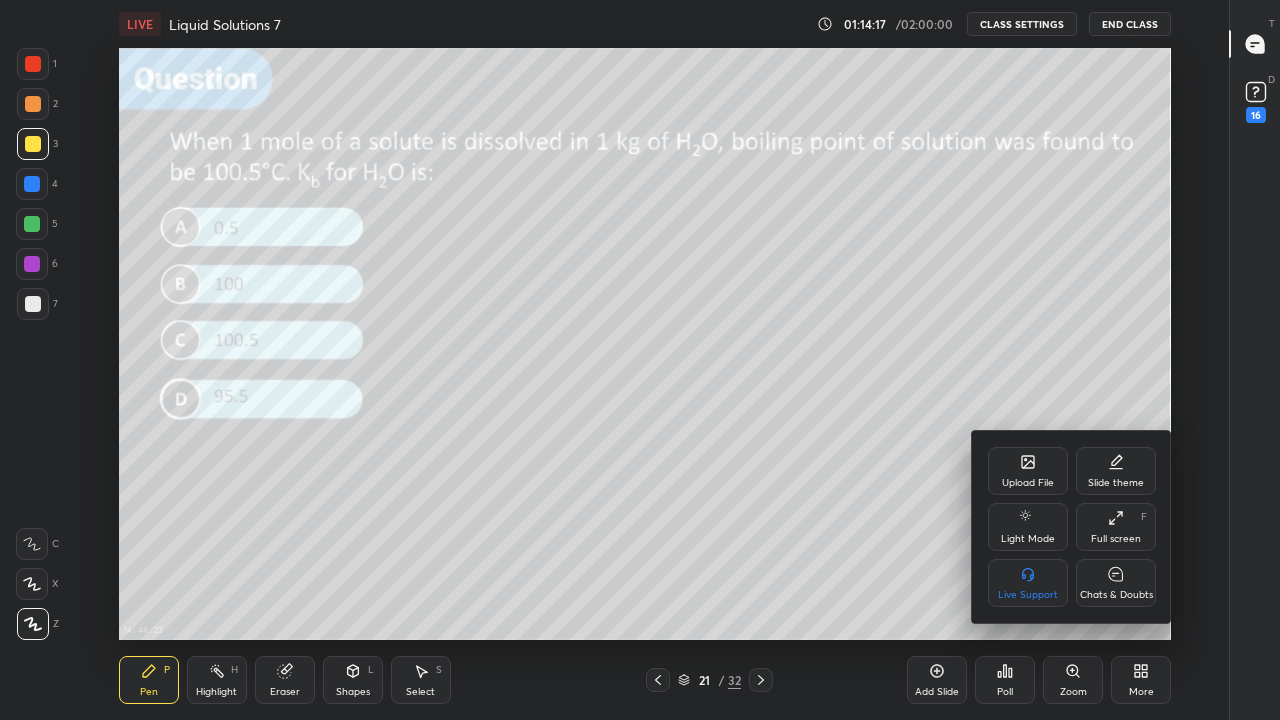 click 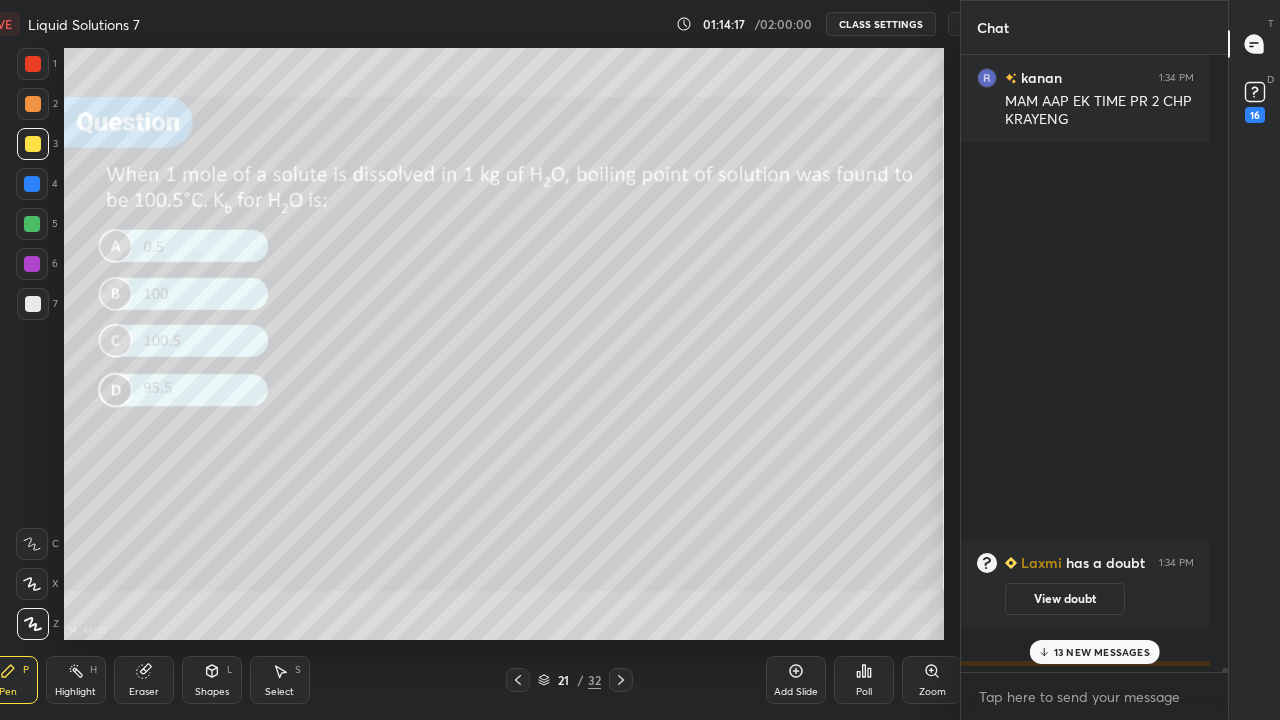 scroll, scrollTop: 592, scrollLeft: 1096, axis: both 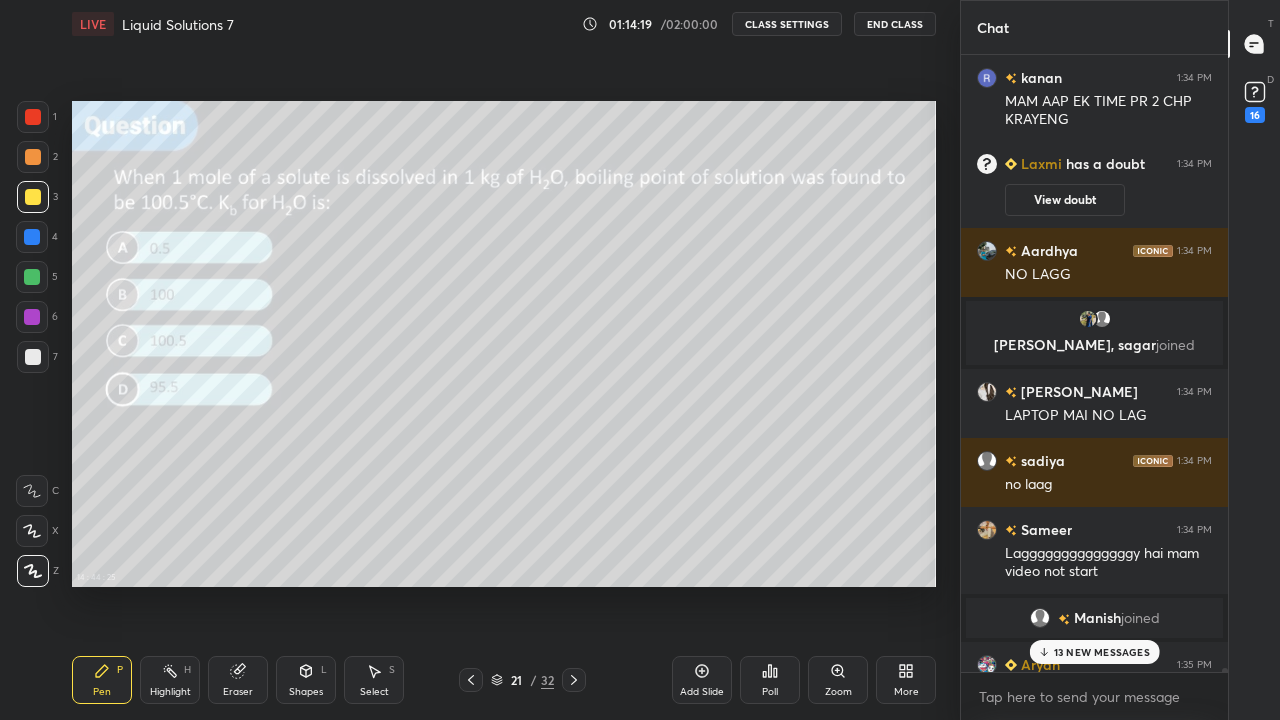 click on "13 NEW MESSAGES" at bounding box center (1094, 652) 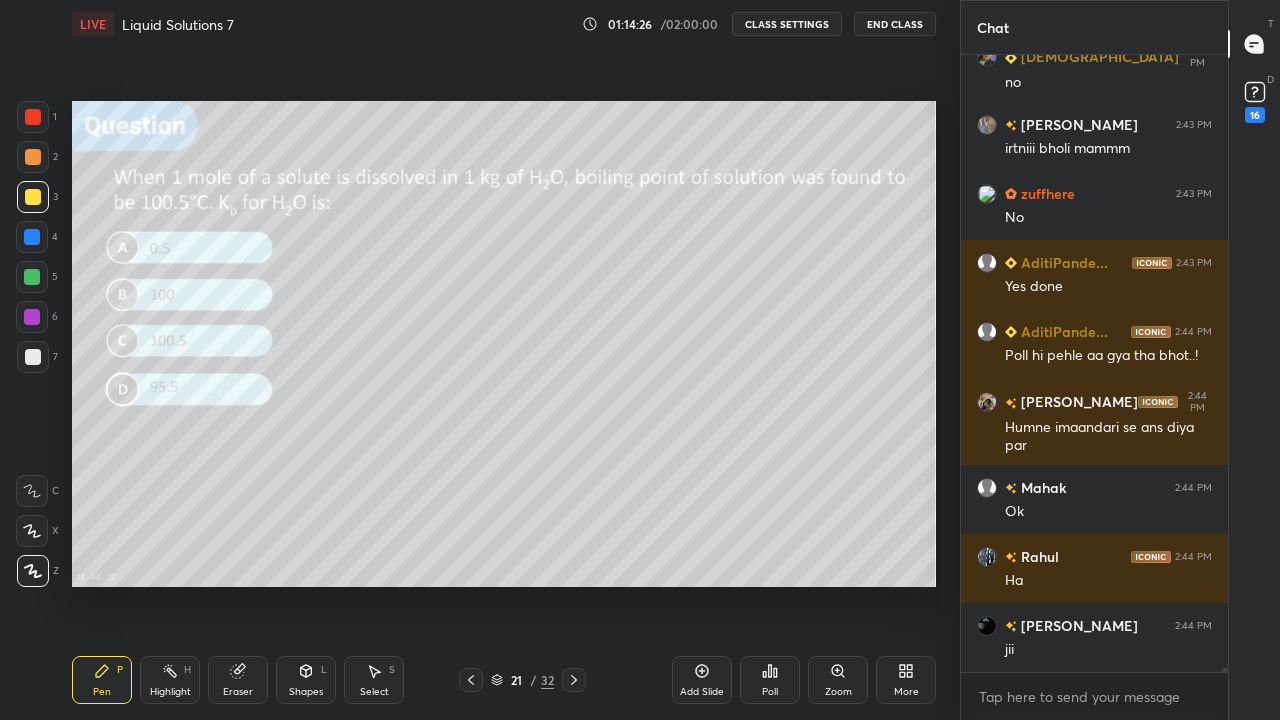 click on "CLASS SETTINGS" at bounding box center (787, 24) 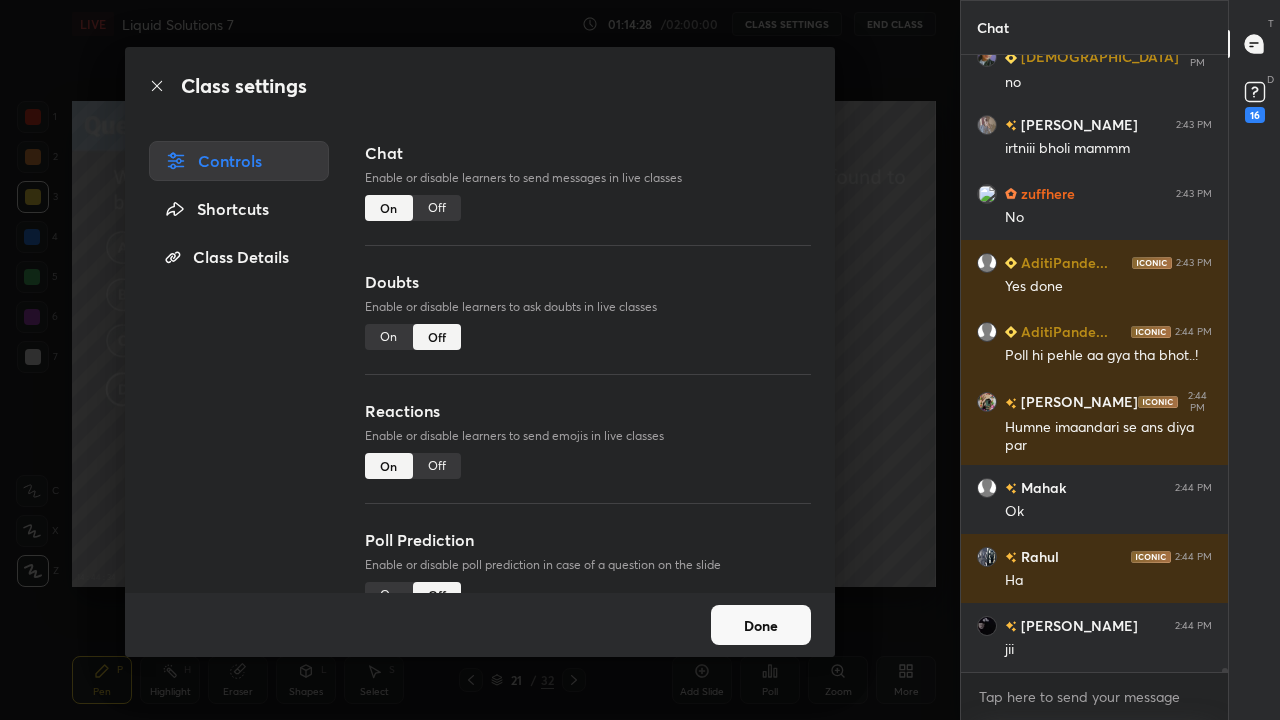 click on "Off" at bounding box center [437, 208] 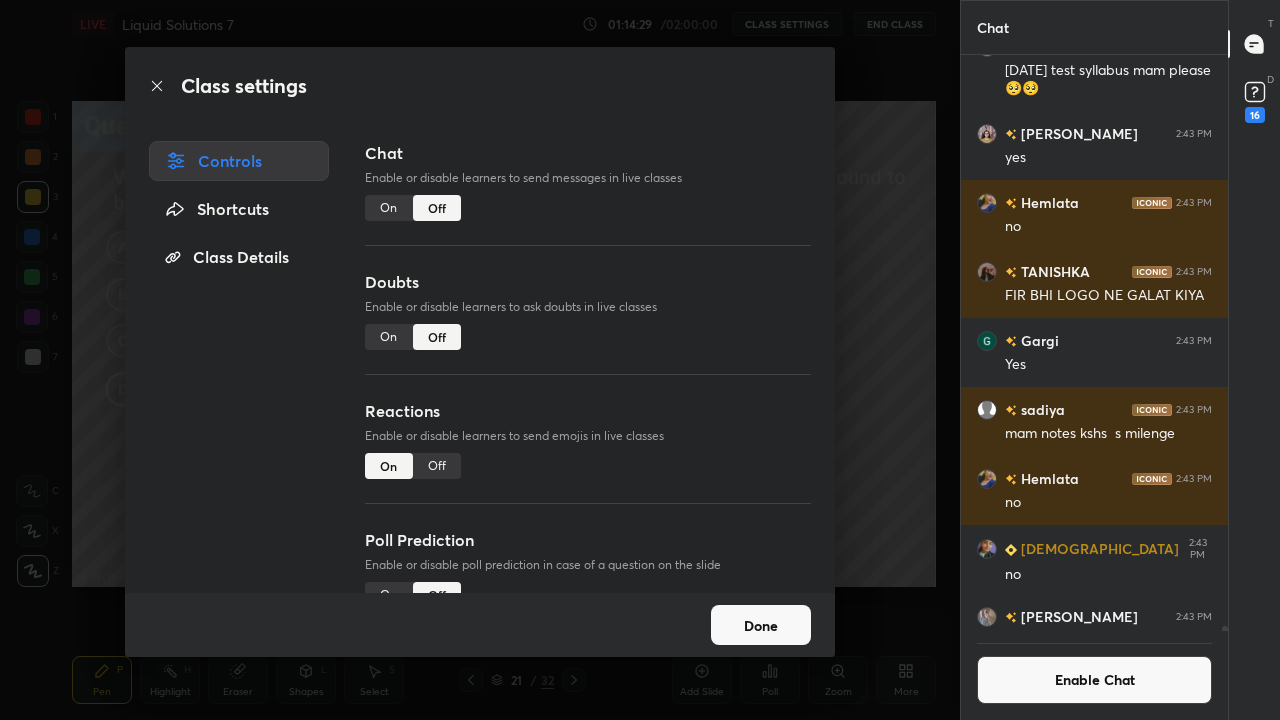 click on "Done" at bounding box center [761, 625] 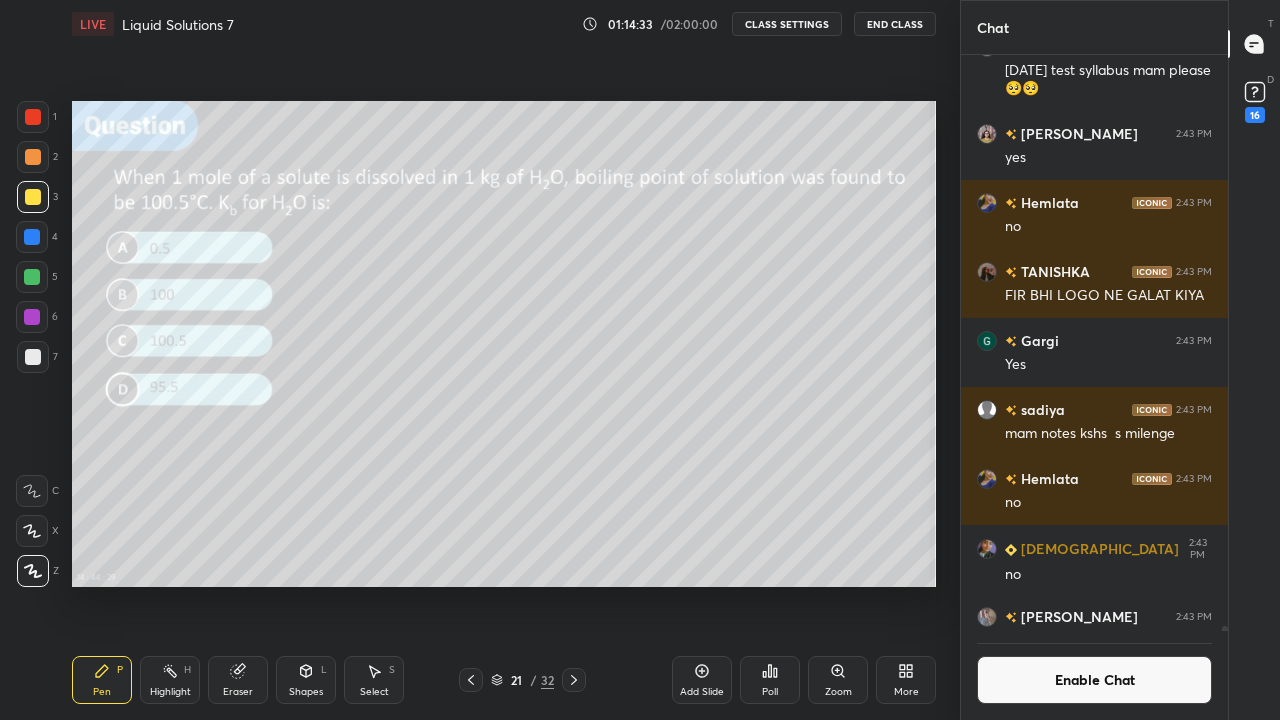 click 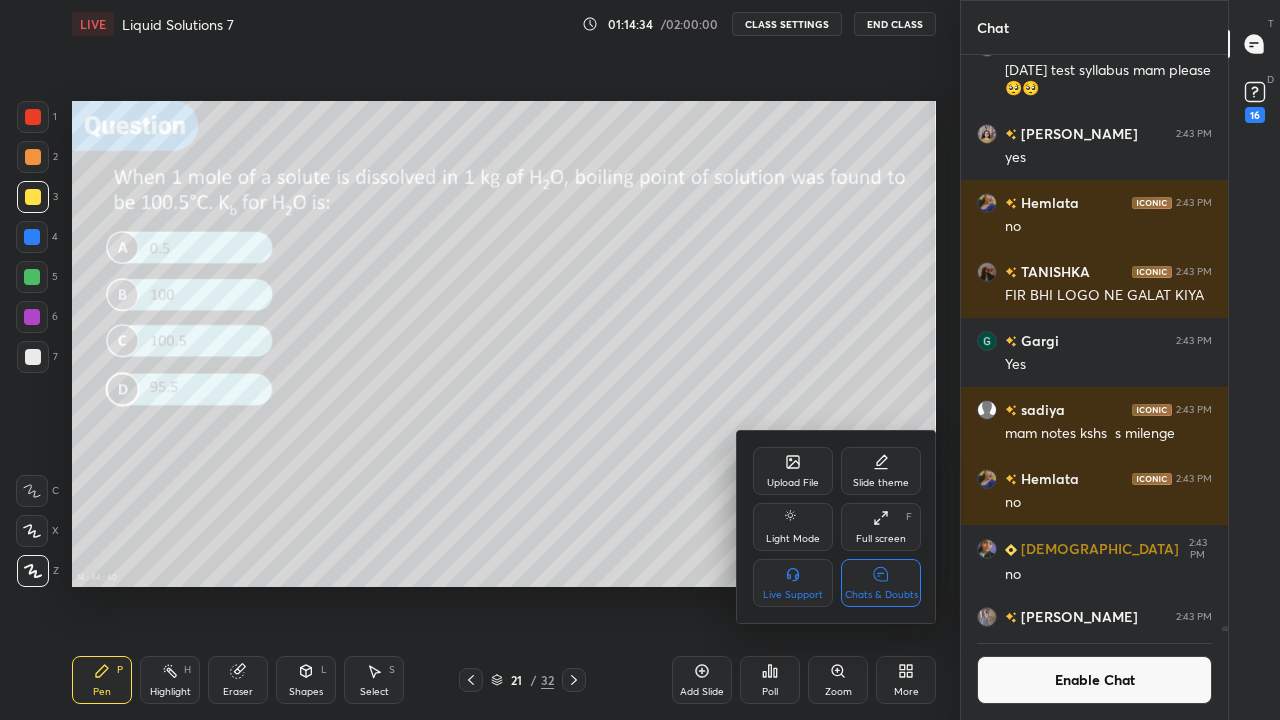 click at bounding box center [640, 360] 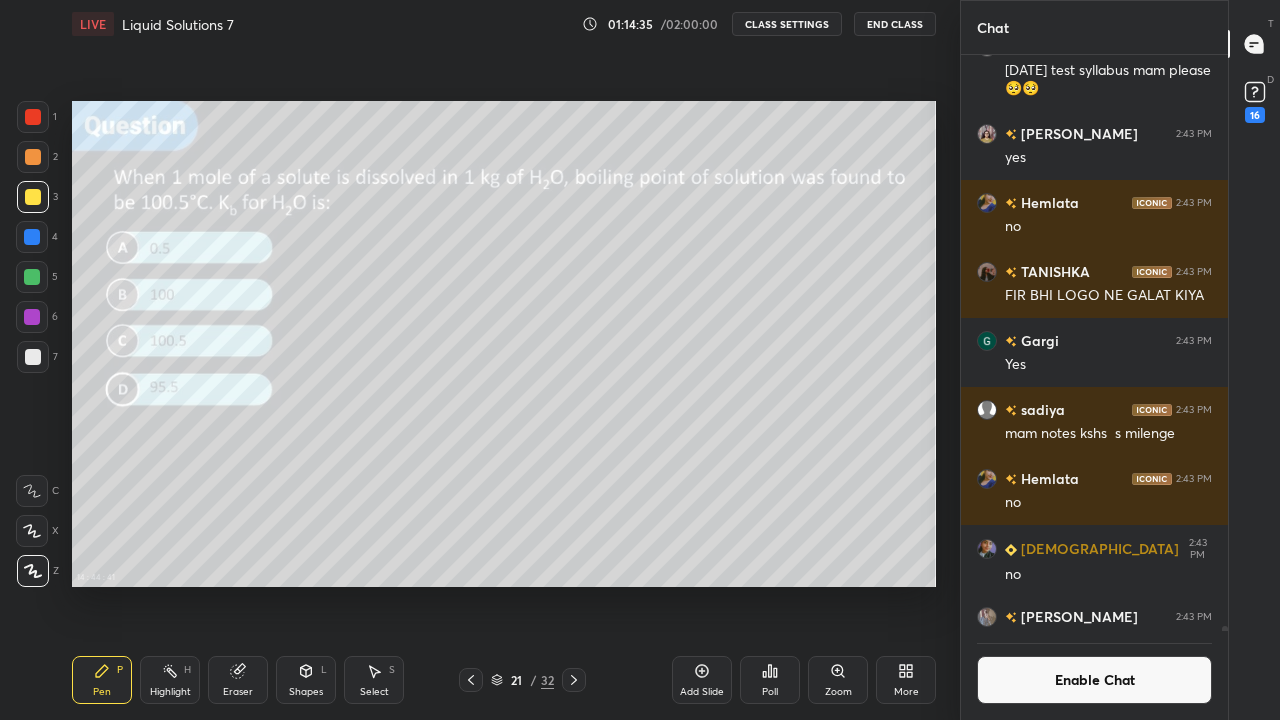 click 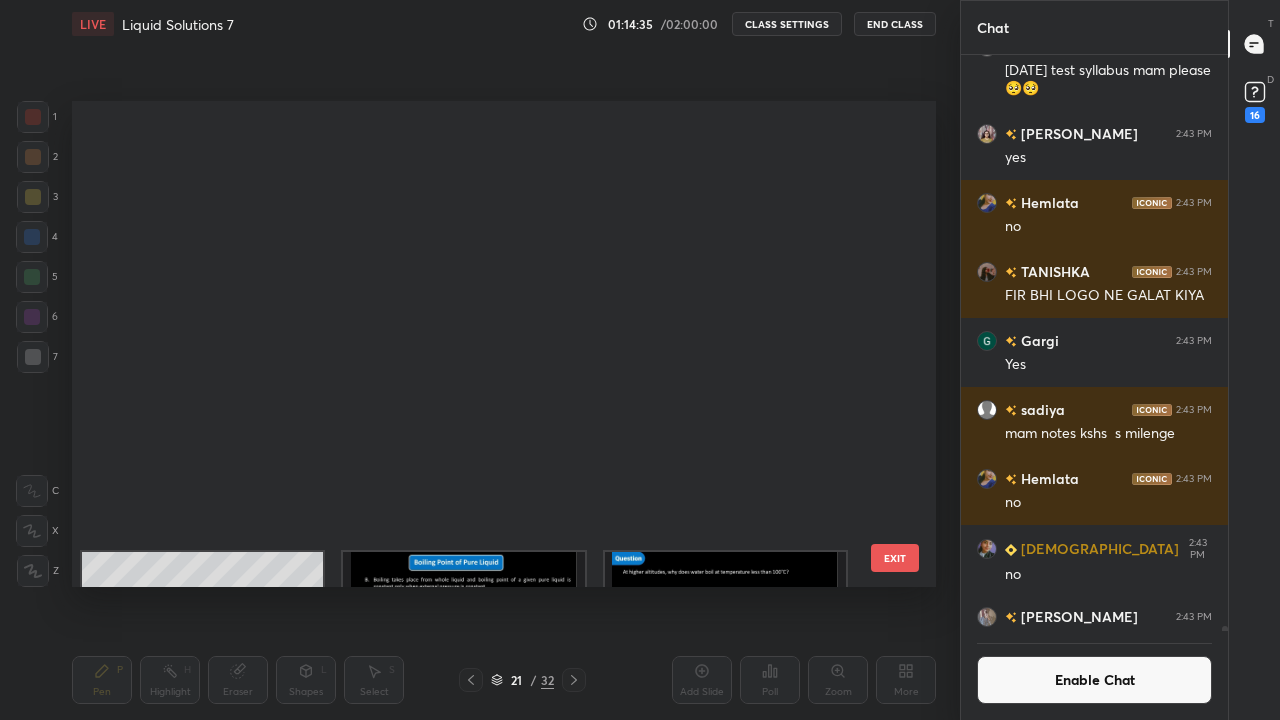 scroll, scrollTop: 543, scrollLeft: 0, axis: vertical 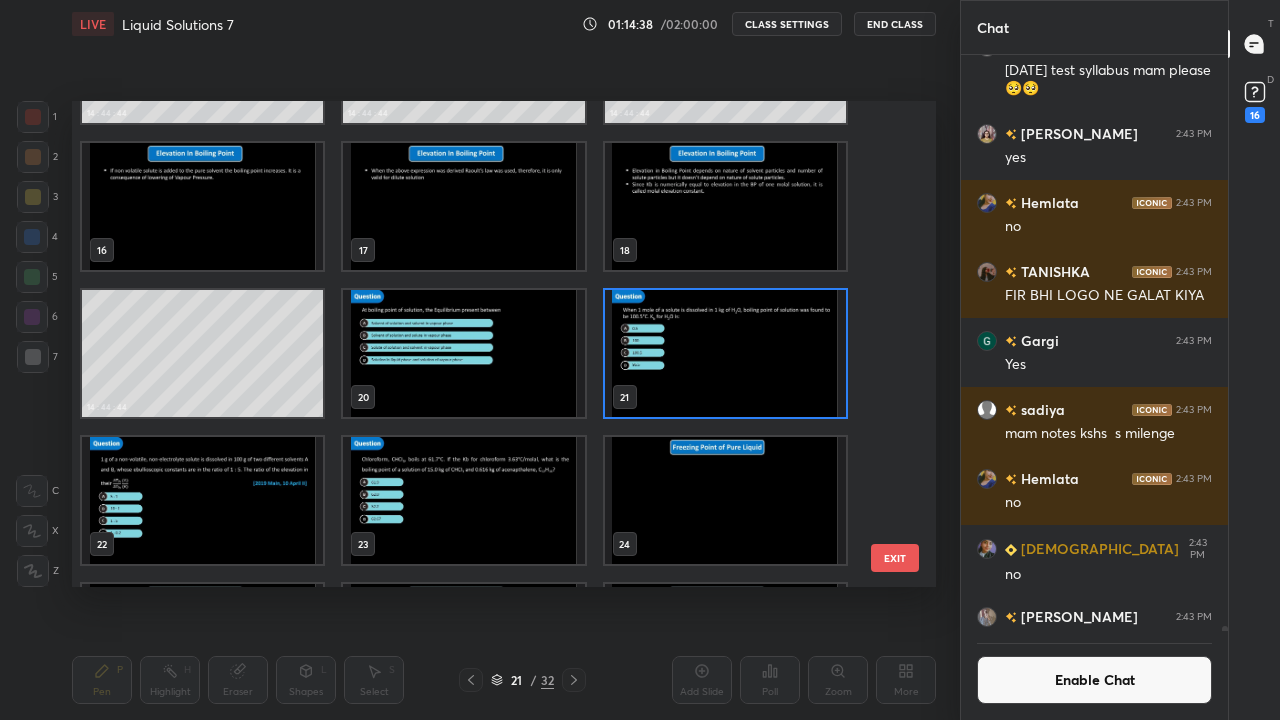 click at bounding box center [202, 500] 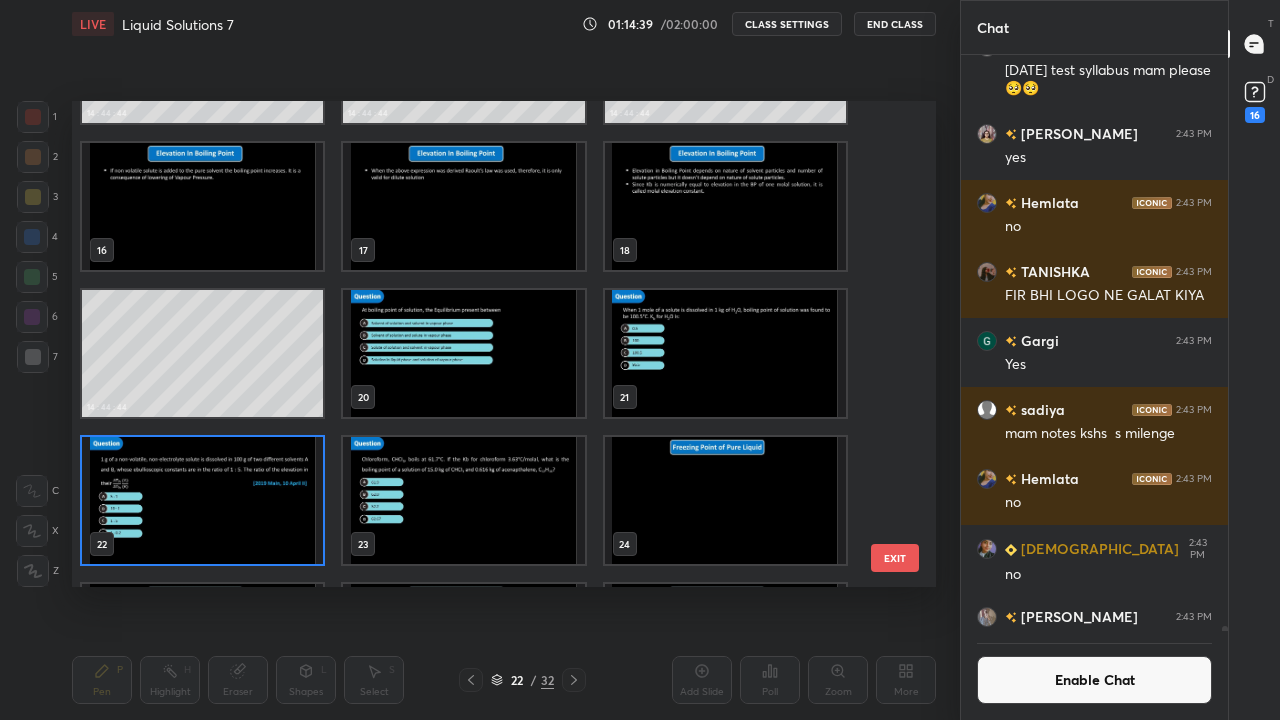 click on "Pen P Highlight H Eraser Shapes L Select S 22 / 32 Add Slide Poll Zoom More" at bounding box center [504, 680] 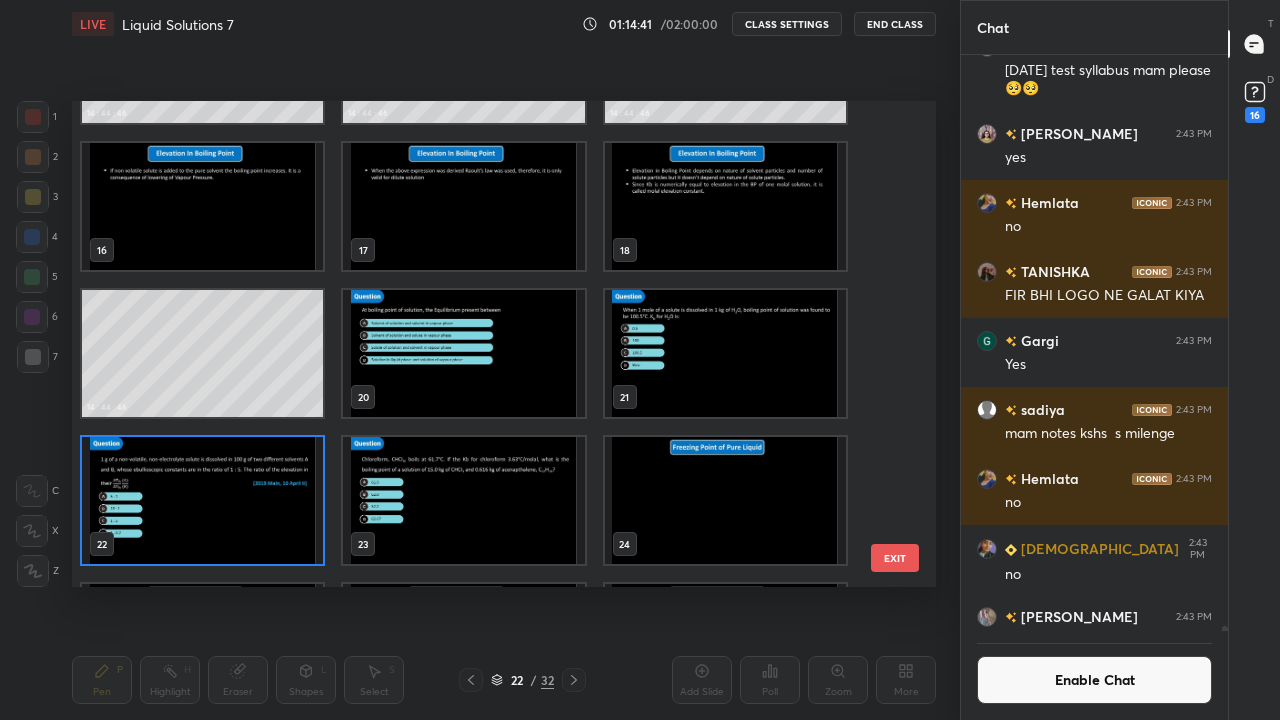 click at bounding box center (202, 500) 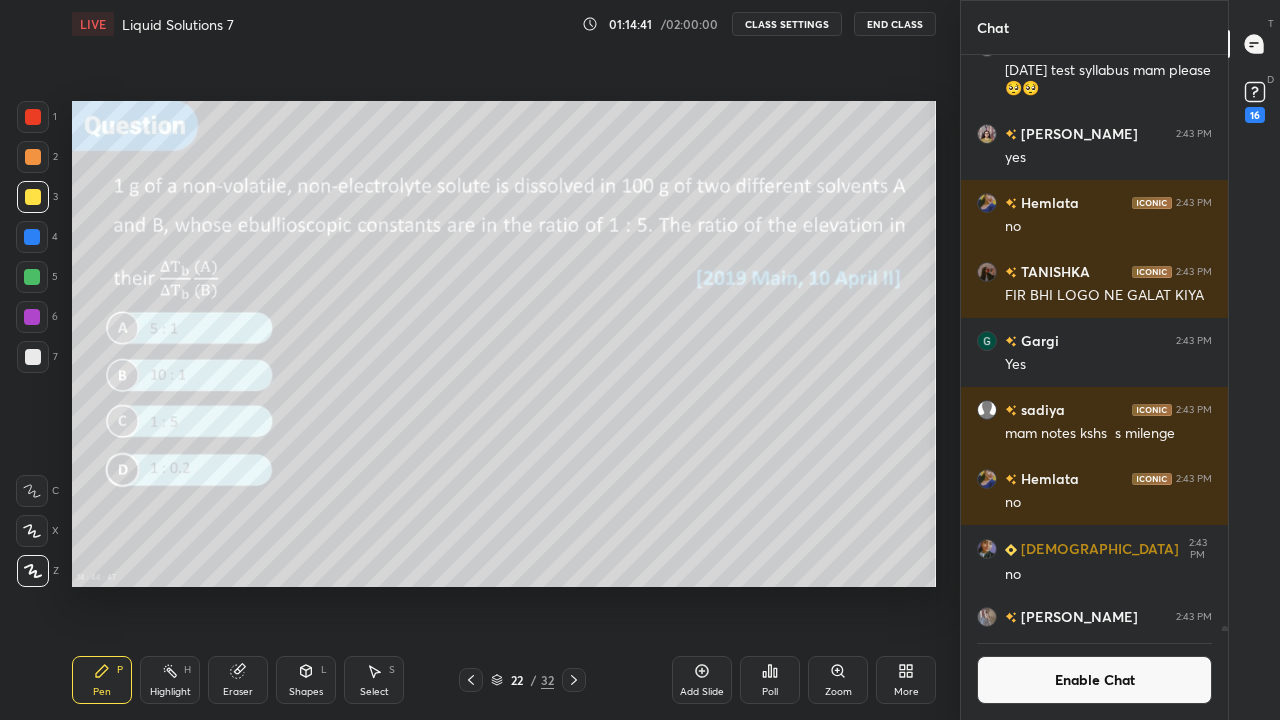 scroll, scrollTop: 0, scrollLeft: 0, axis: both 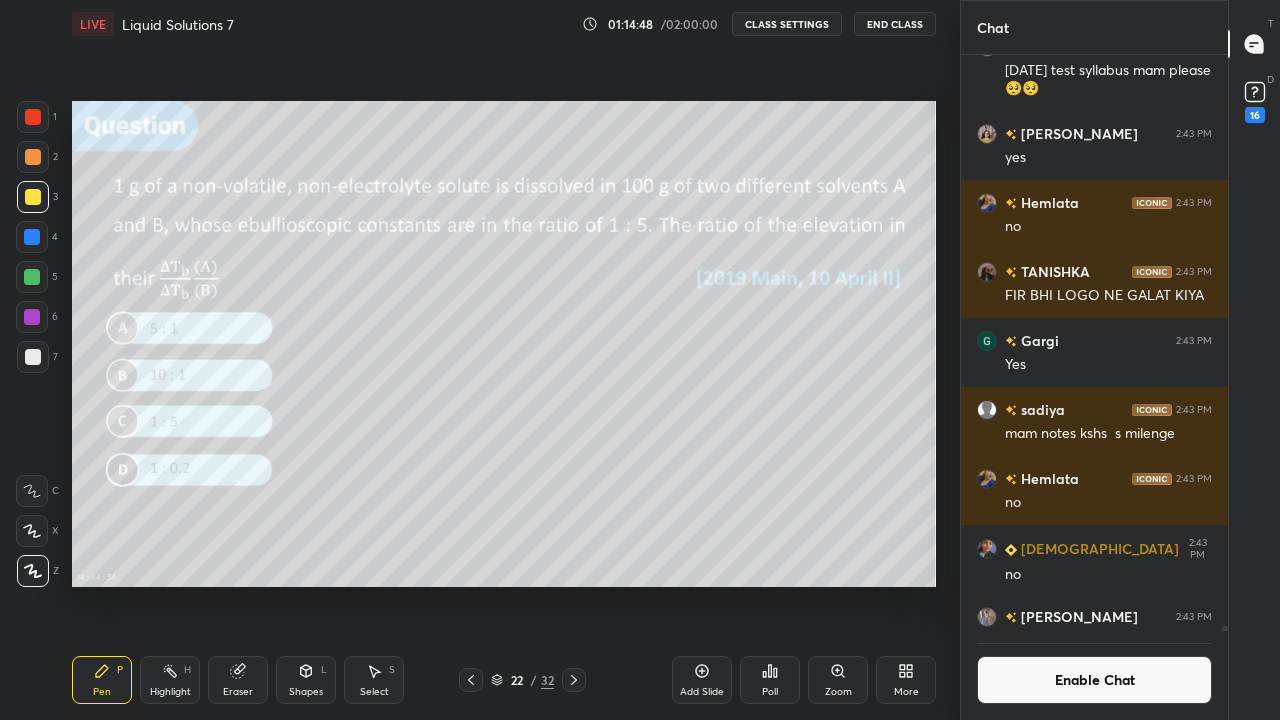 click 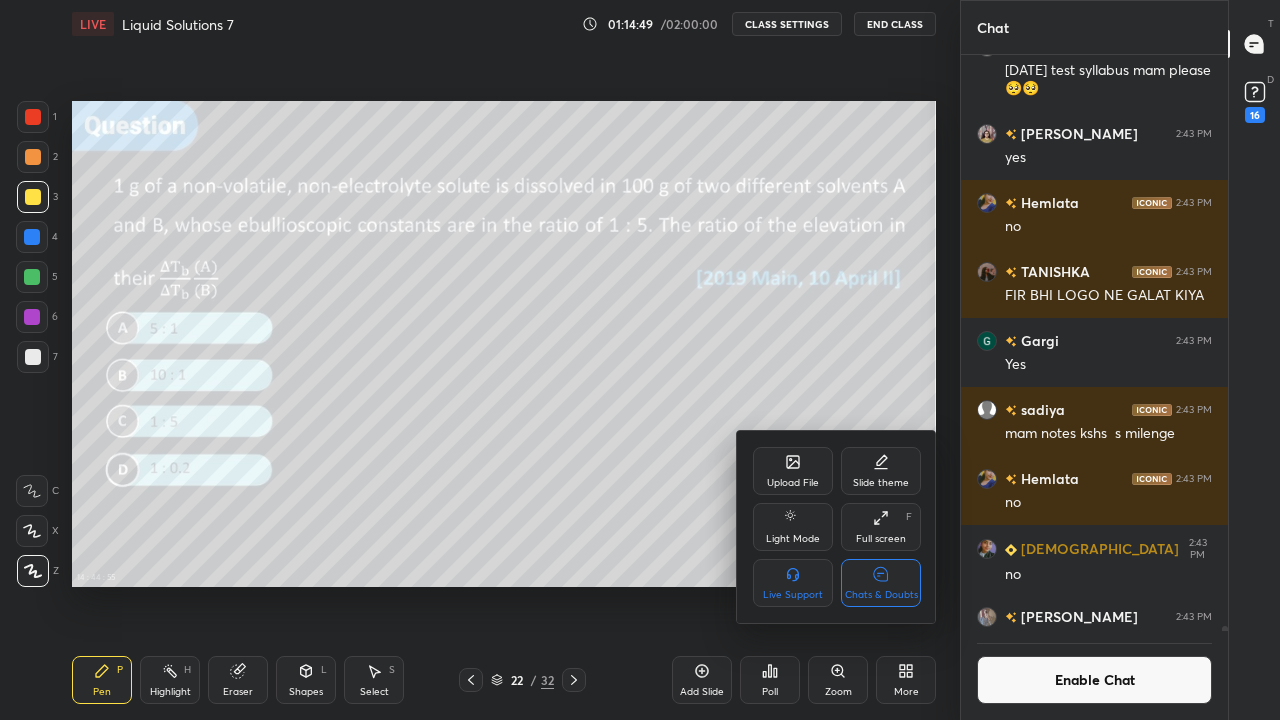 click at bounding box center (640, 360) 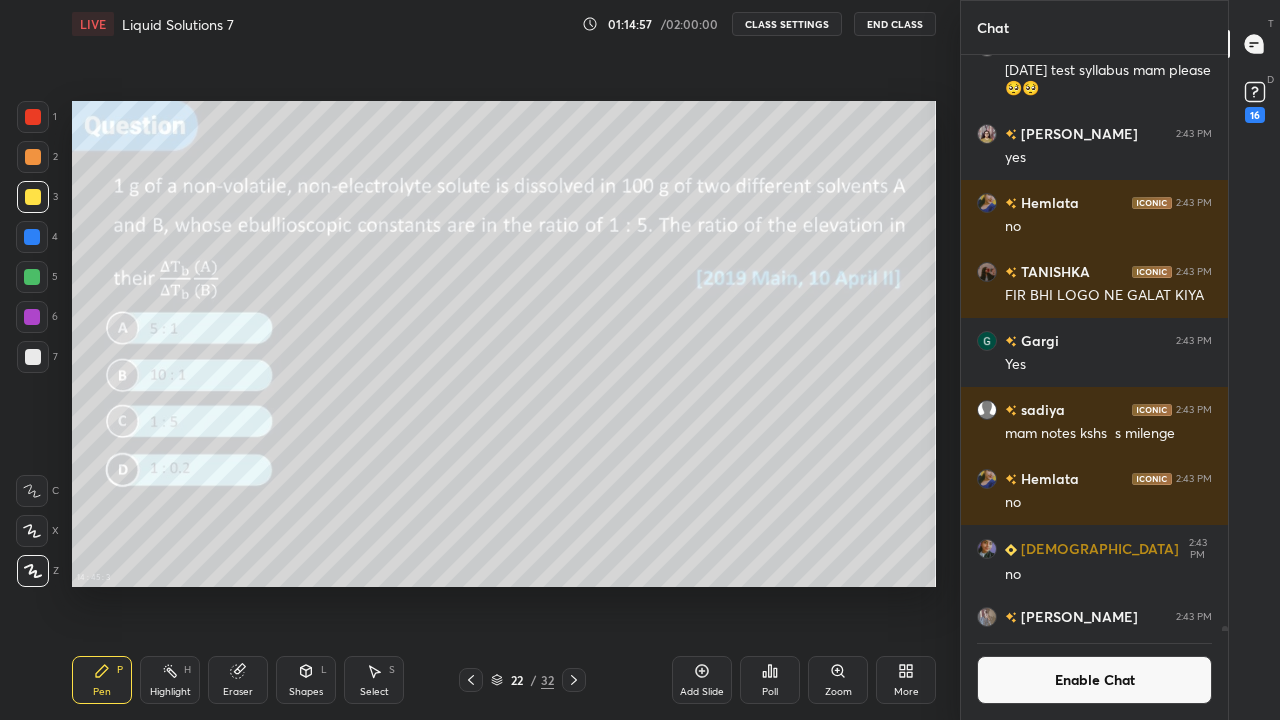 click on "Poll" at bounding box center (770, 680) 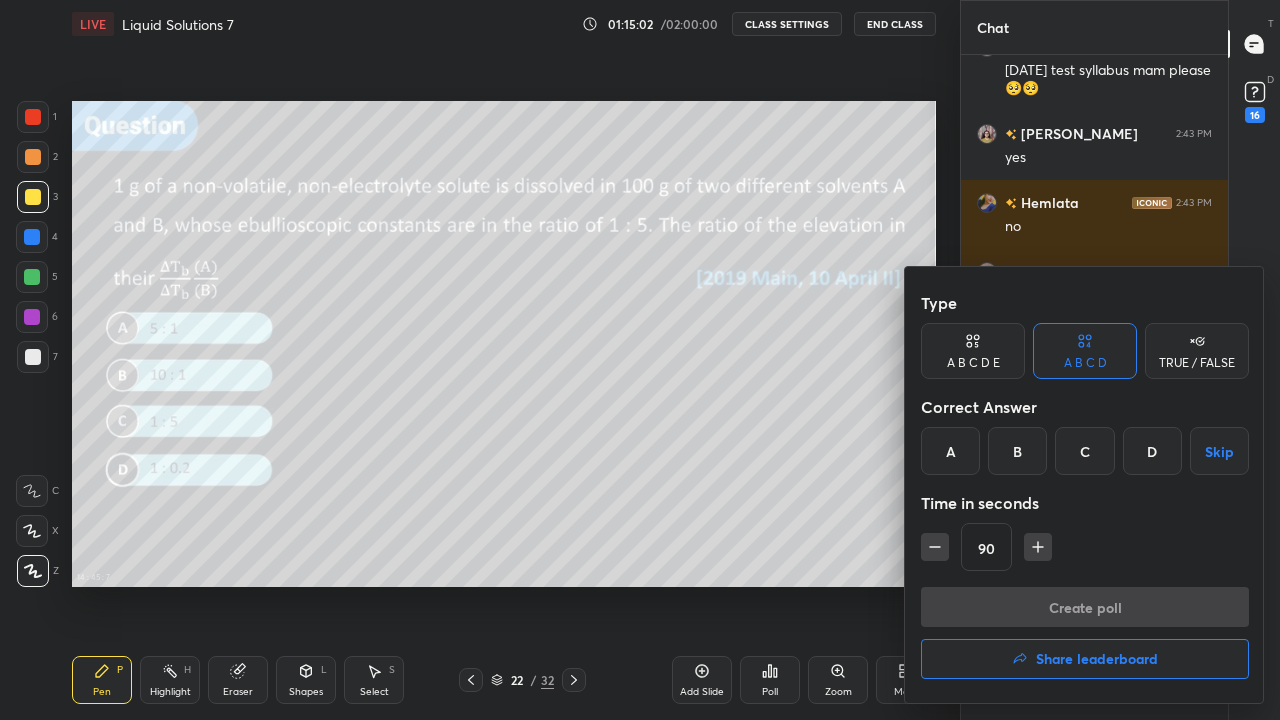 click on "C" at bounding box center [1084, 451] 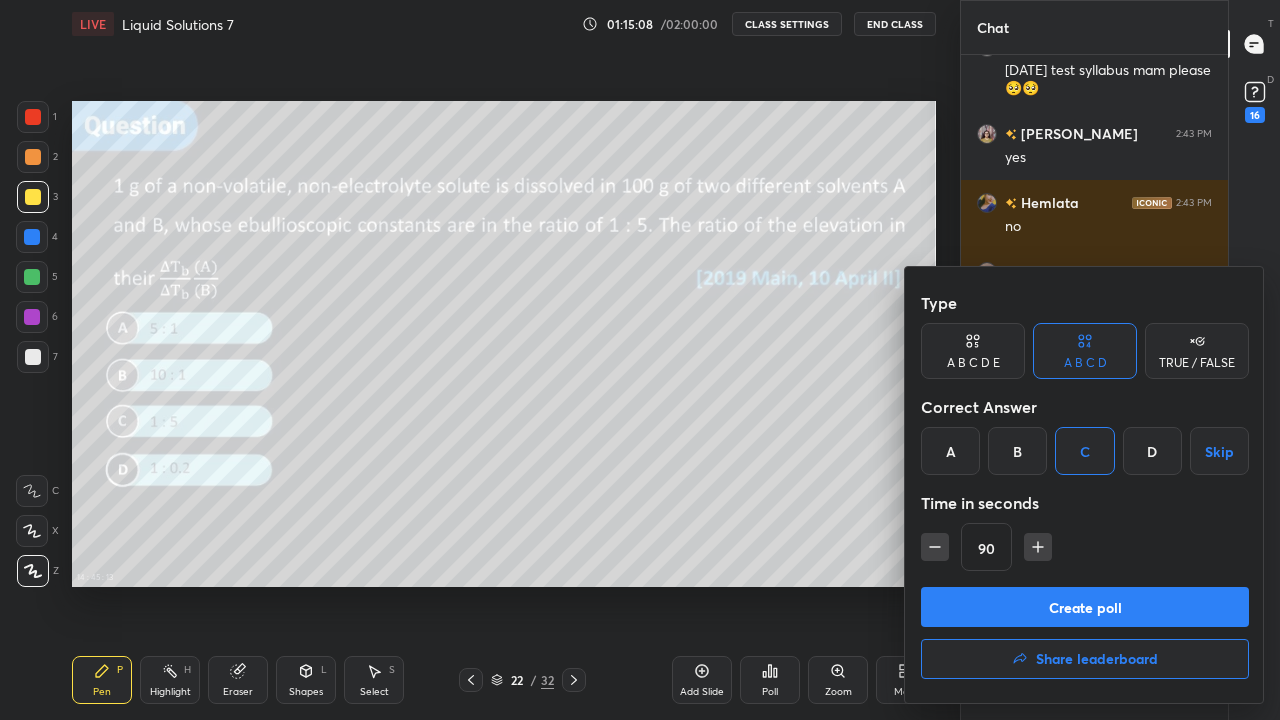 click on "Create poll" at bounding box center (1085, 607) 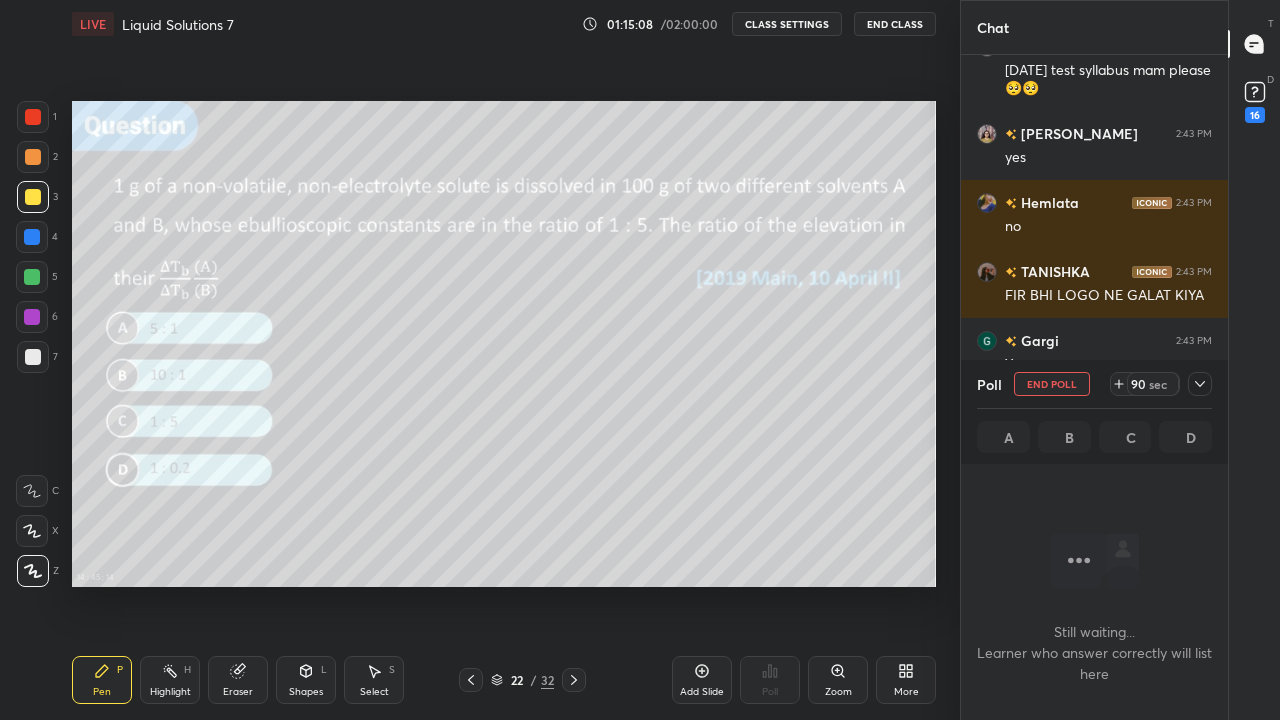 scroll, scrollTop: 490, scrollLeft: 261, axis: both 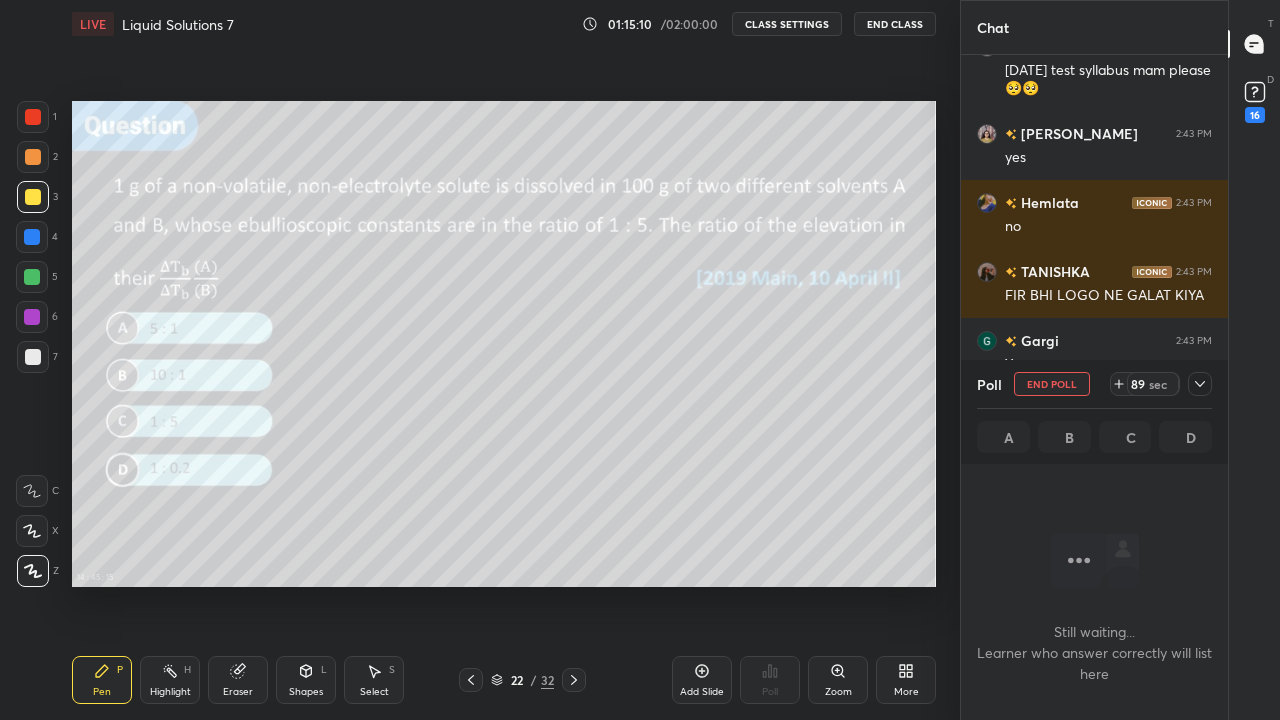 click 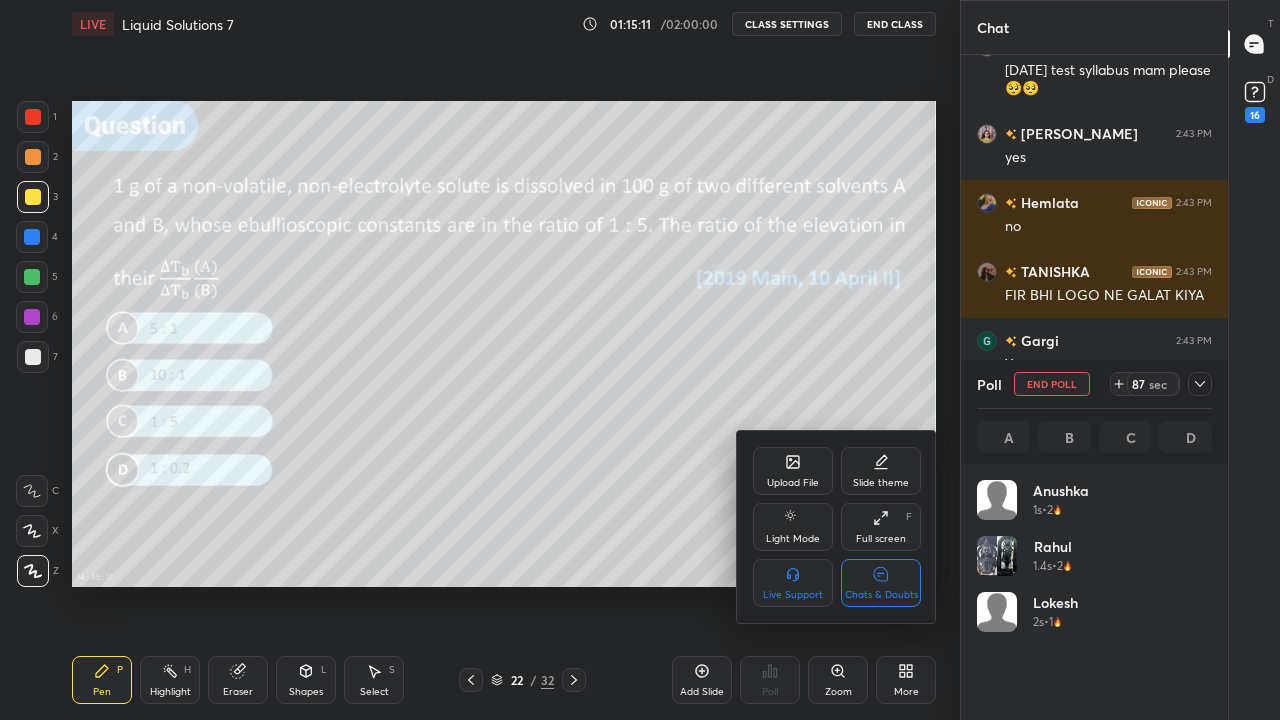 click 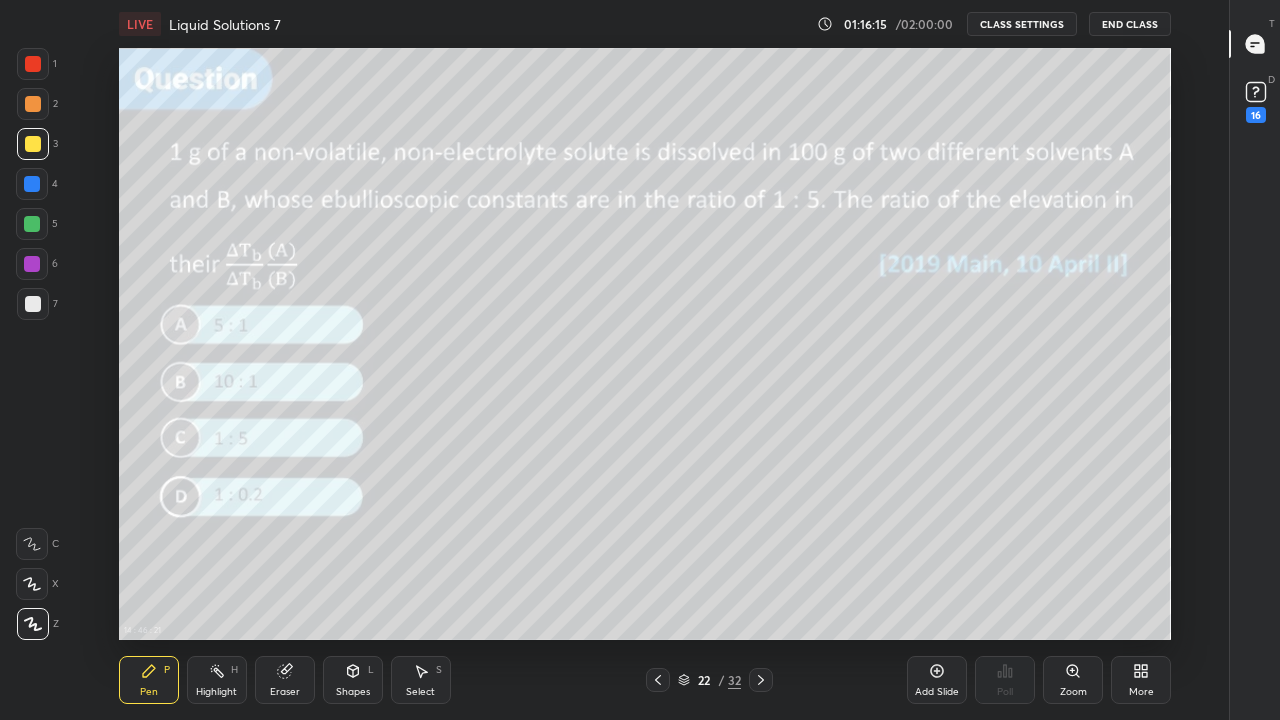 click 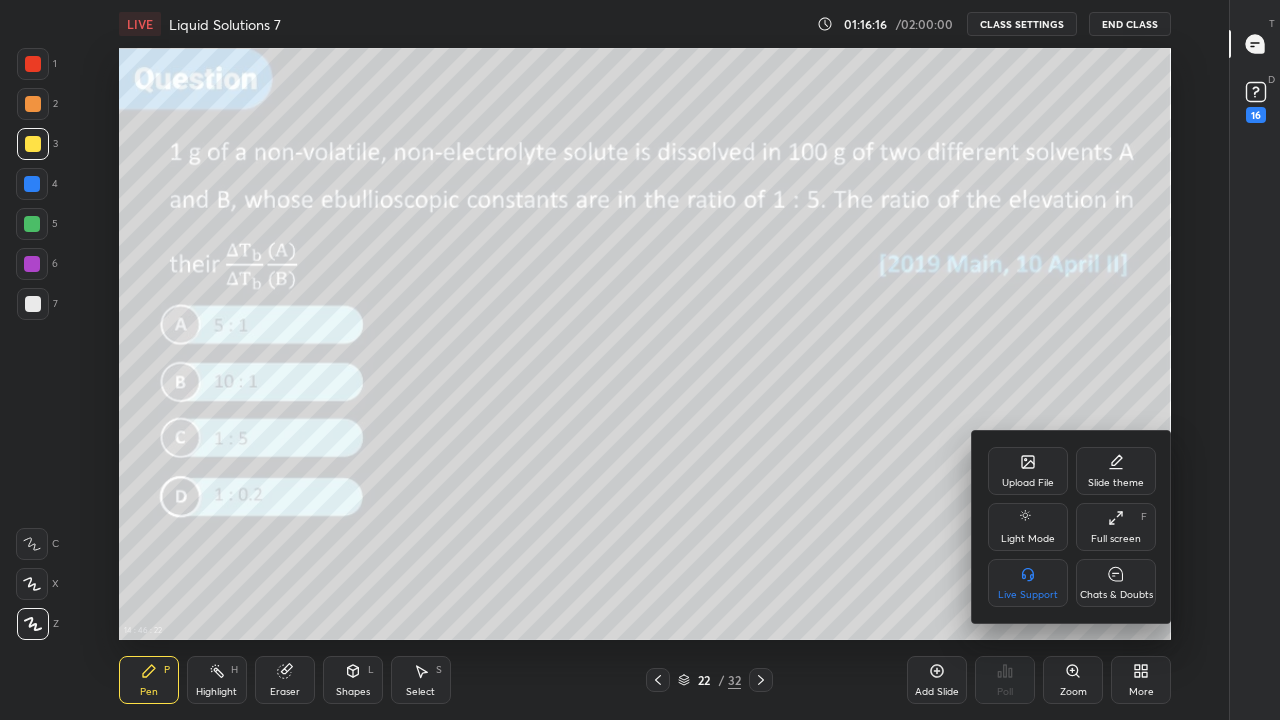 click 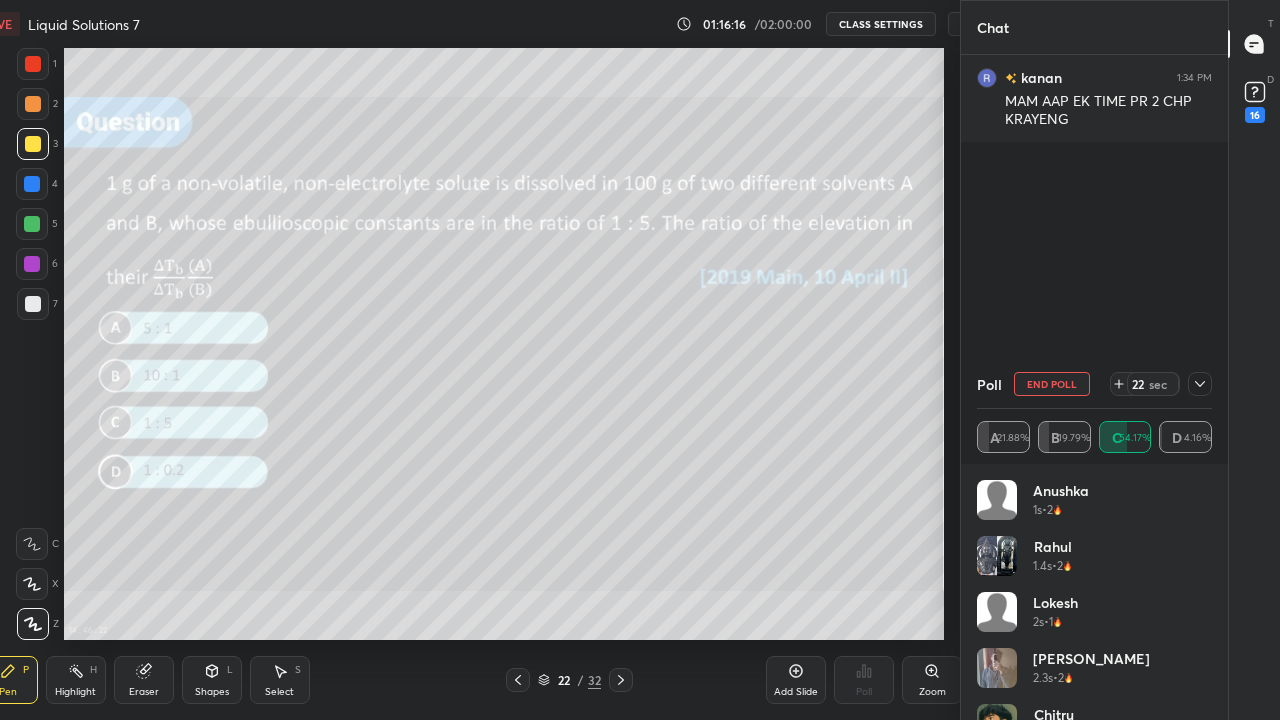 scroll, scrollTop: 592, scrollLeft: 1096, axis: both 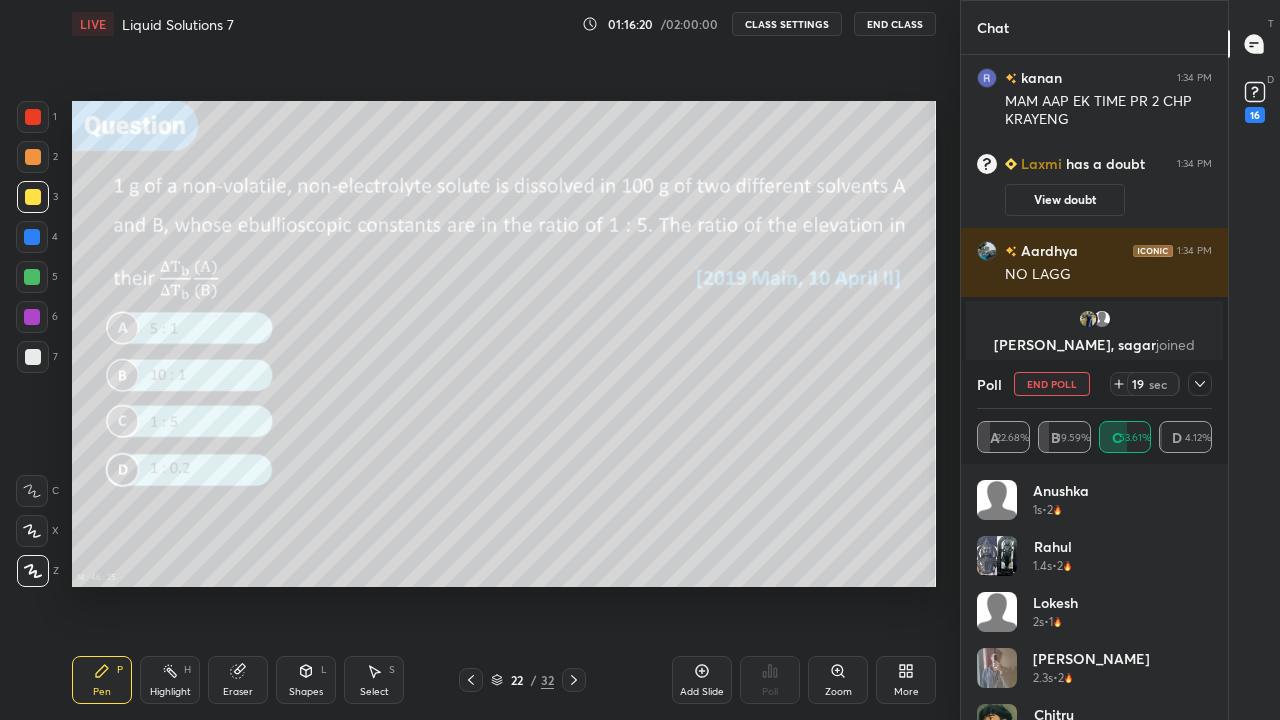 click 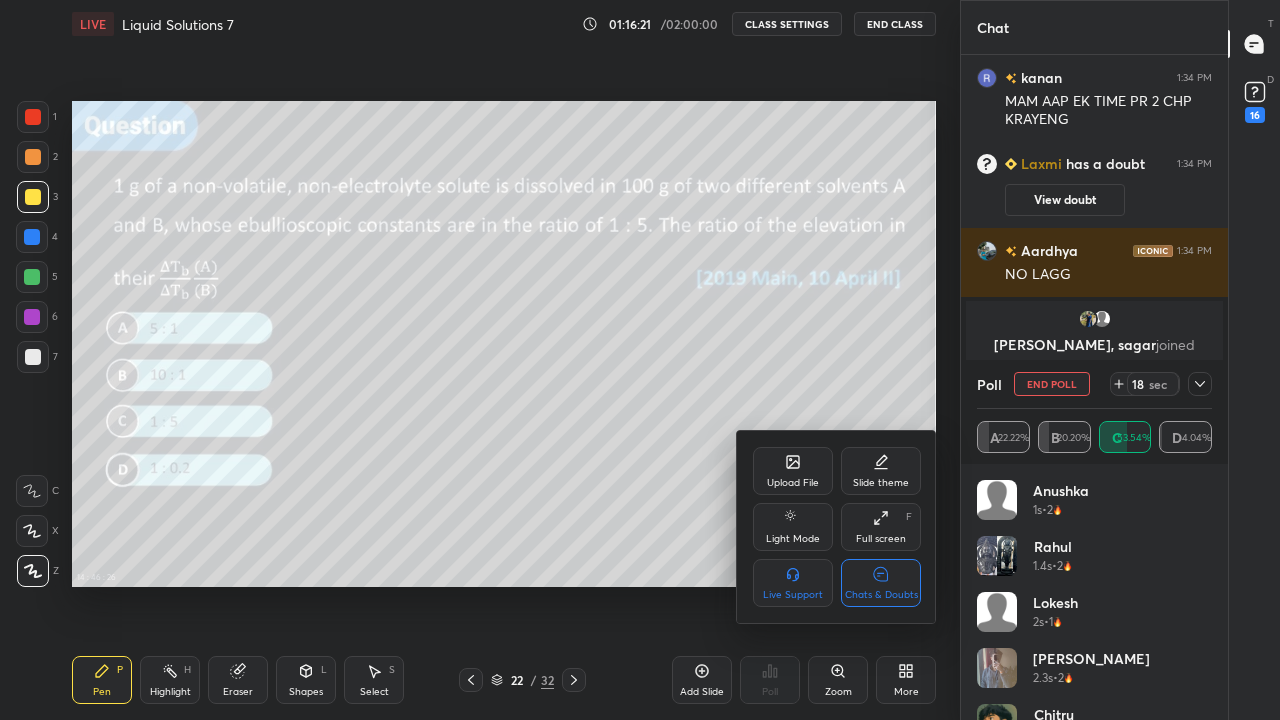 click on "Chats & Doubts" at bounding box center [881, 583] 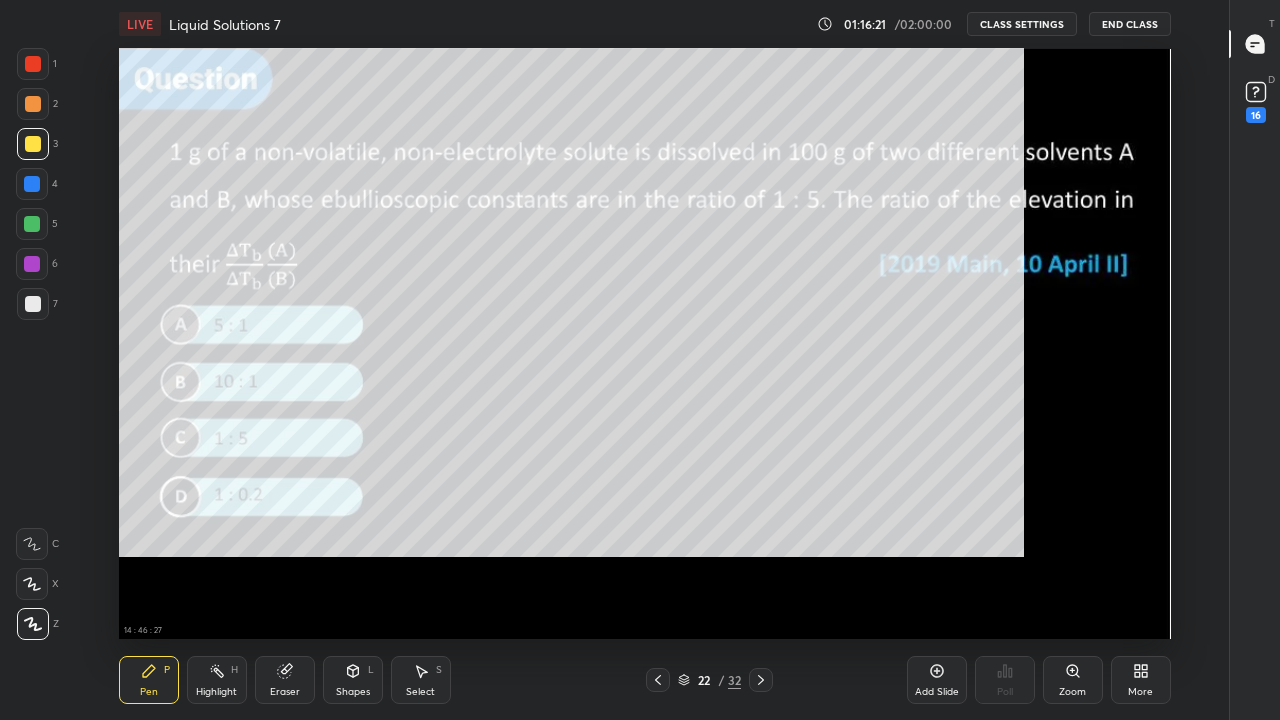 scroll, scrollTop: 7, scrollLeft: 1, axis: both 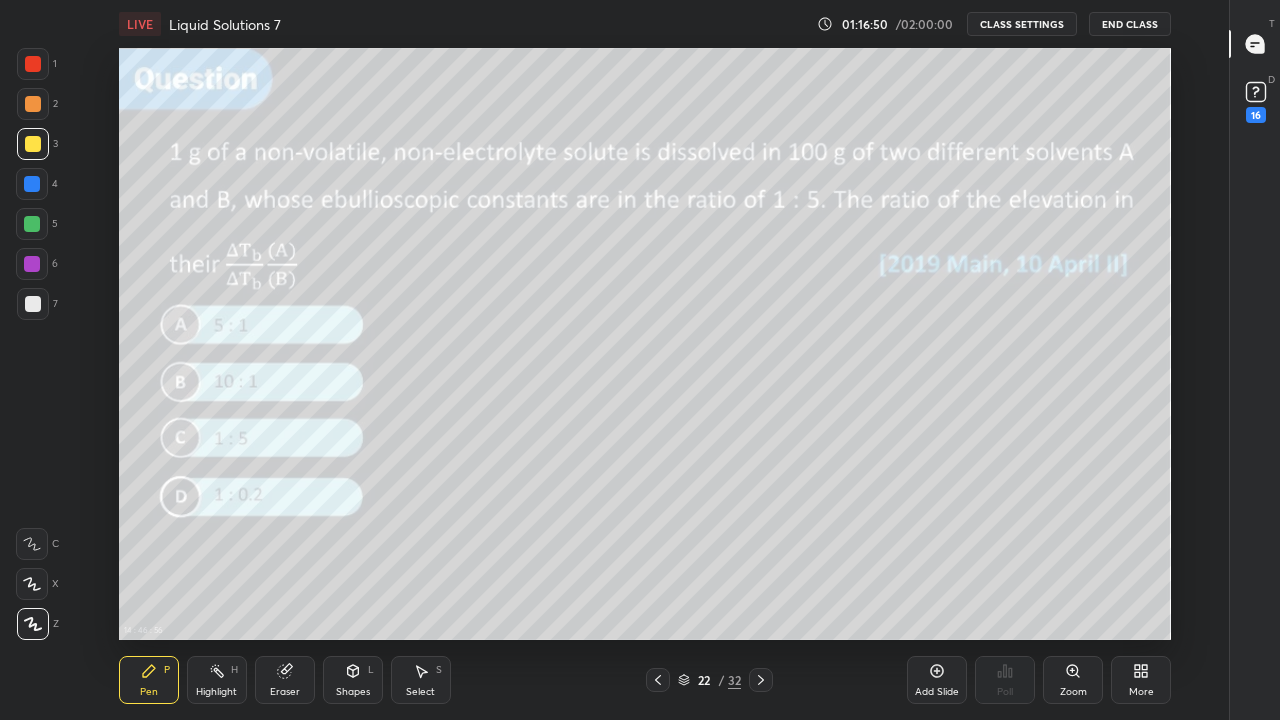 click 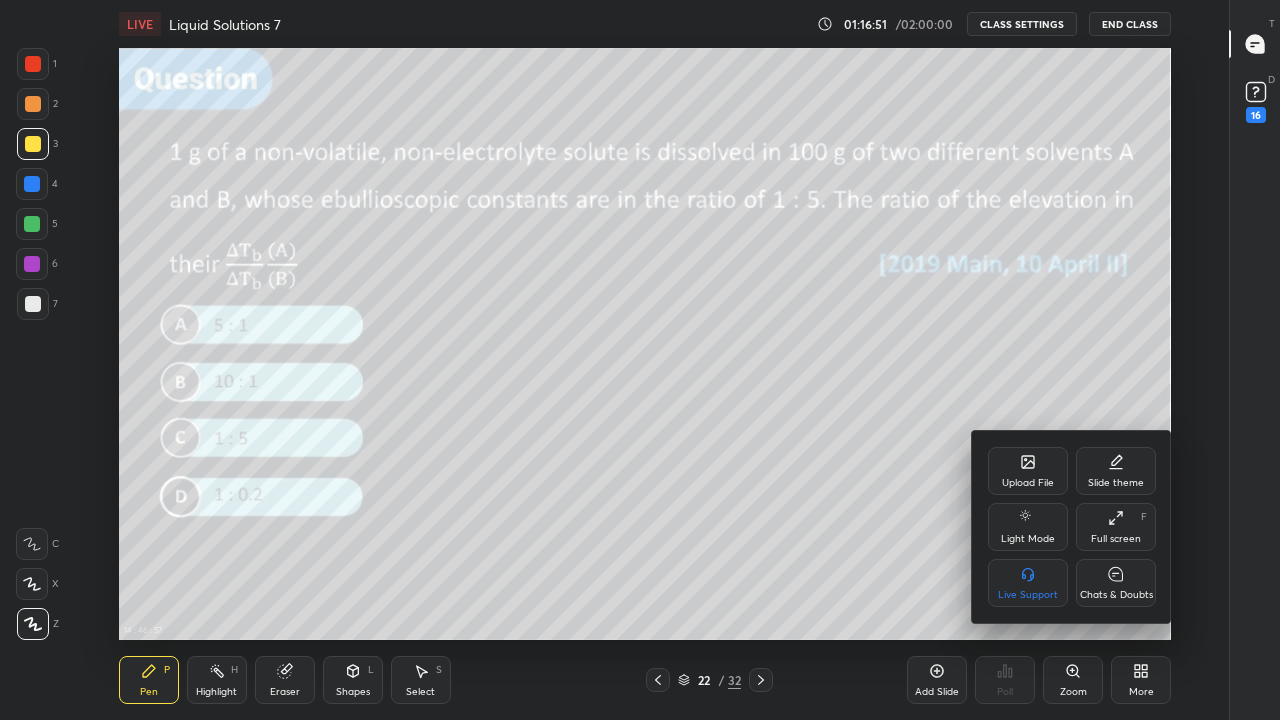 click 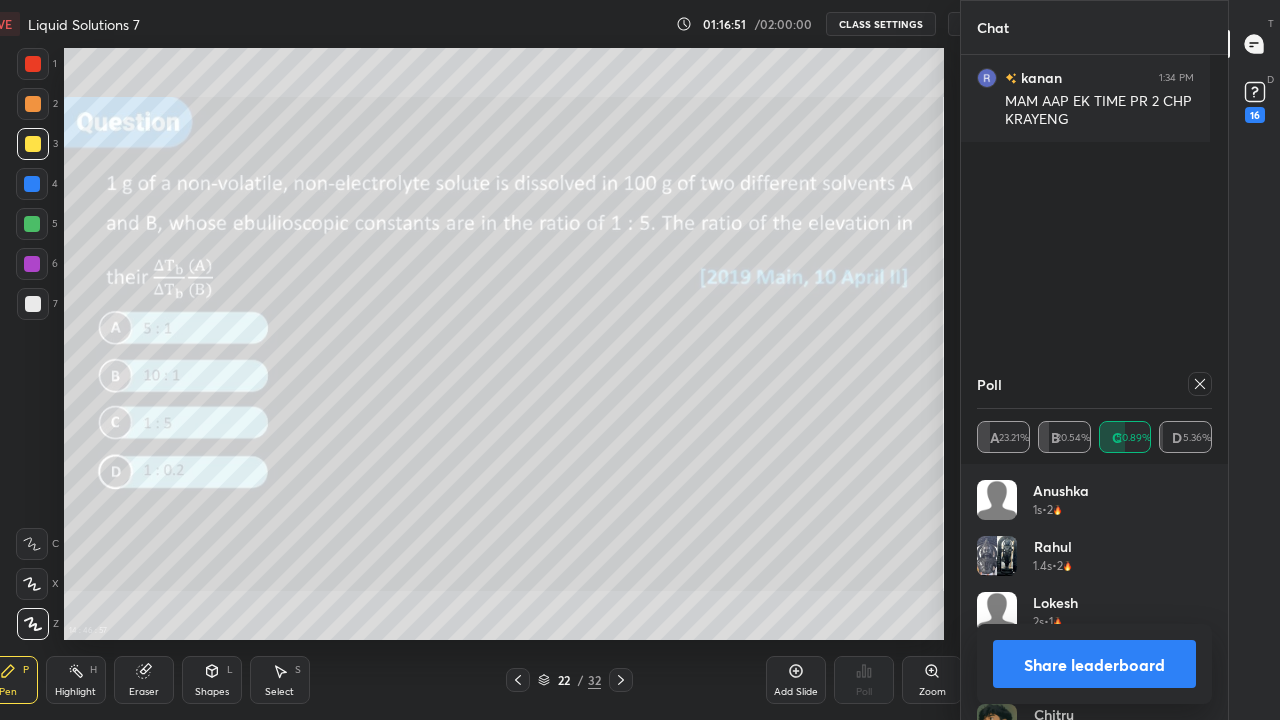 scroll, scrollTop: 592, scrollLeft: 1108, axis: both 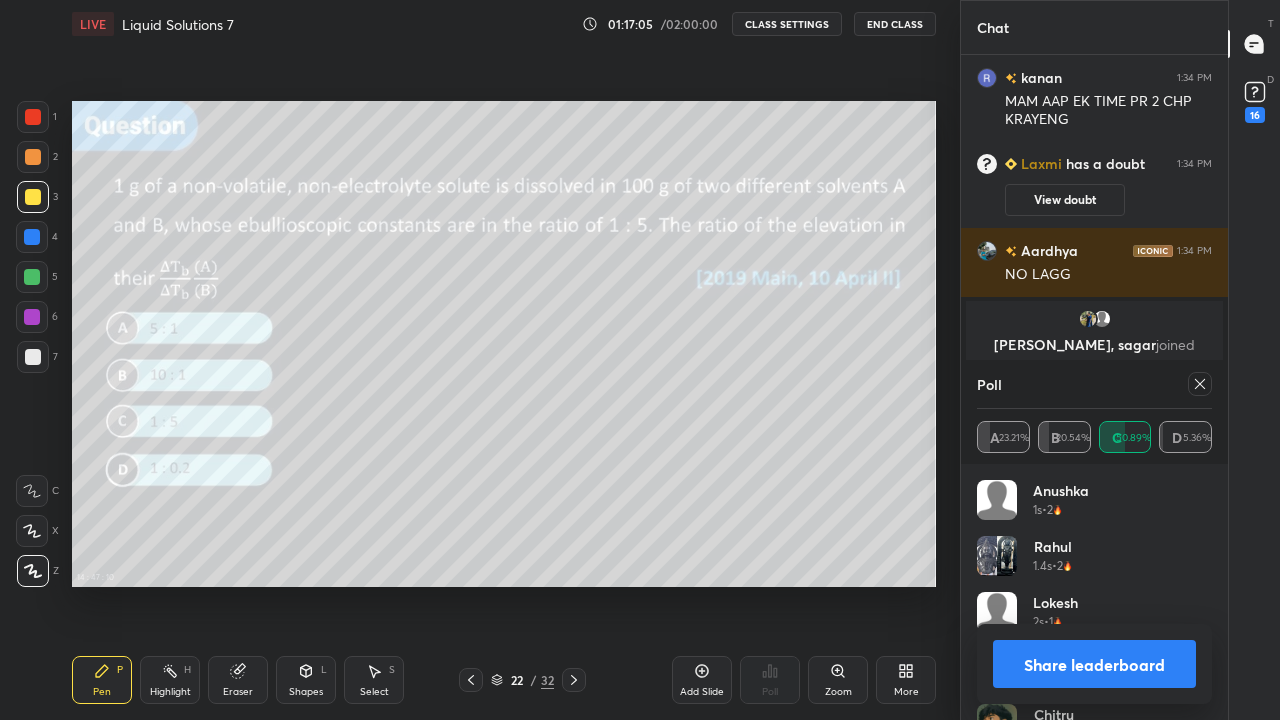 click on "Share leaderboard" at bounding box center (1094, 664) 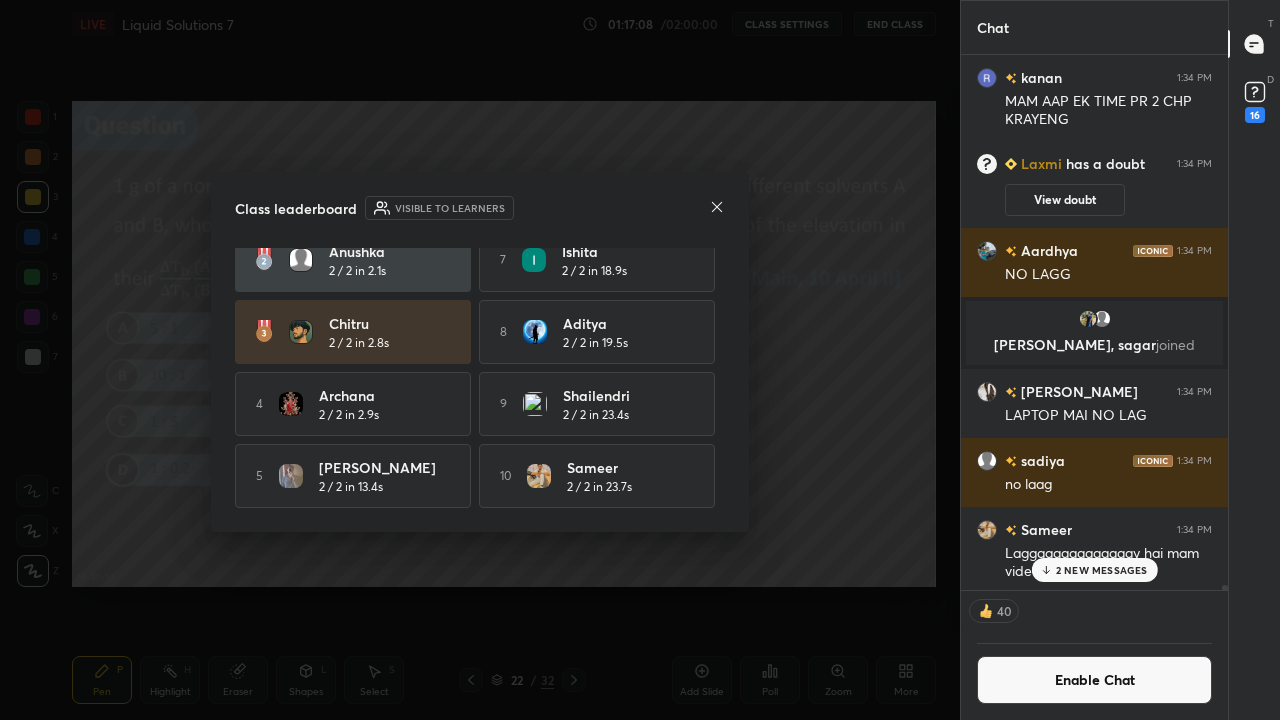 click 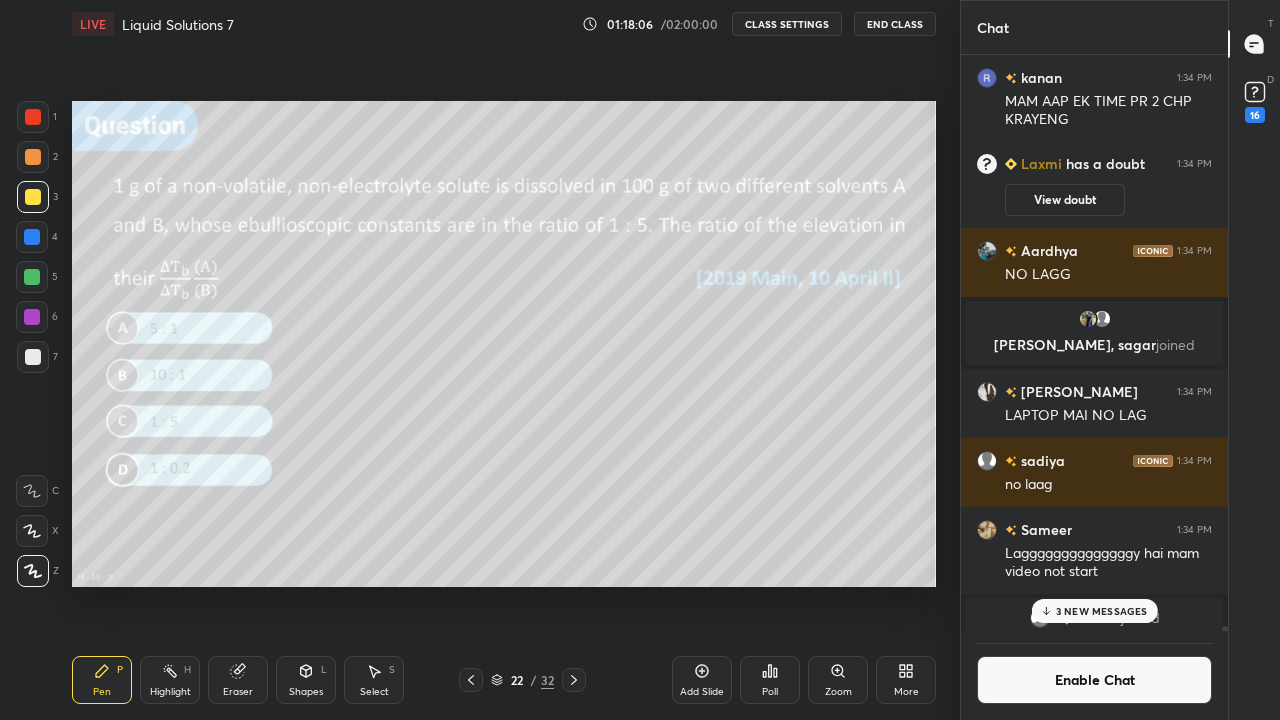 click on "Eraser" at bounding box center (238, 680) 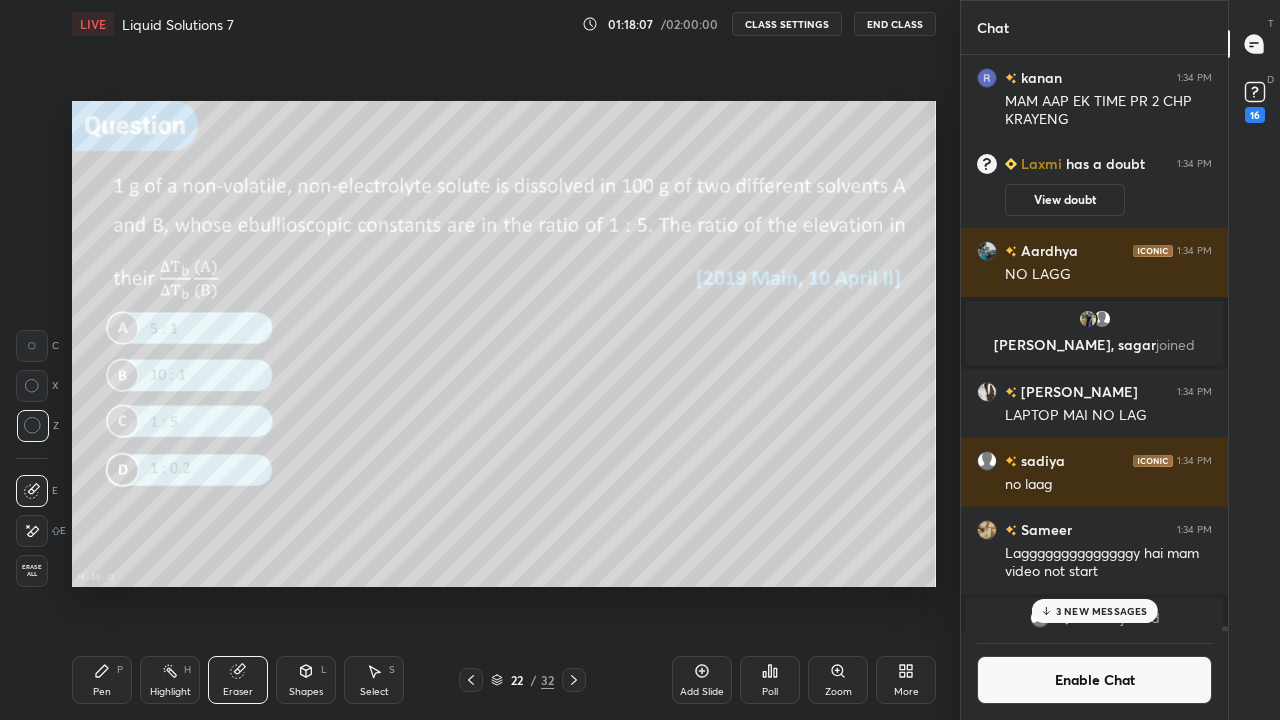 click 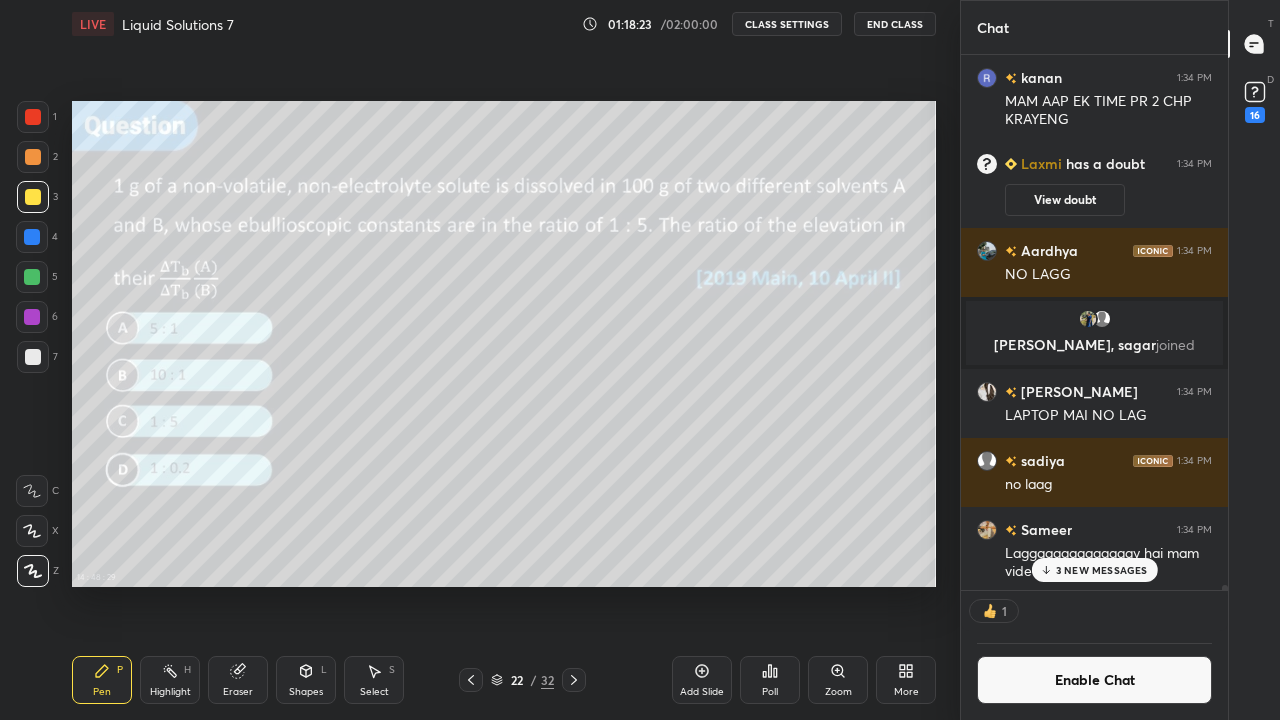 scroll, scrollTop: 529, scrollLeft: 261, axis: both 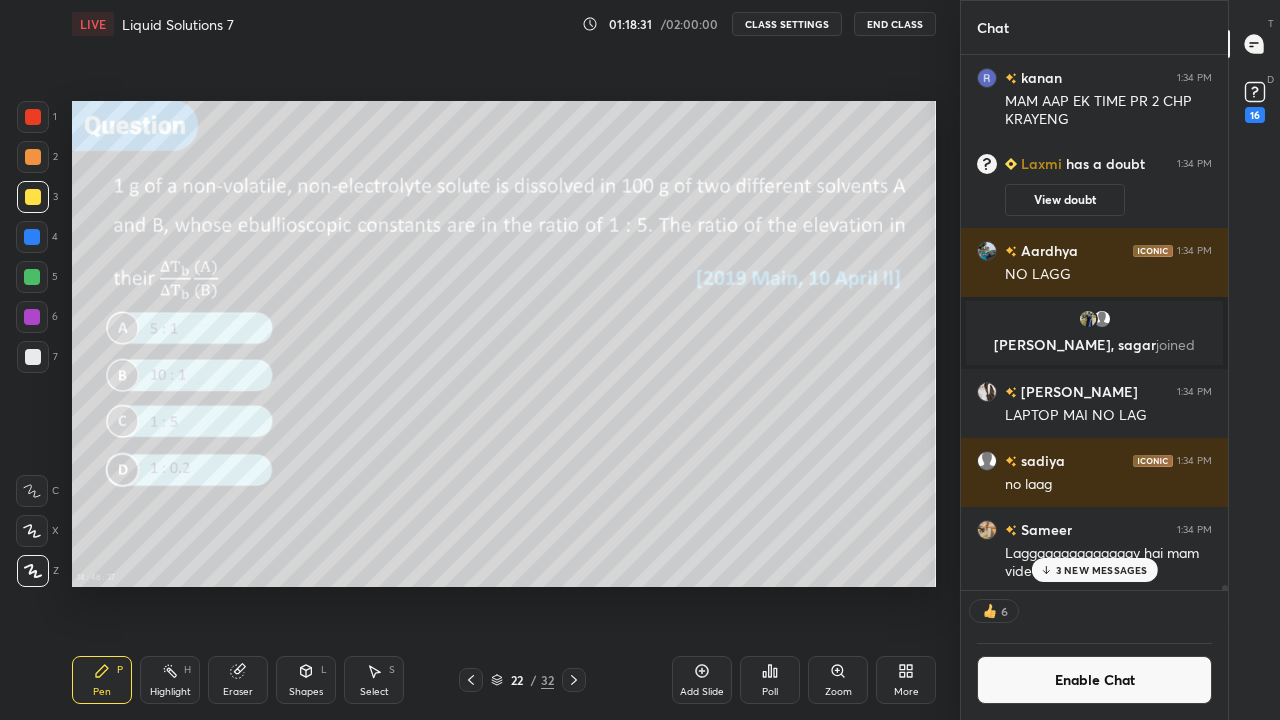 click on "Eraser" at bounding box center [238, 680] 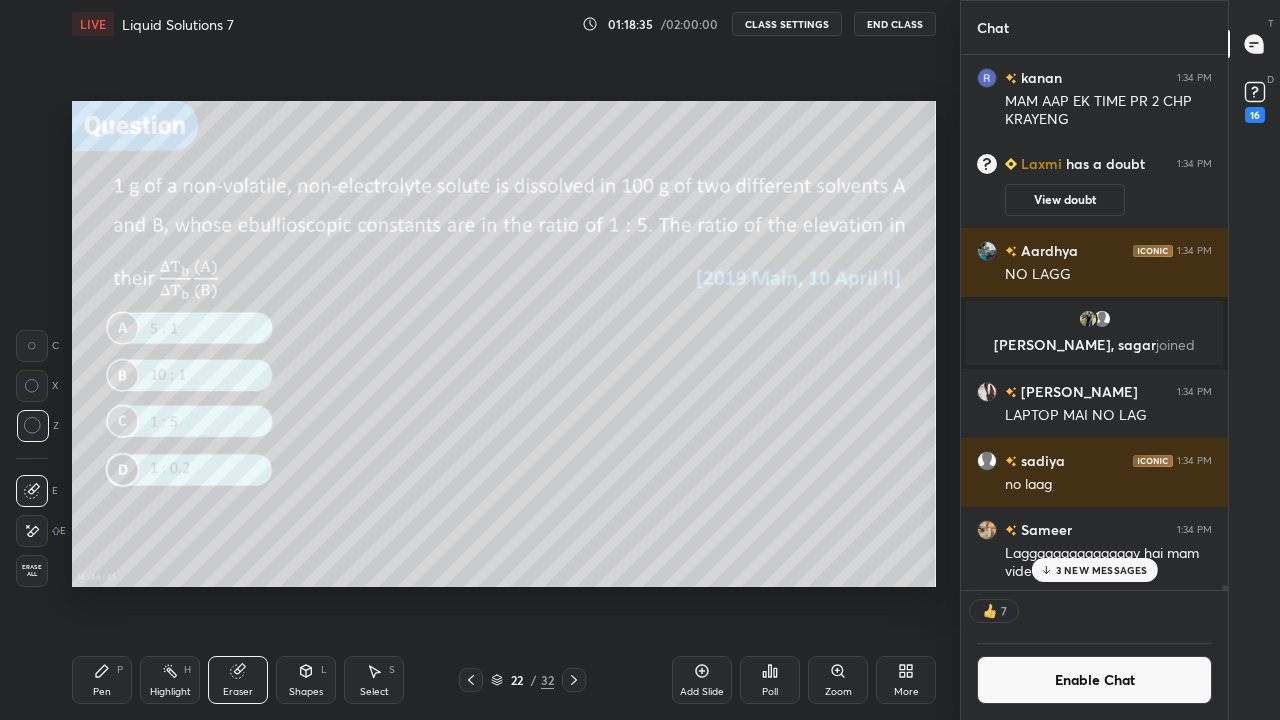 click 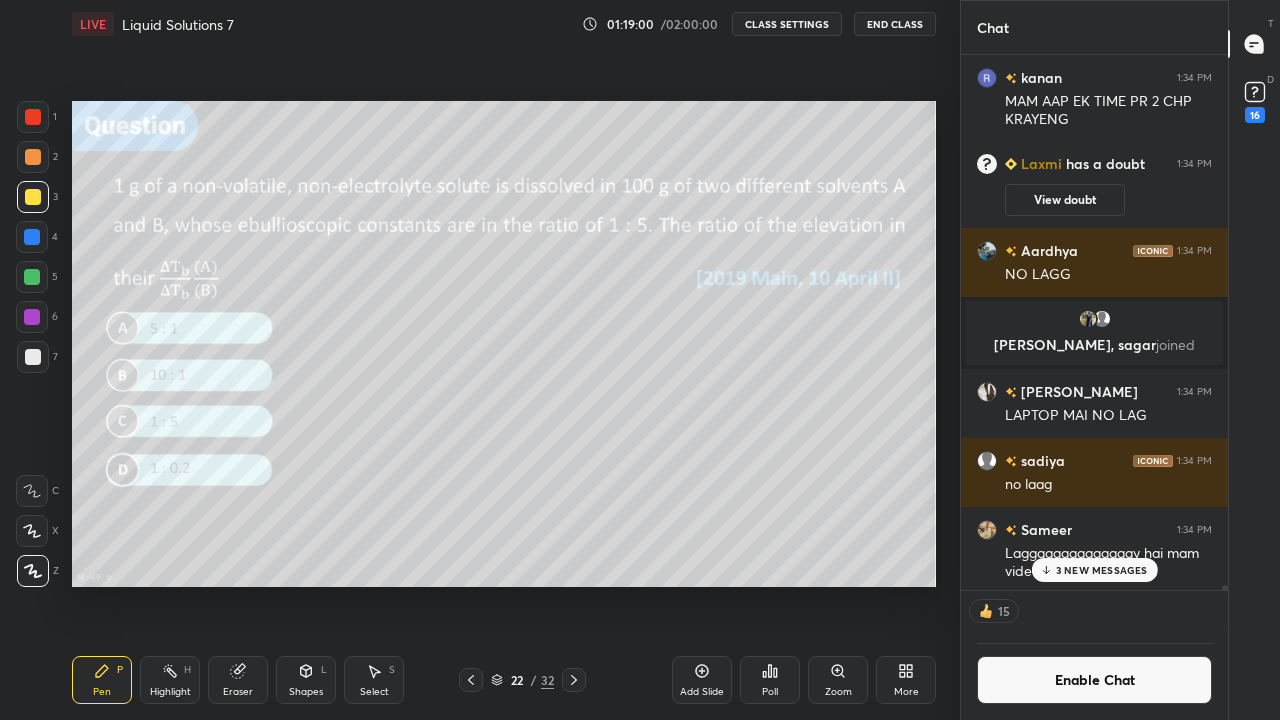 scroll, scrollTop: 7, scrollLeft: 7, axis: both 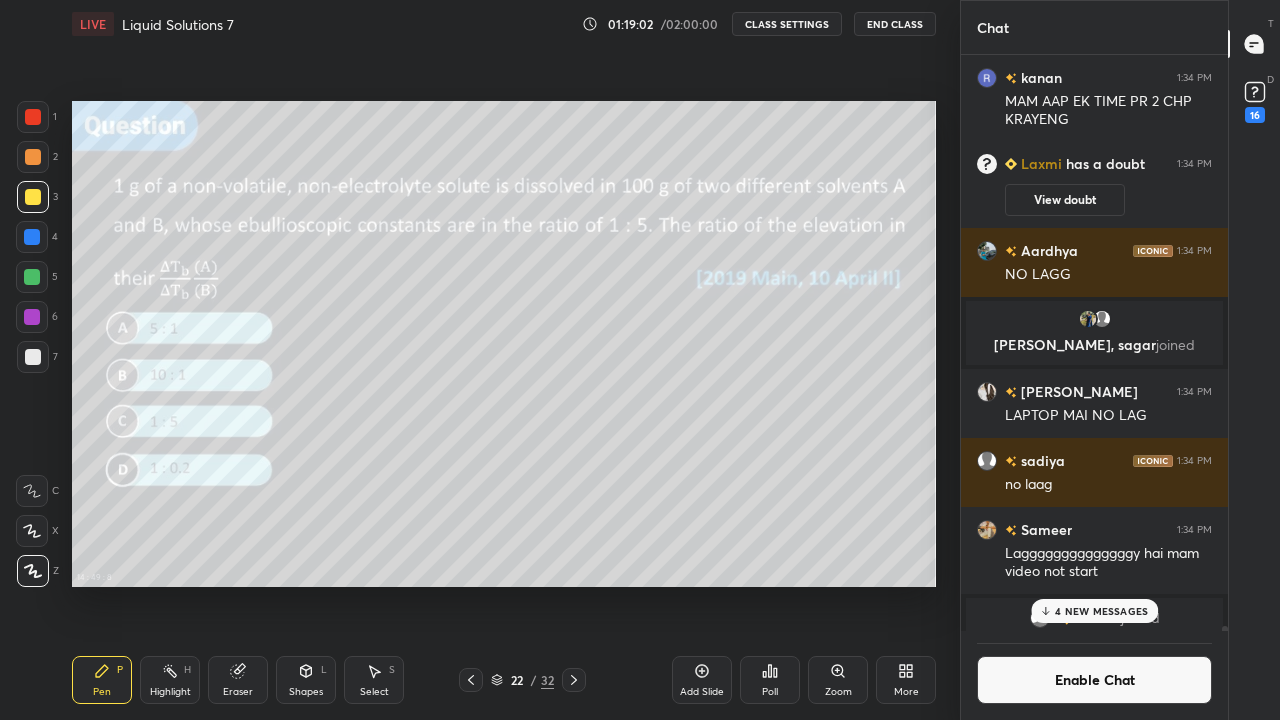 click on "Eraser" at bounding box center (238, 680) 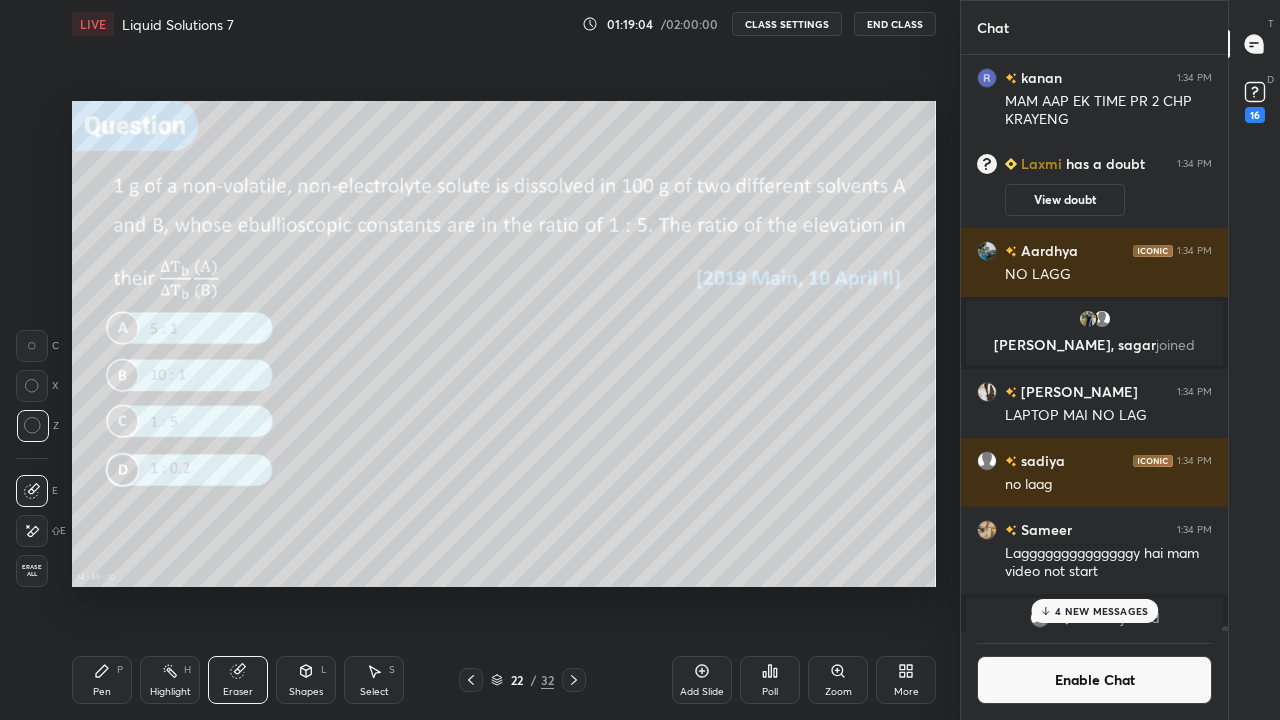 click on "Pen P" at bounding box center (102, 680) 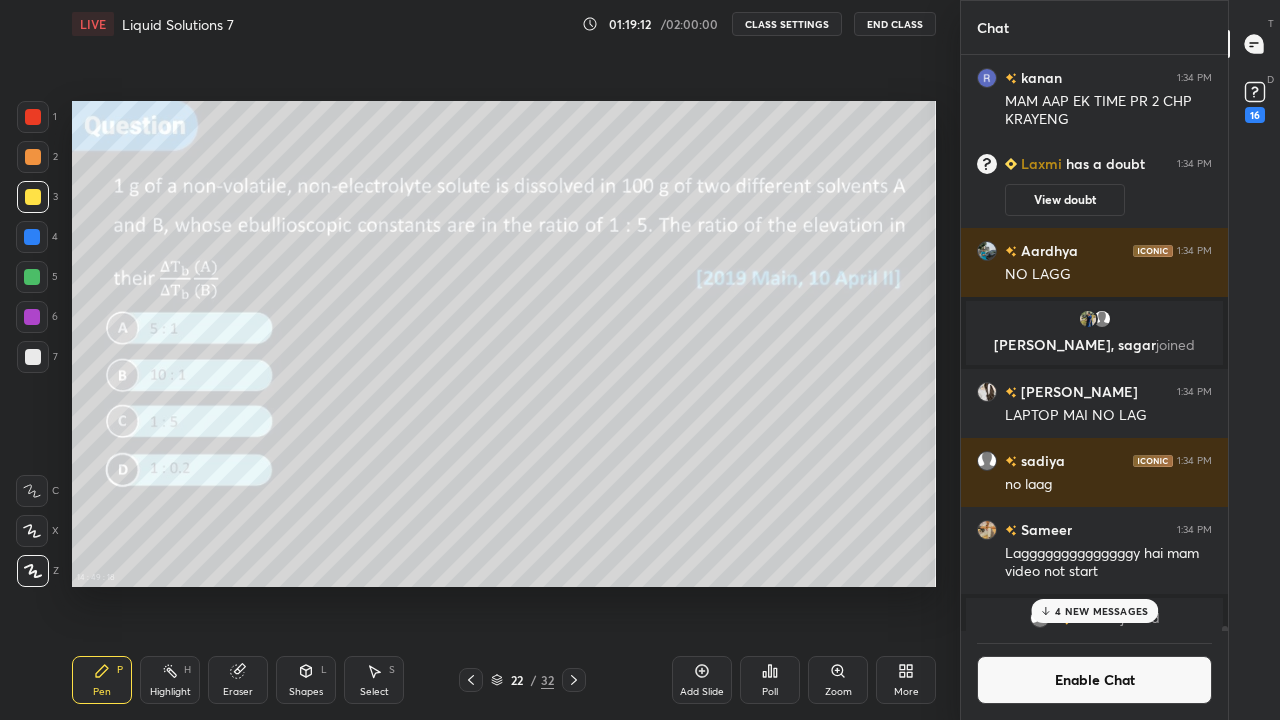 scroll, scrollTop: 529, scrollLeft: 261, axis: both 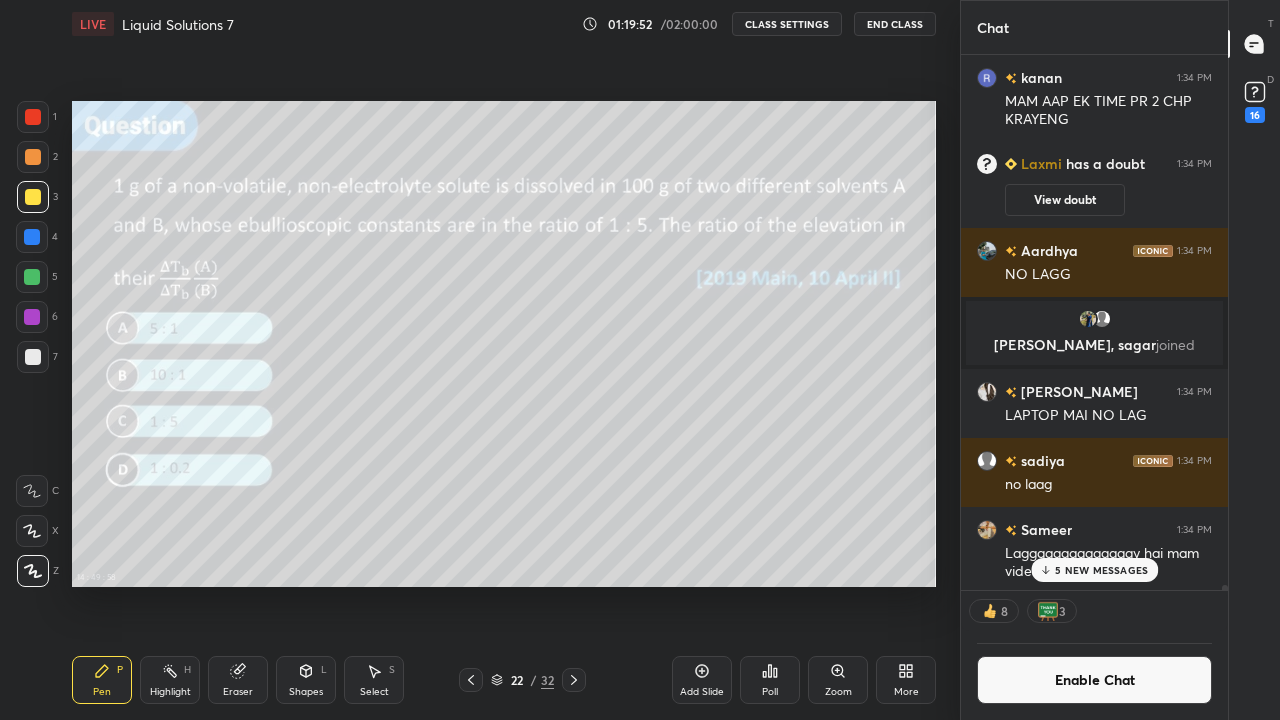 click 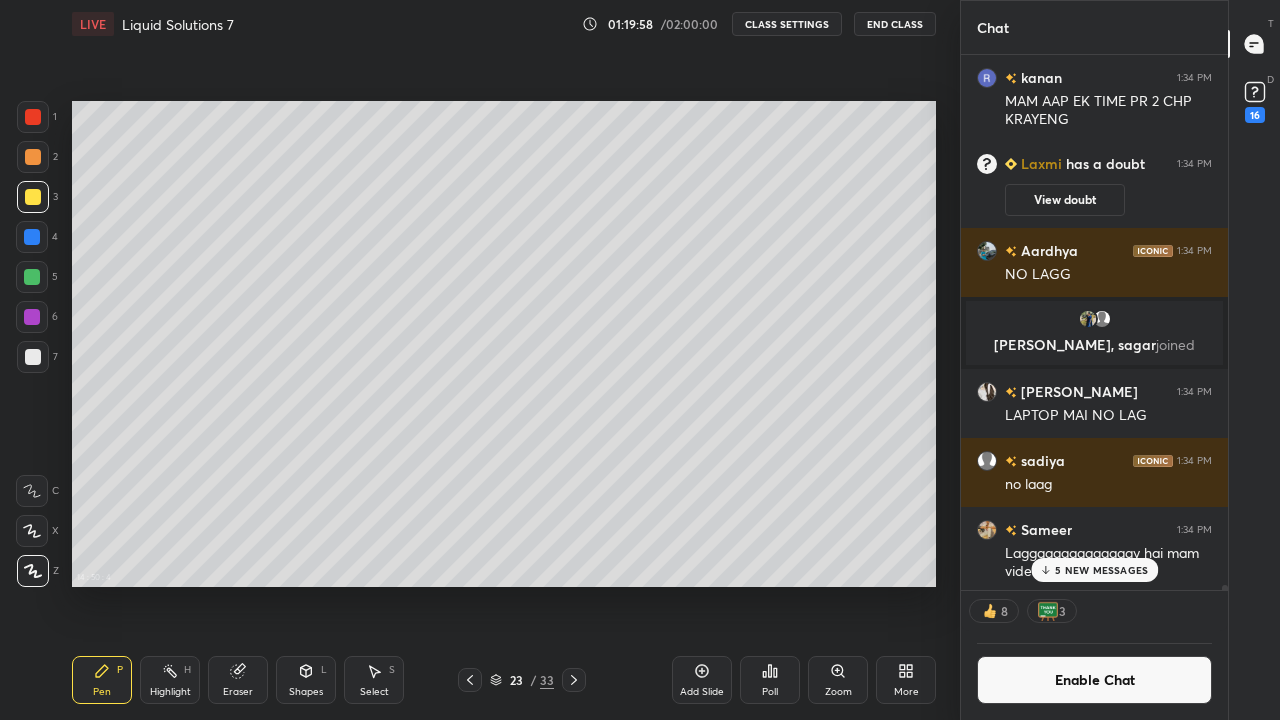 scroll, scrollTop: 7, scrollLeft: 7, axis: both 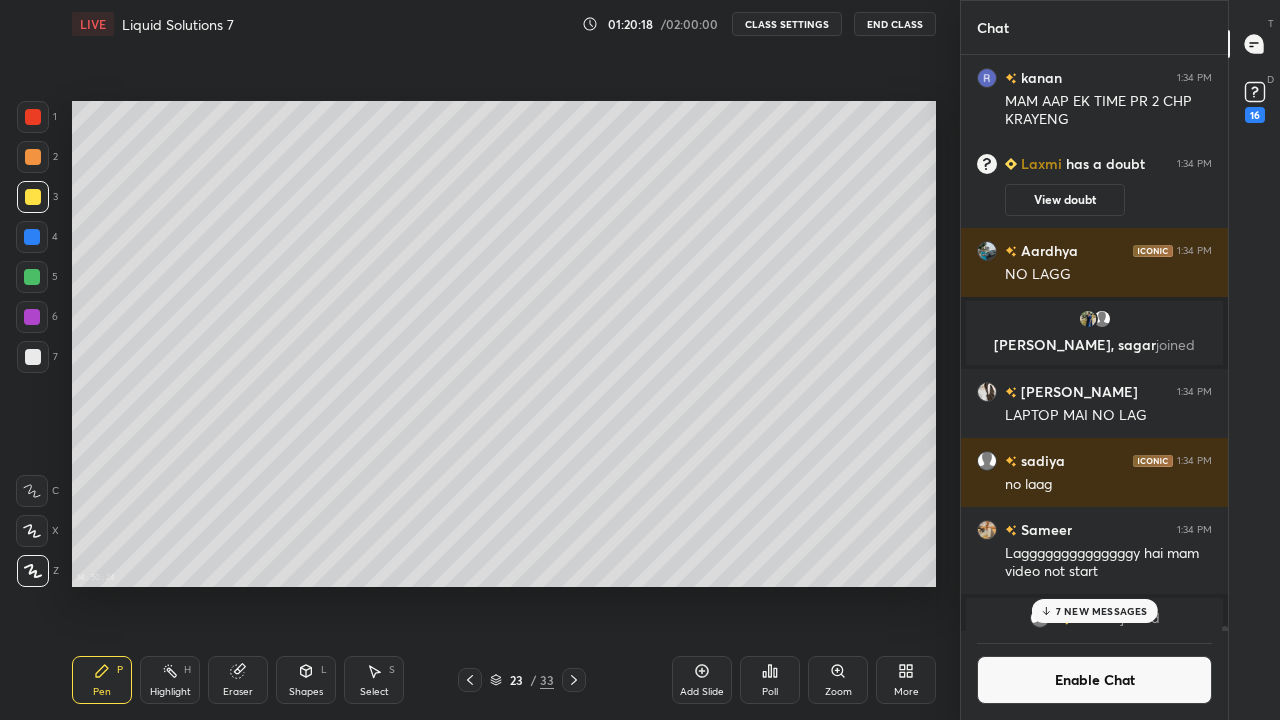 click at bounding box center [470, 680] 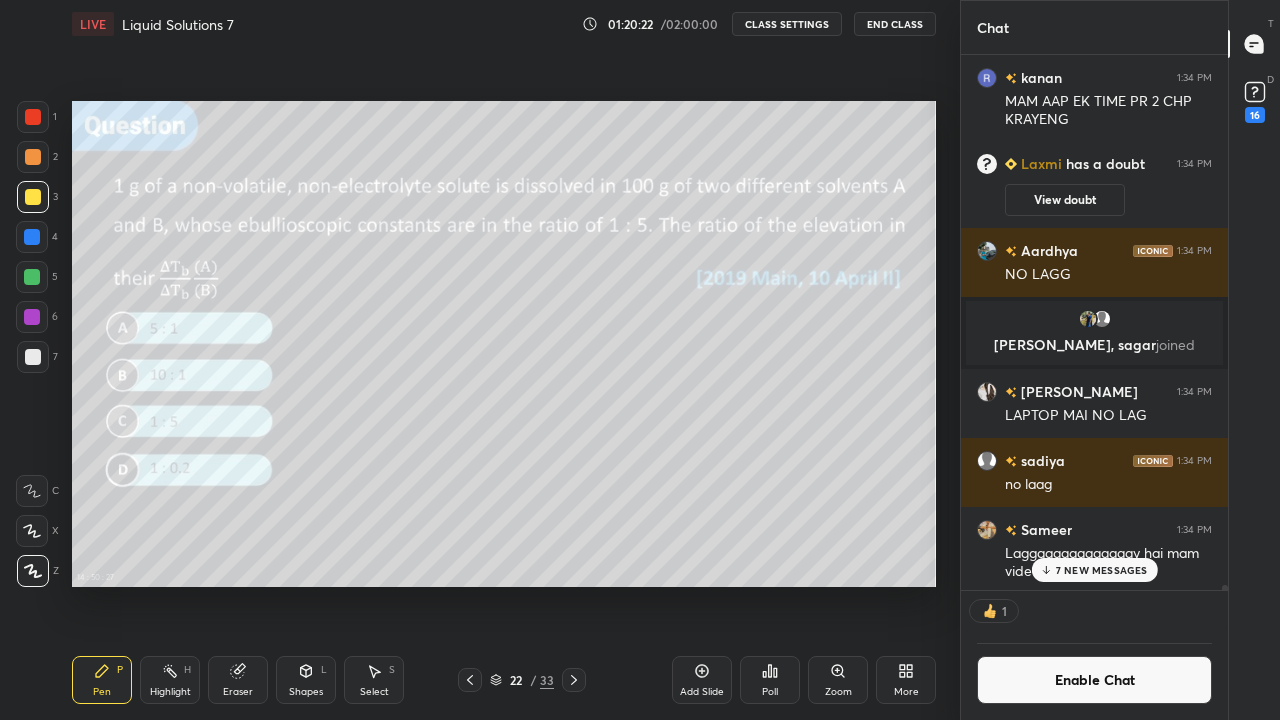 scroll, scrollTop: 529, scrollLeft: 261, axis: both 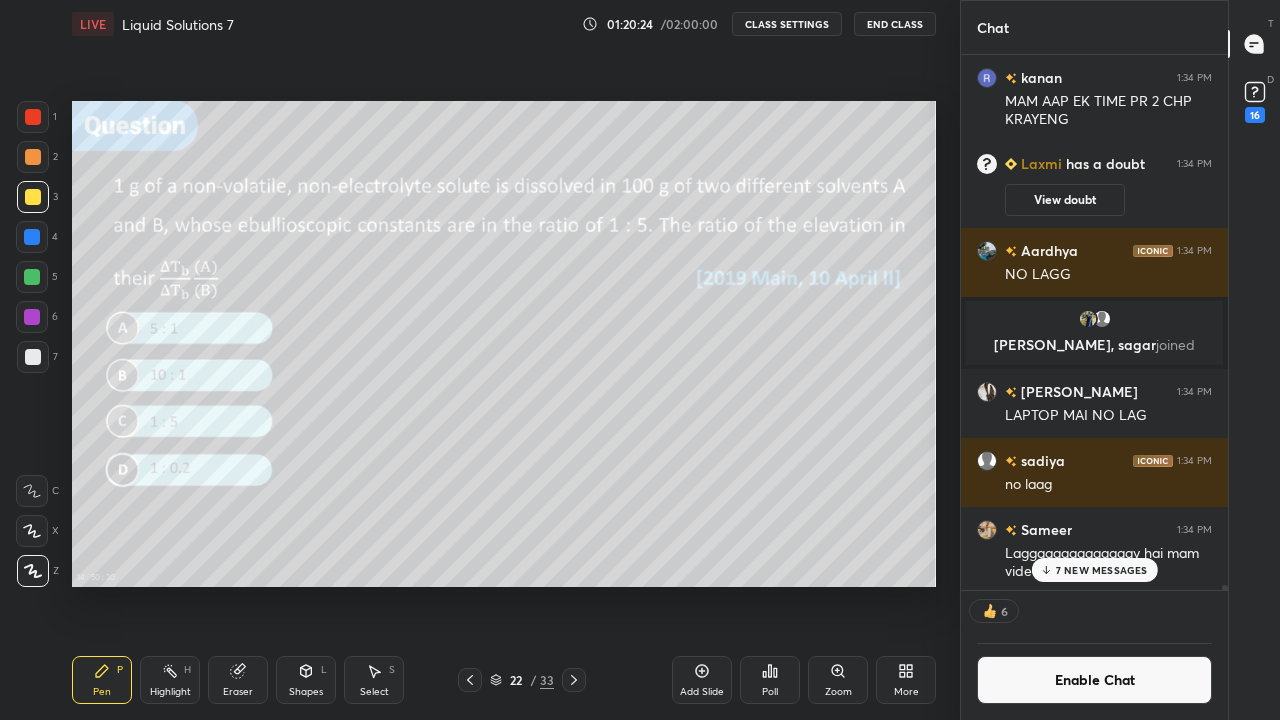 click on "Enable Chat" at bounding box center [1094, 680] 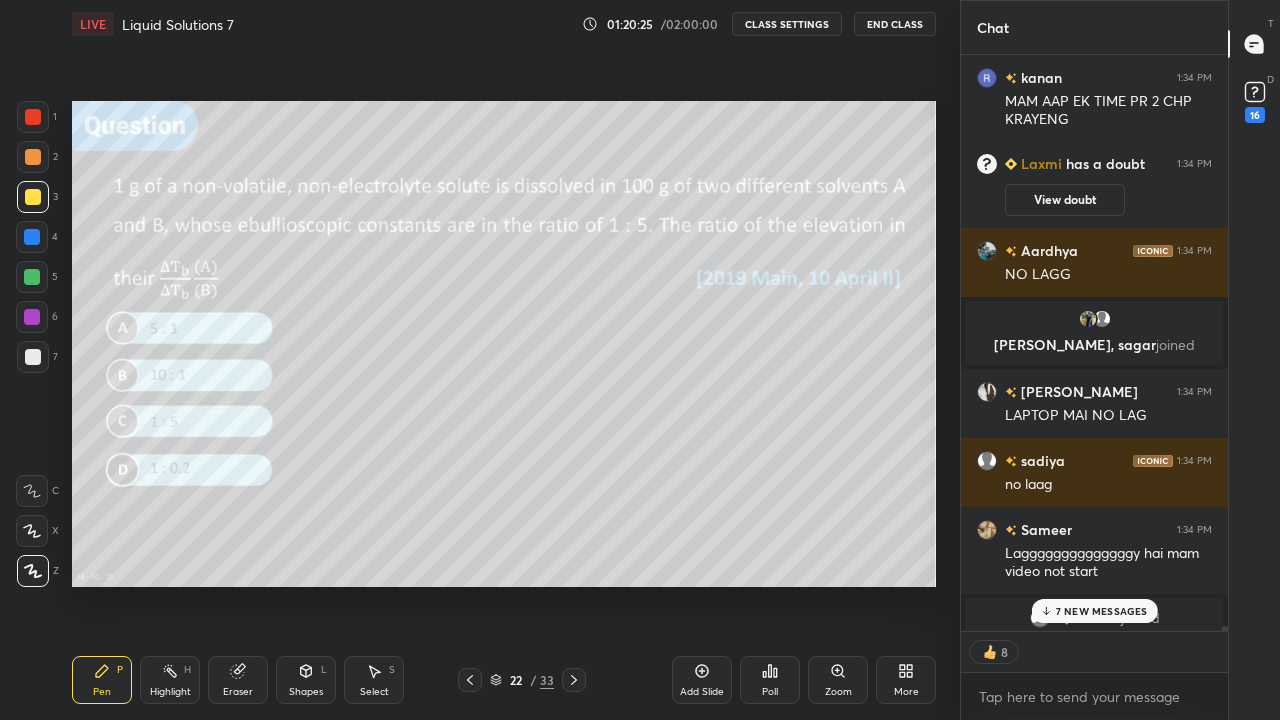 click on "7 NEW MESSAGES" at bounding box center (1102, 611) 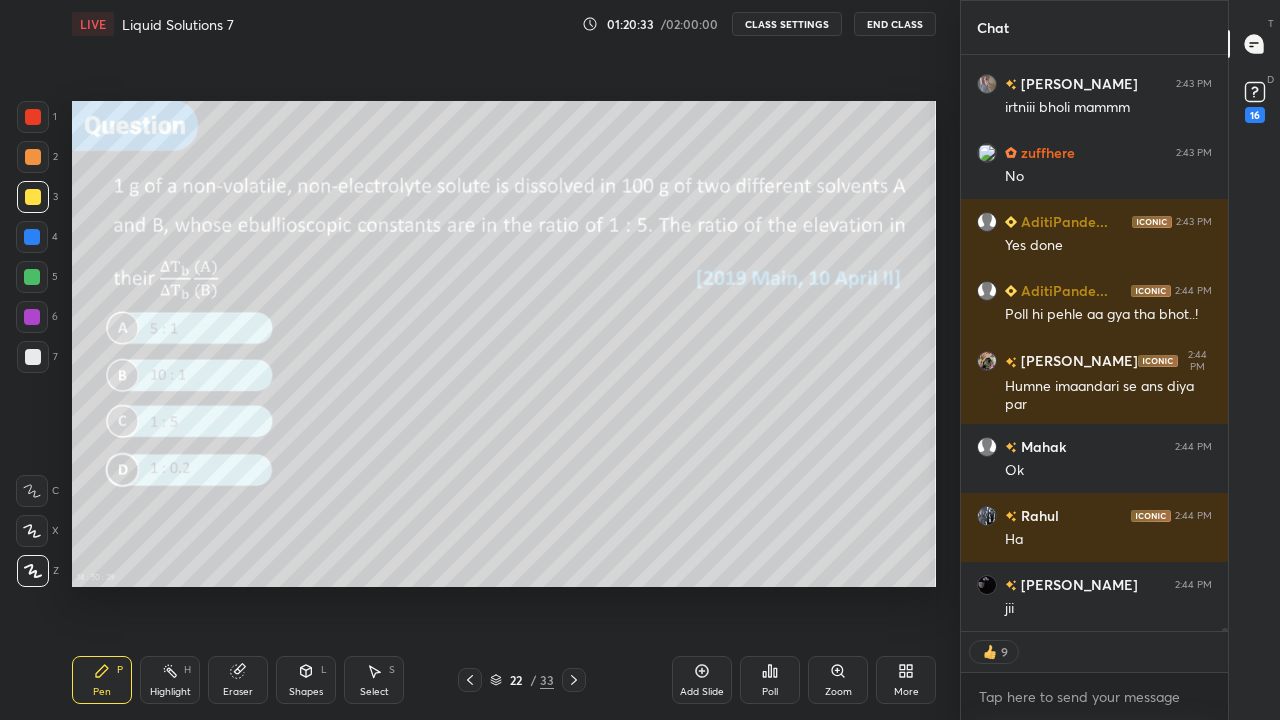 scroll, scrollTop: 101085, scrollLeft: 0, axis: vertical 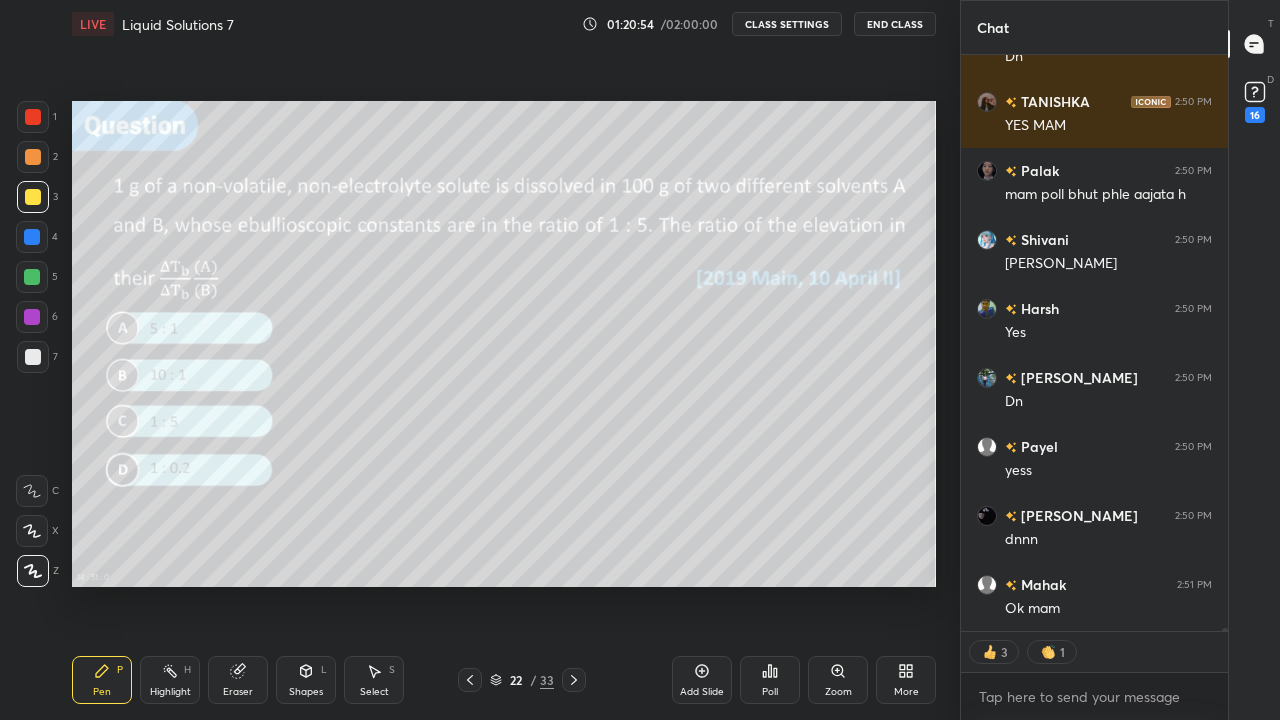 click 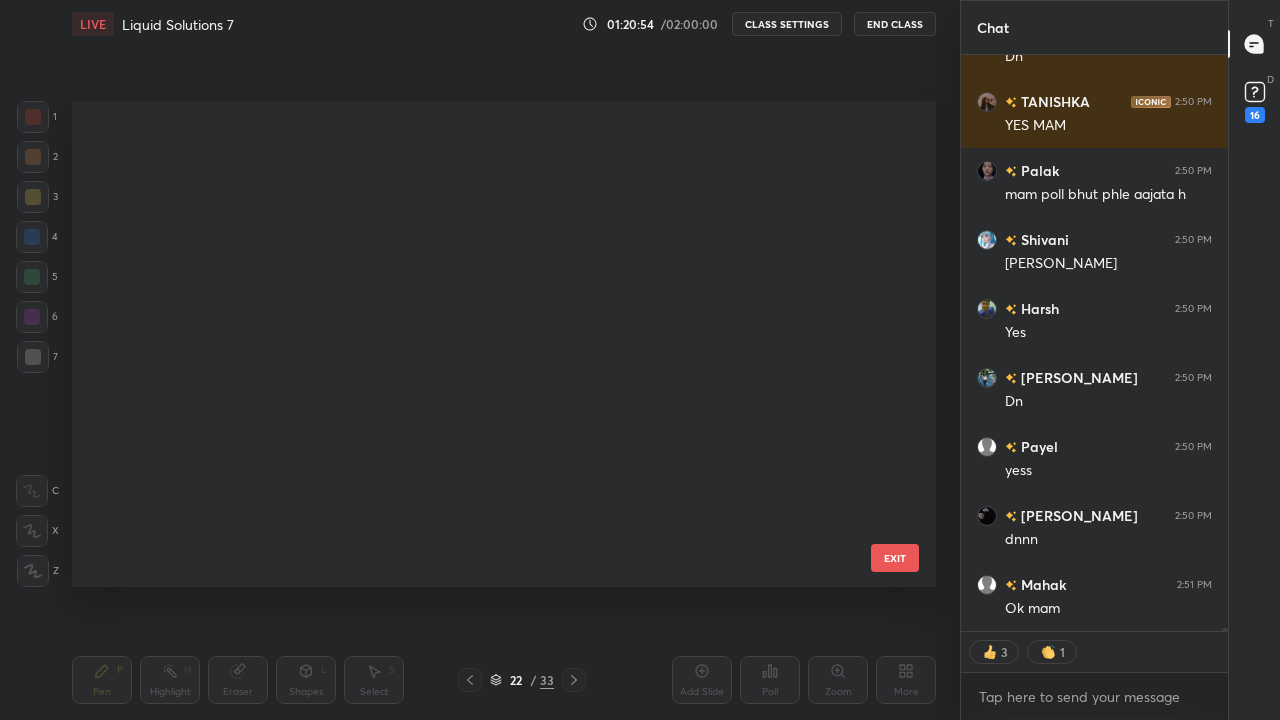 scroll, scrollTop: 690, scrollLeft: 0, axis: vertical 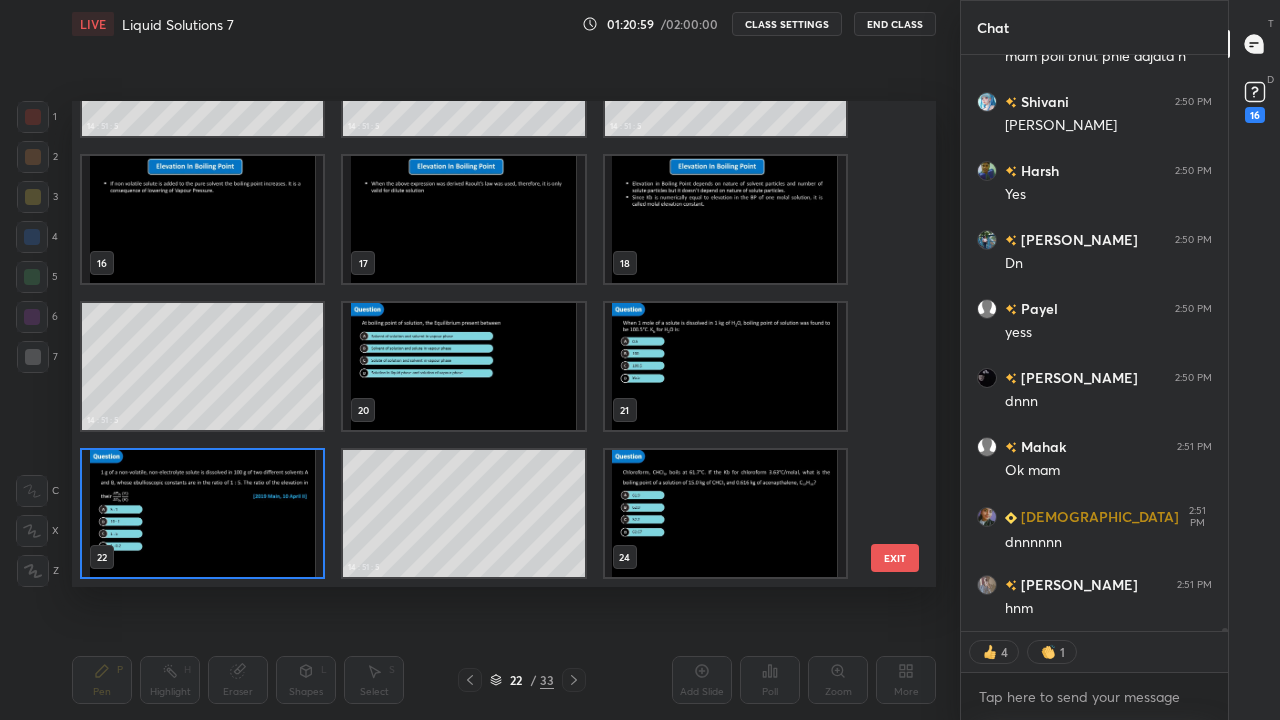 click at bounding box center (202, 513) 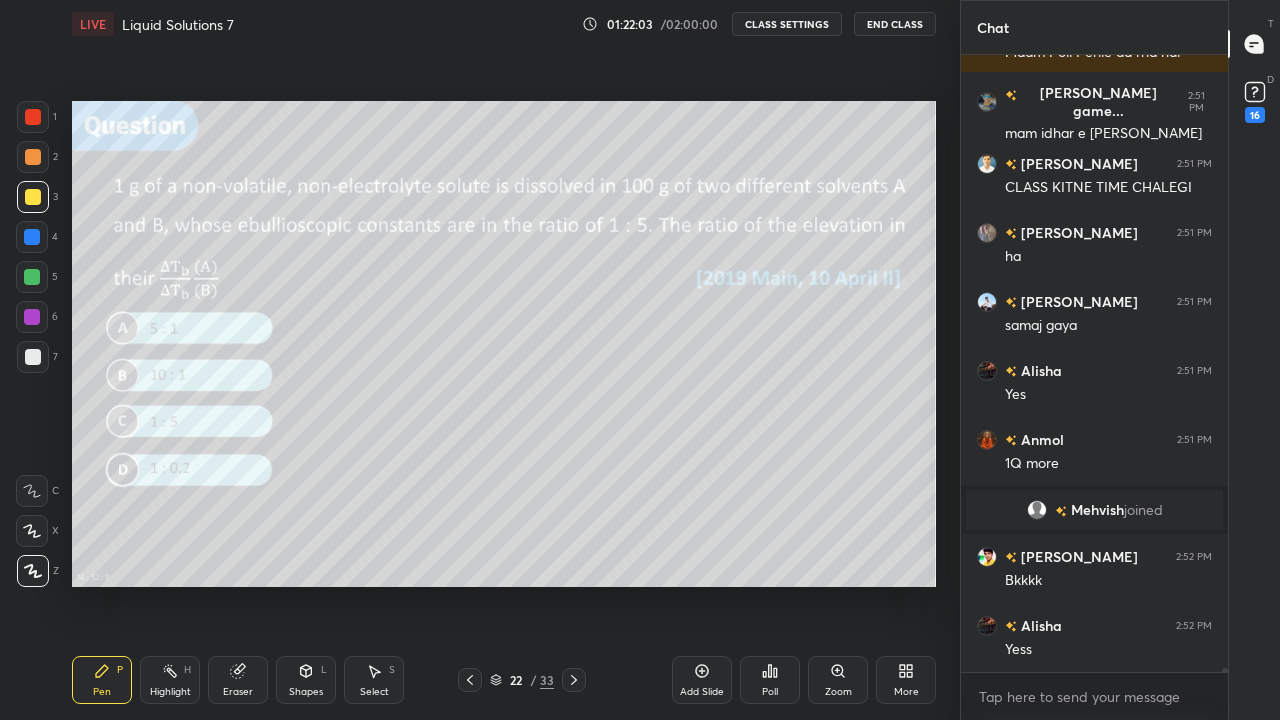 scroll, scrollTop: 102618, scrollLeft: 0, axis: vertical 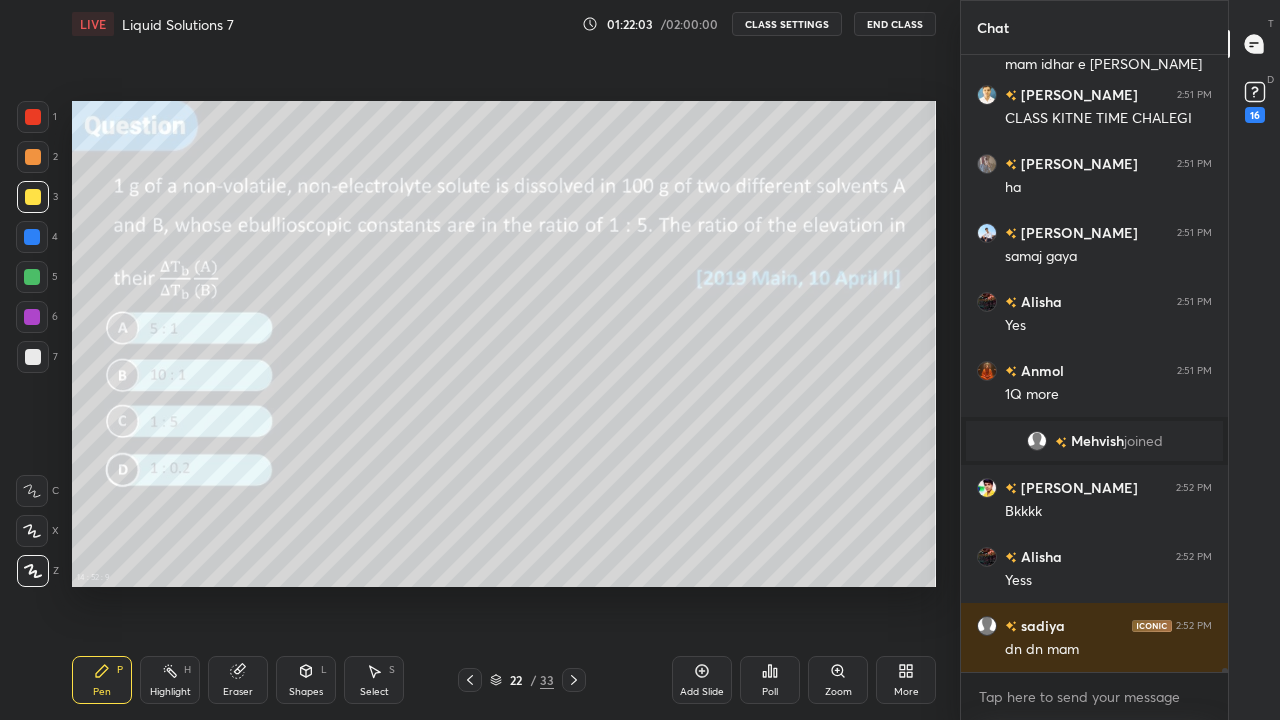 click 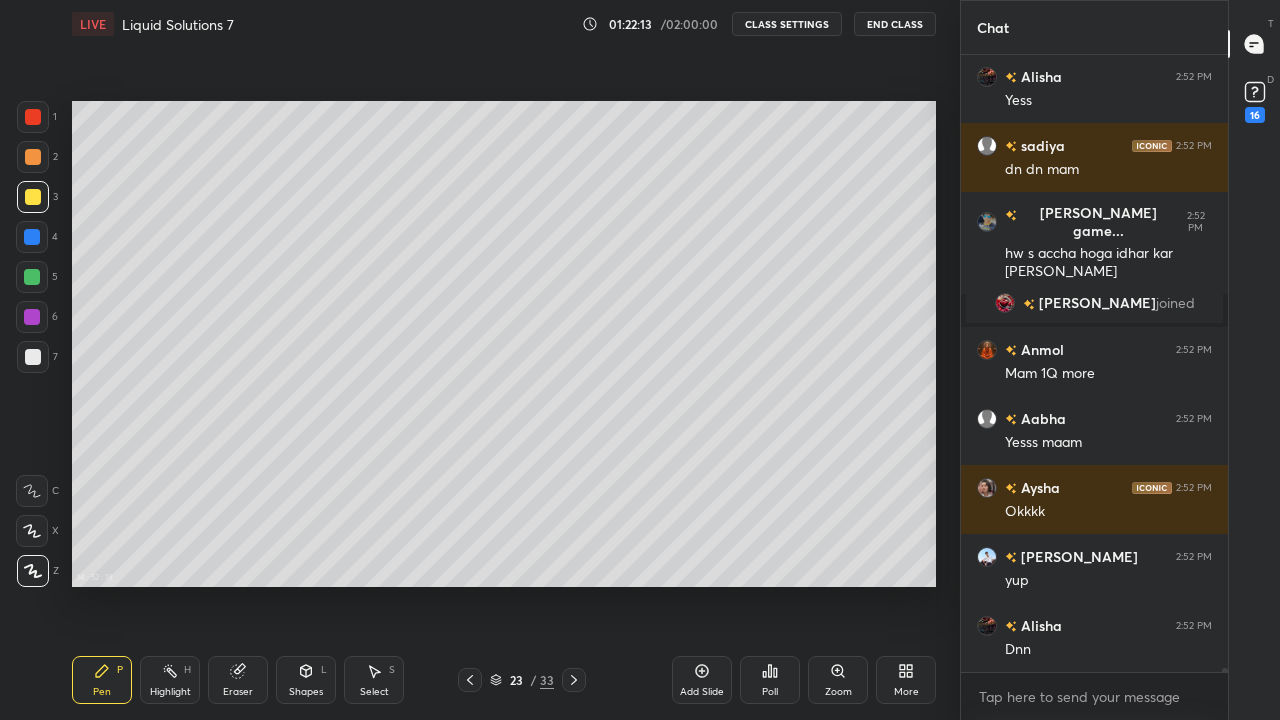 scroll, scrollTop: 103167, scrollLeft: 0, axis: vertical 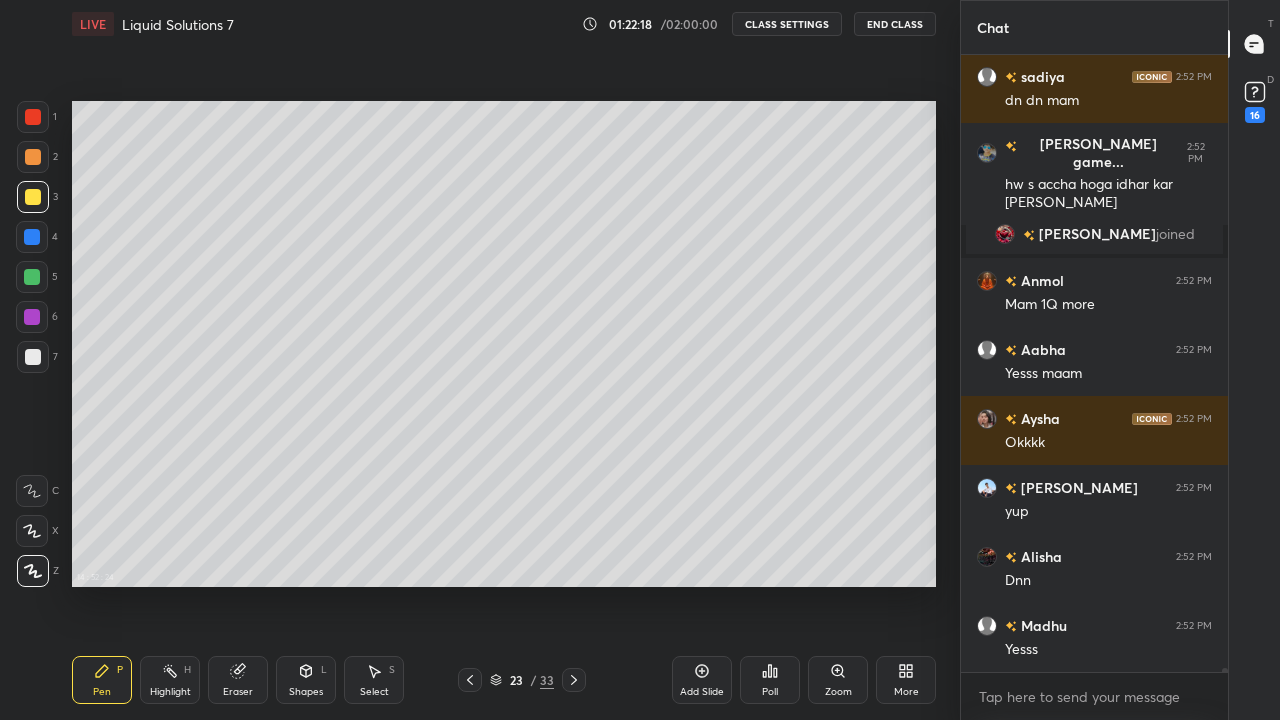 click 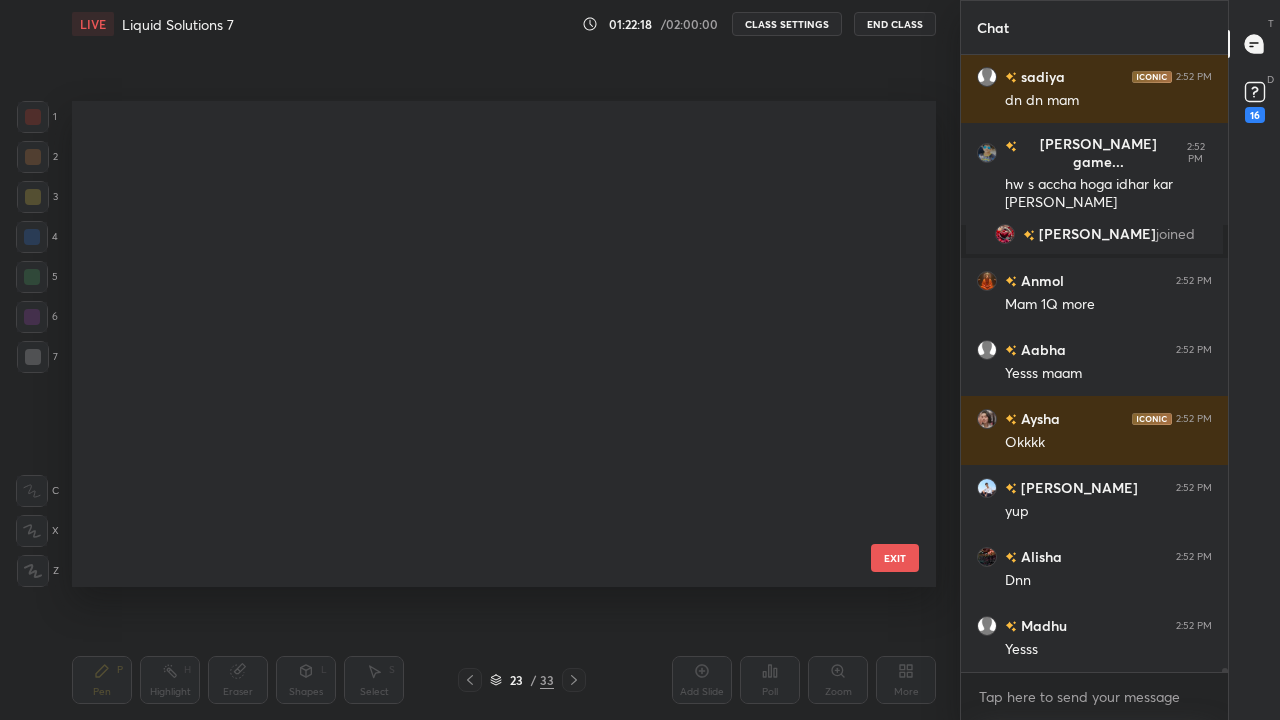 scroll, scrollTop: 690, scrollLeft: 0, axis: vertical 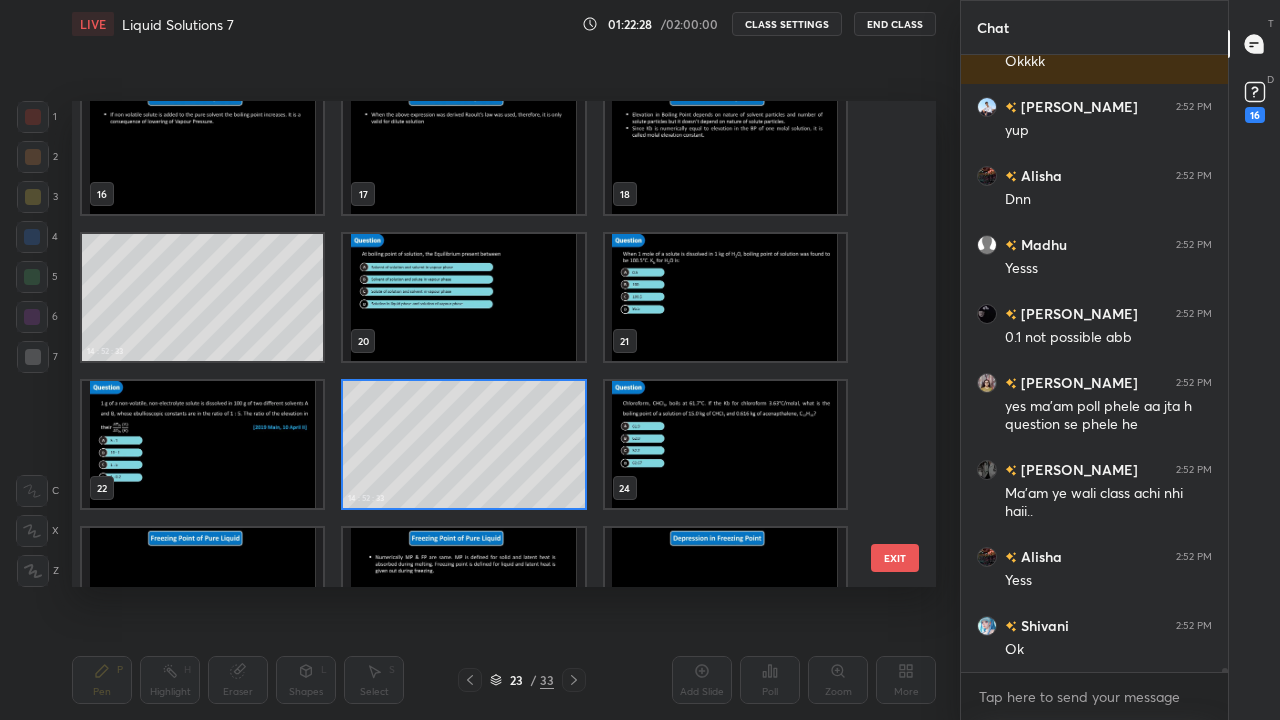 click at bounding box center [725, 444] 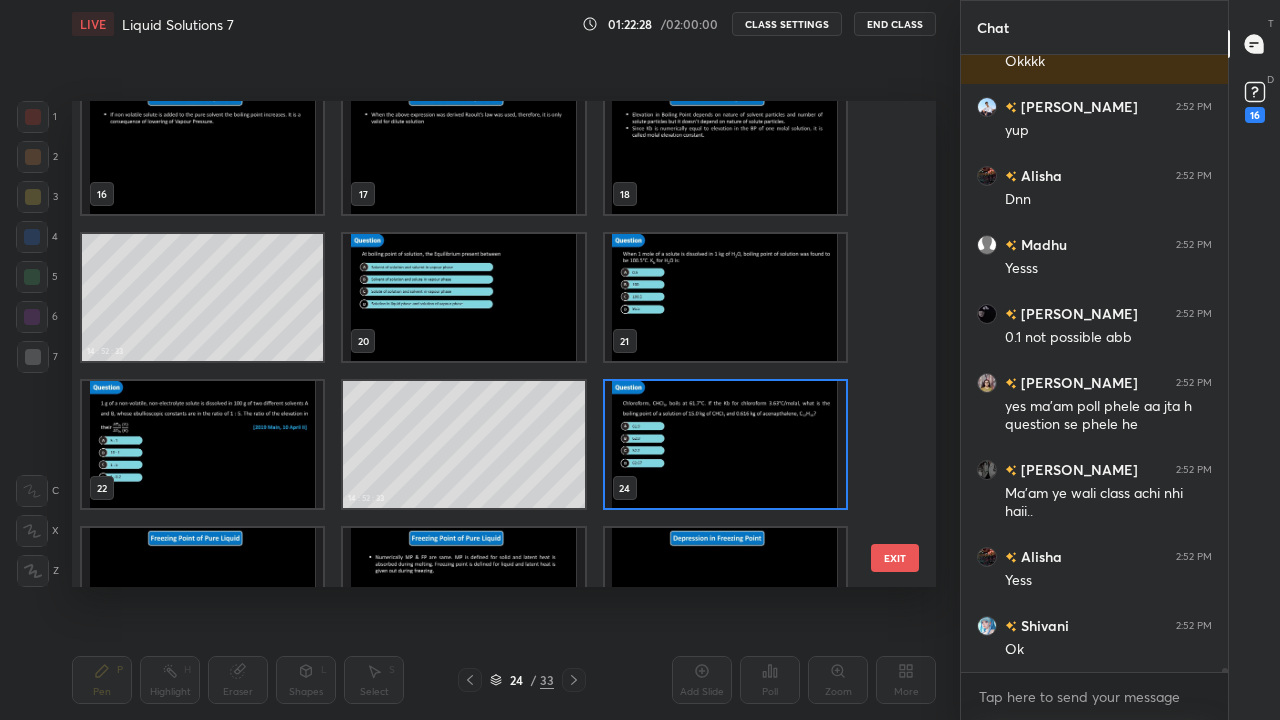 click at bounding box center (725, 444) 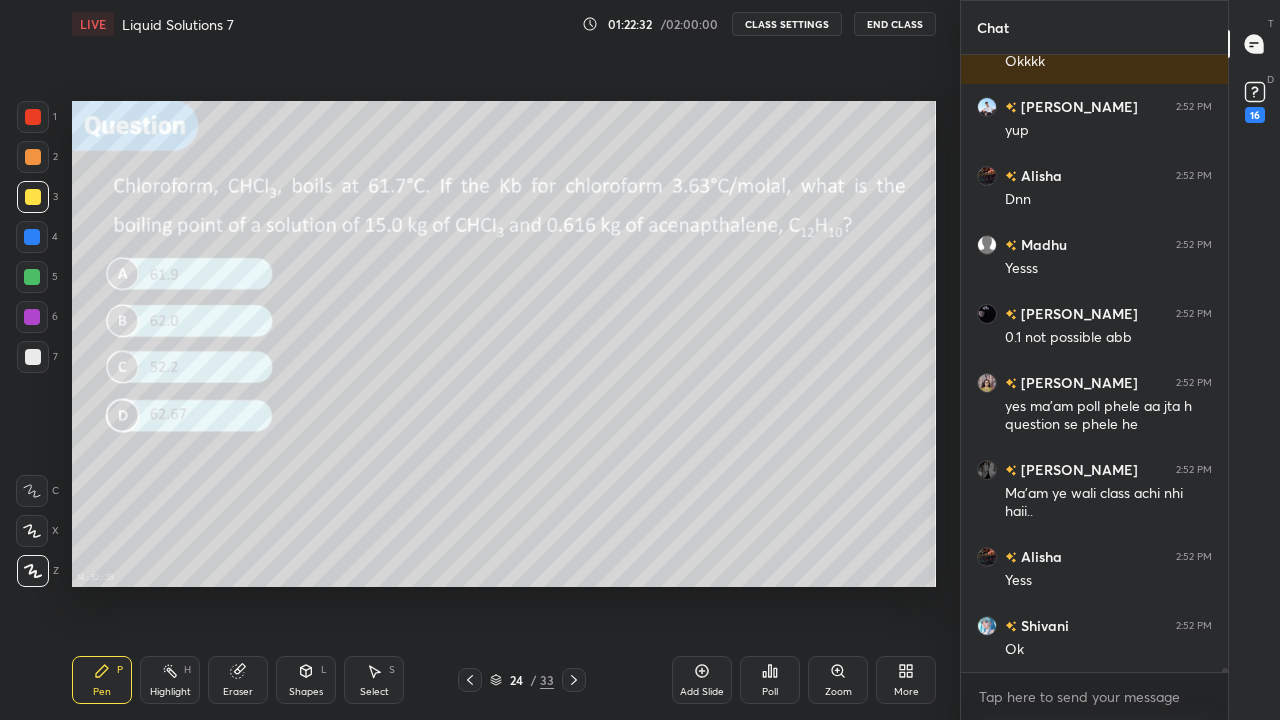 scroll, scrollTop: 103617, scrollLeft: 0, axis: vertical 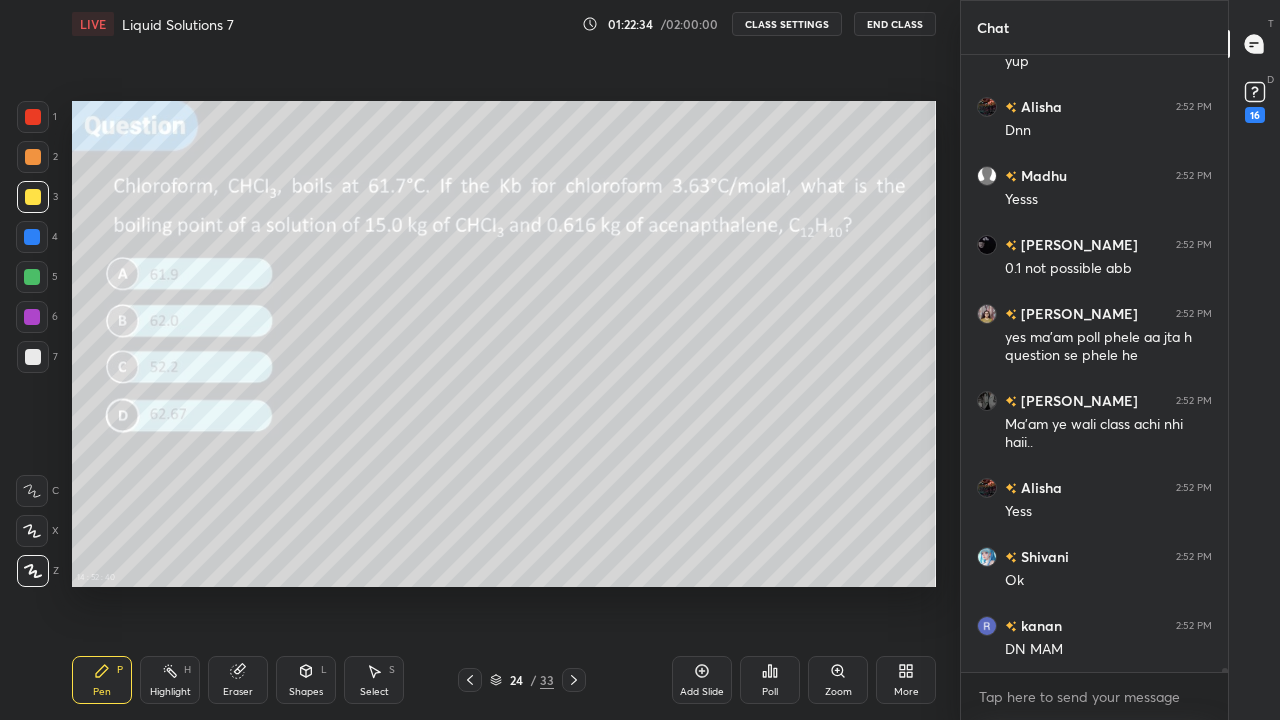 click 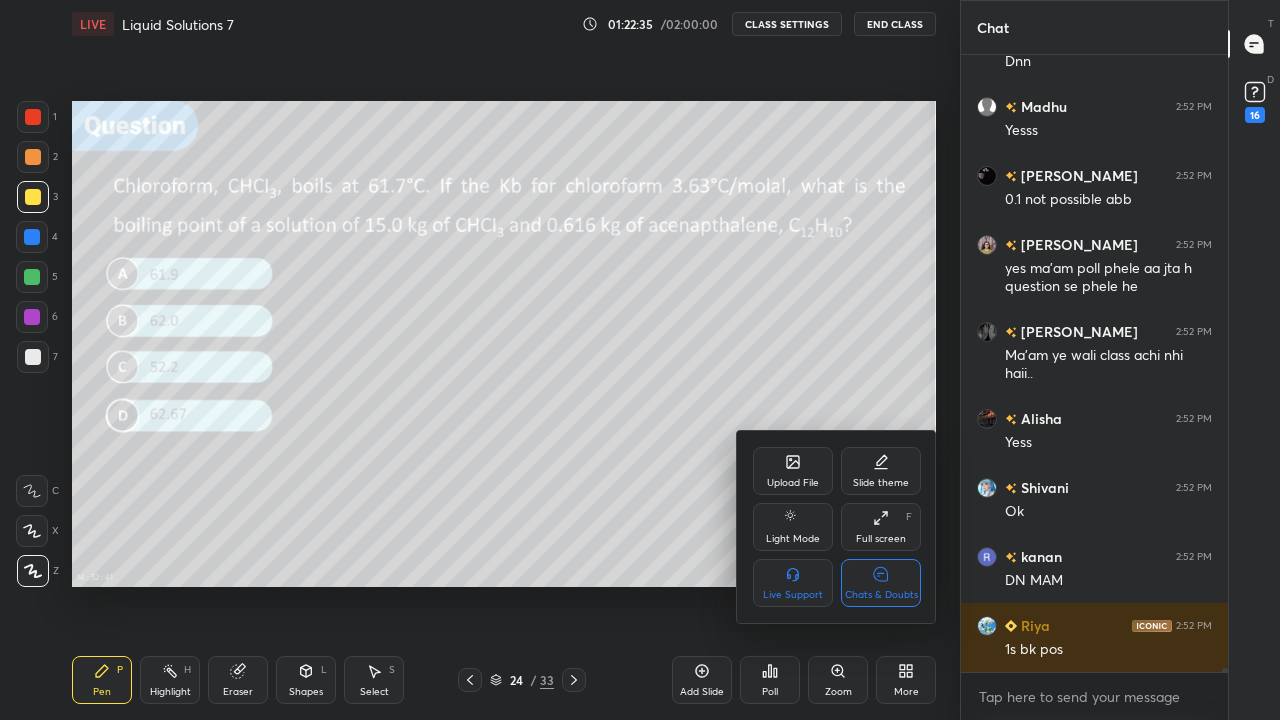 click on "Chats & Doubts" at bounding box center (881, 583) 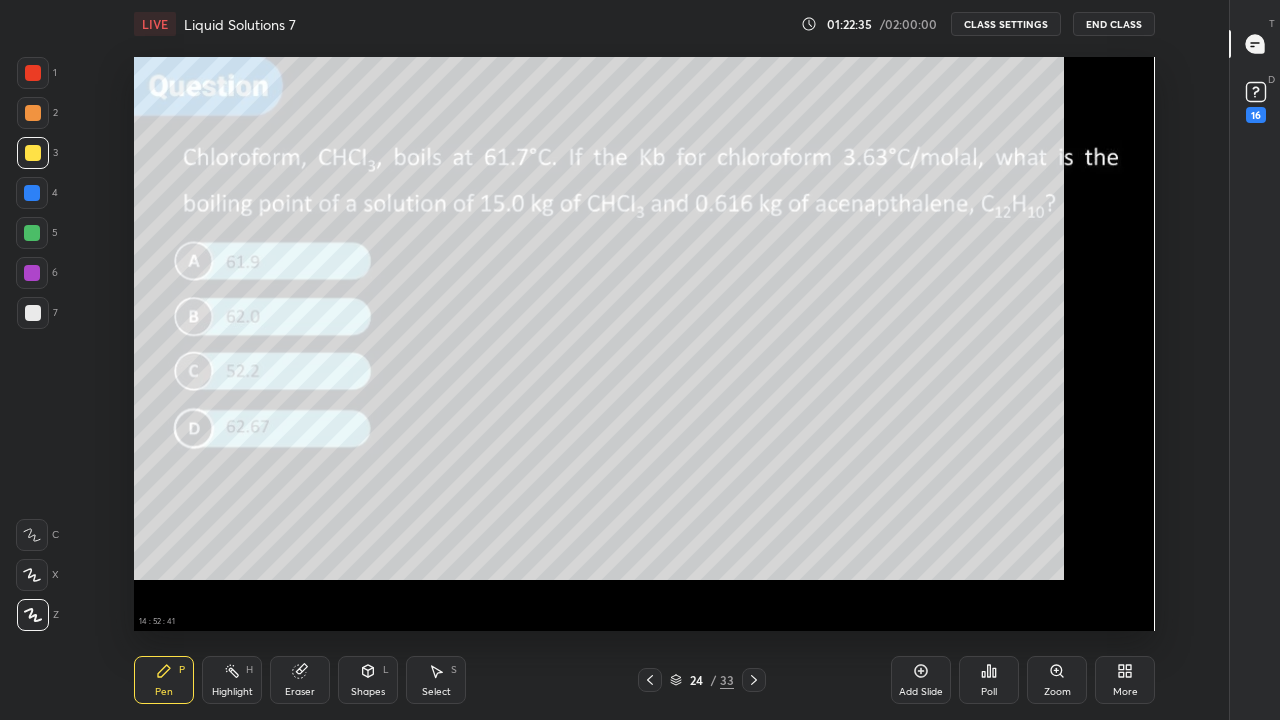 scroll, scrollTop: 7, scrollLeft: 1, axis: both 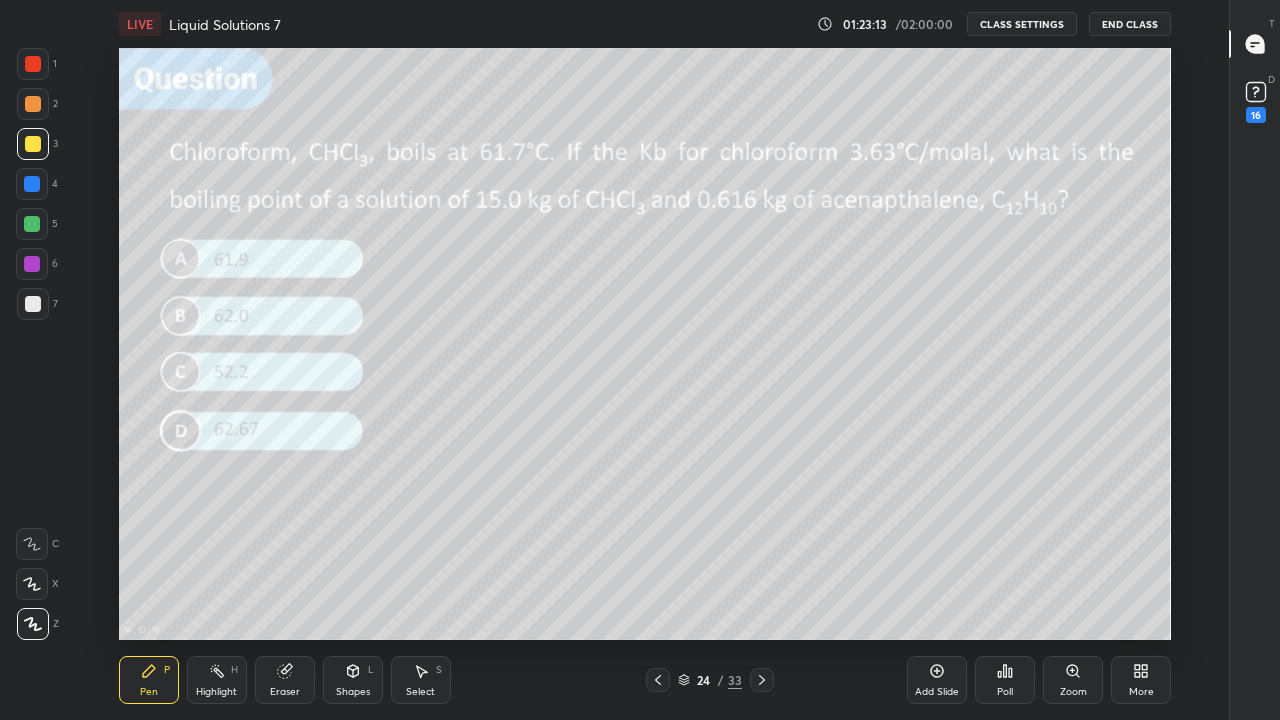 click 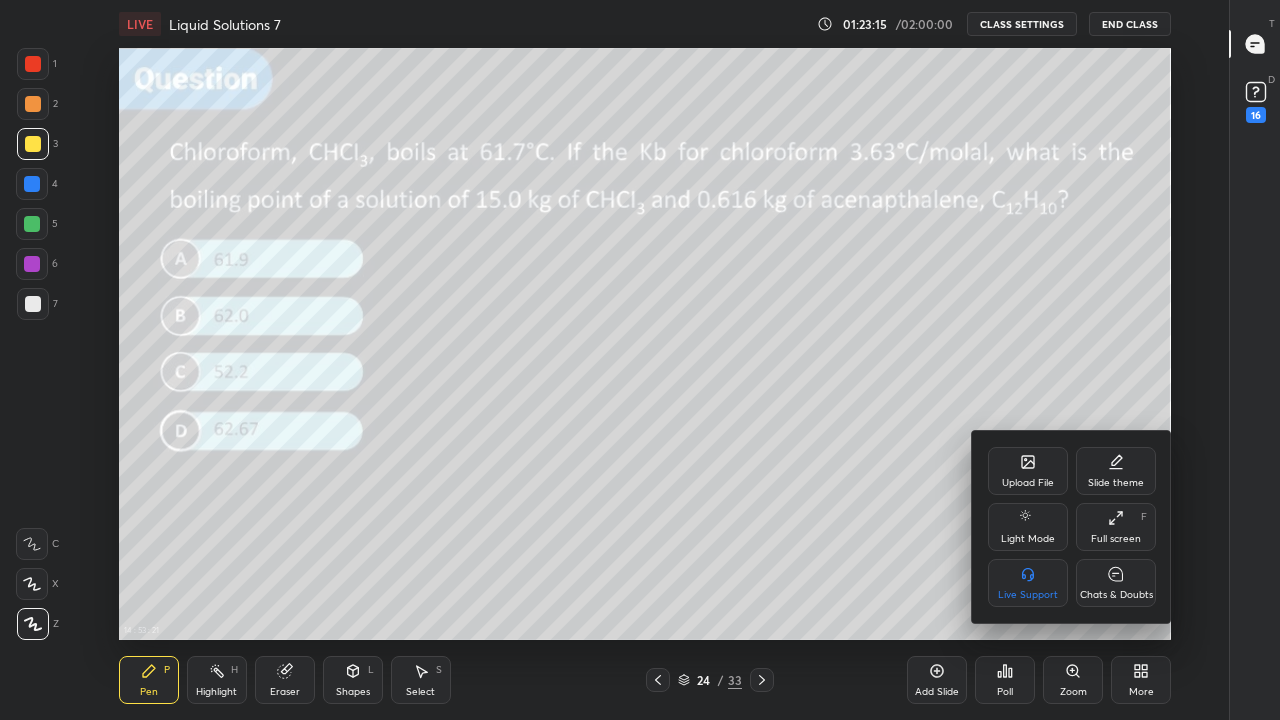 click on "Chats & Doubts" at bounding box center [1116, 583] 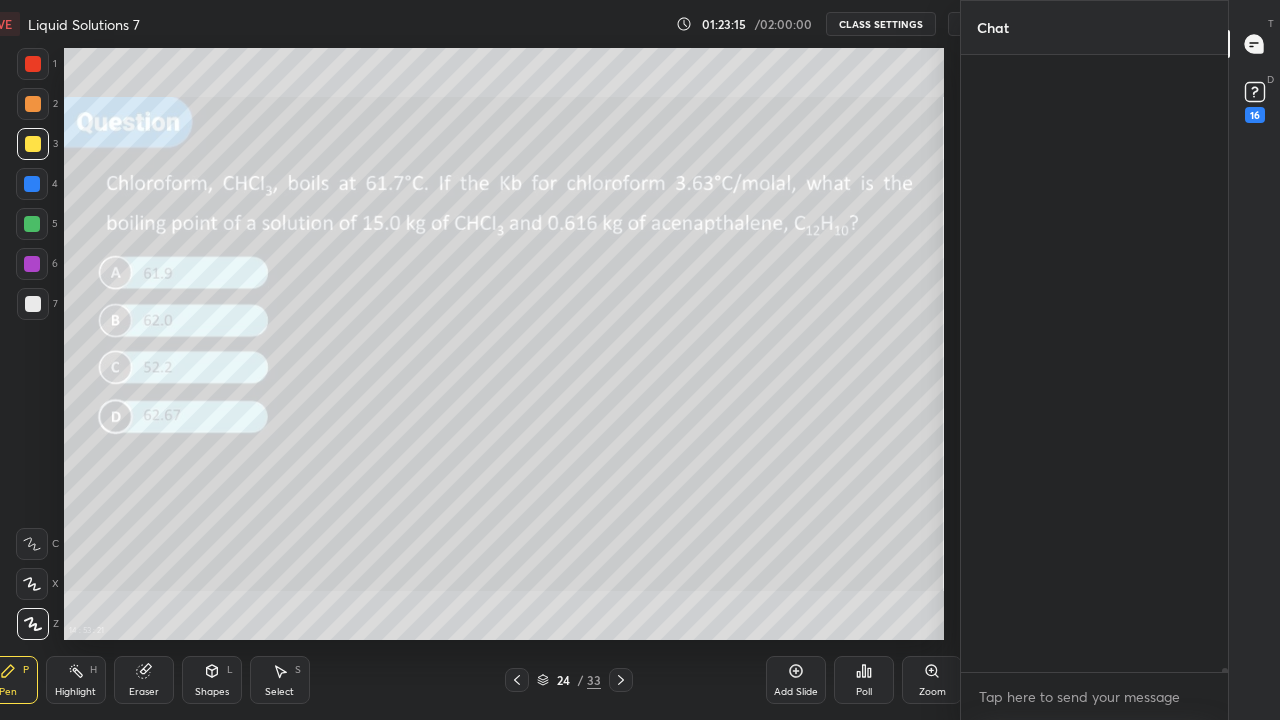 scroll, scrollTop: 592, scrollLeft: 1108, axis: both 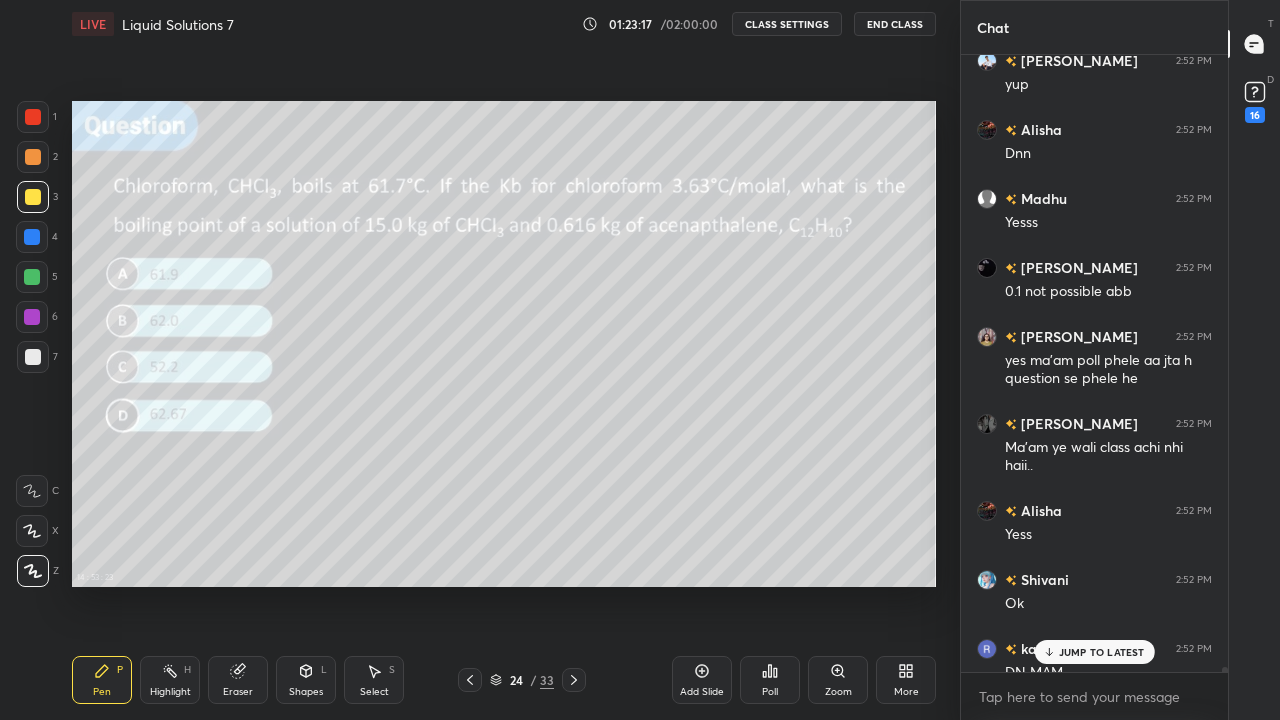 click on "JUMP TO LATEST" at bounding box center (1094, 652) 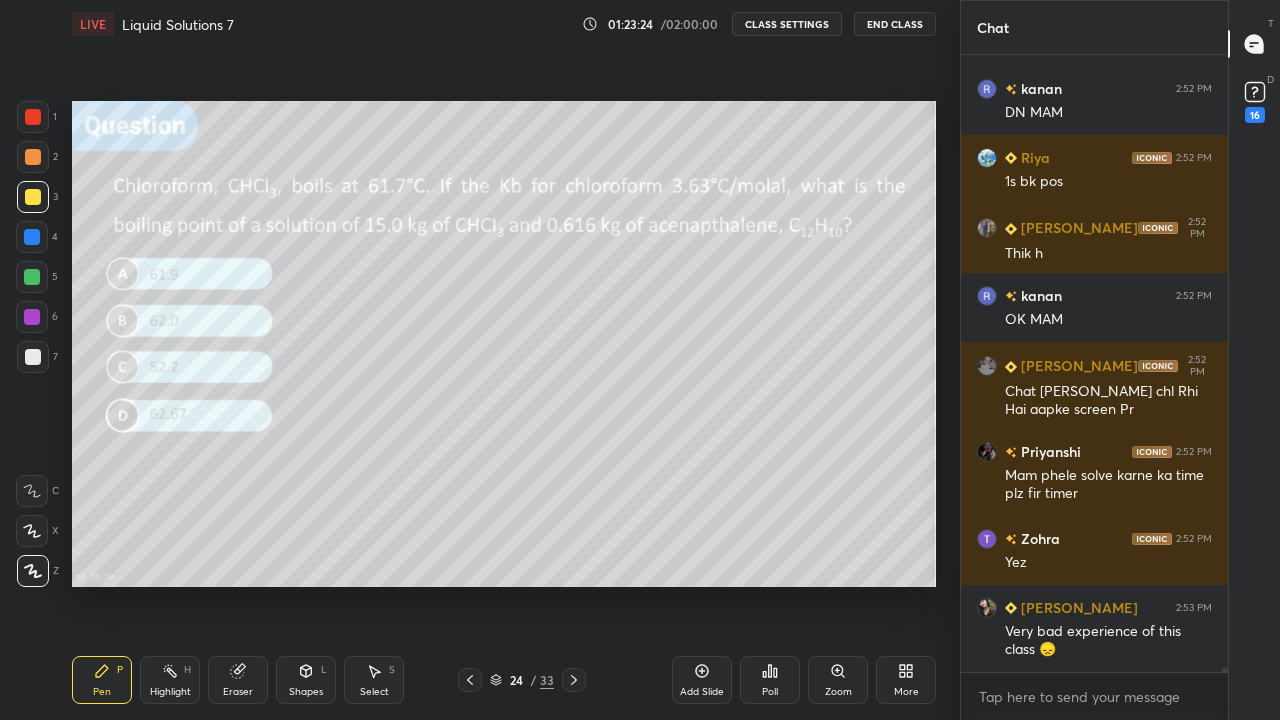 scroll, scrollTop: 103862, scrollLeft: 0, axis: vertical 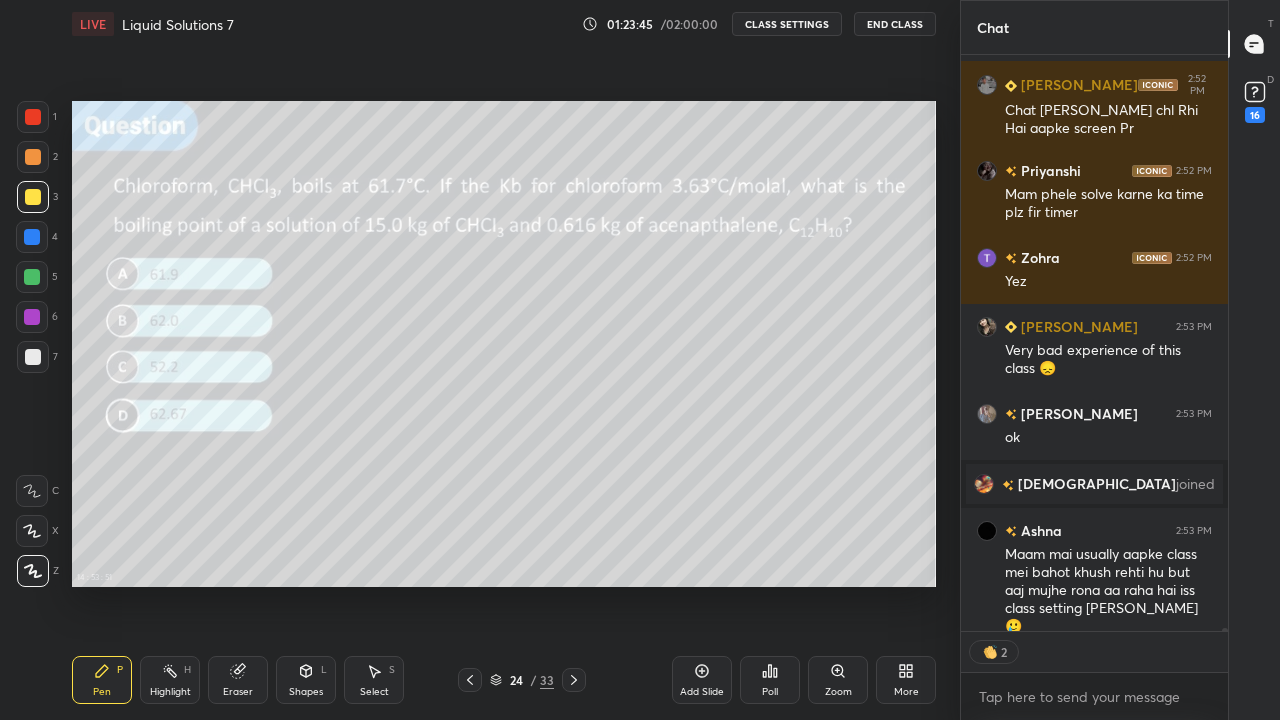 type on "x" 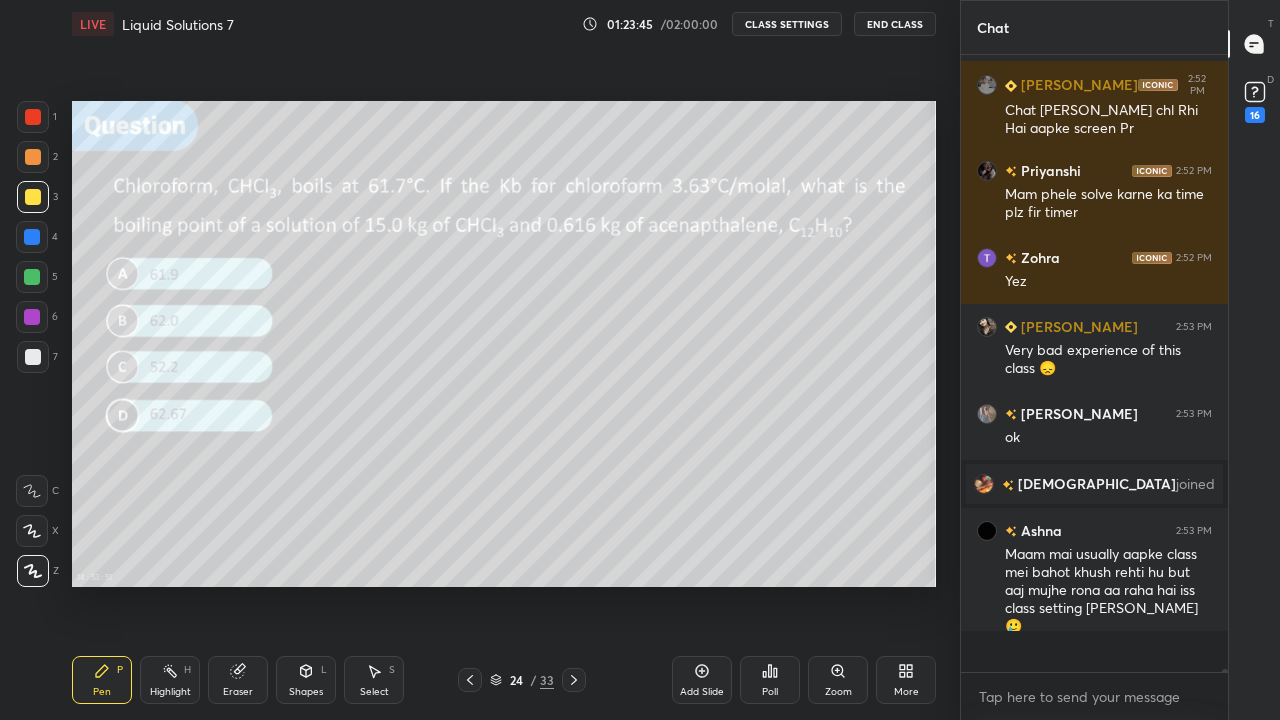 scroll, scrollTop: 7, scrollLeft: 7, axis: both 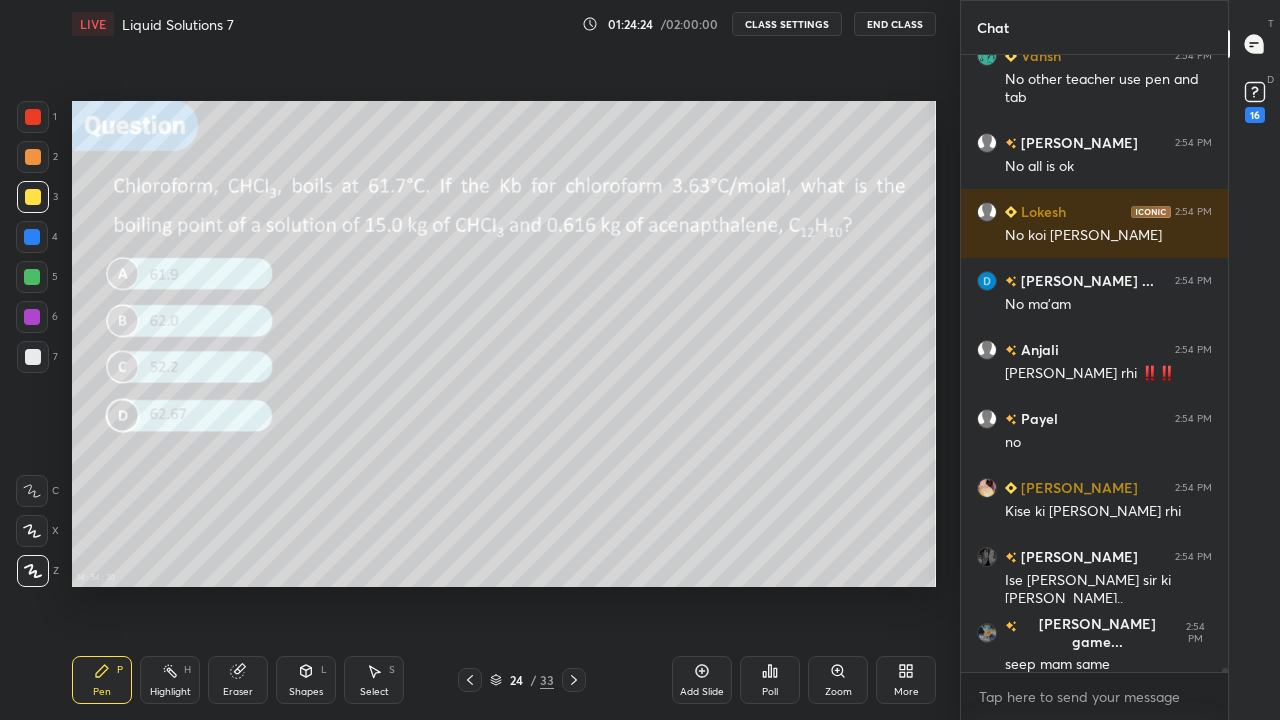 click on "CLASS SETTINGS" at bounding box center [787, 24] 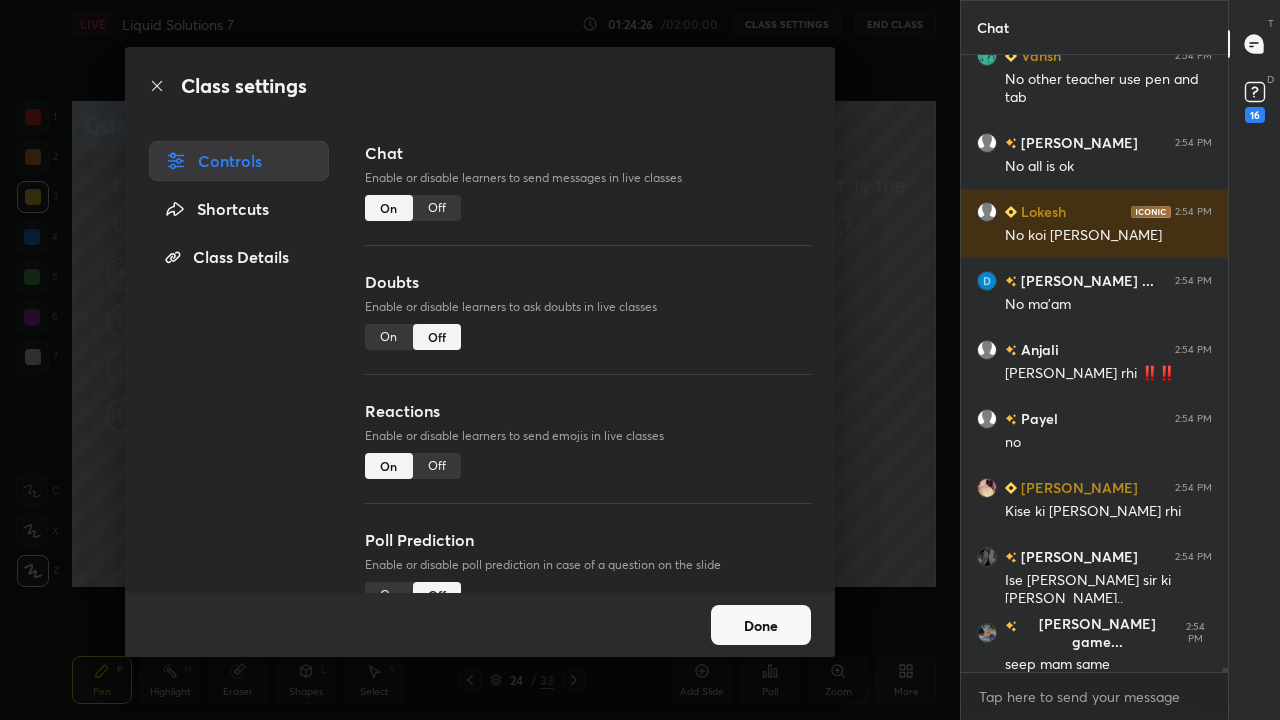 click on "Off" at bounding box center (437, 208) 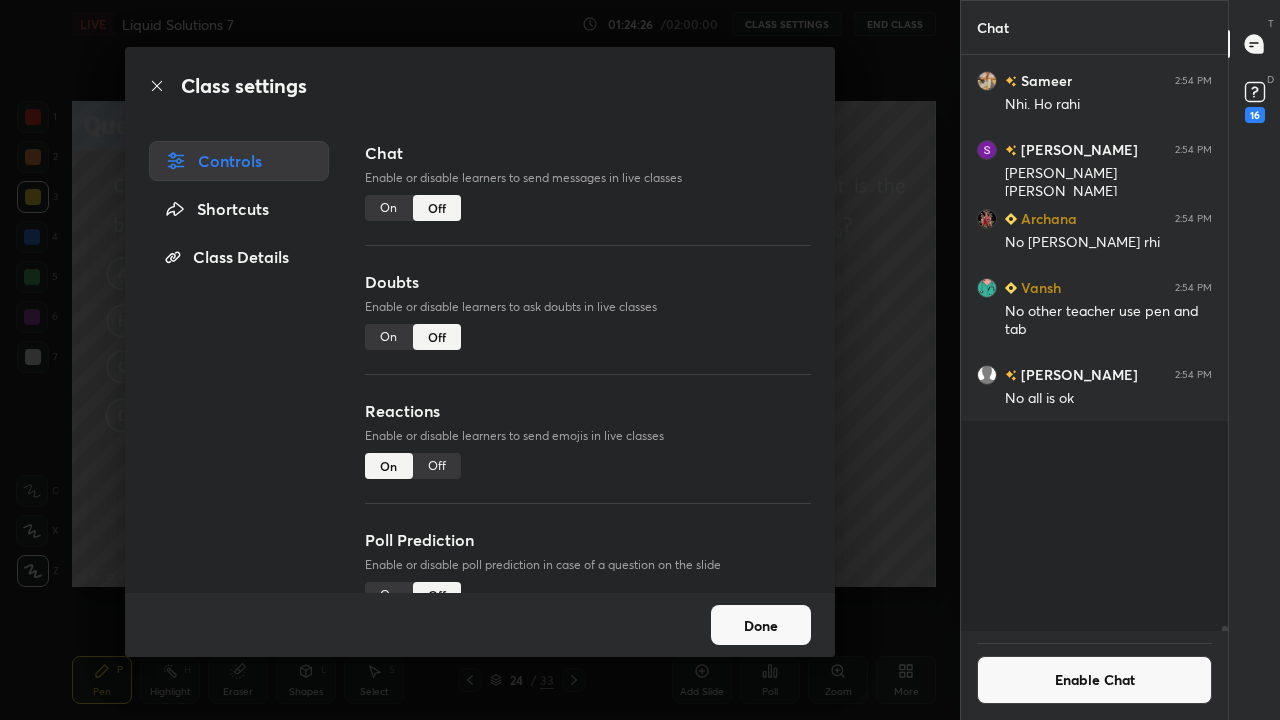 scroll, scrollTop: 104871, scrollLeft: 0, axis: vertical 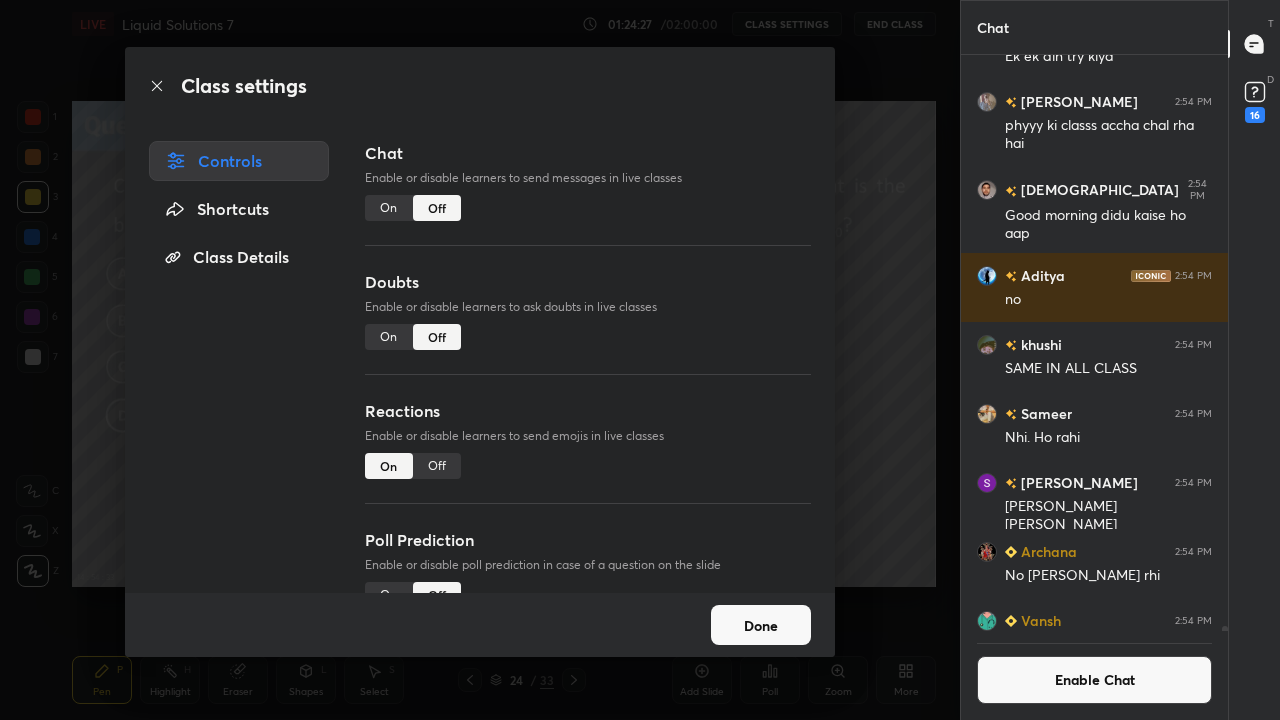 click on "Done" at bounding box center (761, 625) 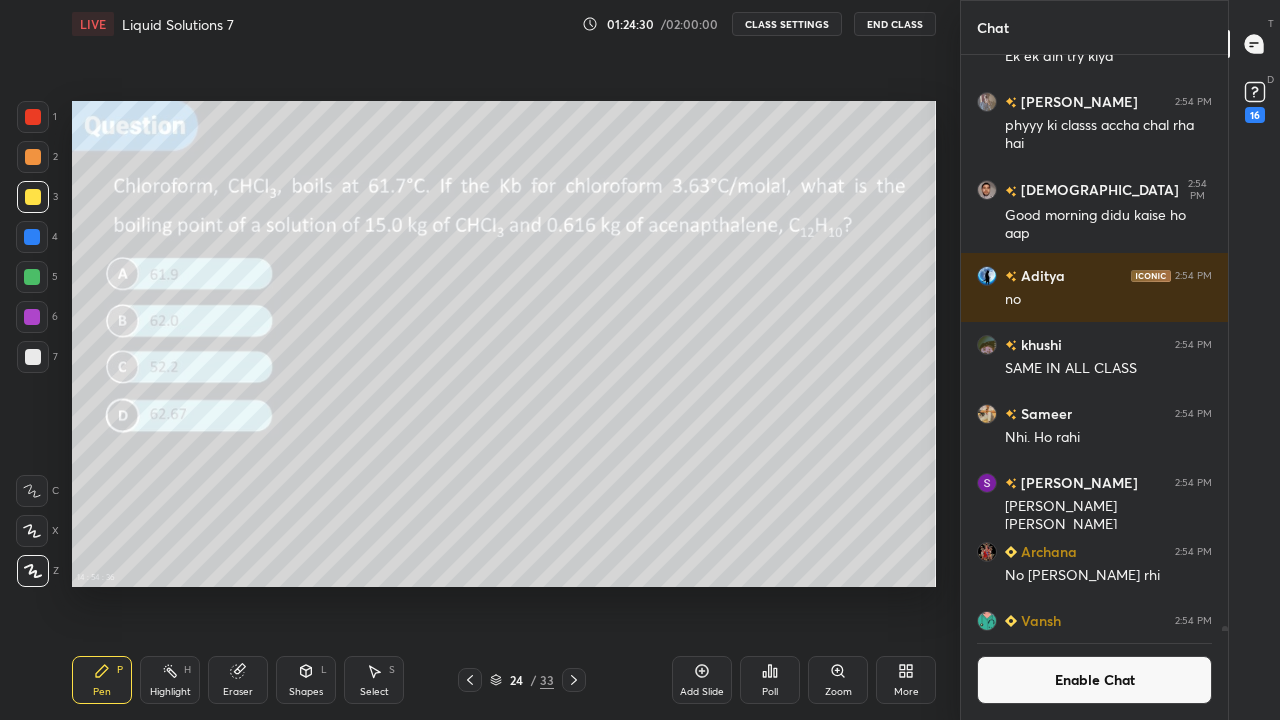 click on "Poll" at bounding box center [770, 680] 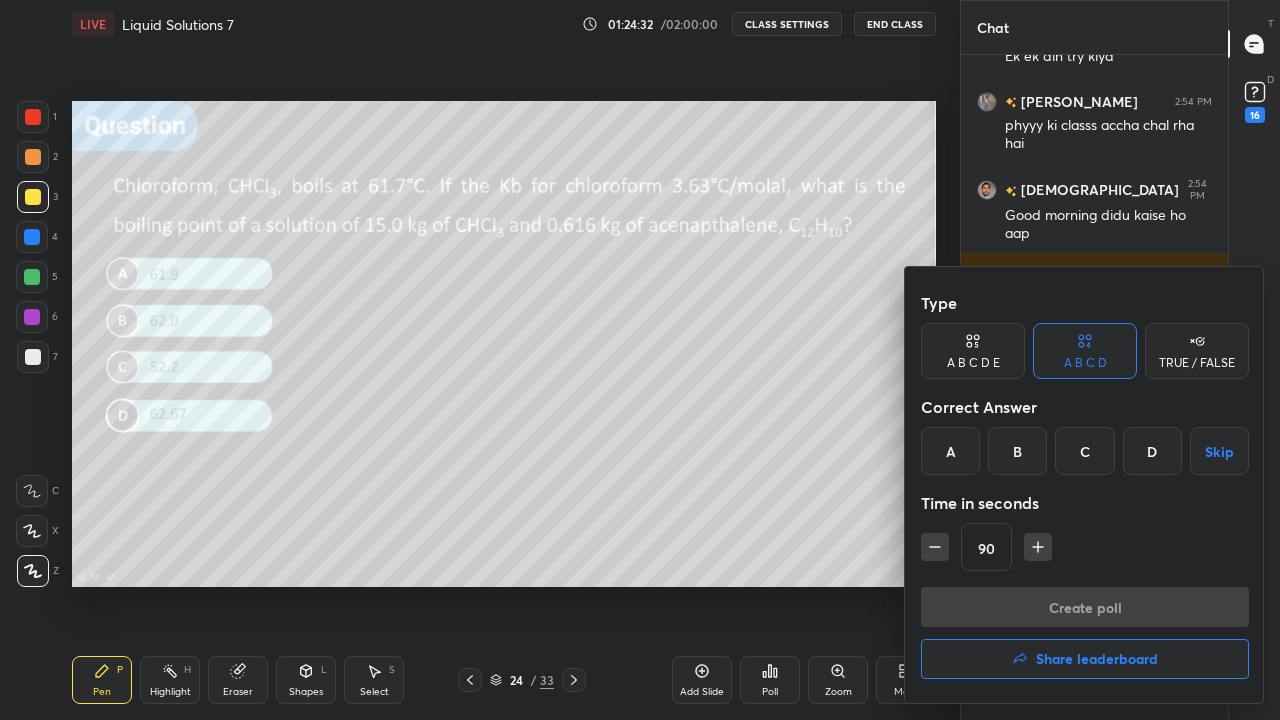 click on "D" at bounding box center [1152, 451] 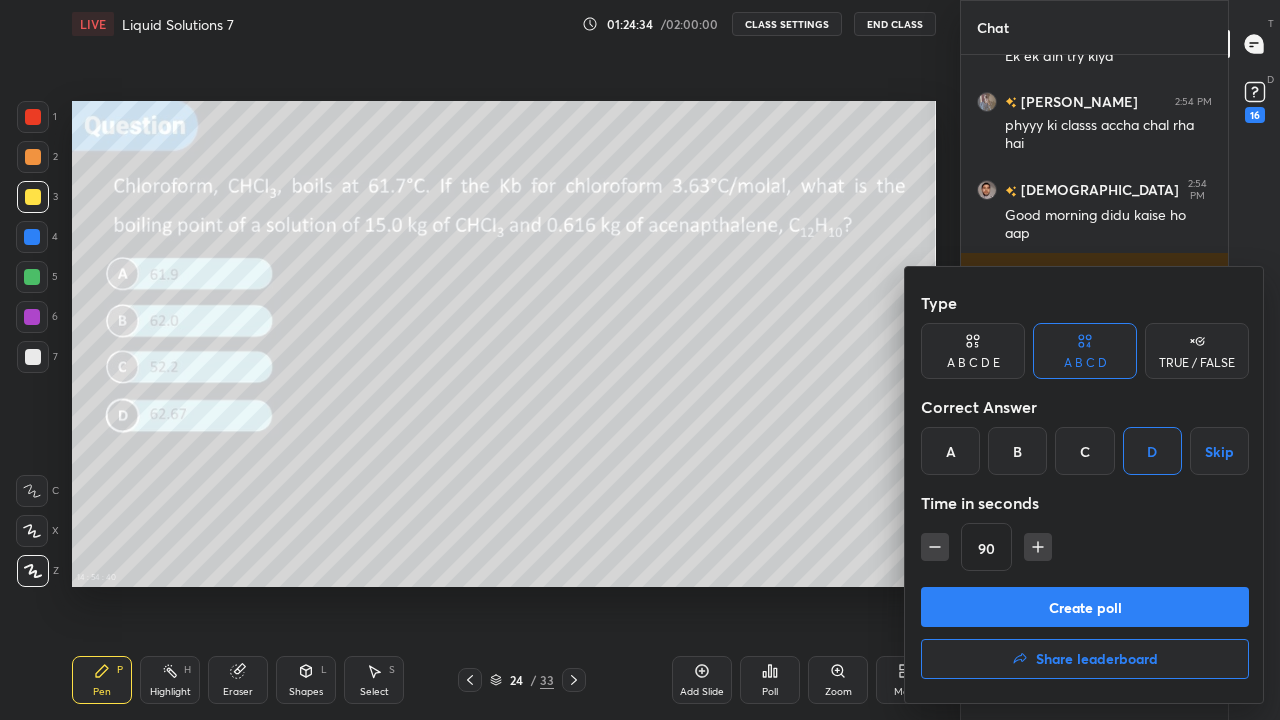 click on "Create poll" at bounding box center [1085, 607] 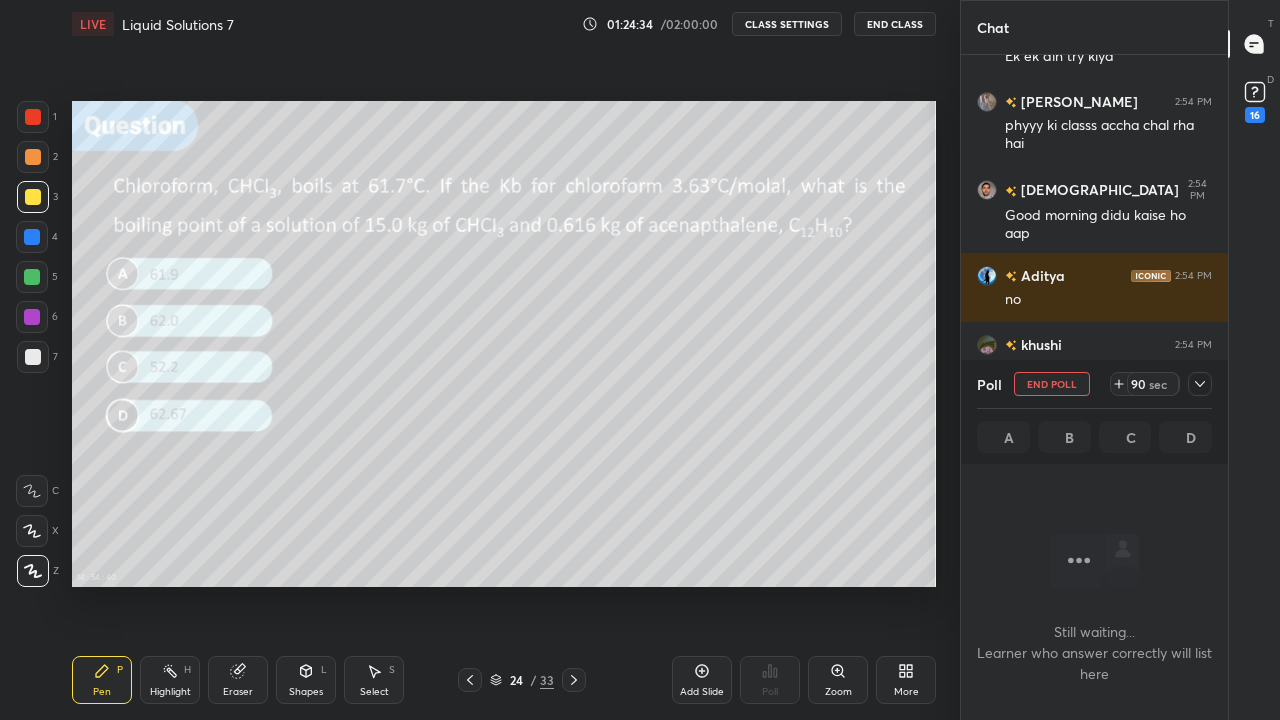 scroll, scrollTop: 466, scrollLeft: 261, axis: both 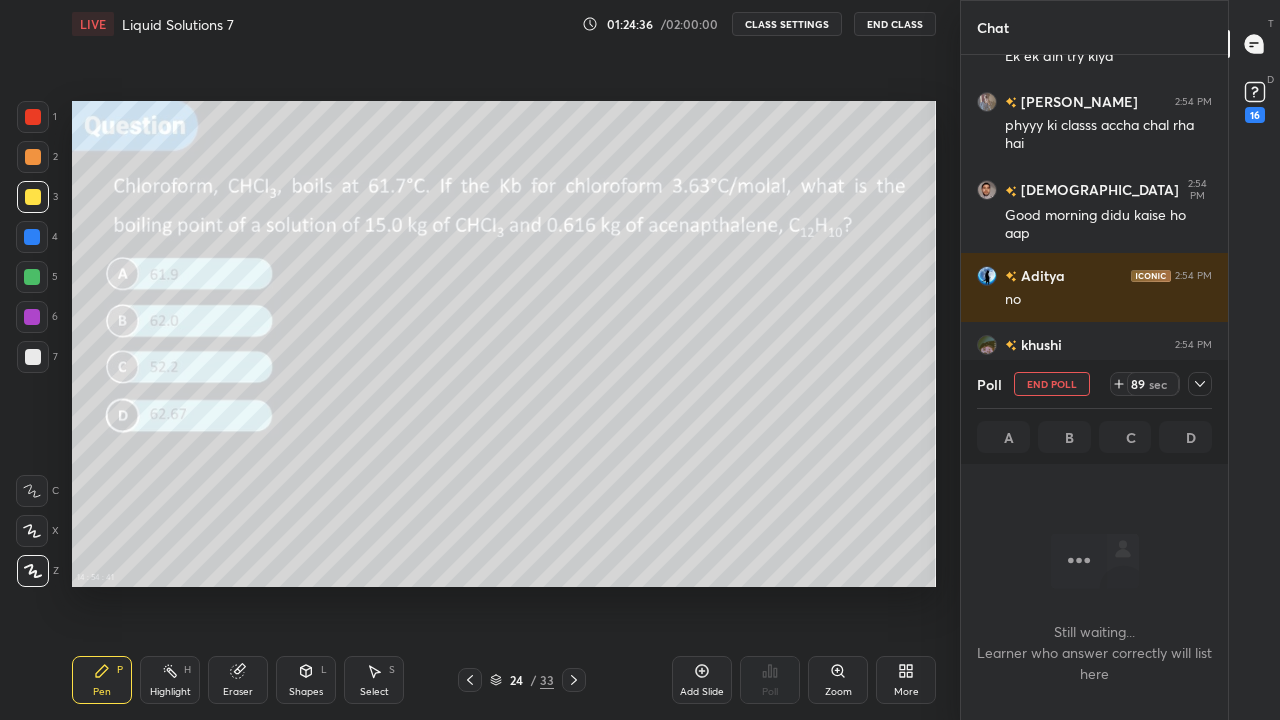 click 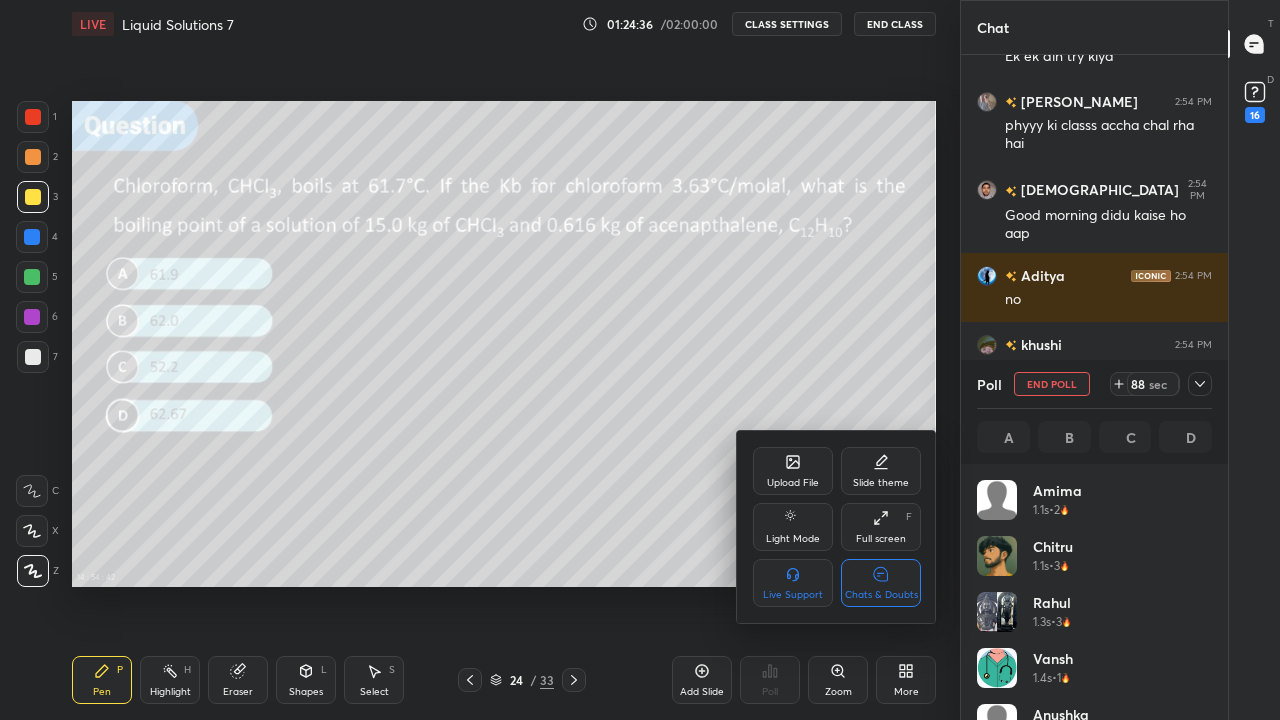 click on "Chats & Doubts" at bounding box center [881, 595] 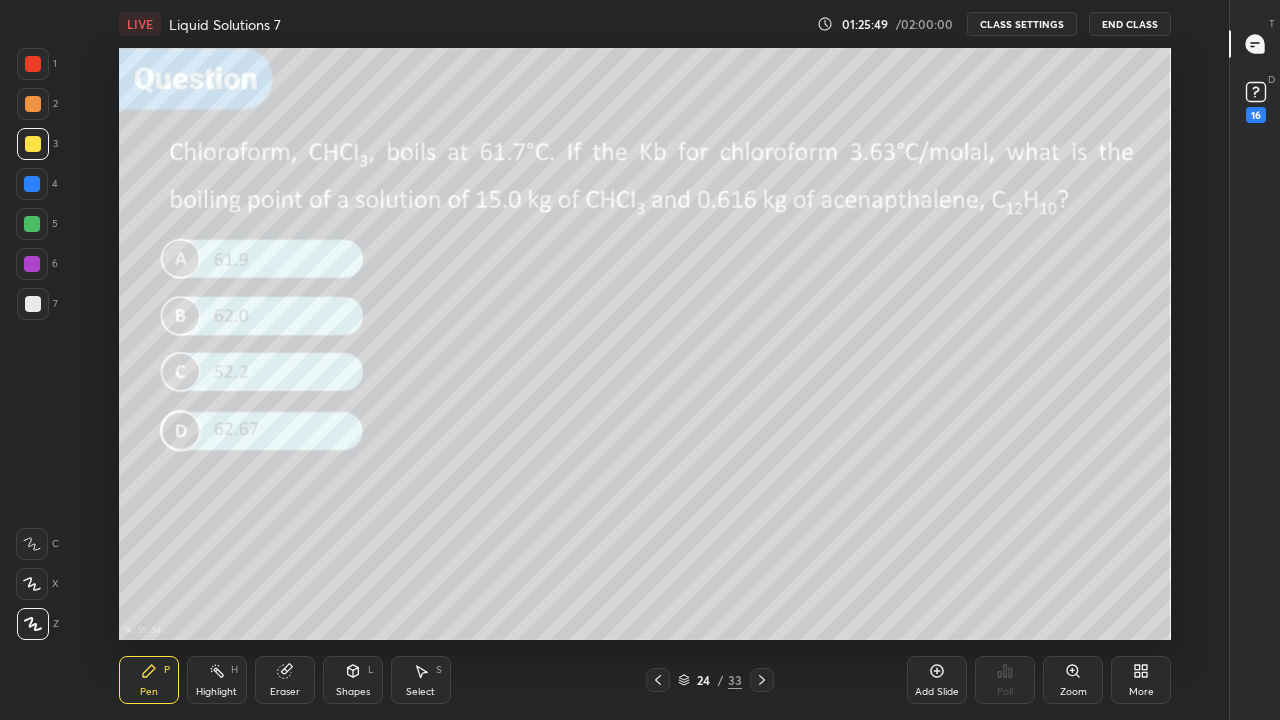 click 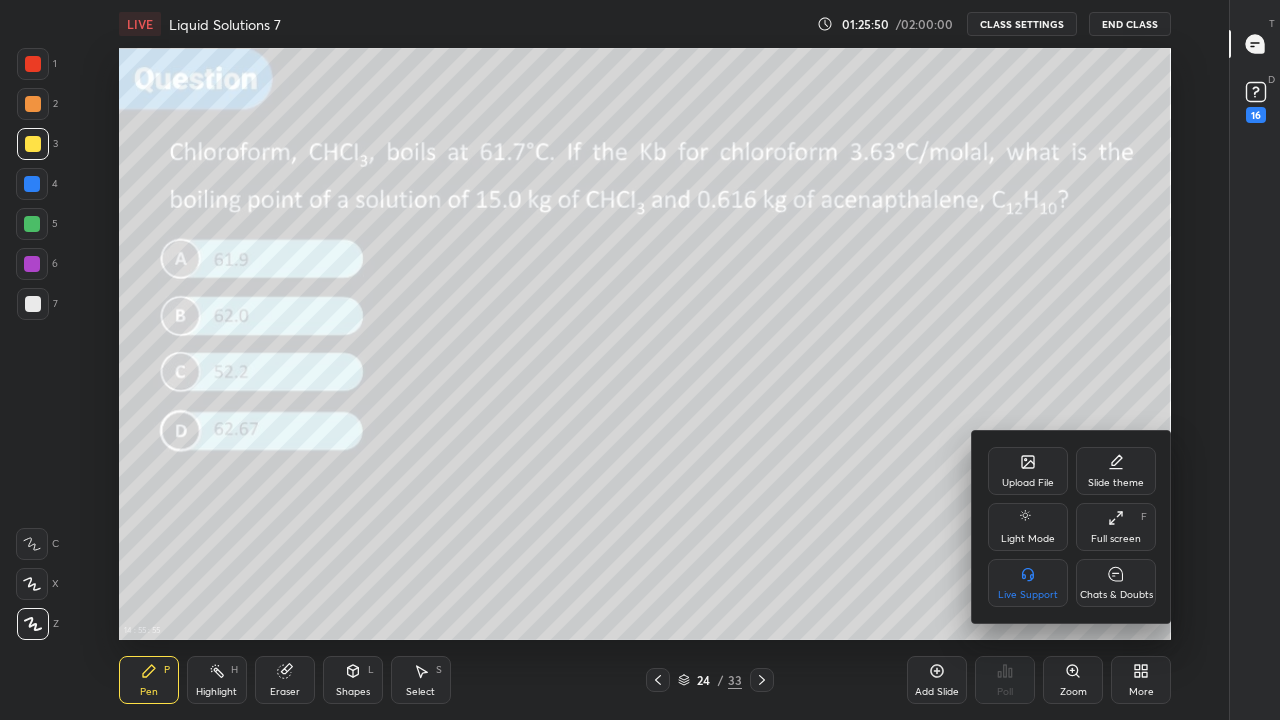 click on "Chats & Doubts" at bounding box center [1116, 595] 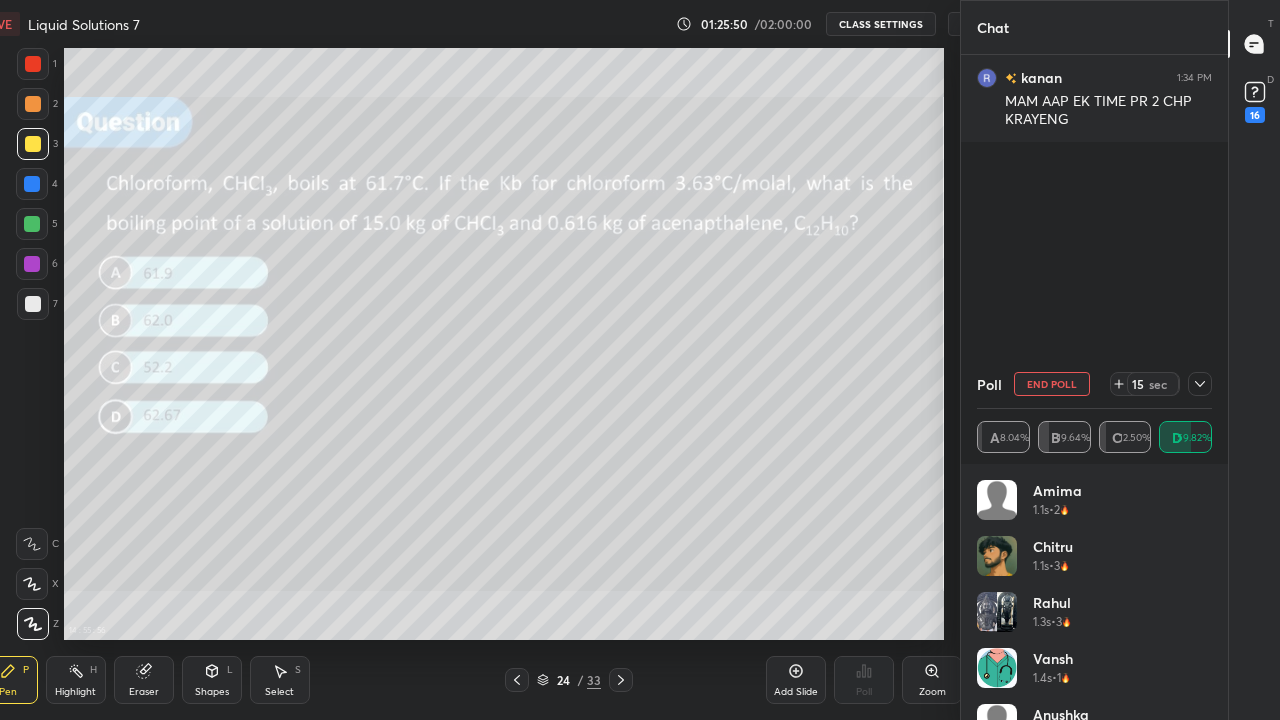 scroll, scrollTop: 592, scrollLeft: 944, axis: both 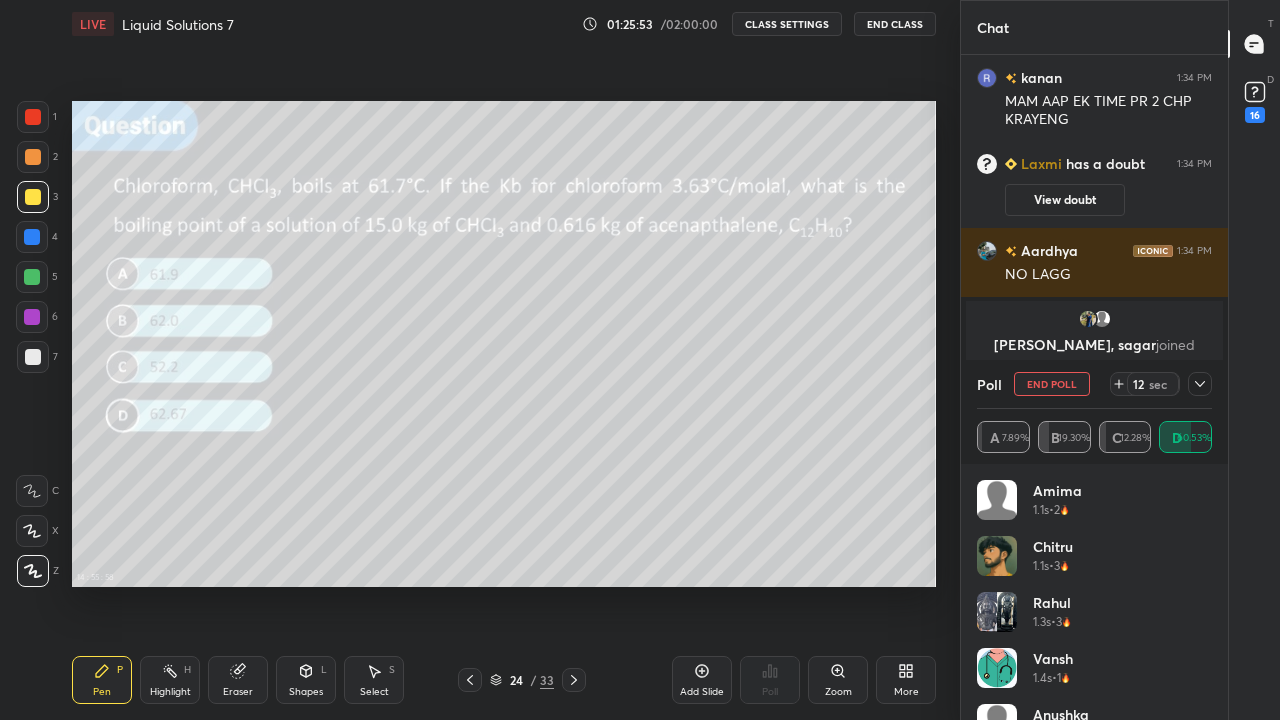 click on "More" at bounding box center (906, 680) 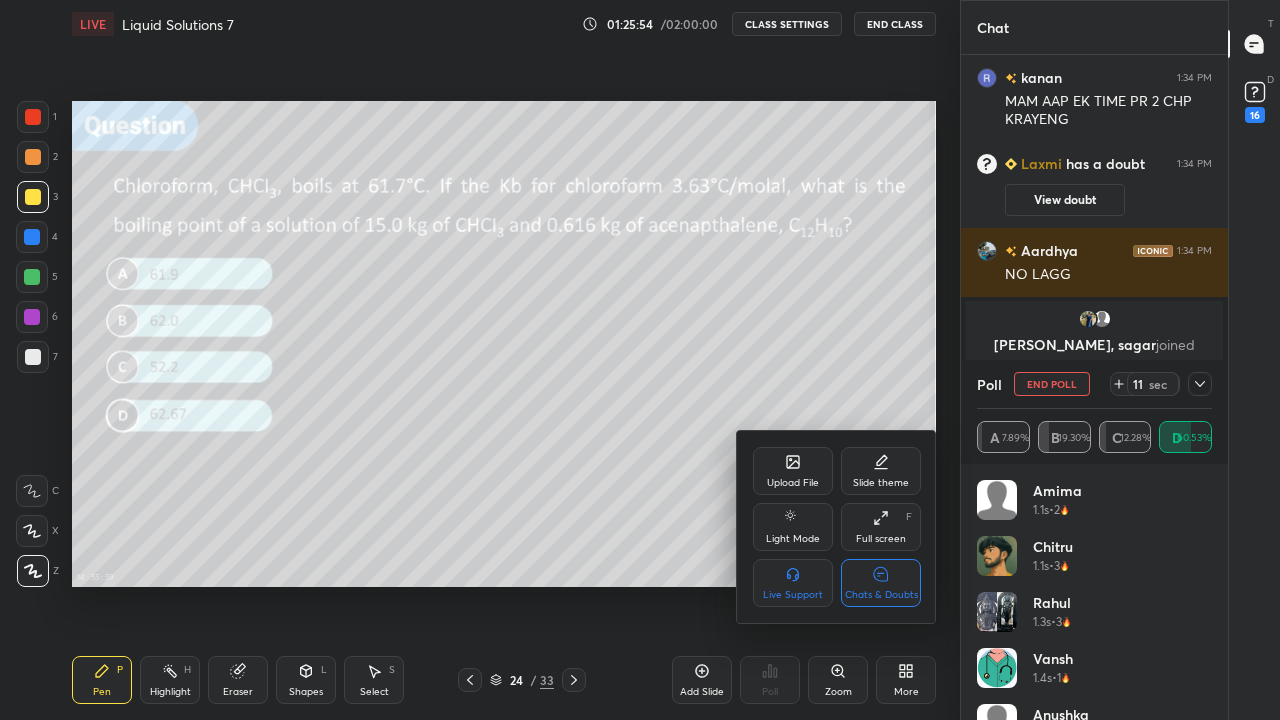 click on "Chats & Doubts" at bounding box center [881, 583] 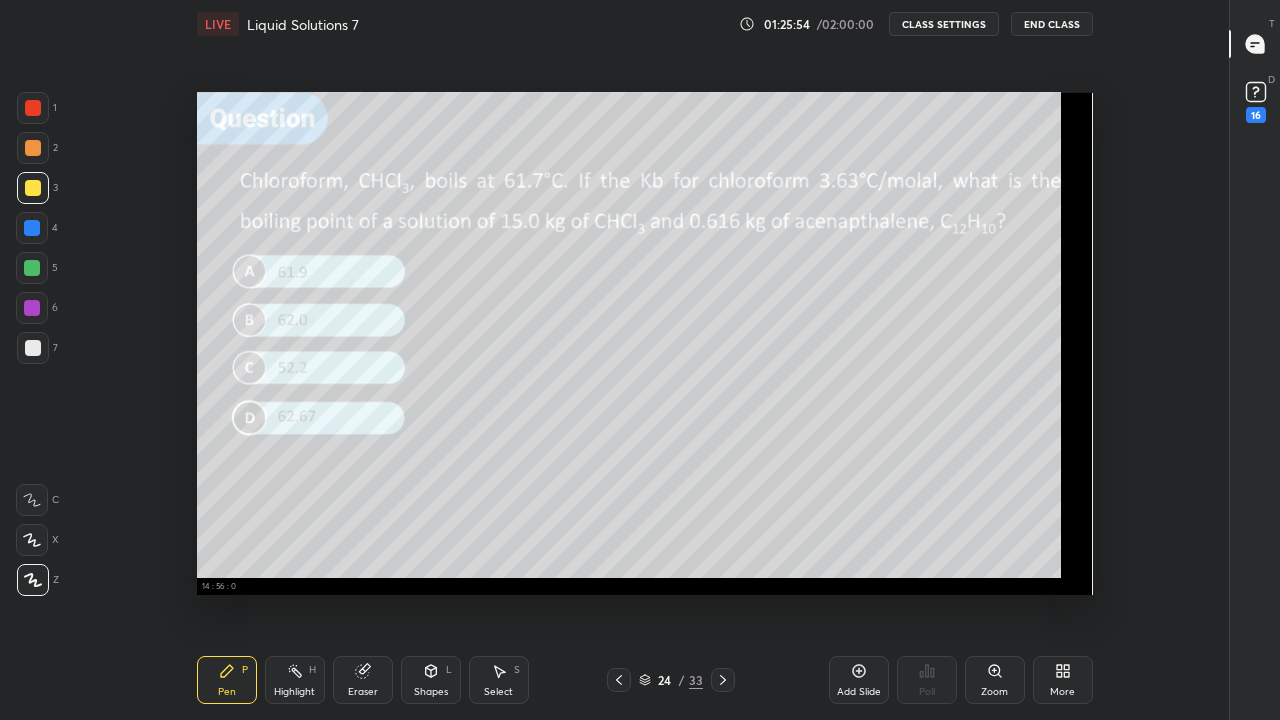 scroll, scrollTop: 7, scrollLeft: 1, axis: both 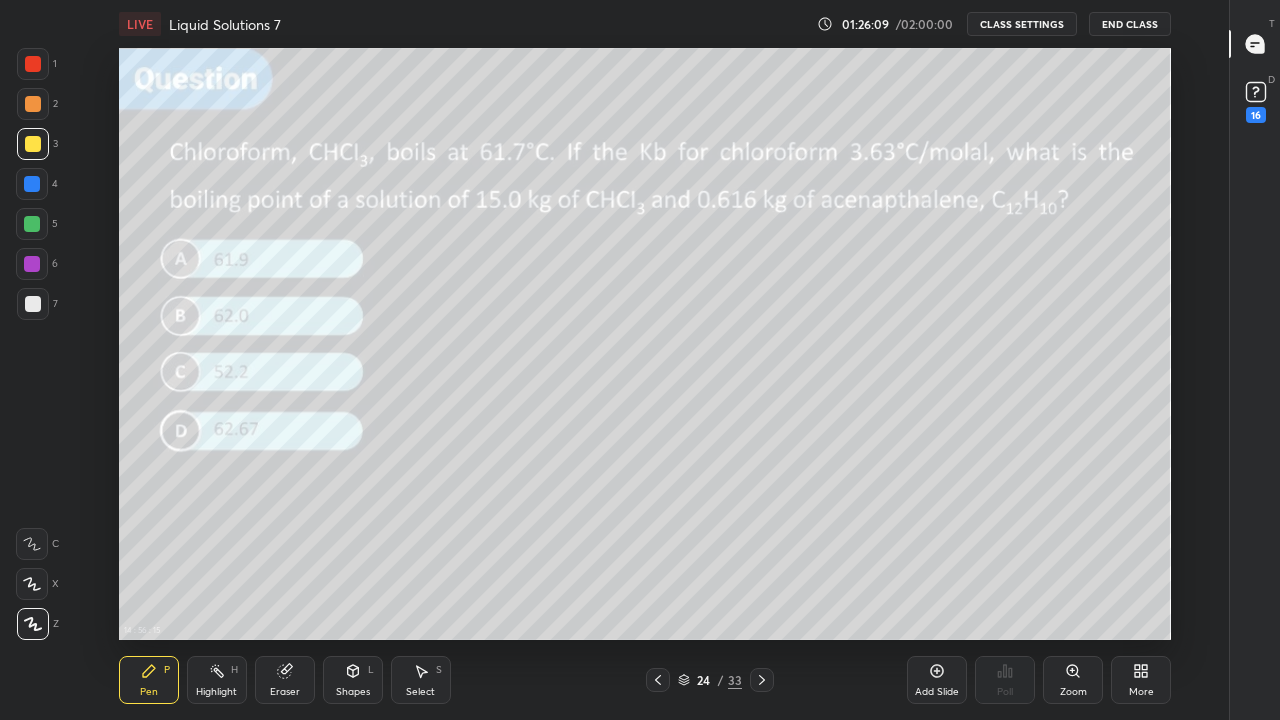 click 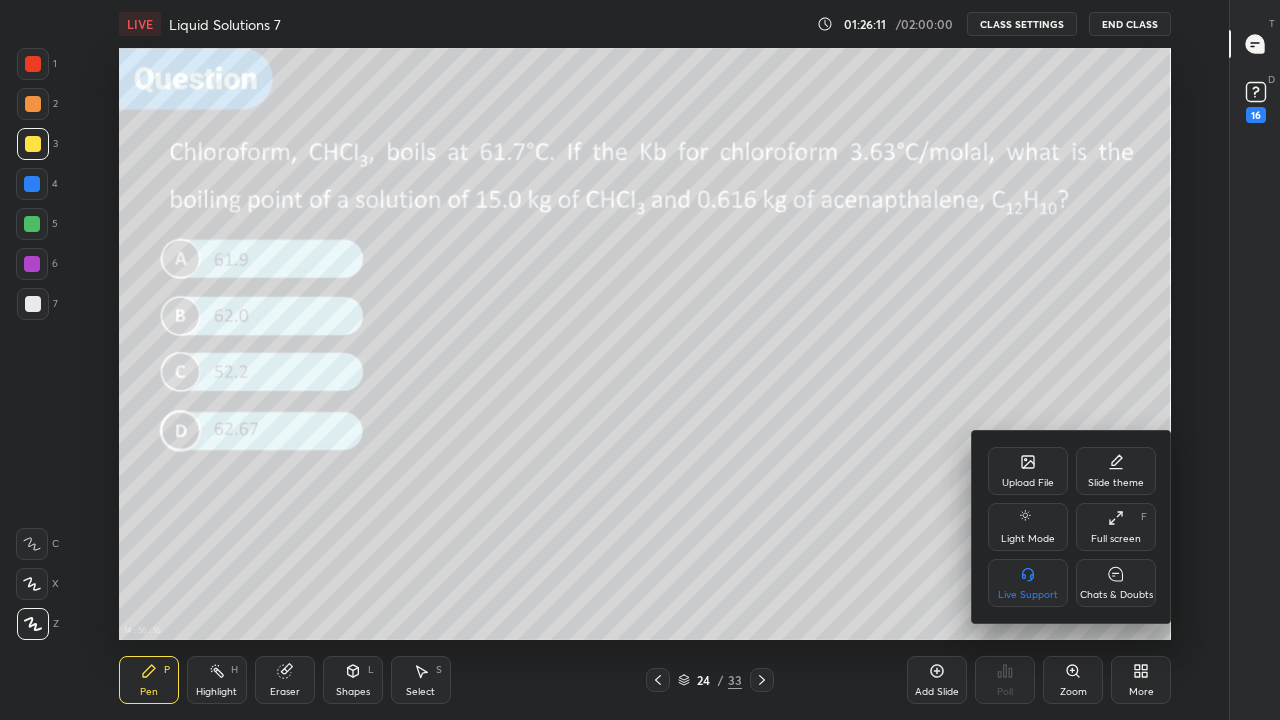 click on "Chats & Doubts" at bounding box center [1116, 583] 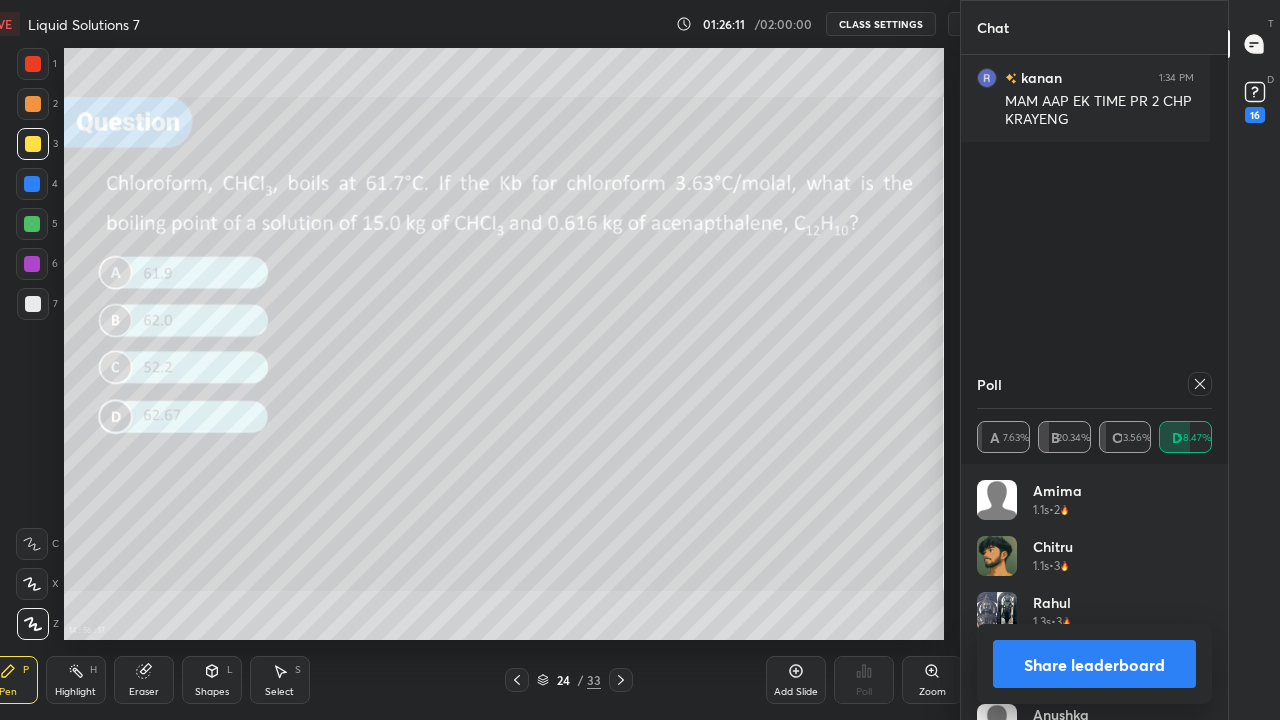 scroll, scrollTop: 592, scrollLeft: 1037, axis: both 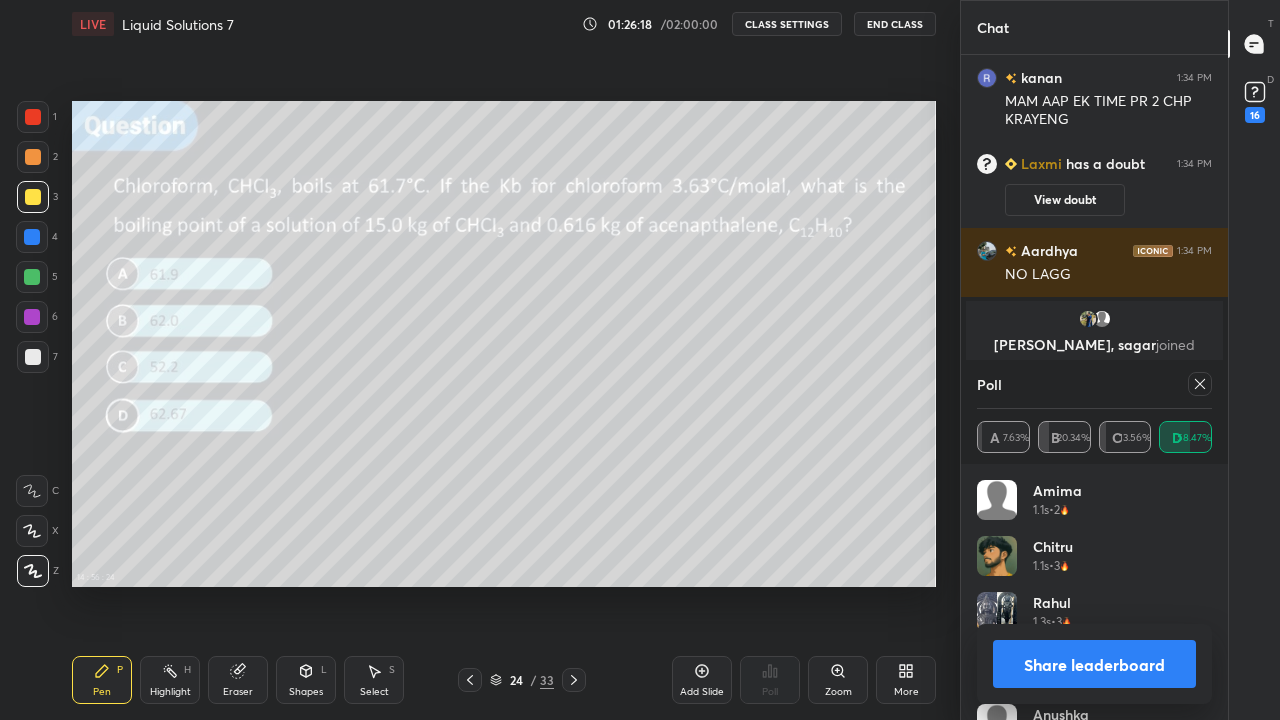click on "Share leaderboard" at bounding box center [1094, 664] 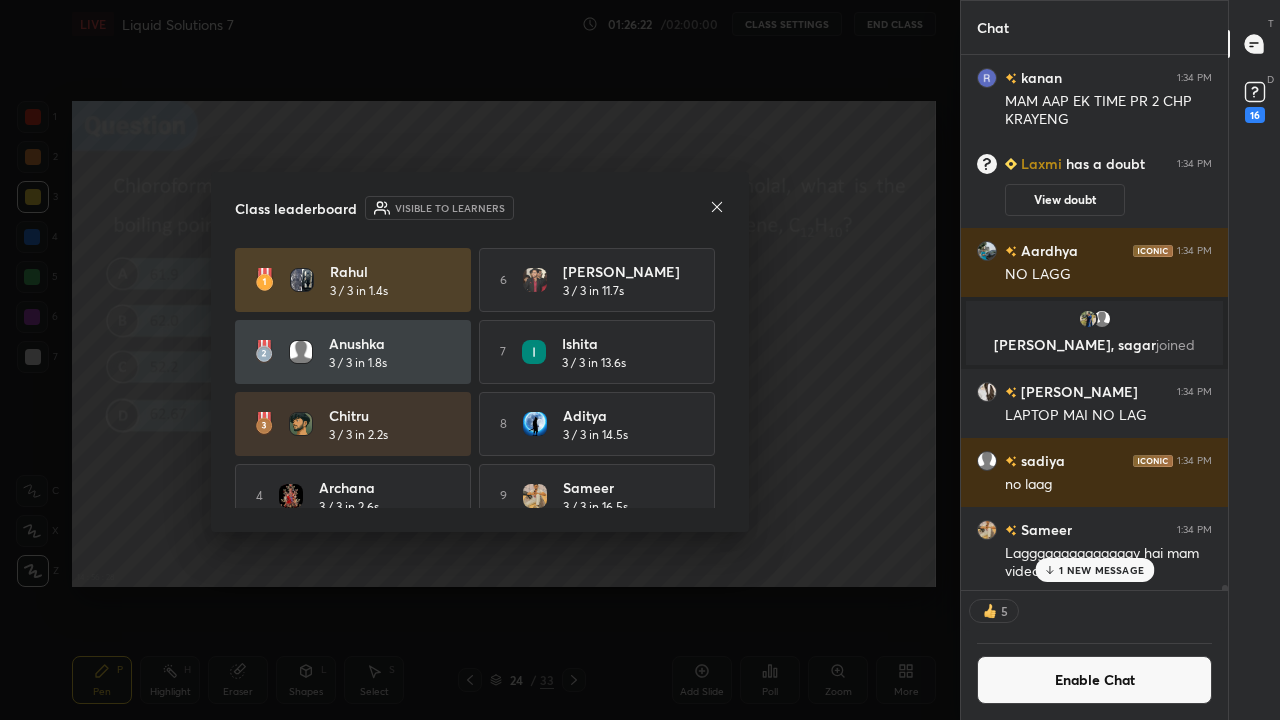 click on "Aditya" at bounding box center [625, 415] 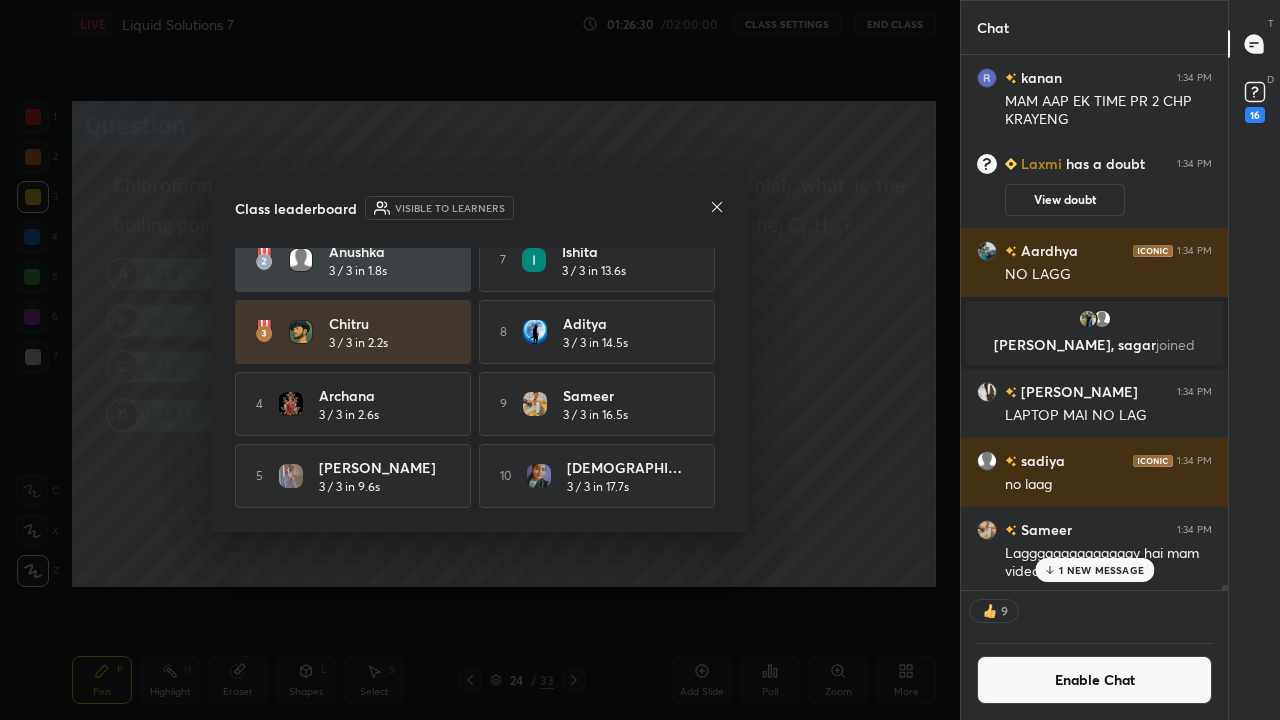 click 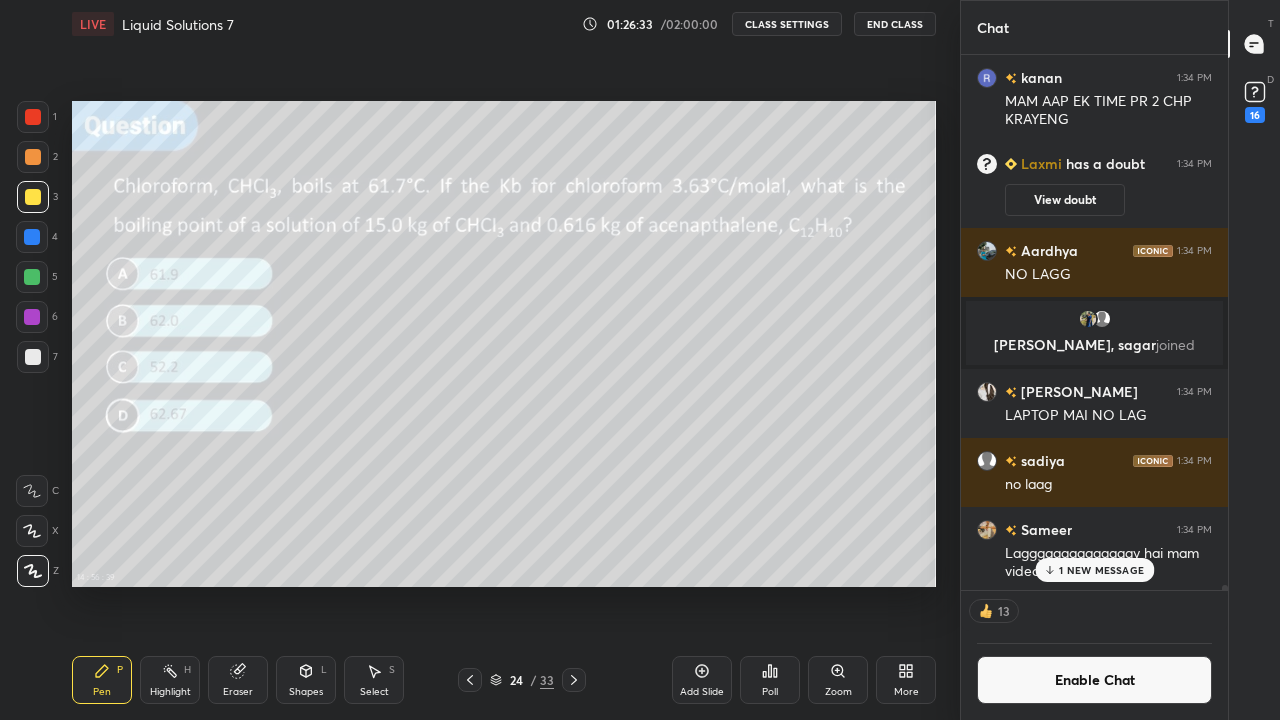 click on "More" at bounding box center (906, 680) 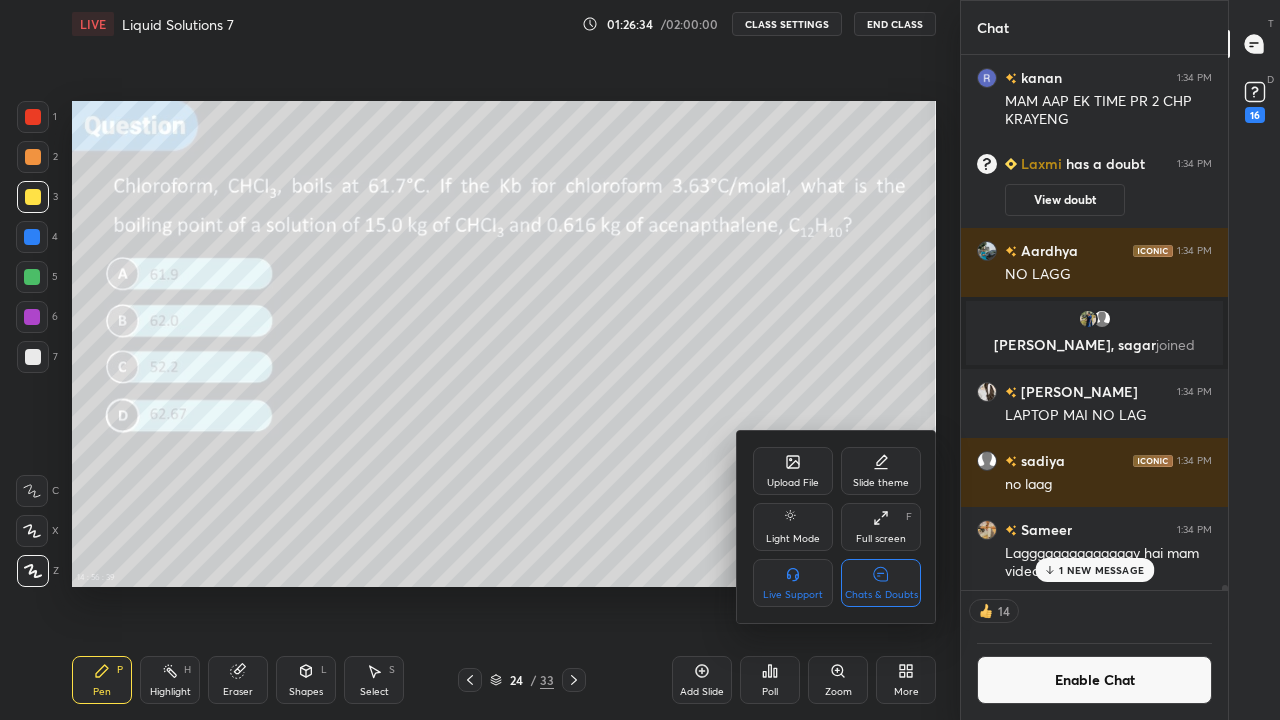 click on "Chats & Doubts" at bounding box center (881, 583) 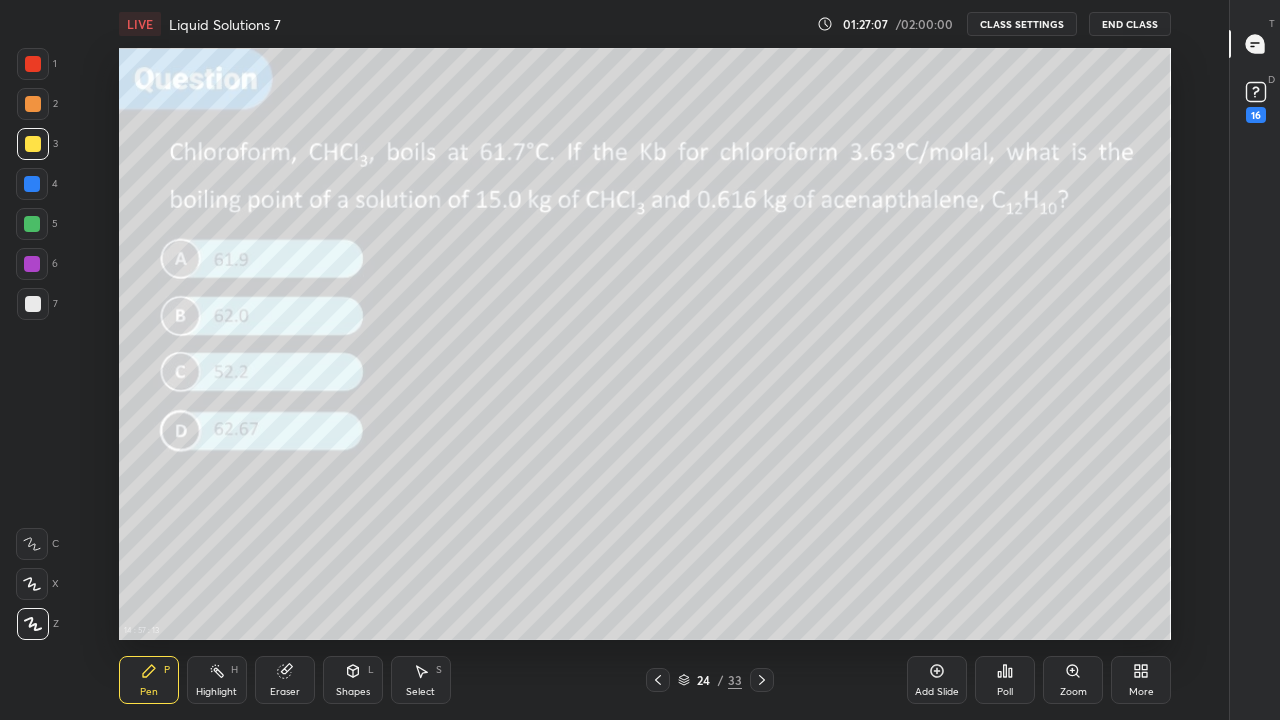 click on "14 : 57 : 13 Setting up your live class" at bounding box center (645, 344) 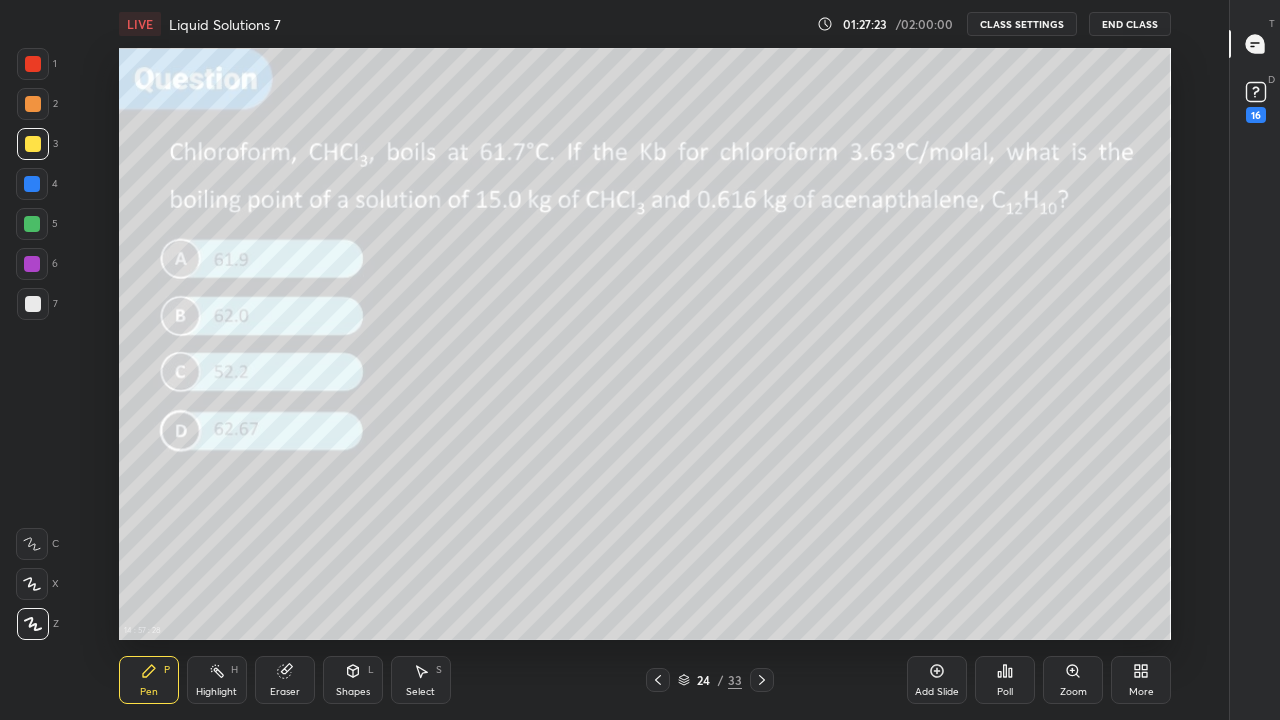 click on "Eraser" at bounding box center (285, 680) 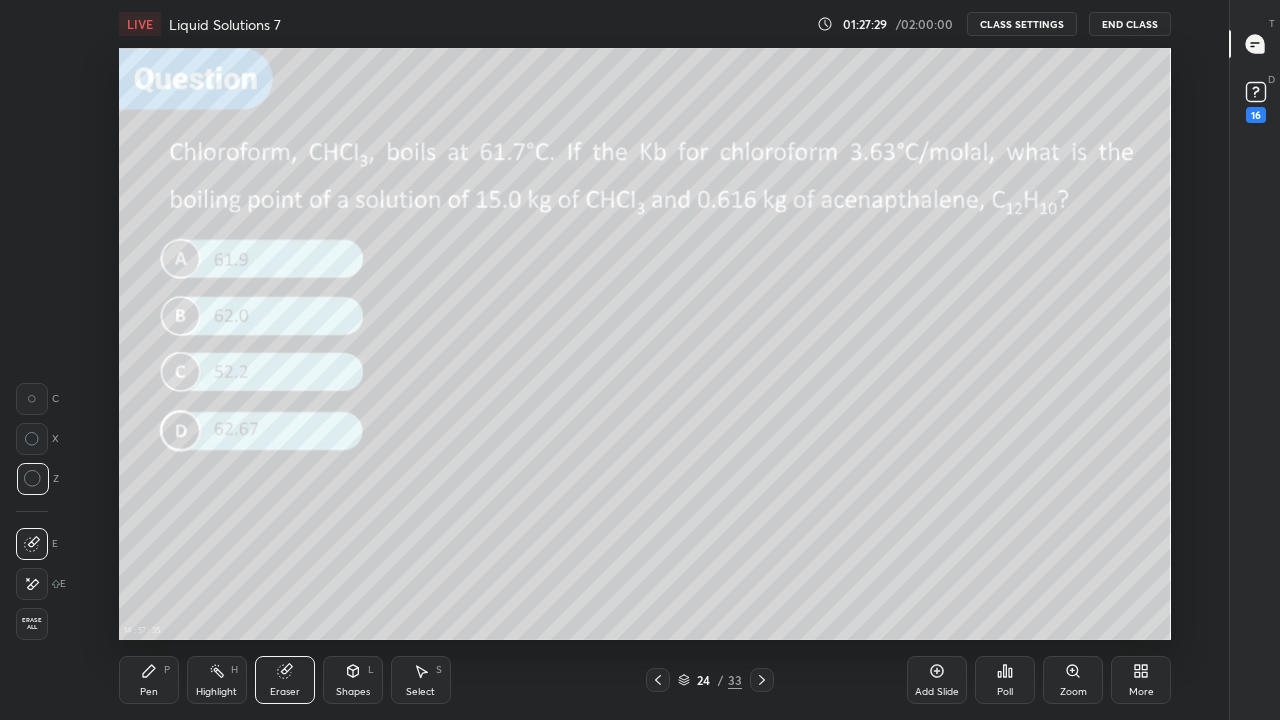 click on "Pen" at bounding box center (149, 692) 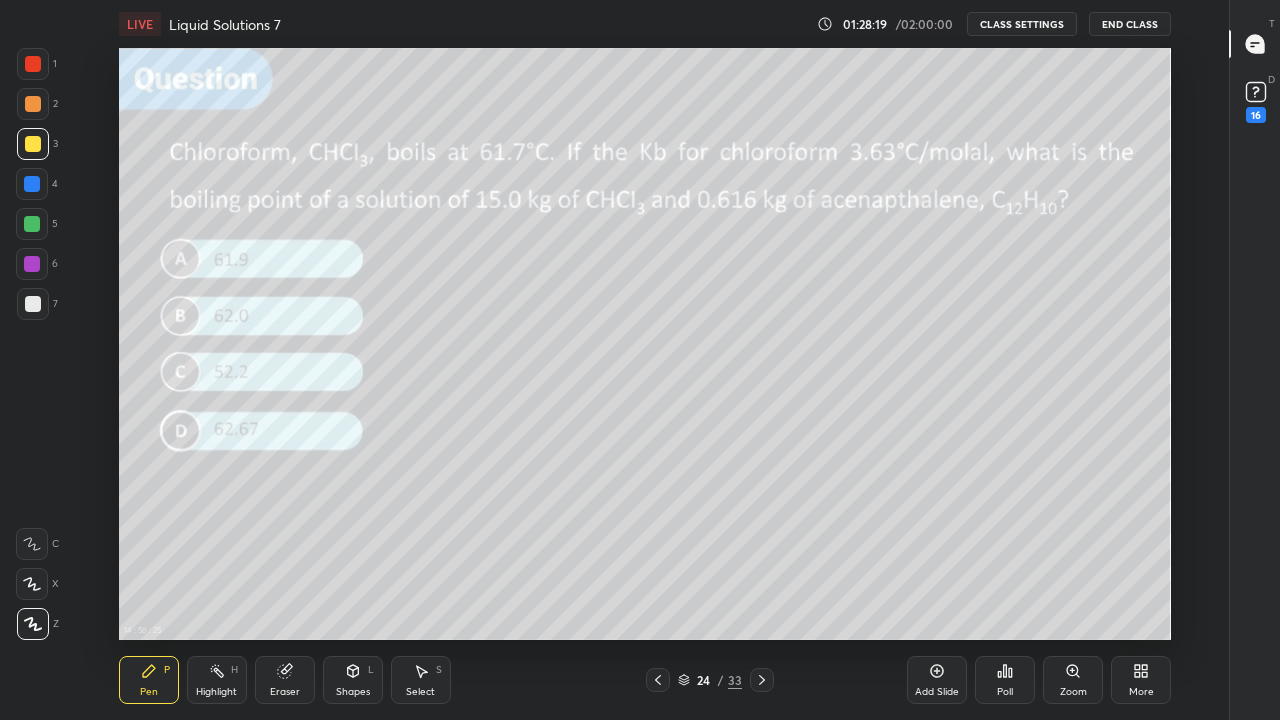 click on "Add Slide" at bounding box center (937, 680) 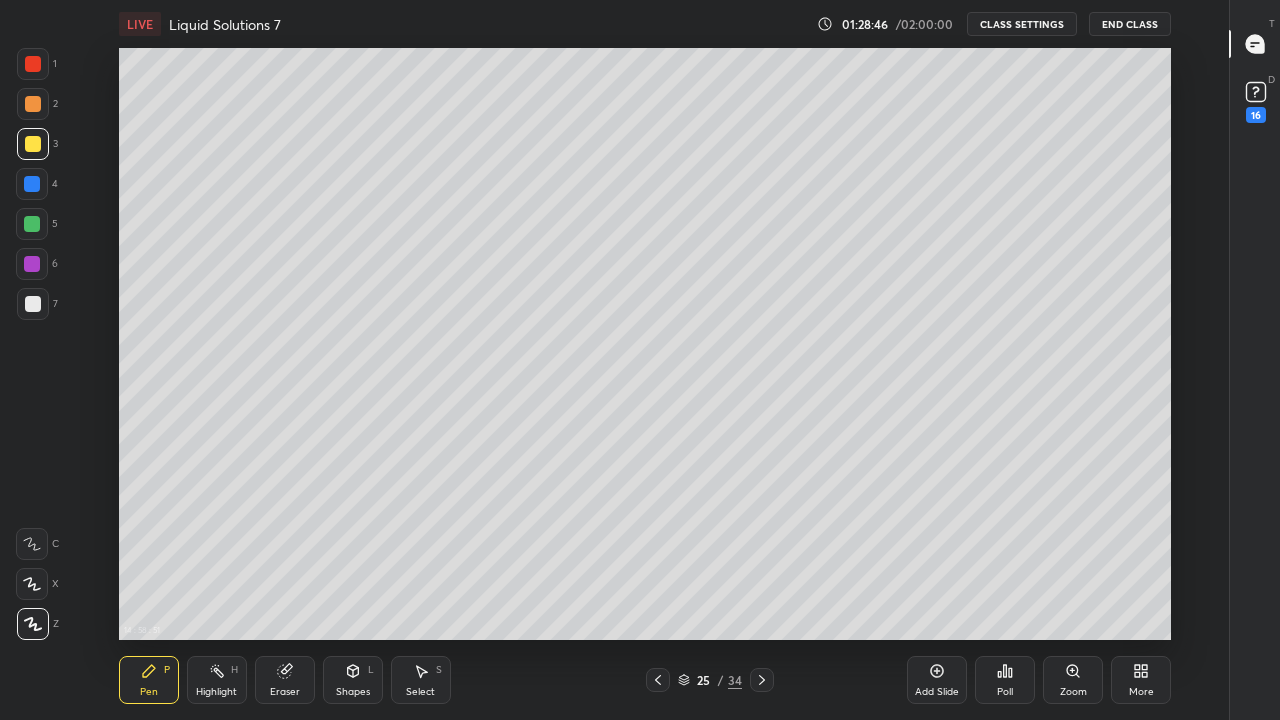 click at bounding box center [658, 680] 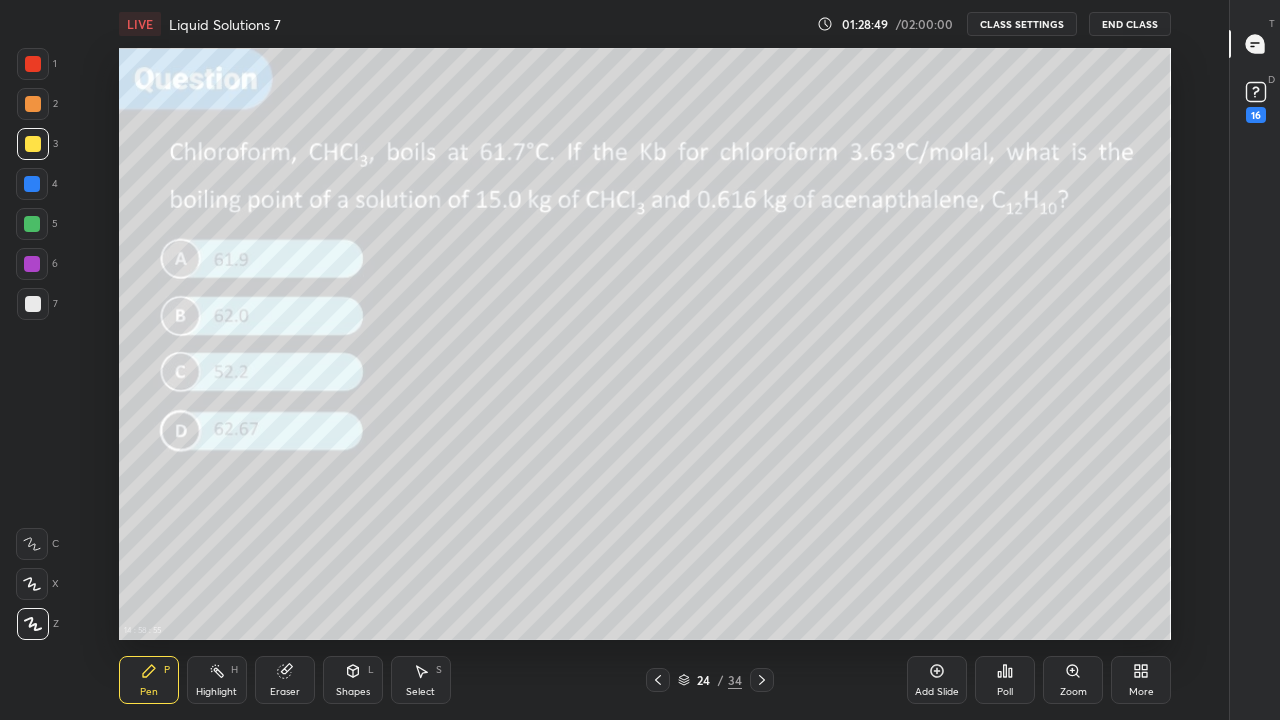click 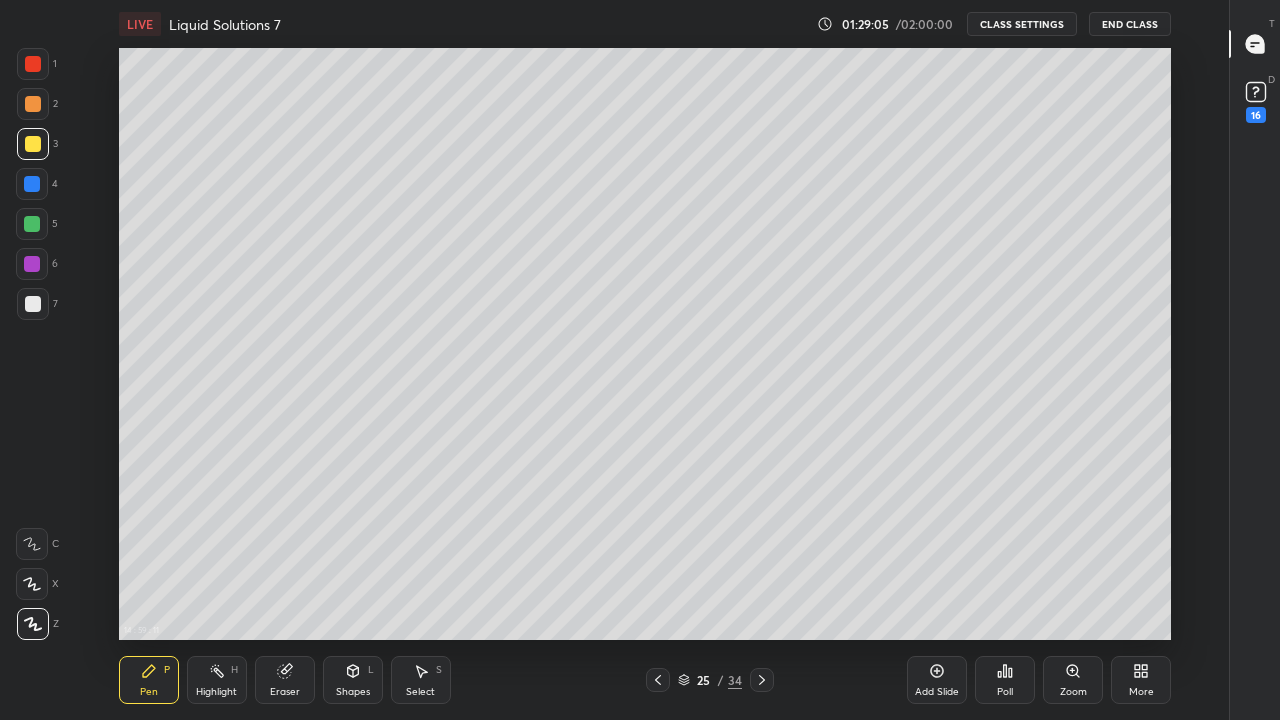 click 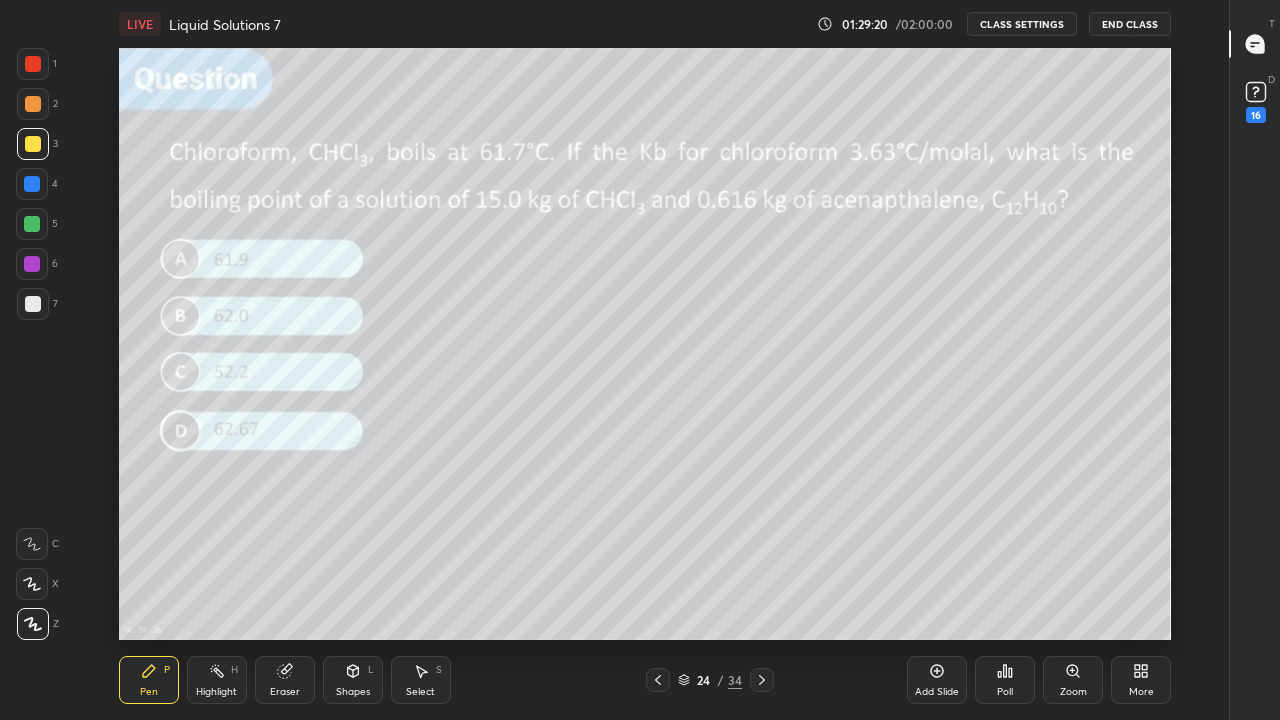 click at bounding box center [762, 680] 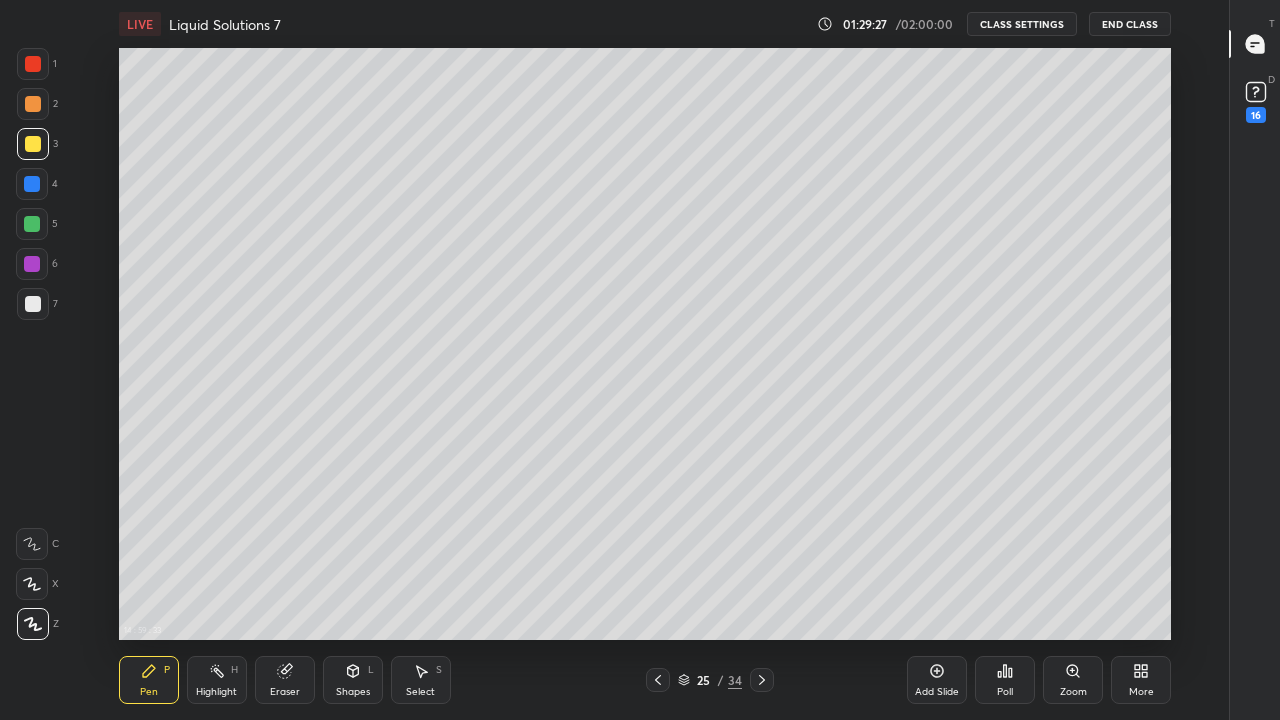 click 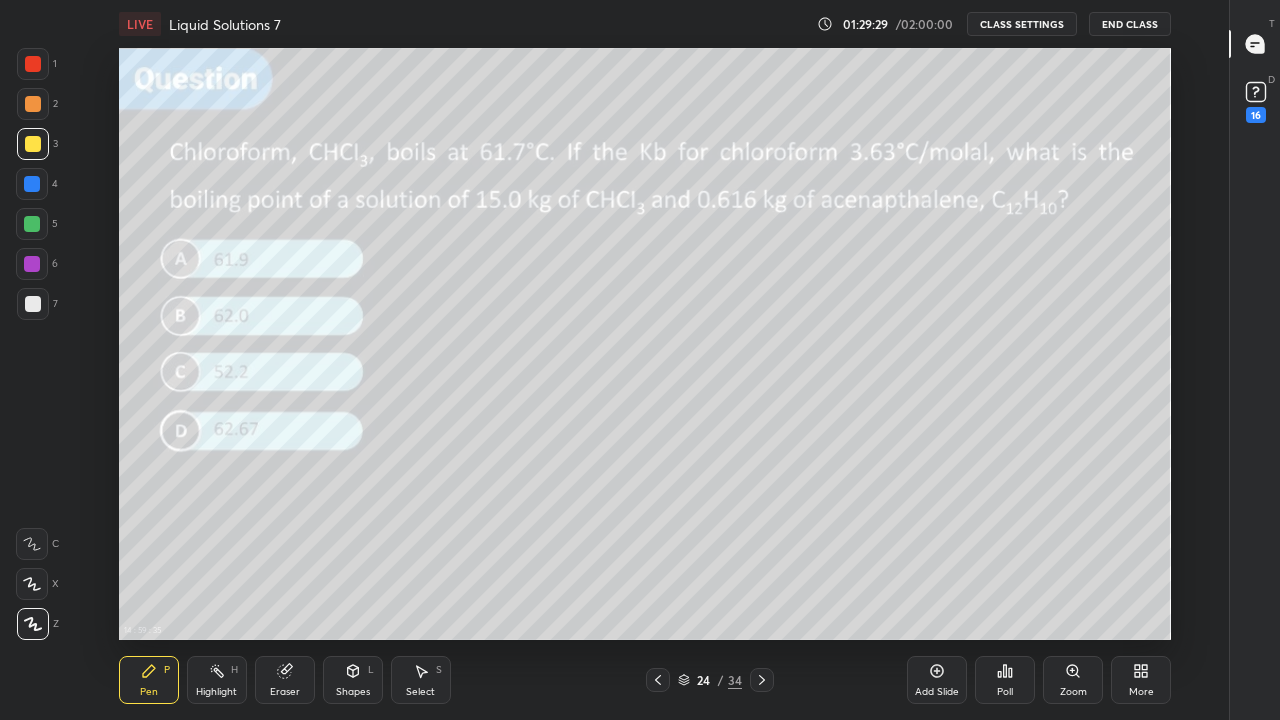 click 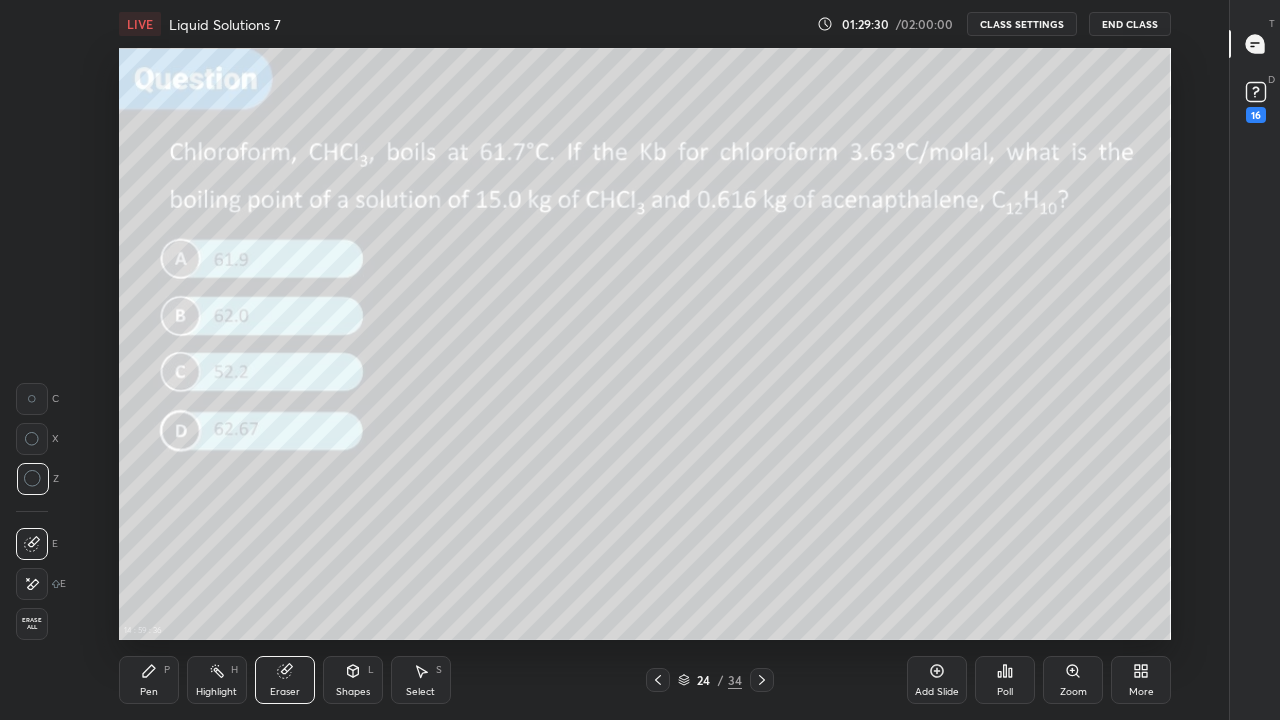 click 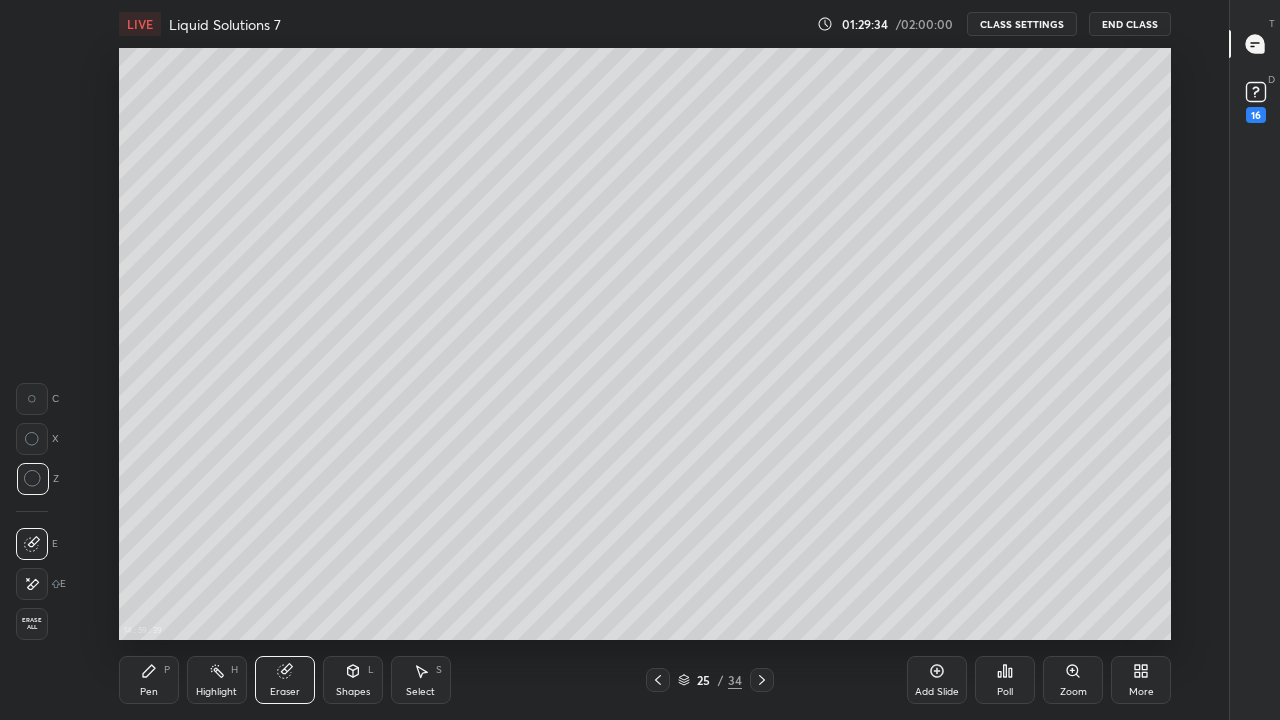 click 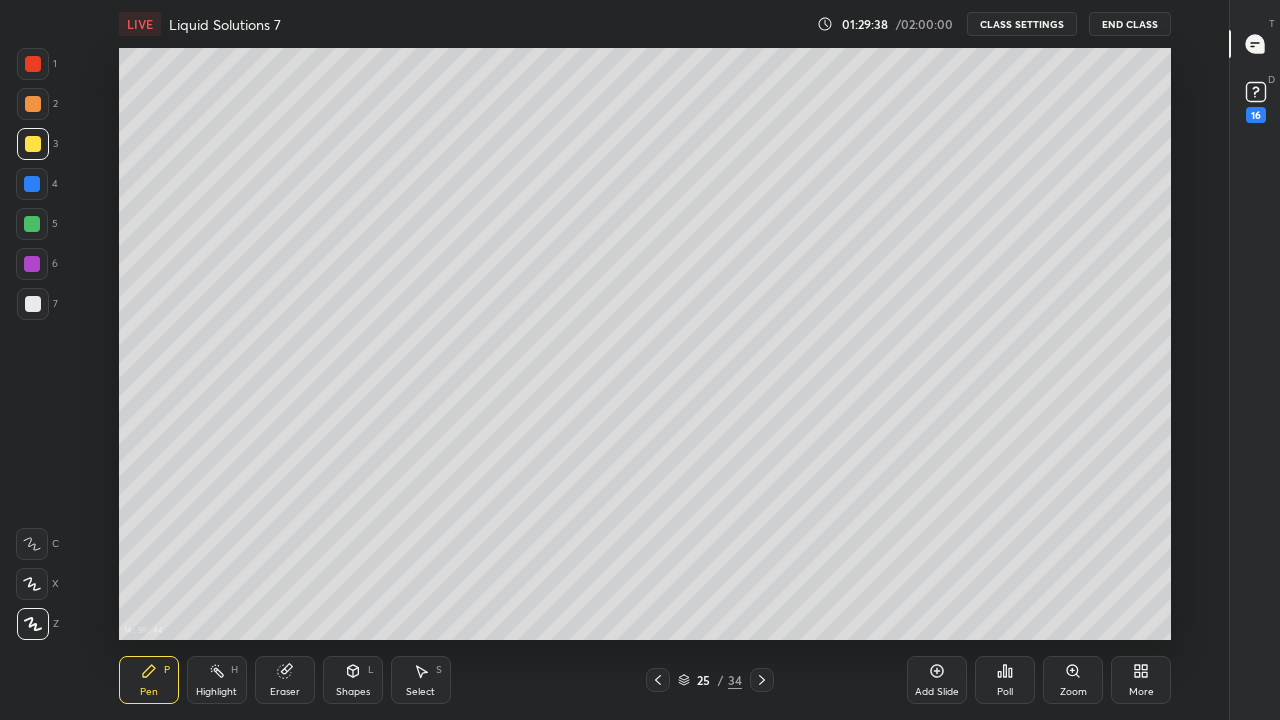 click 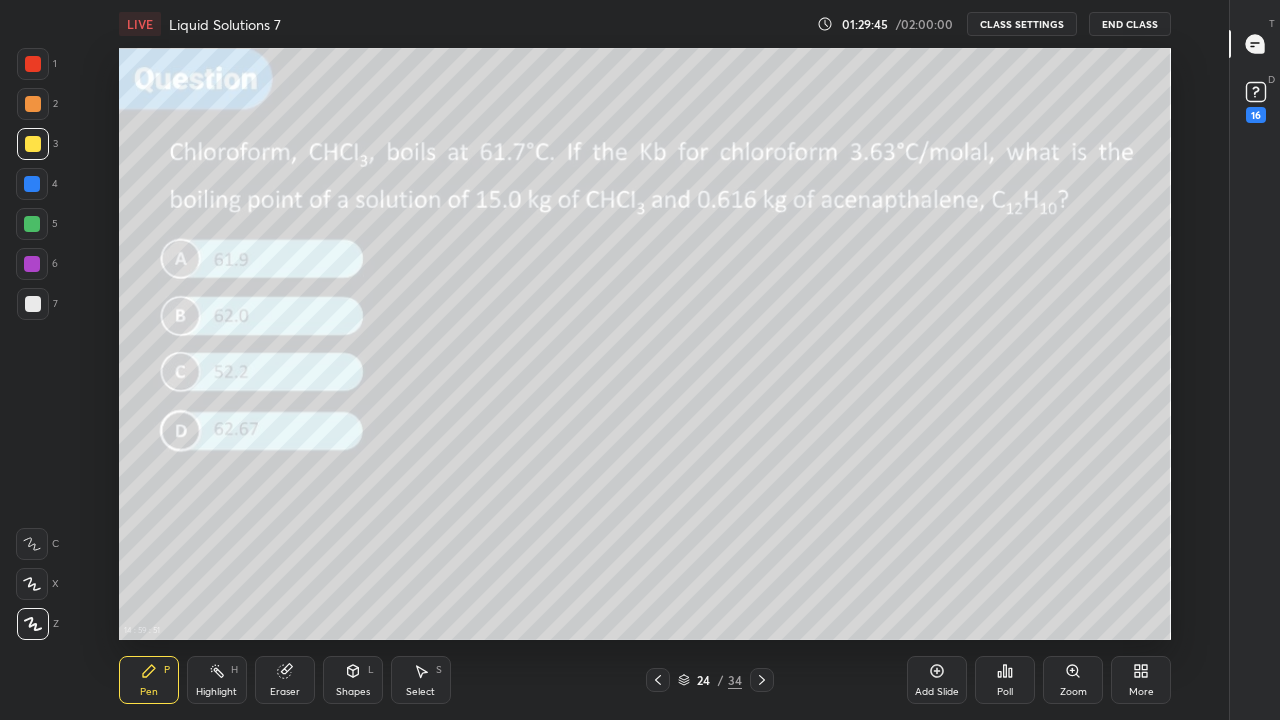 click 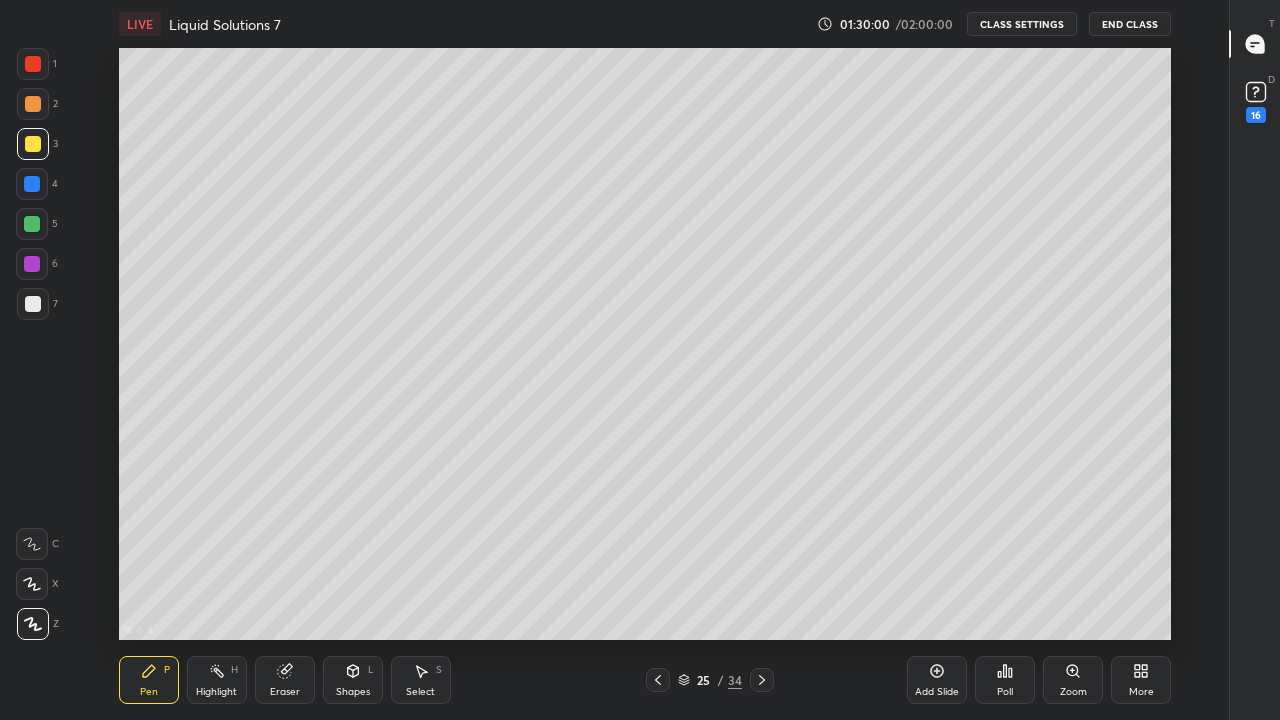 click on "More" at bounding box center [1141, 680] 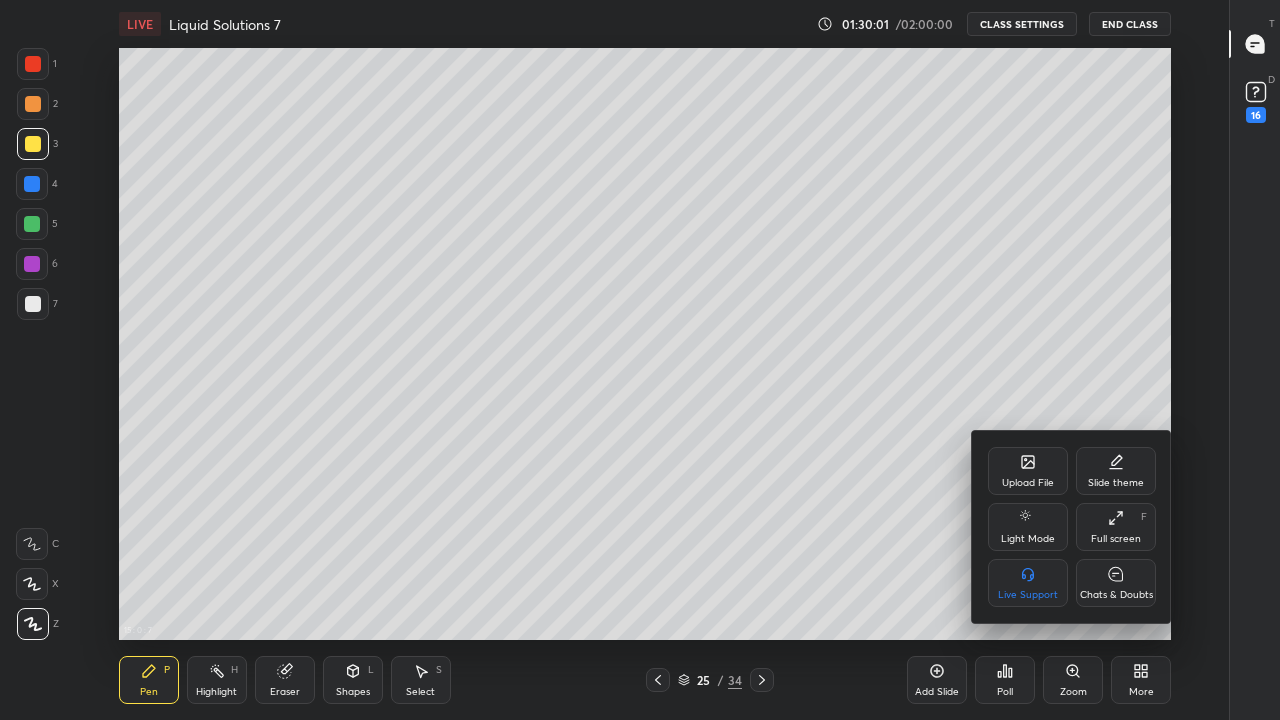 click on "Chats & Doubts" at bounding box center [1116, 583] 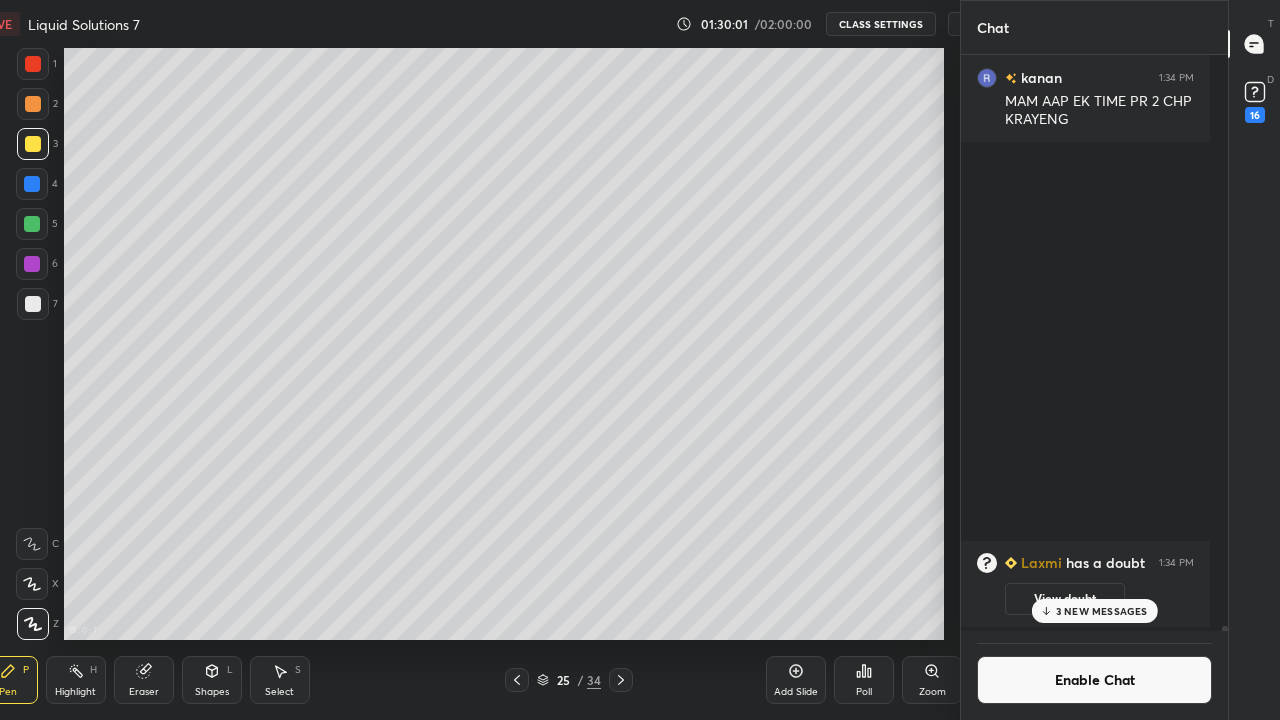 scroll, scrollTop: 592, scrollLeft: 1120, axis: both 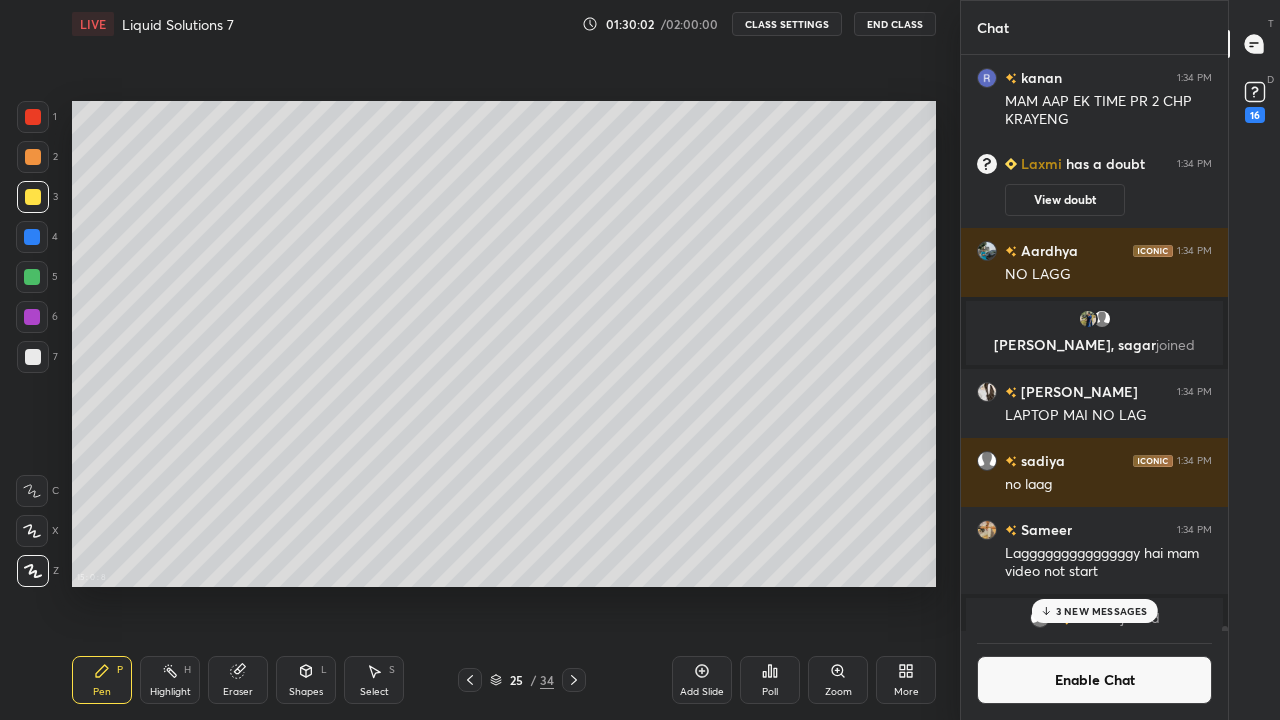 click on "3 NEW MESSAGES" at bounding box center [1102, 611] 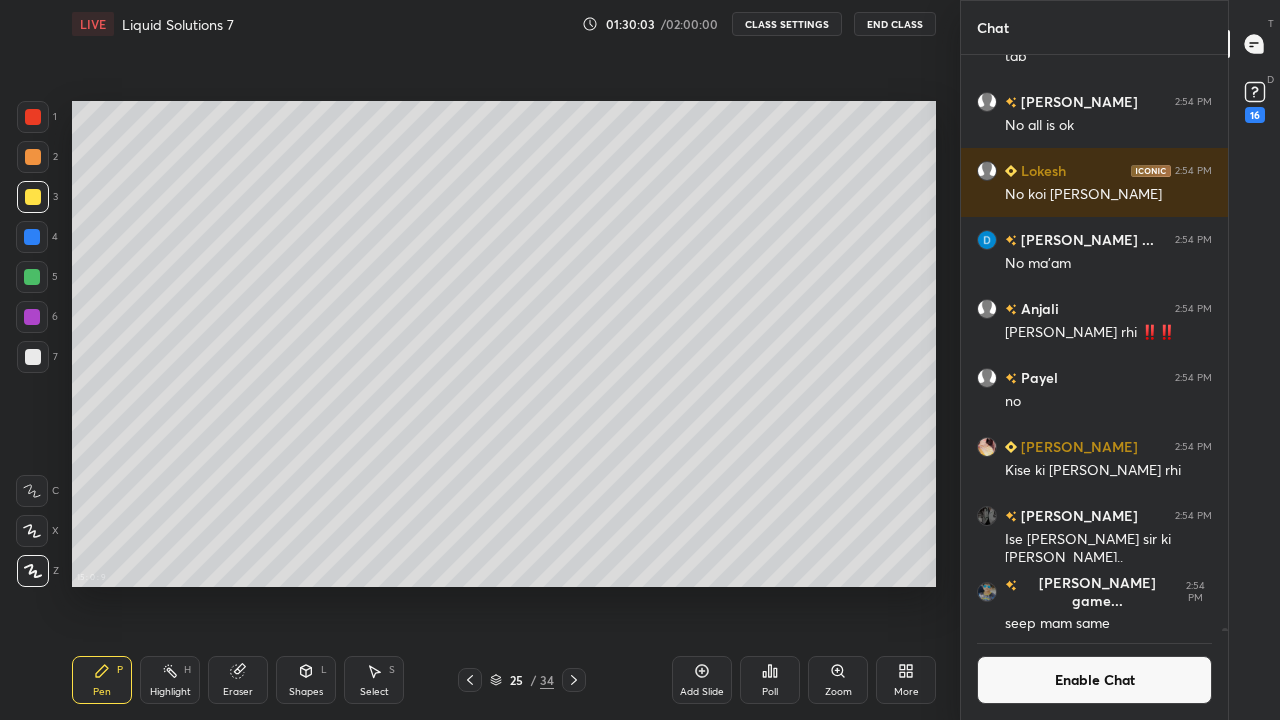 click on "Enable Chat" at bounding box center [1094, 680] 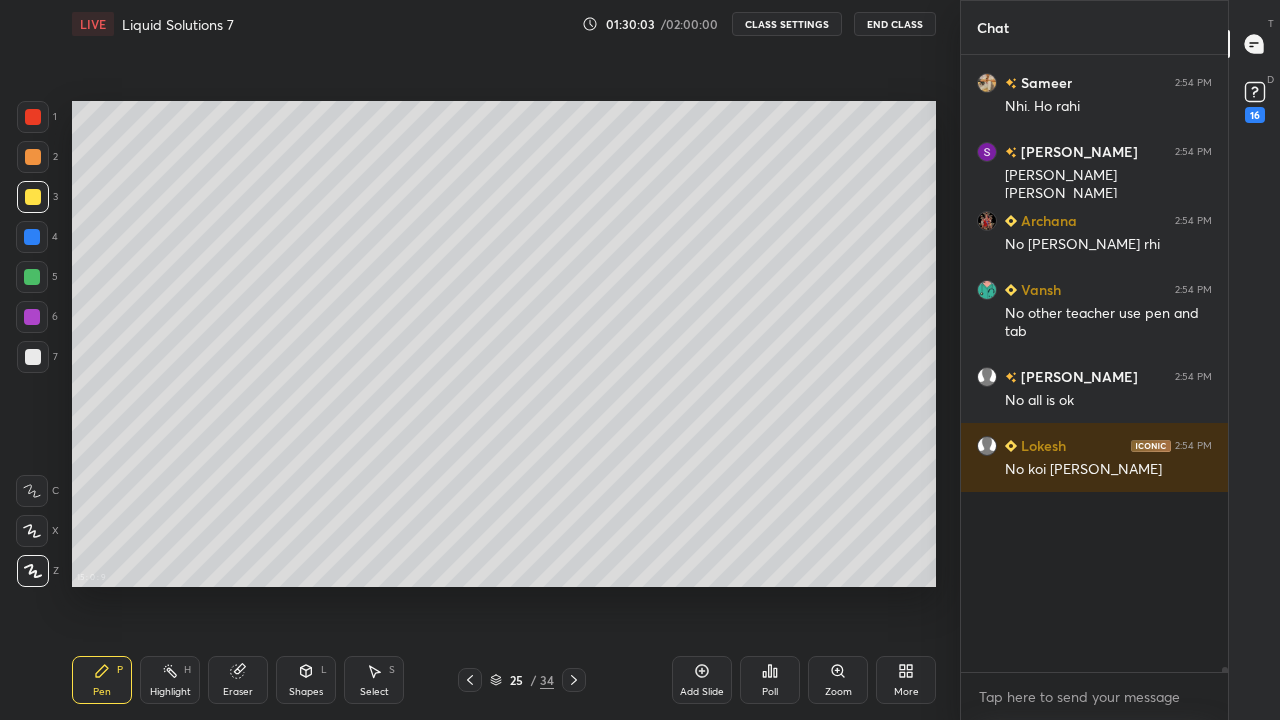 scroll, scrollTop: 104931, scrollLeft: 0, axis: vertical 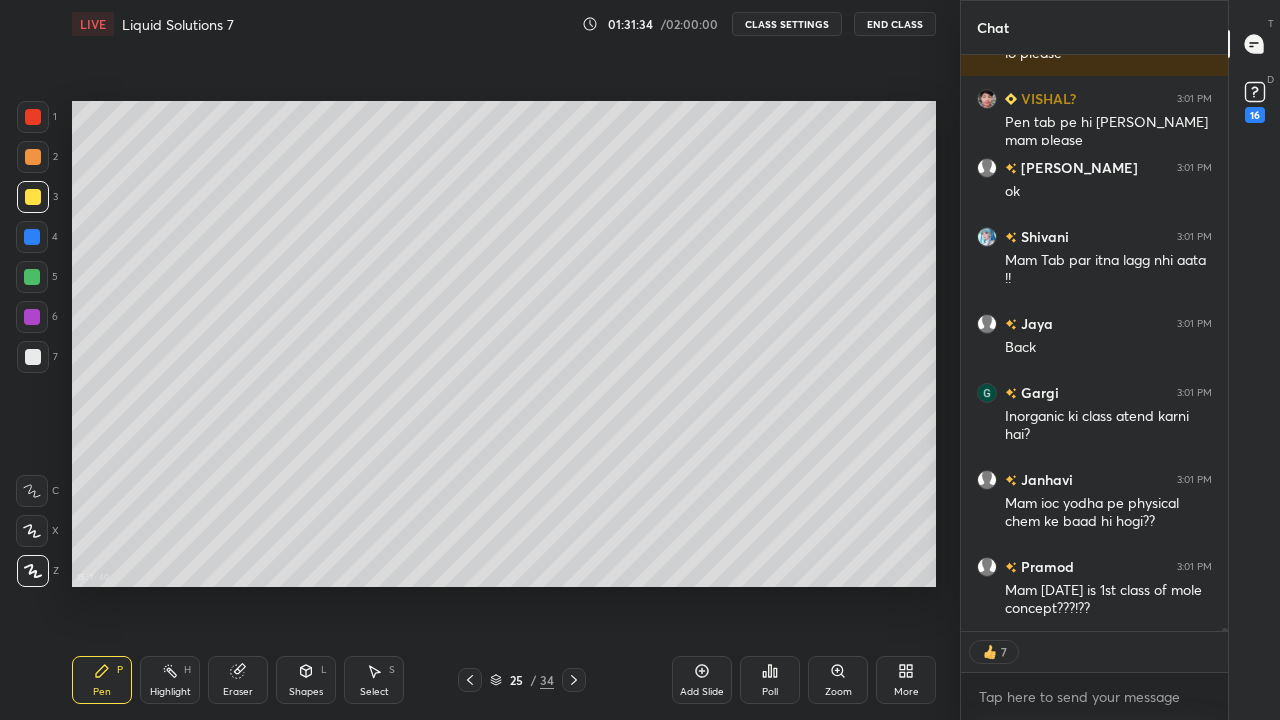 type on "x" 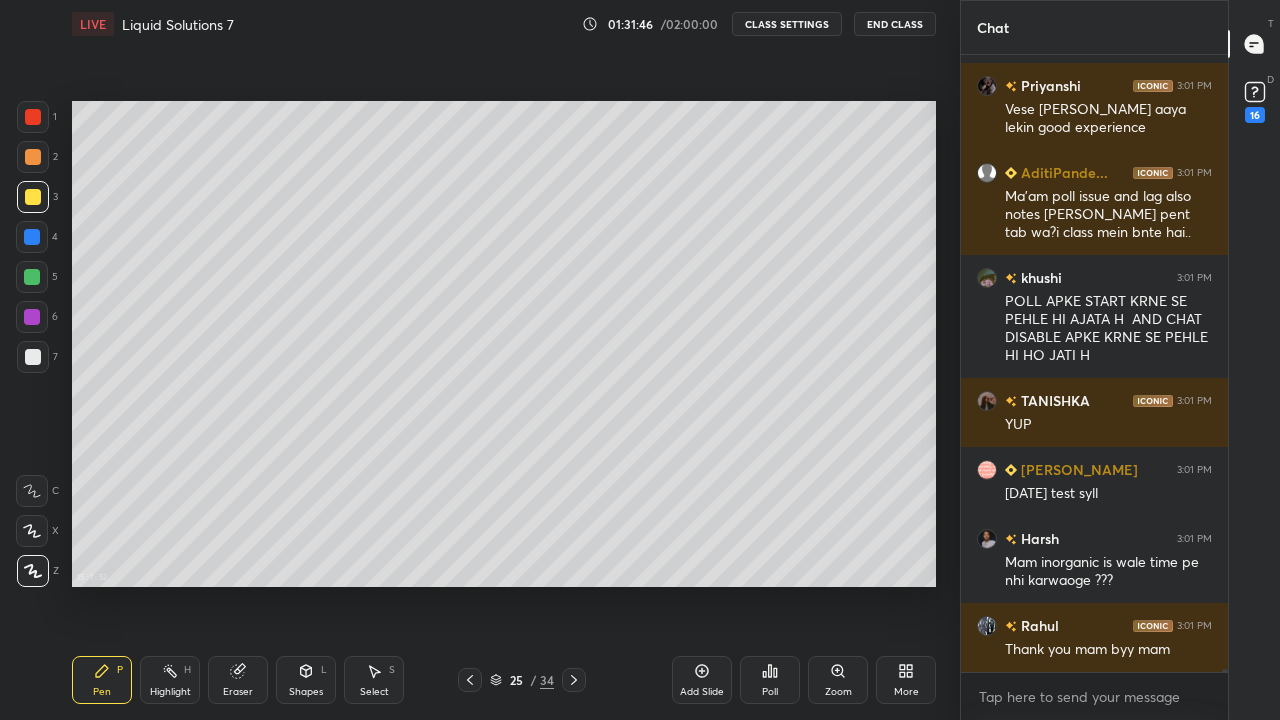 click on "15 : 1 : 52 Setting up your live class" at bounding box center [504, 344] 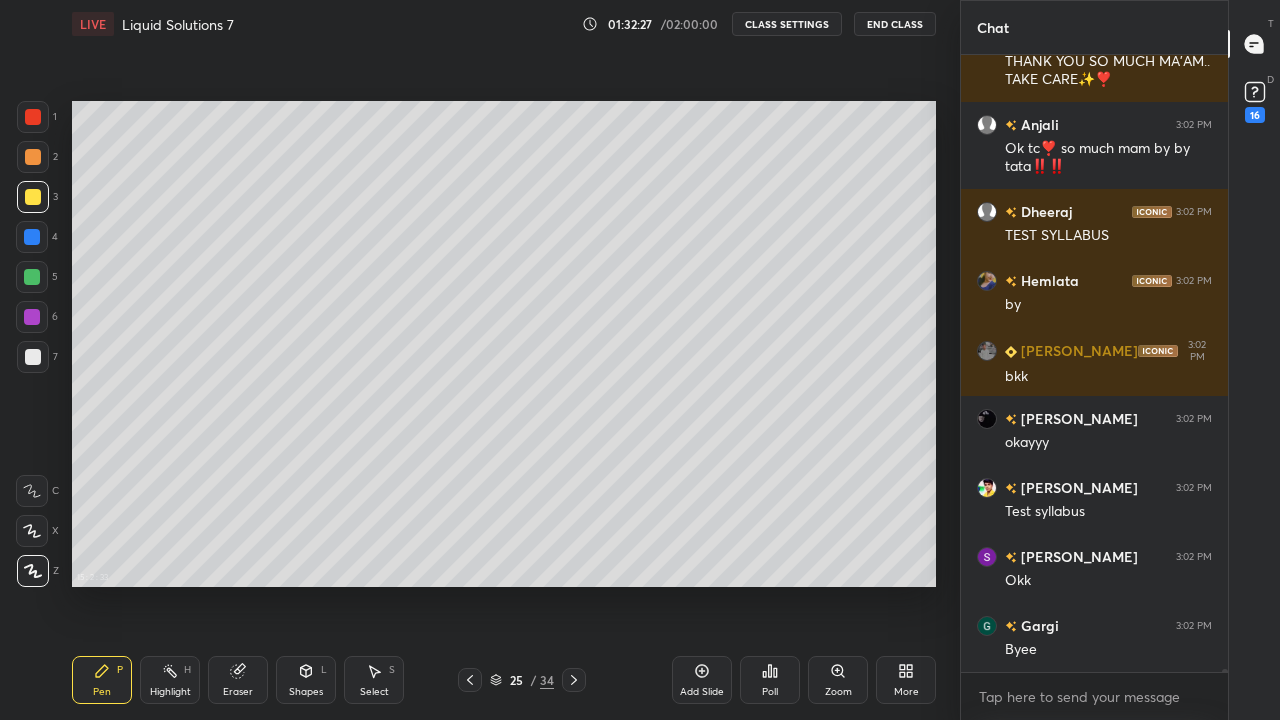 click on "CLASS SETTINGS" at bounding box center (787, 24) 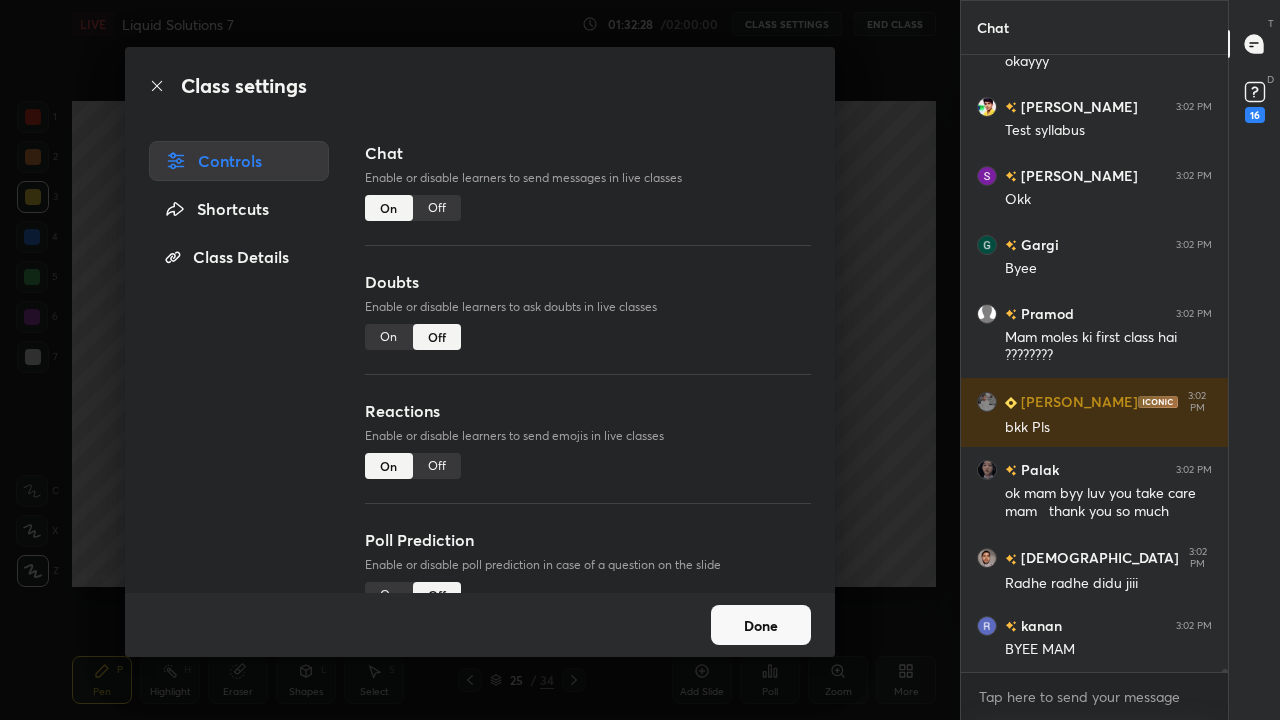 click on "Off" at bounding box center (437, 208) 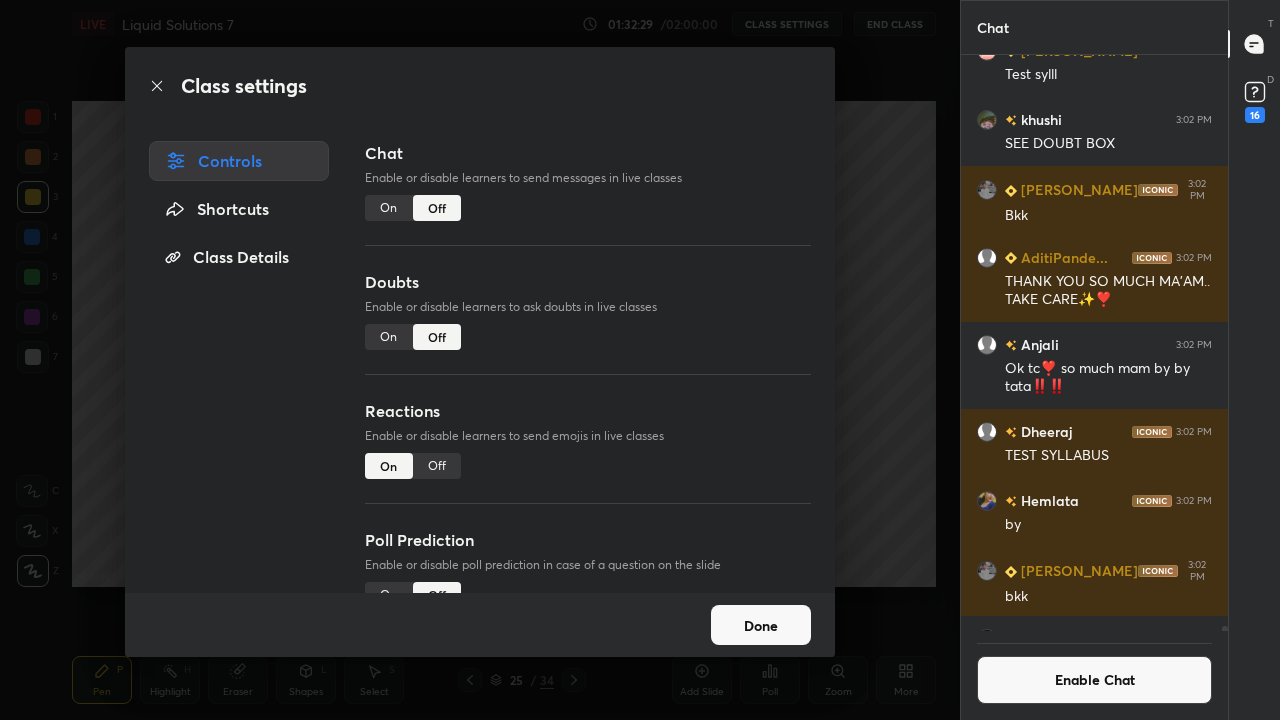 click on "Done" at bounding box center [761, 625] 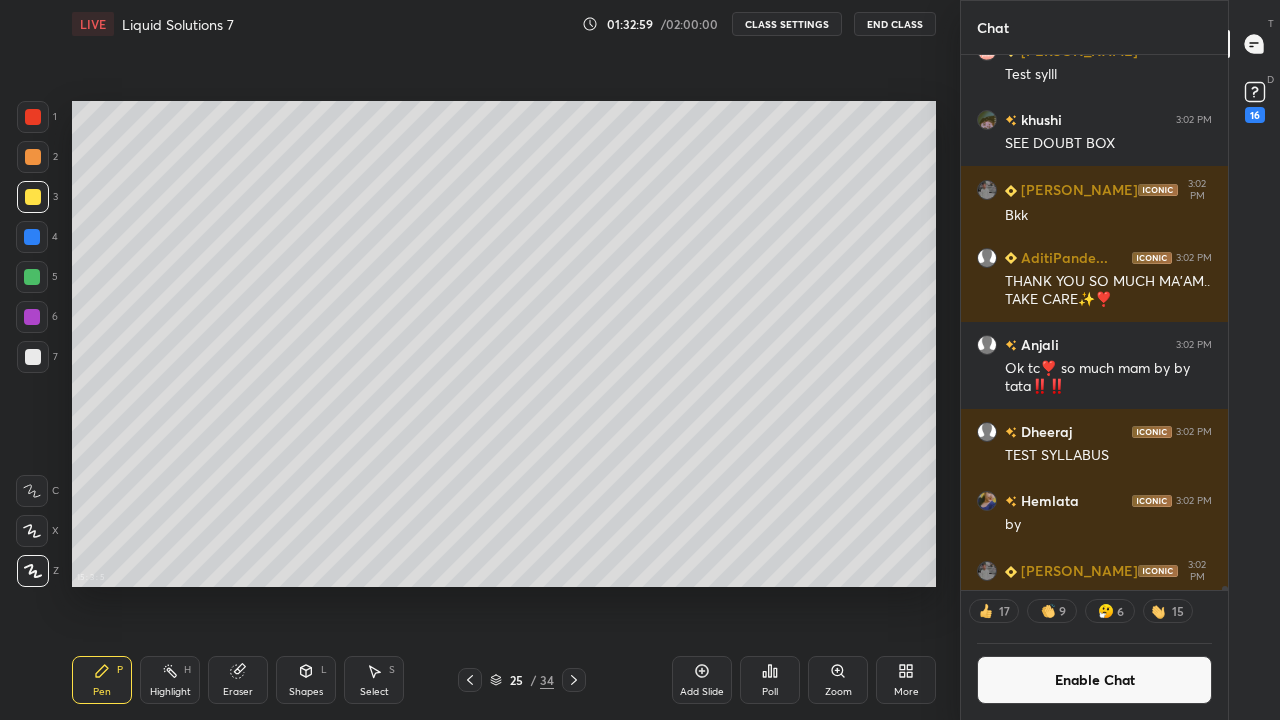 click on "End Class" at bounding box center (895, 24) 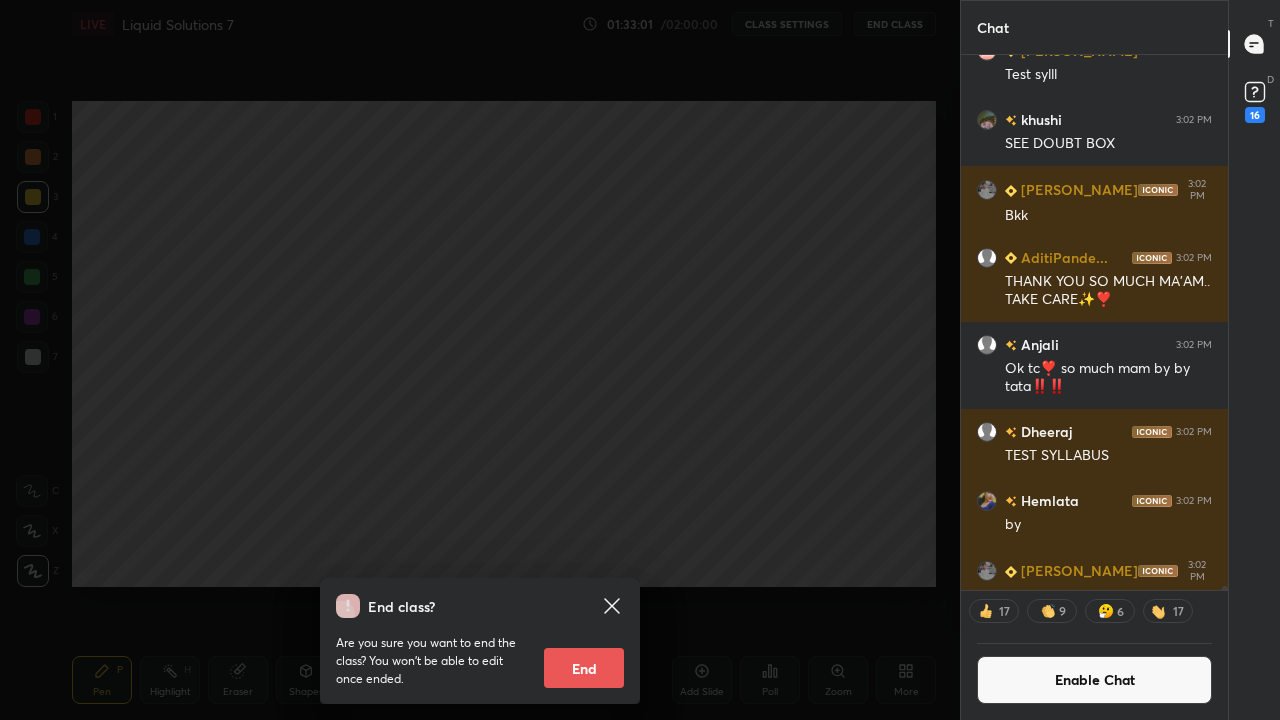 click on "End" at bounding box center [584, 668] 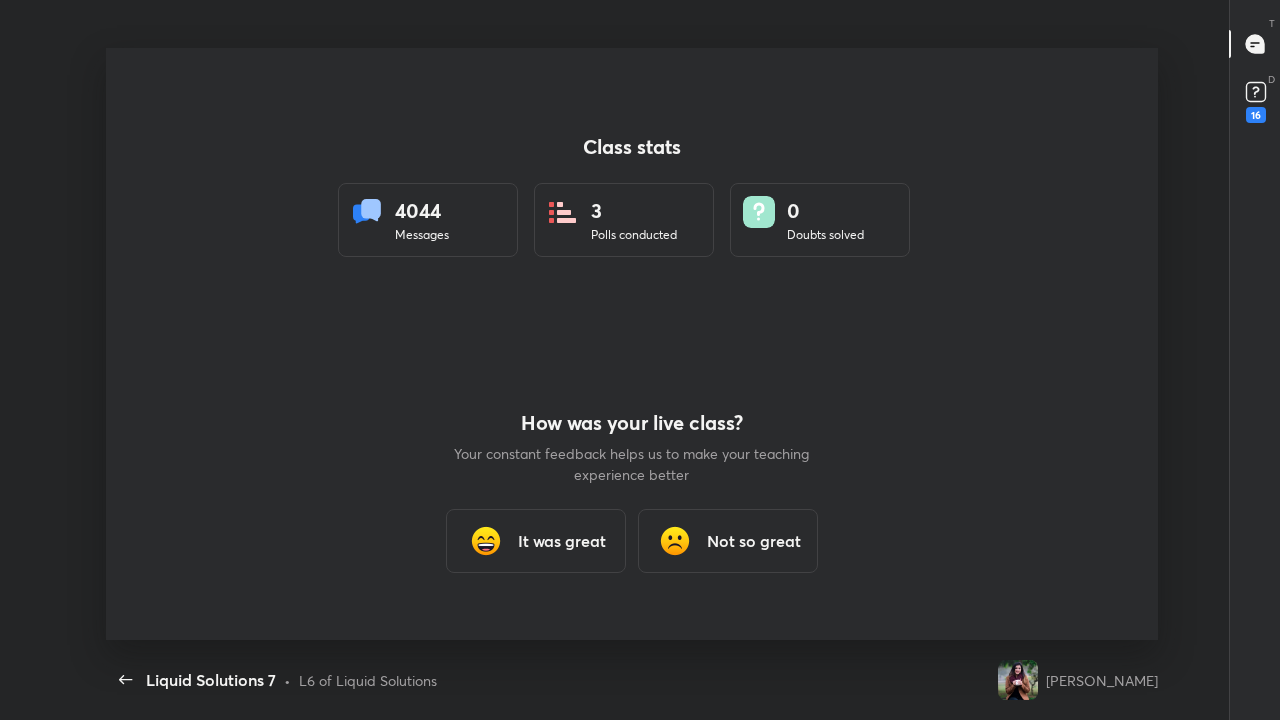 scroll, scrollTop: 99408, scrollLeft: 98754, axis: both 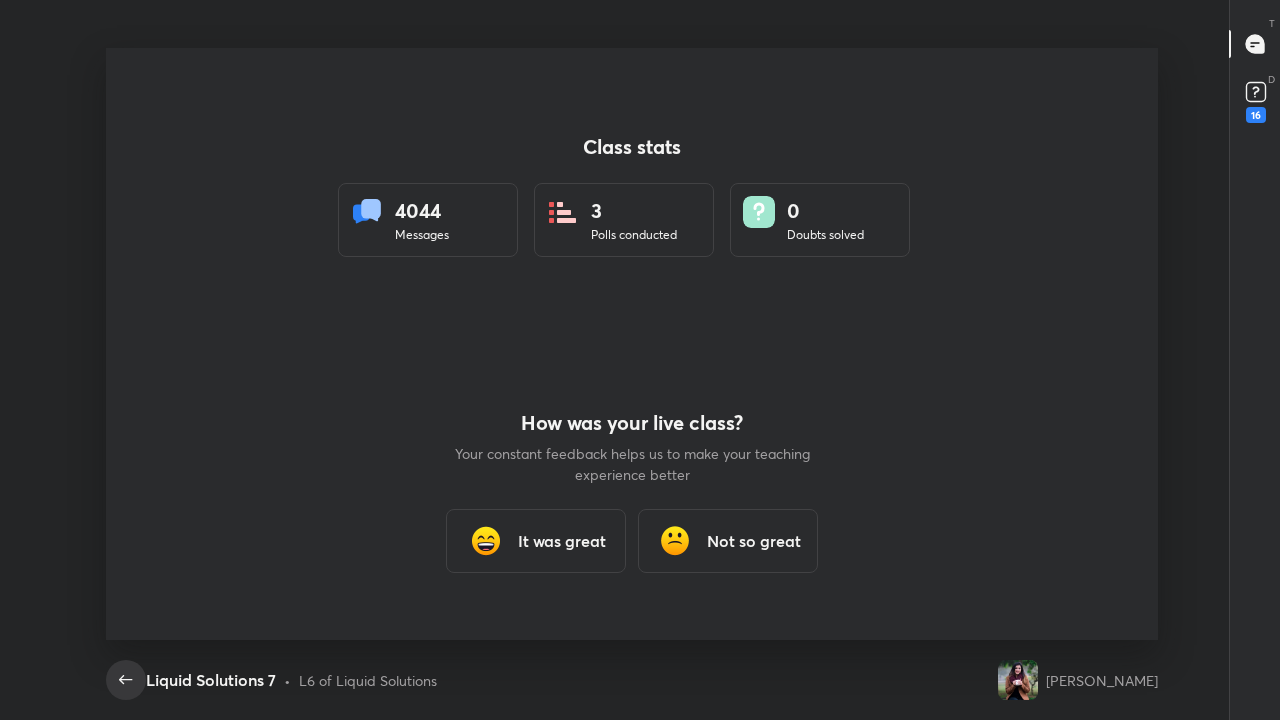 click 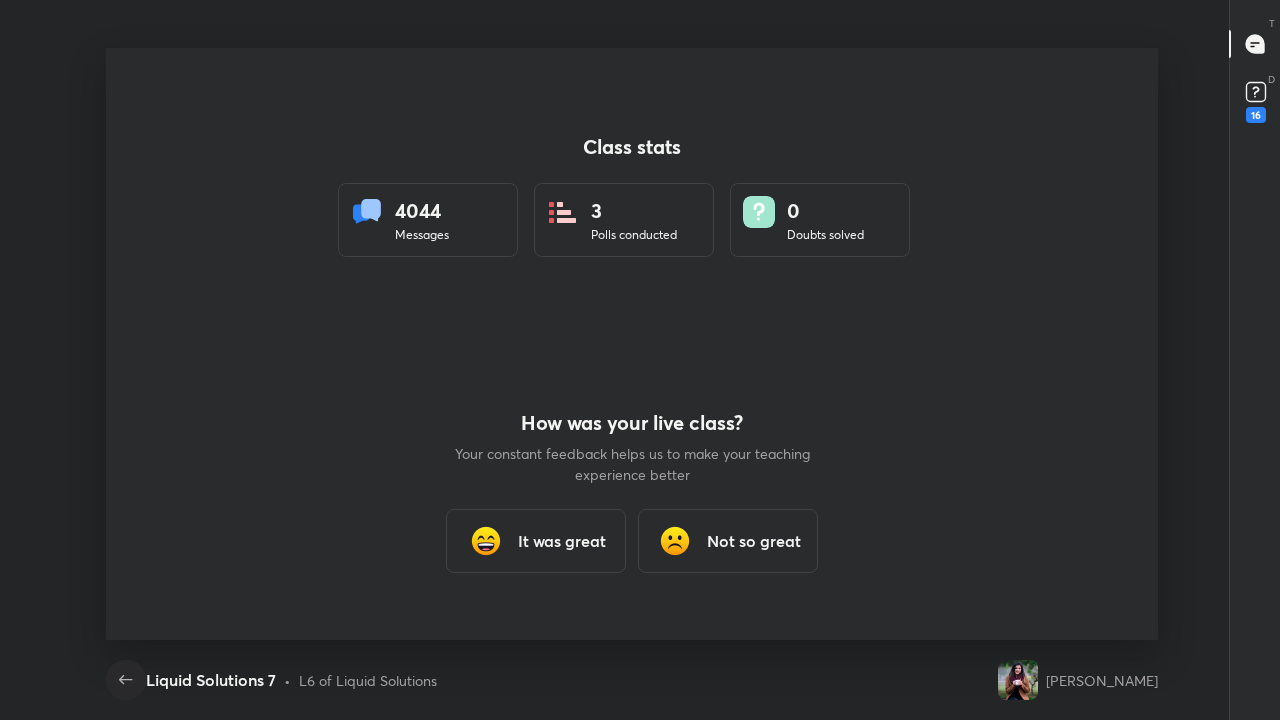 click 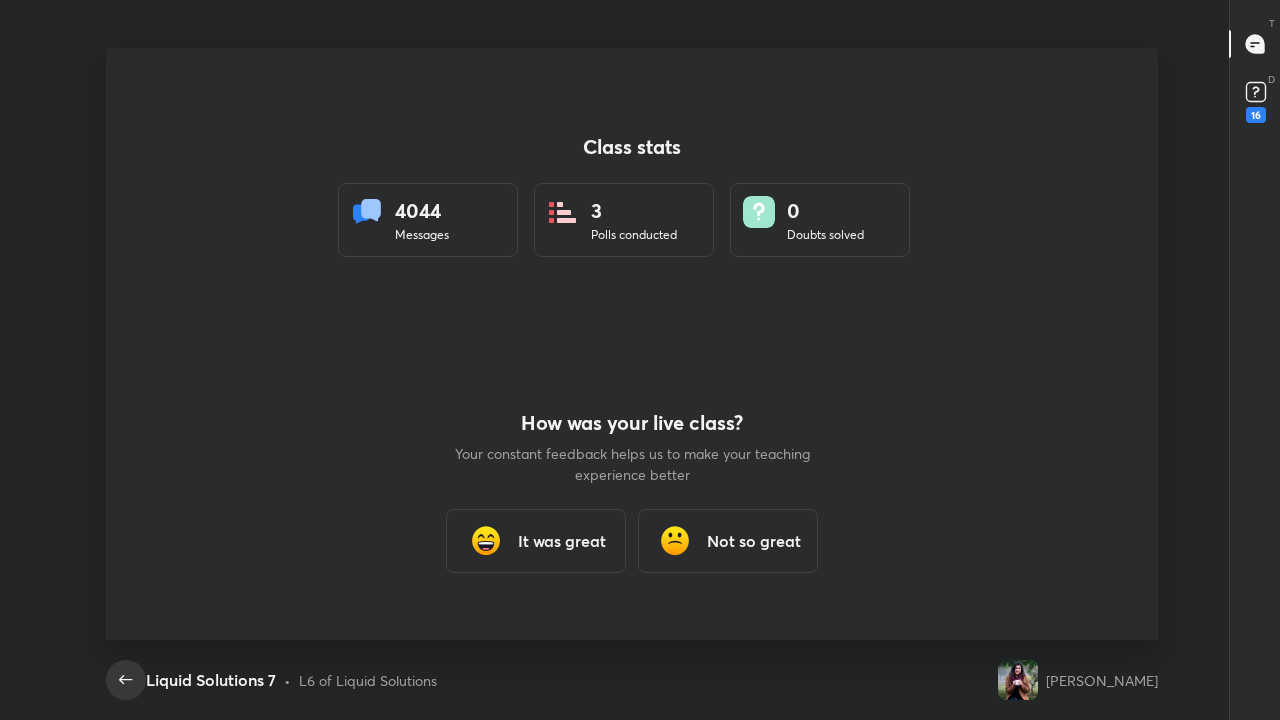 click 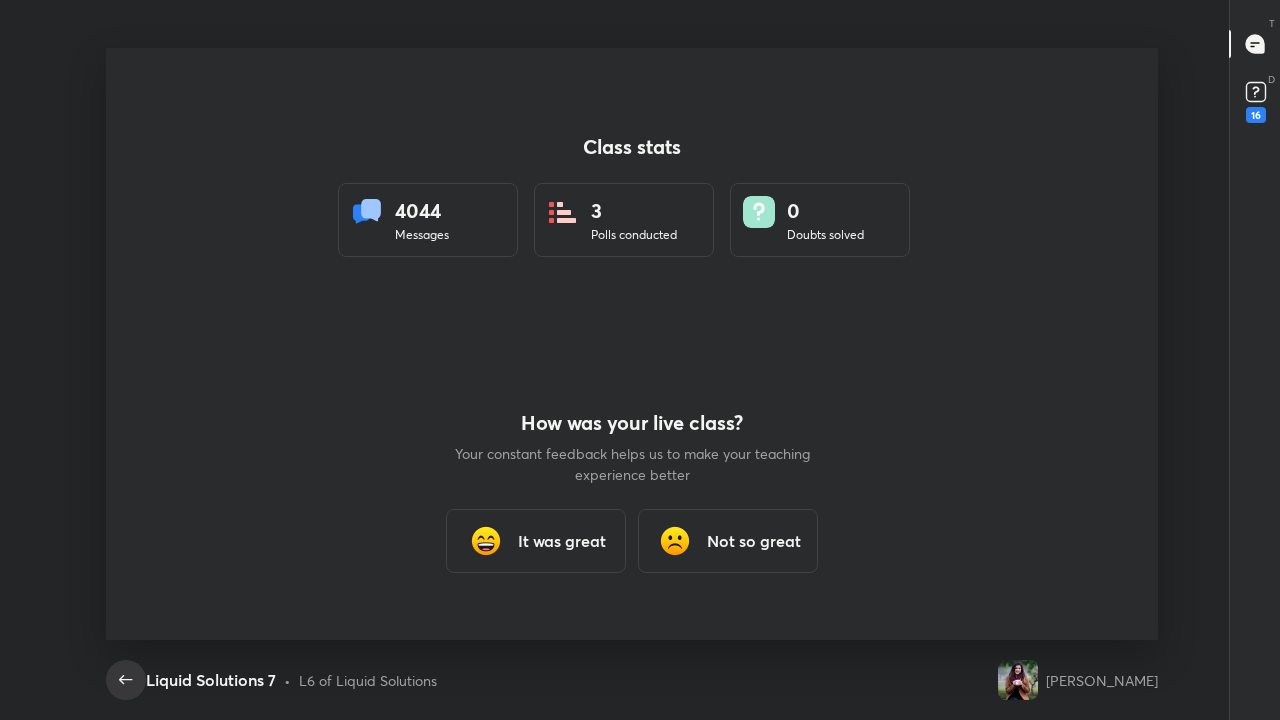 click 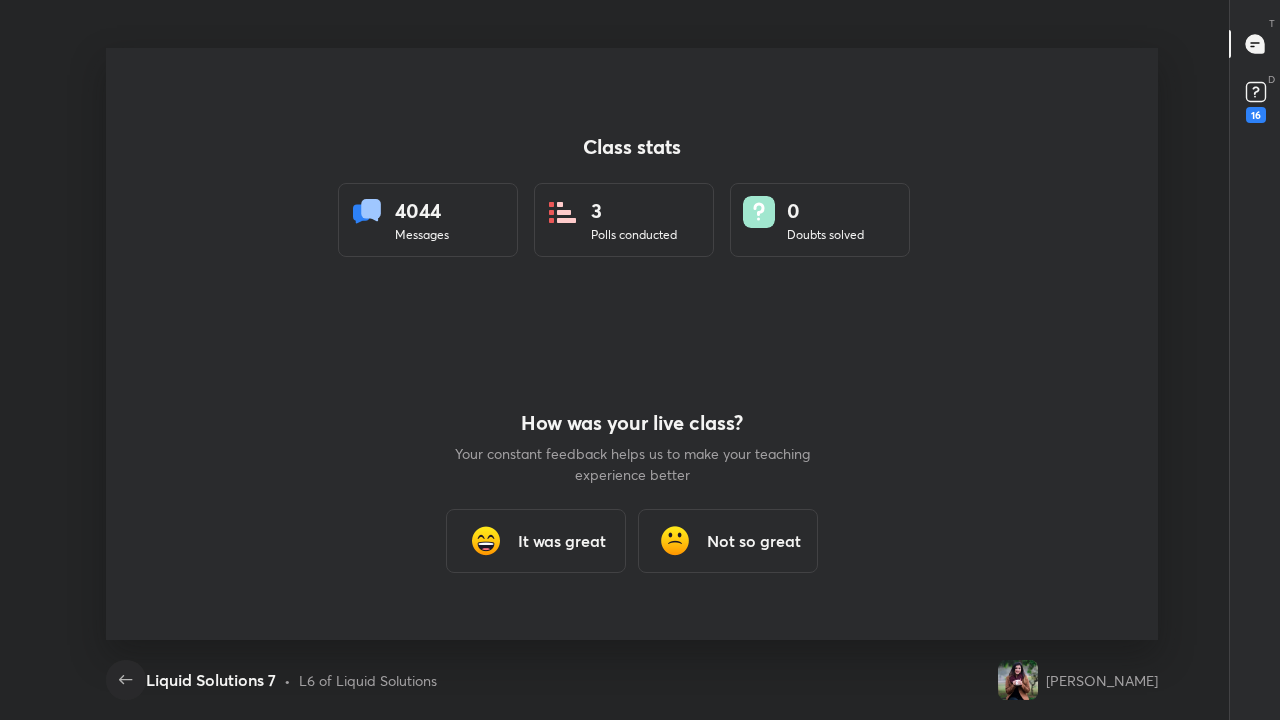 click 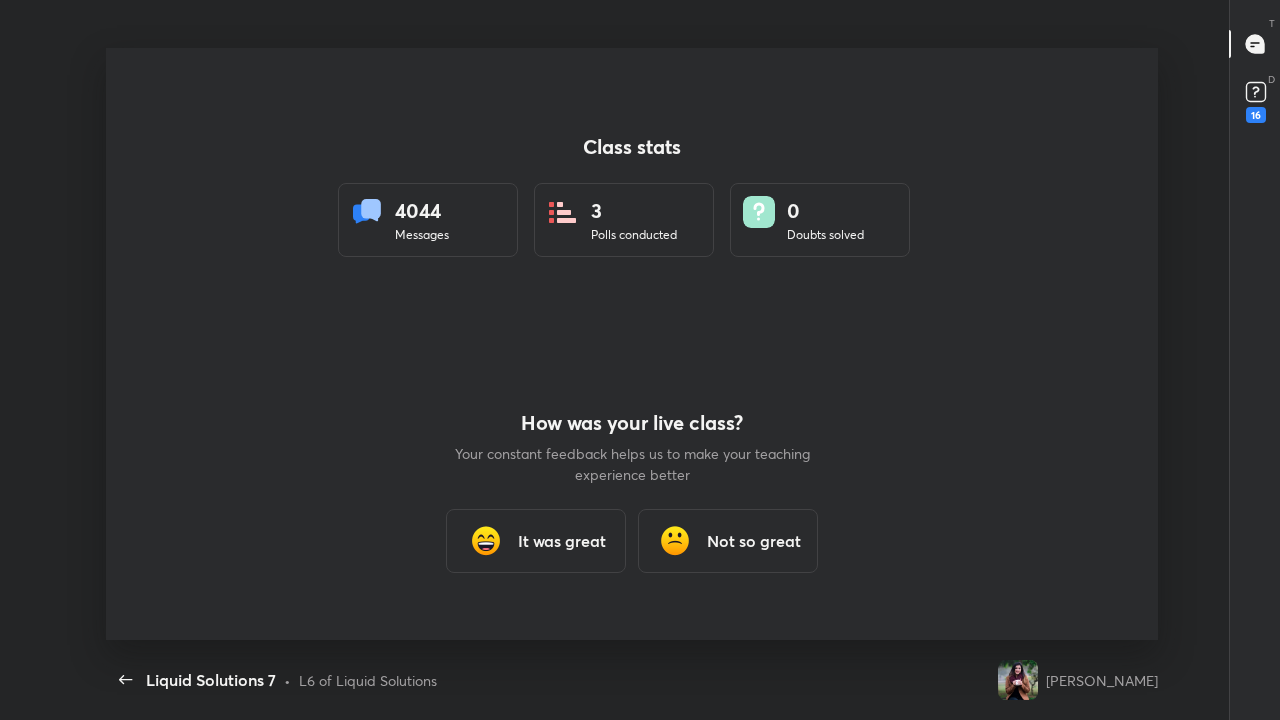 click on "Class stats 4044 Messages 3 Polls conducted 0 Doubts solved How was your live class? Your constant feedback helps us to make your teaching experience better It was great Not so great" at bounding box center (632, 344) 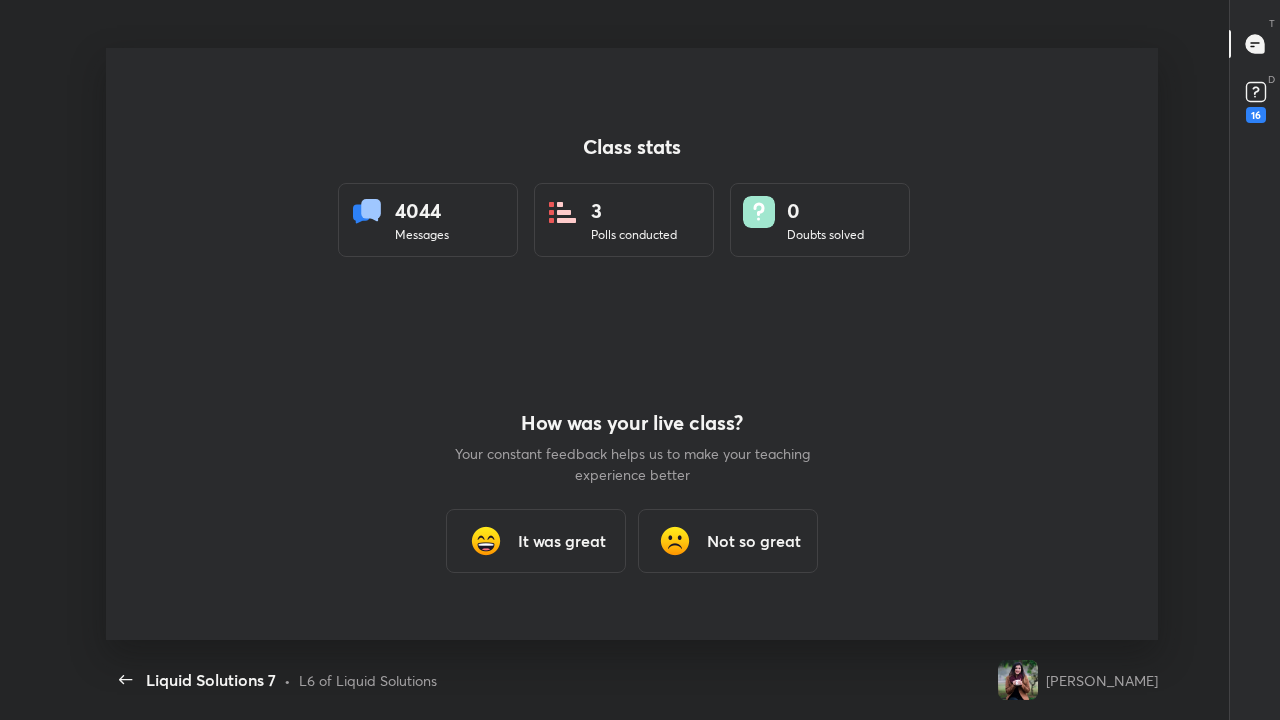 click on "Class stats 4044 Messages 3 Polls conducted 0 Doubts solved How was your live class? Your constant feedback helps us to make your teaching experience better It was great Not so great" at bounding box center [632, 344] 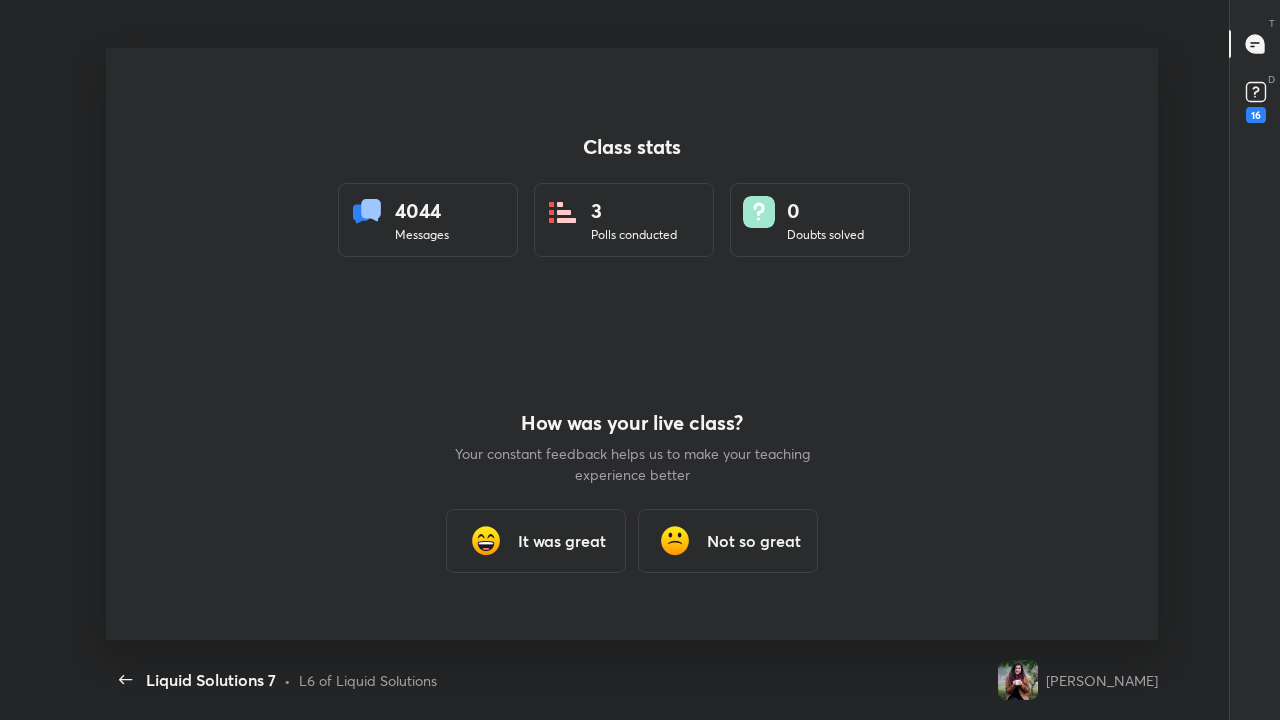 click on "Class stats 4044 Messages 3 Polls conducted 0 Doubts solved How was your live class? Your constant feedback helps us to make your teaching experience better It was great Not so great" at bounding box center [632, 344] 